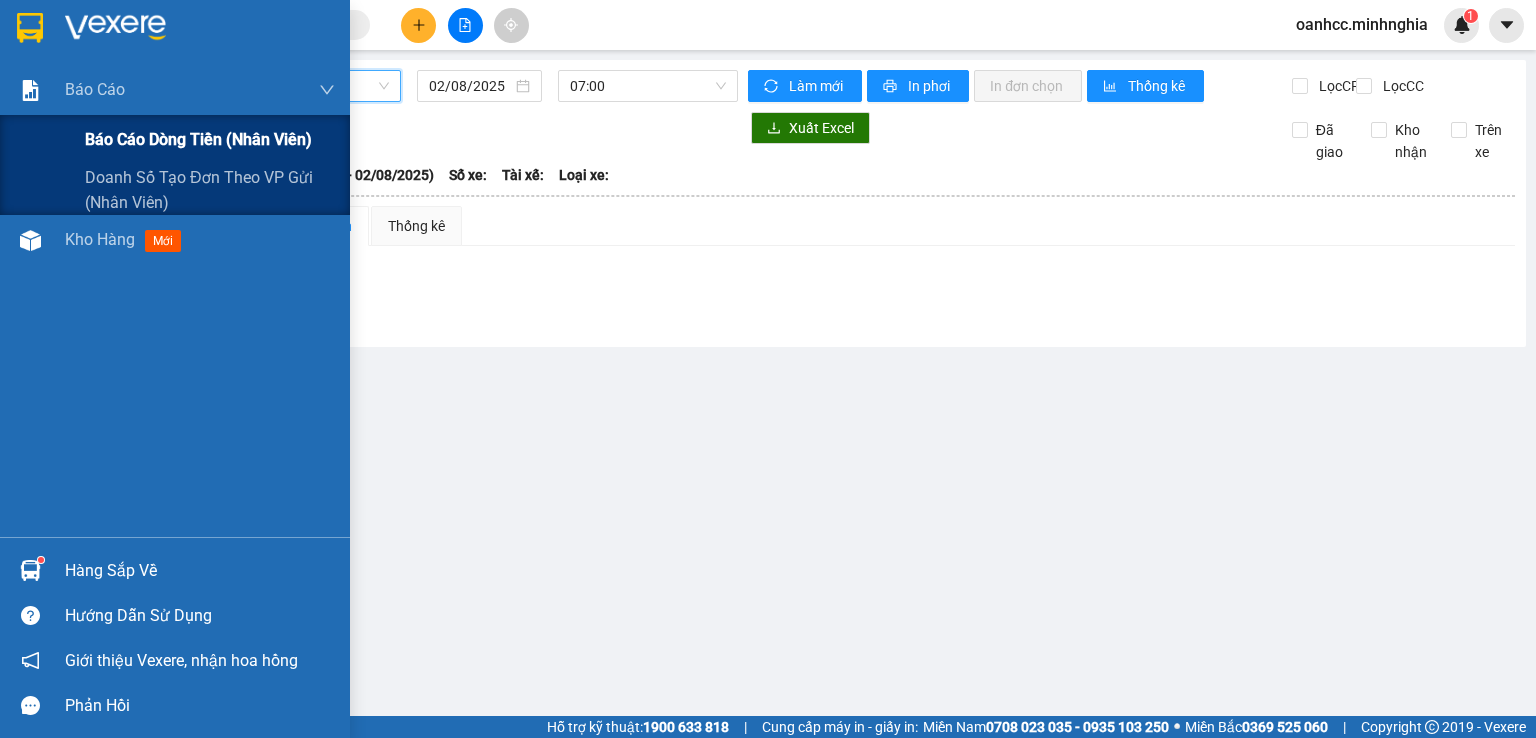 scroll, scrollTop: 0, scrollLeft: 0, axis: both 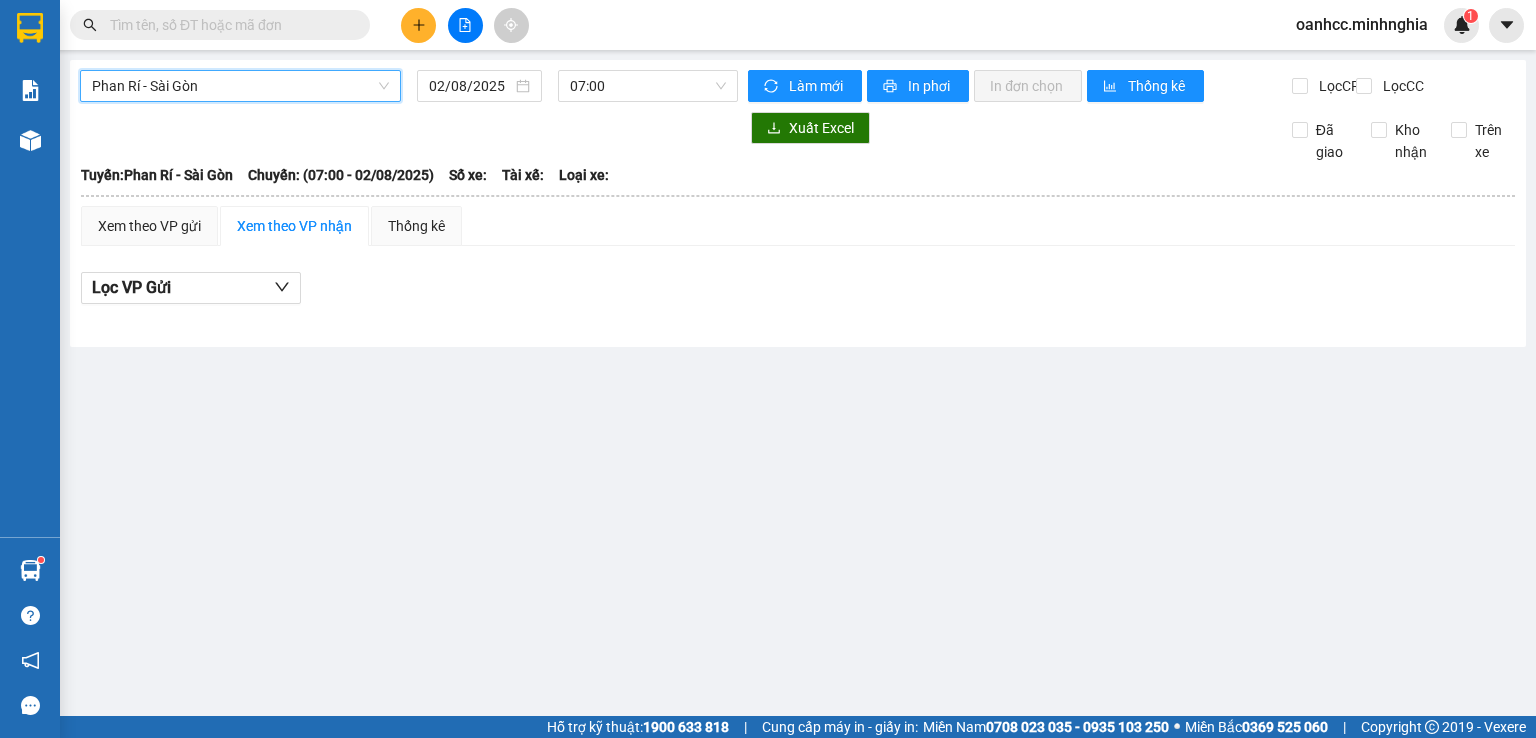 click on "Phan Rí - Sài Gòn" at bounding box center (240, 86) 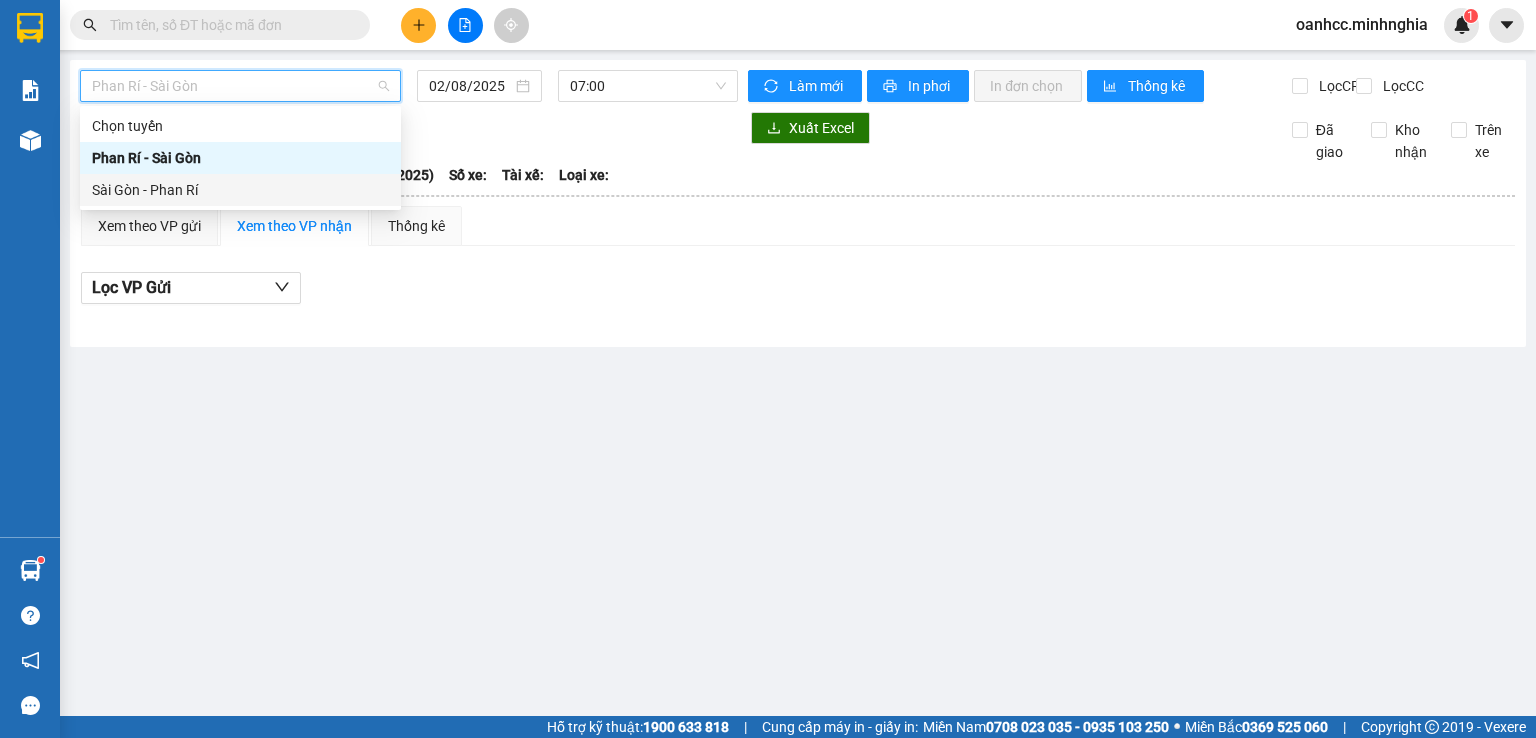 click on "Sài Gòn - Phan Rí" at bounding box center [240, 190] 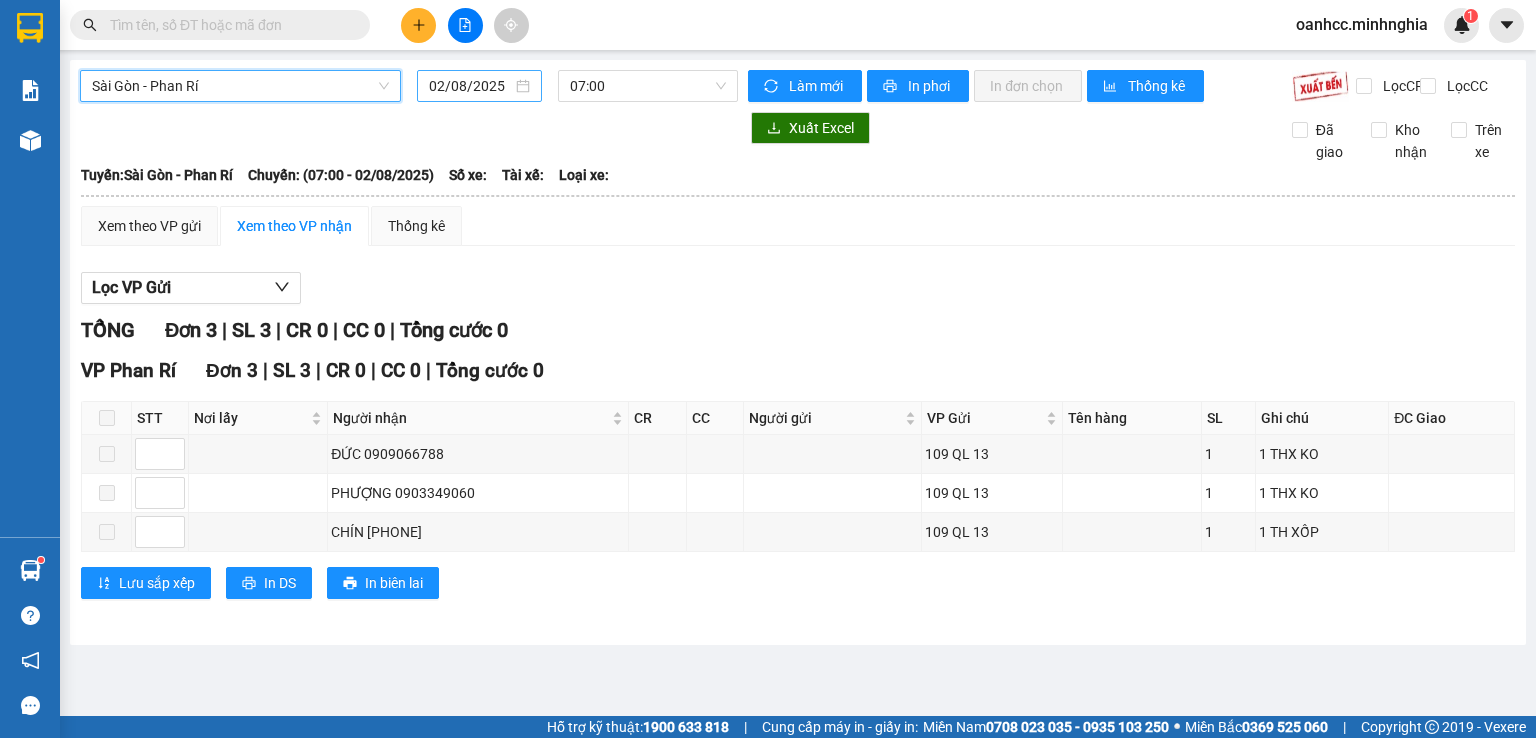 click on "02/08/2025" at bounding box center [470, 86] 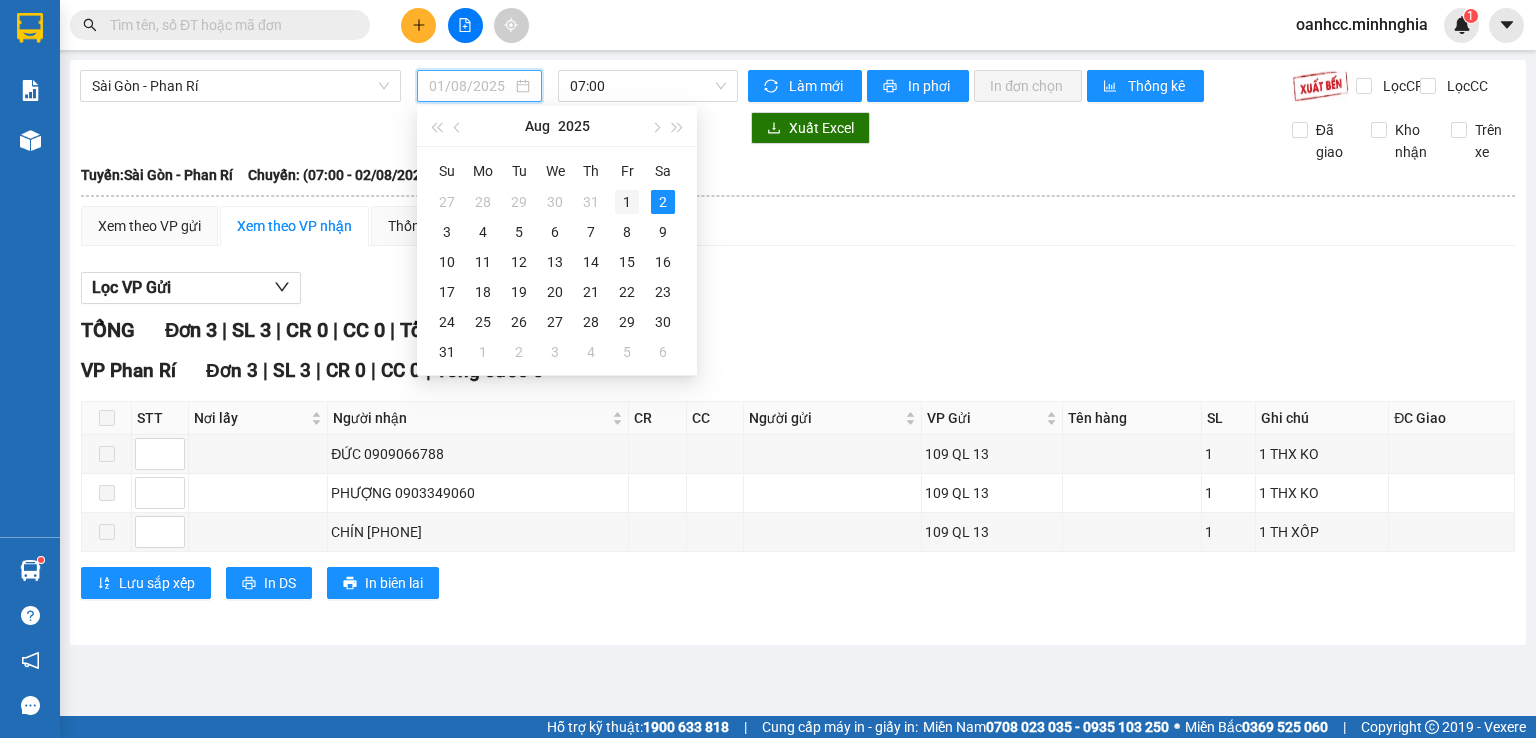 click on "1" at bounding box center (627, 202) 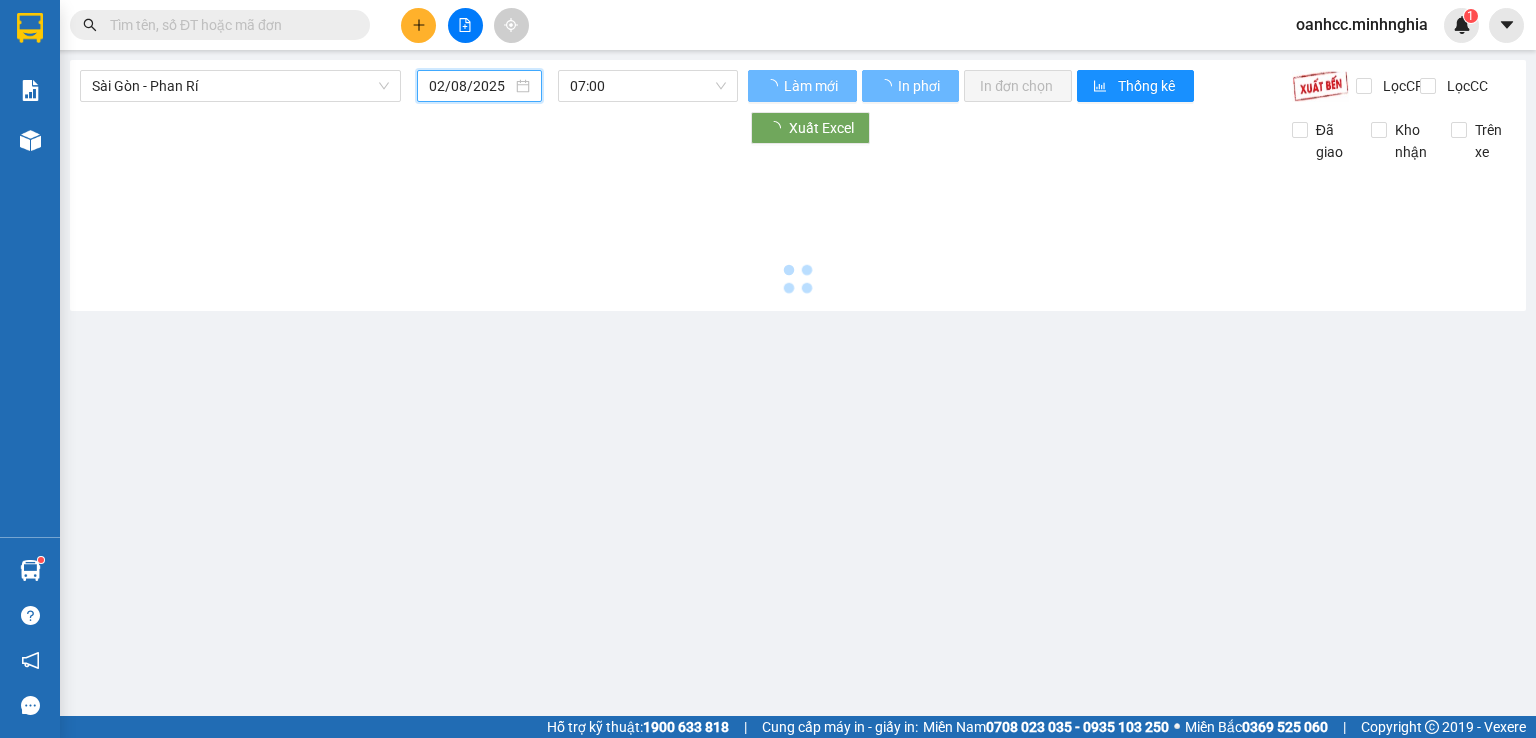 type on "01/08/2025" 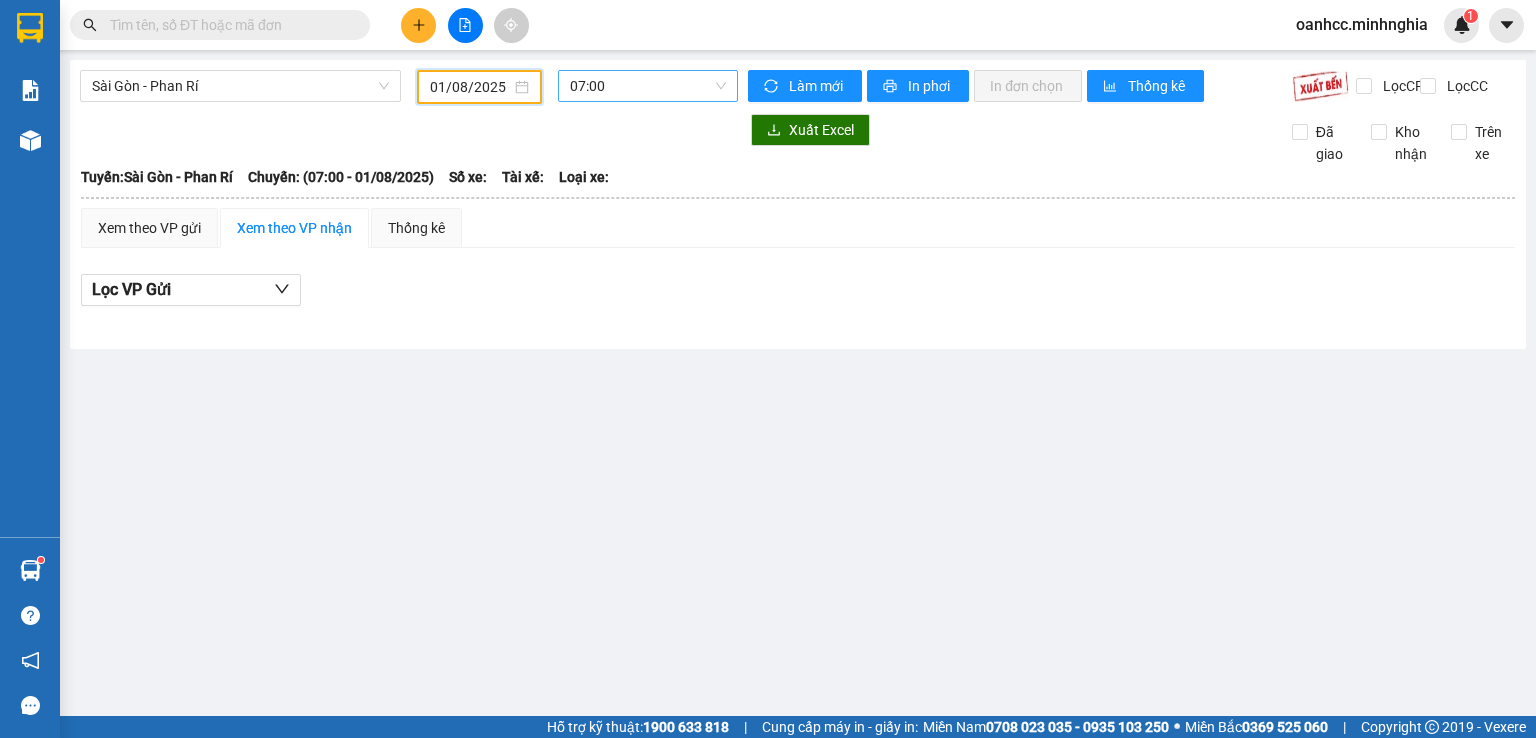 click on "07:00" at bounding box center [648, 86] 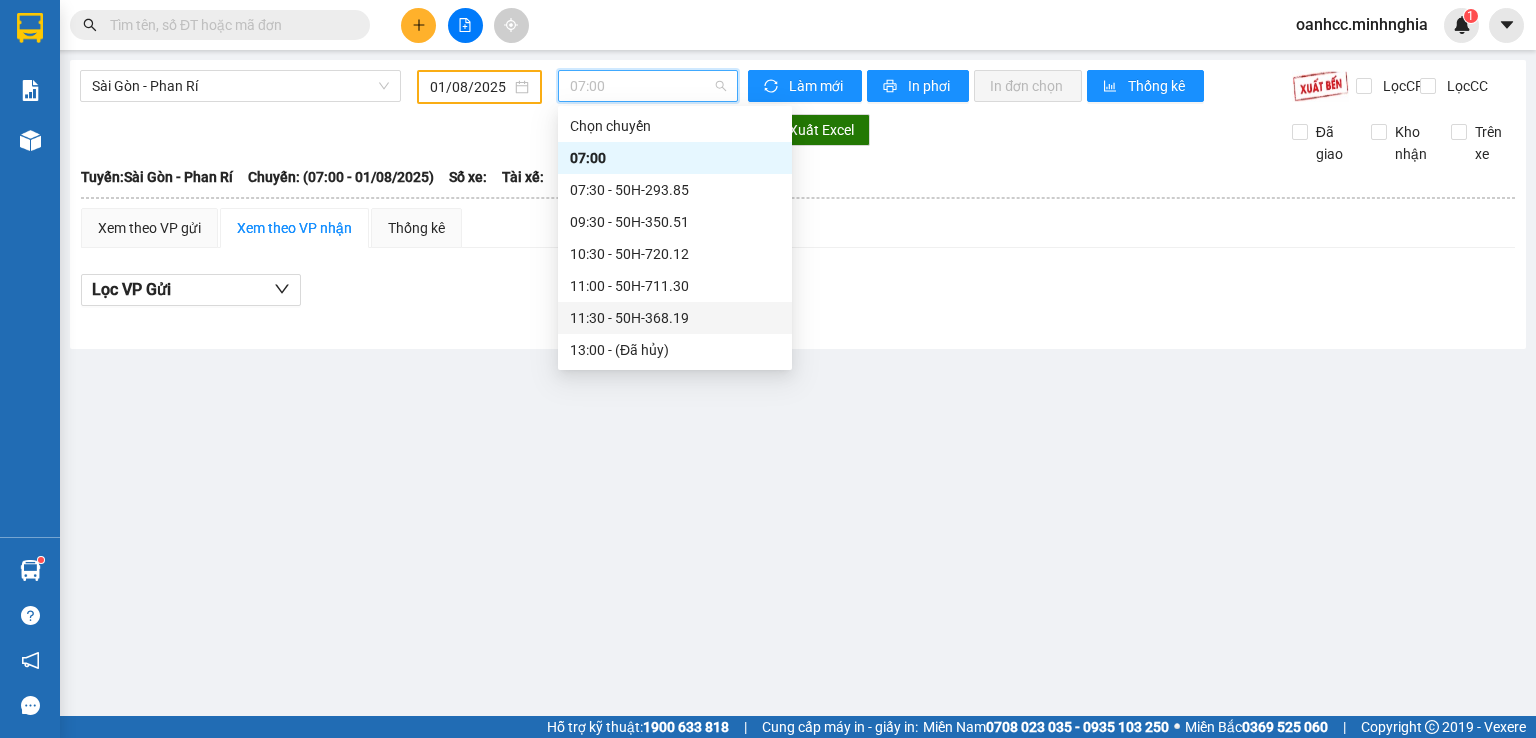 scroll, scrollTop: 352, scrollLeft: 0, axis: vertical 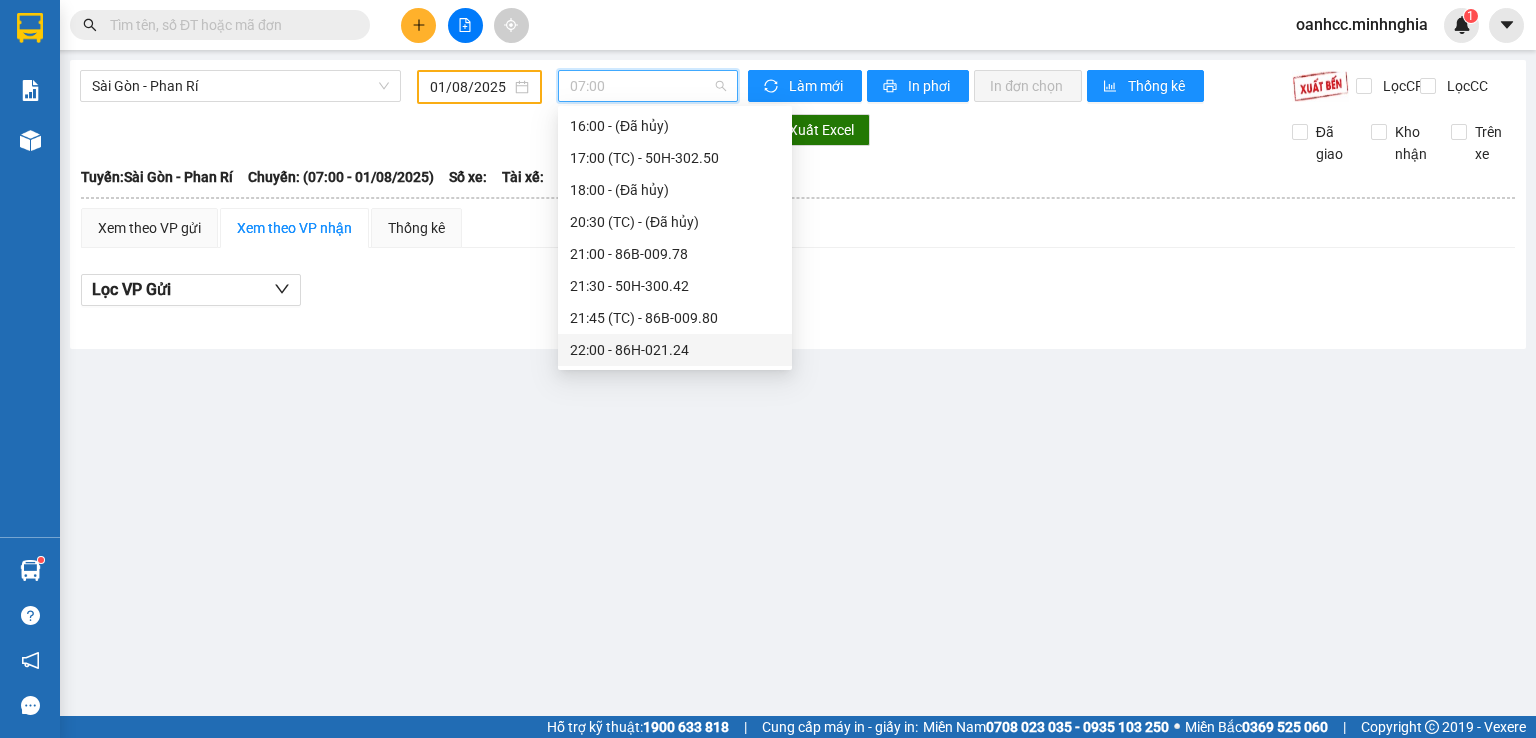 click on "[TIME]     - [LICENSE_PLATE]" at bounding box center [675, 350] 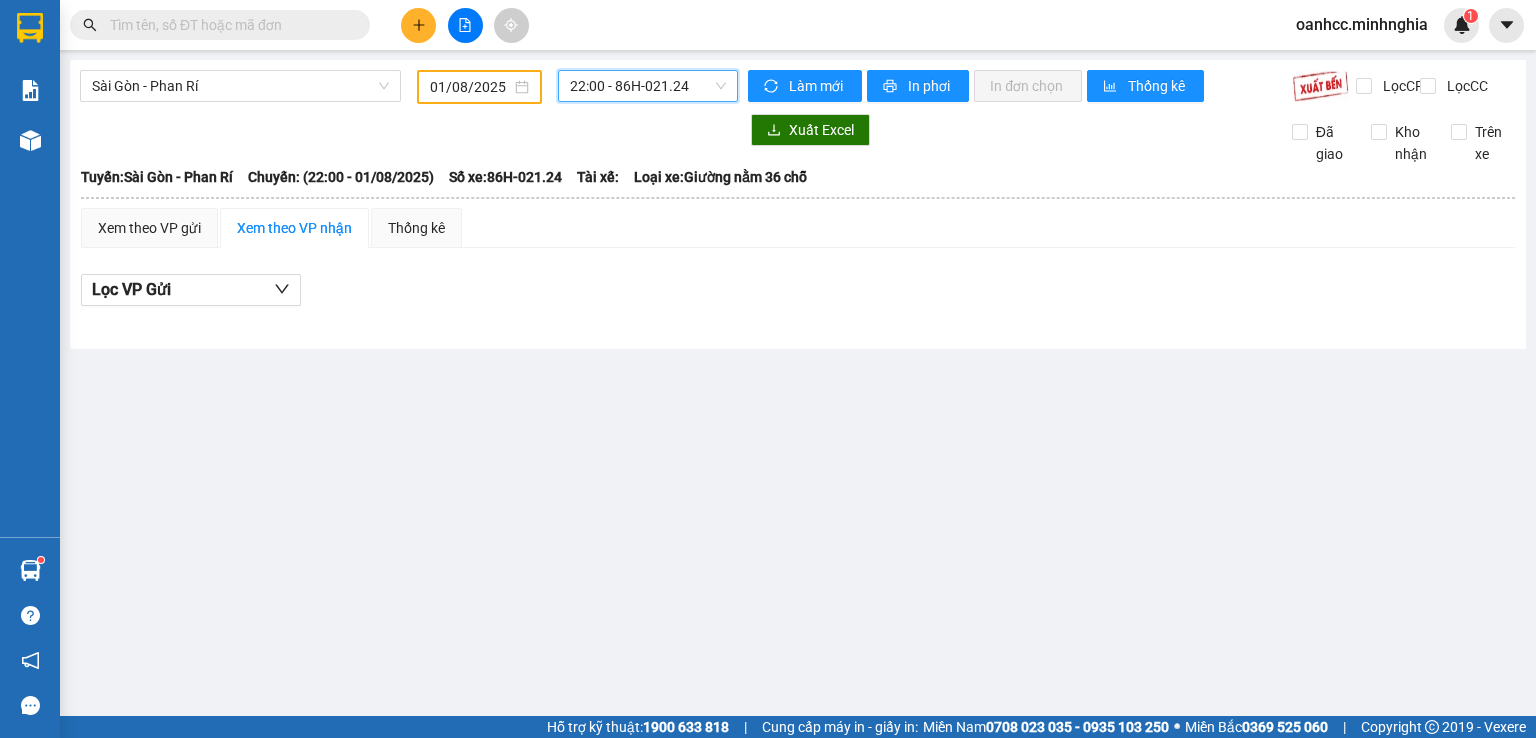 click on "[TIME]     - [LICENSE_PLATE]" at bounding box center [648, 86] 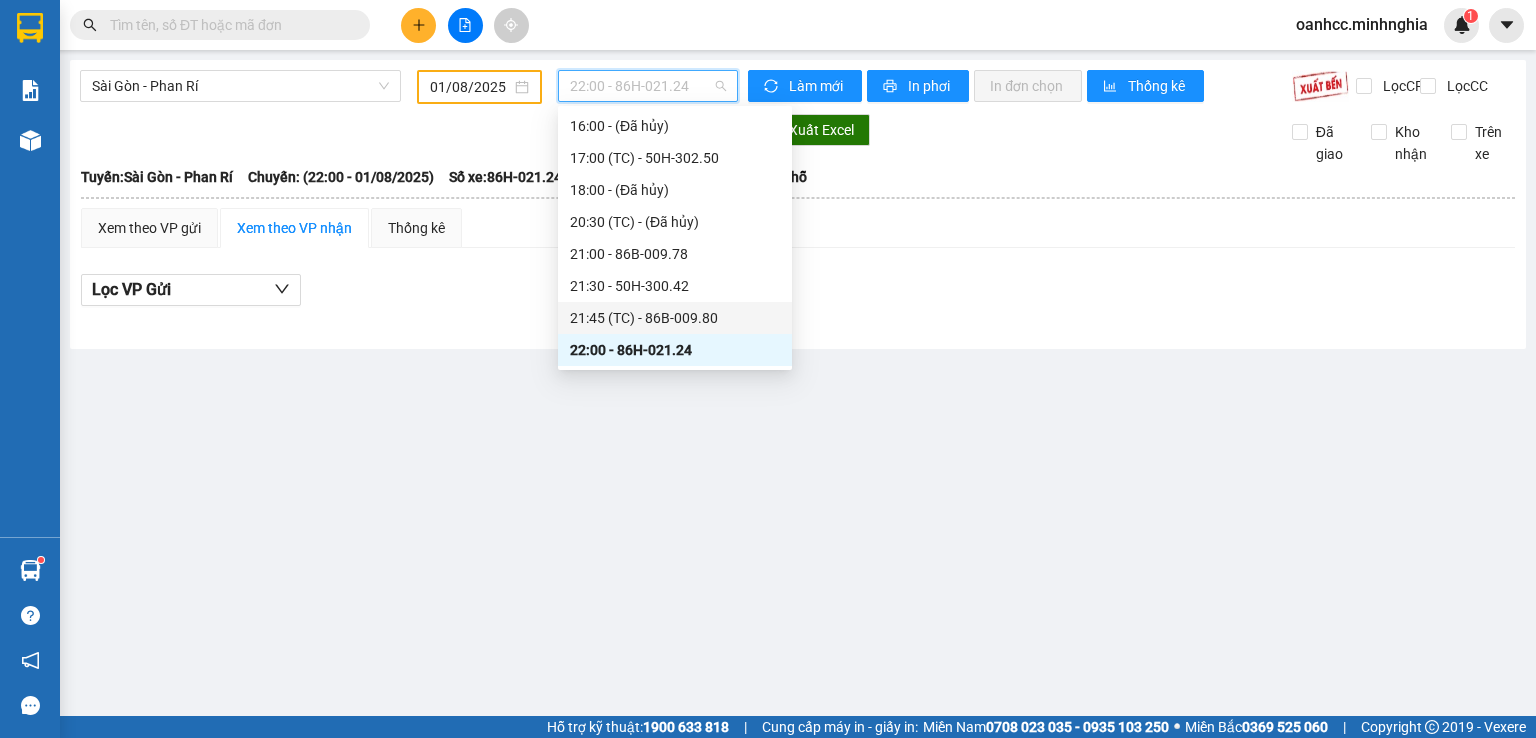 click on "[TIME]   [CODE]   - [CODE]" at bounding box center (675, 318) 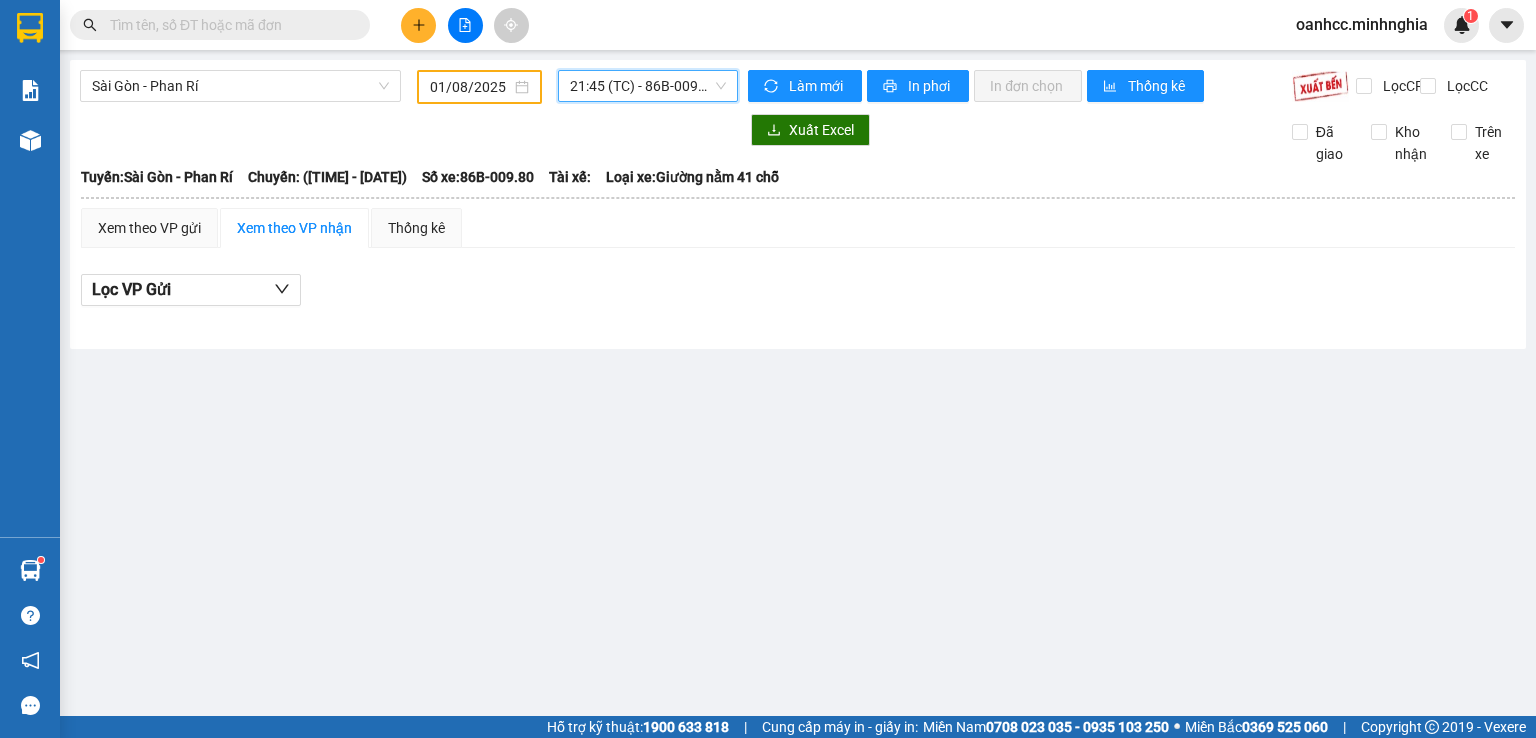 click on "[TIME]   [CODE]   - [CODE]" at bounding box center (648, 86) 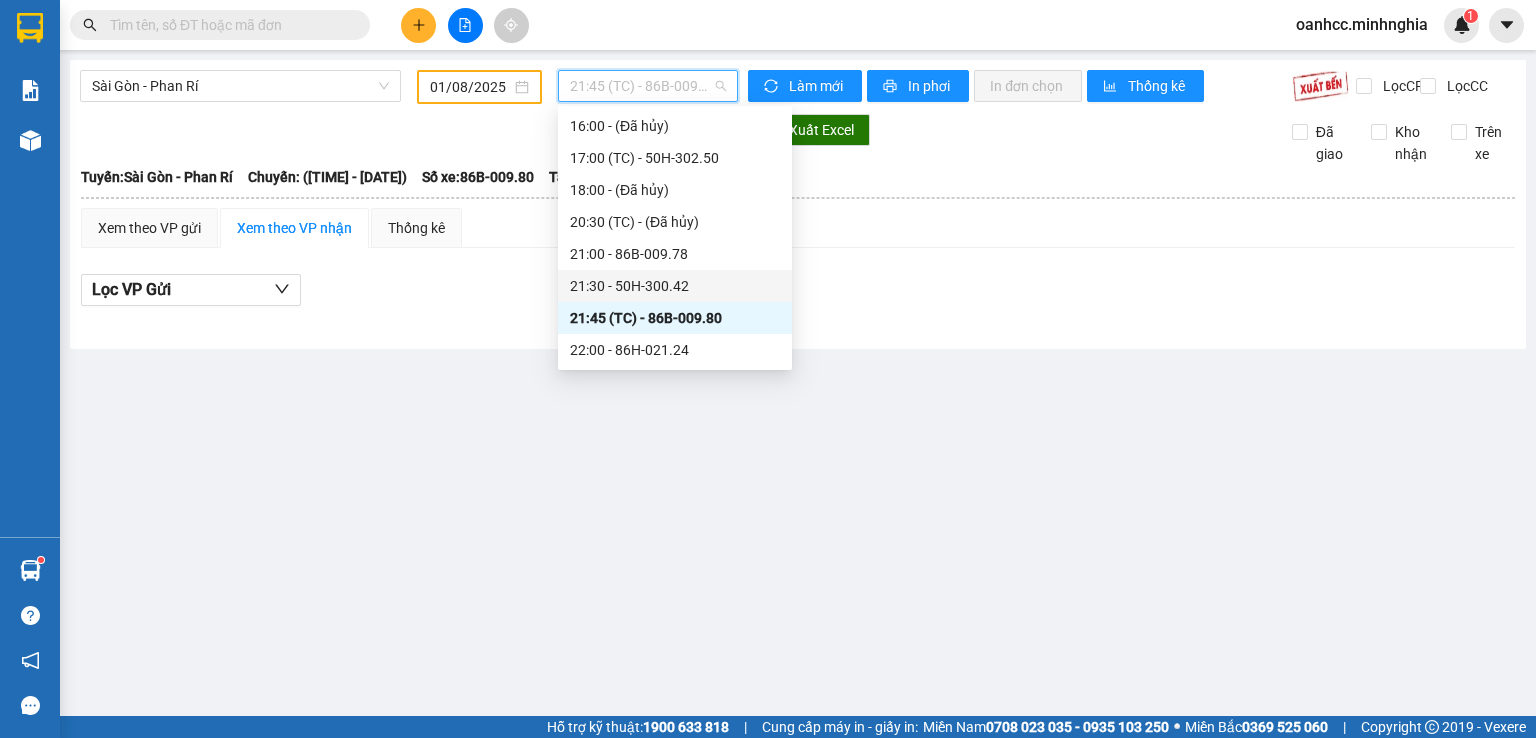 click on "21:30     - 50H-300.42" at bounding box center (675, 286) 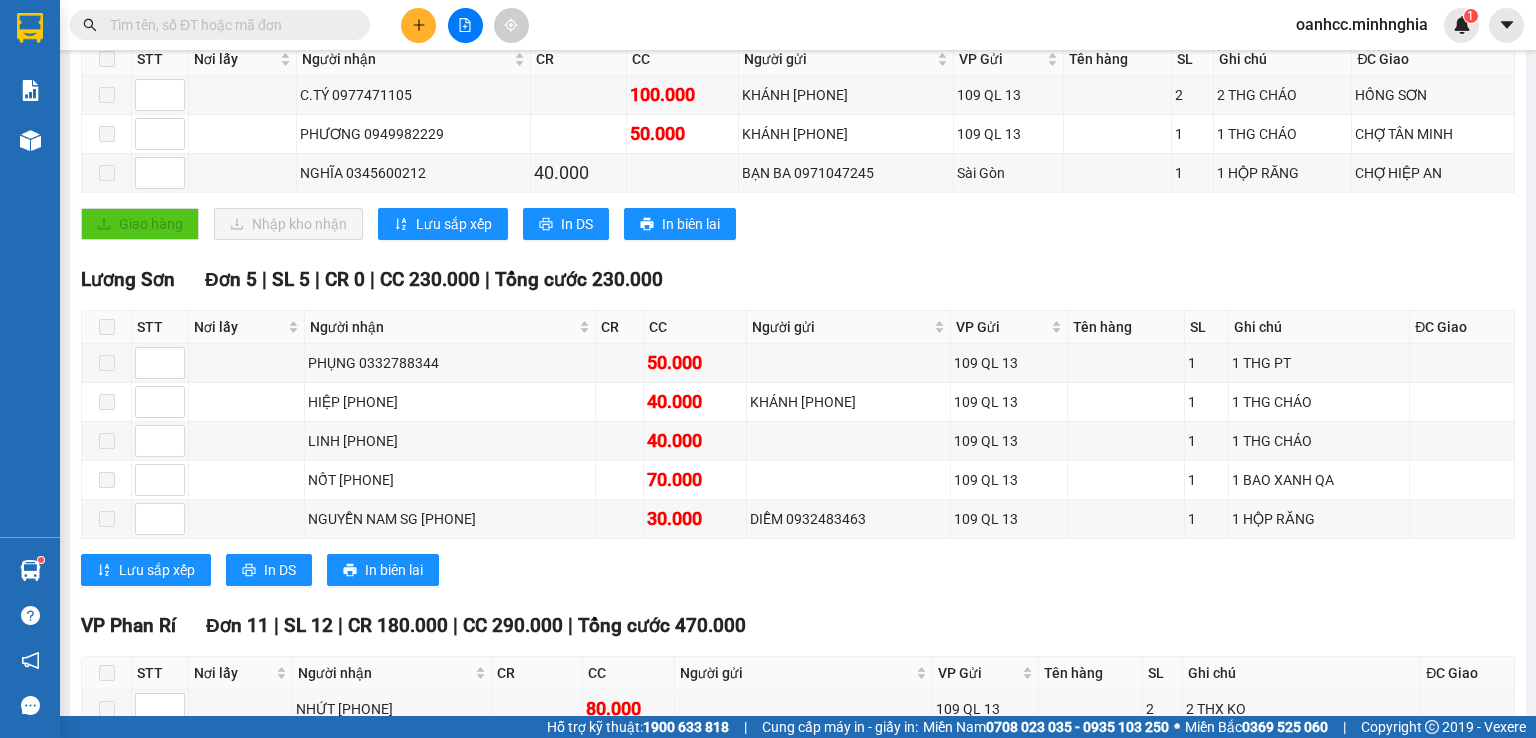 scroll, scrollTop: 0, scrollLeft: 0, axis: both 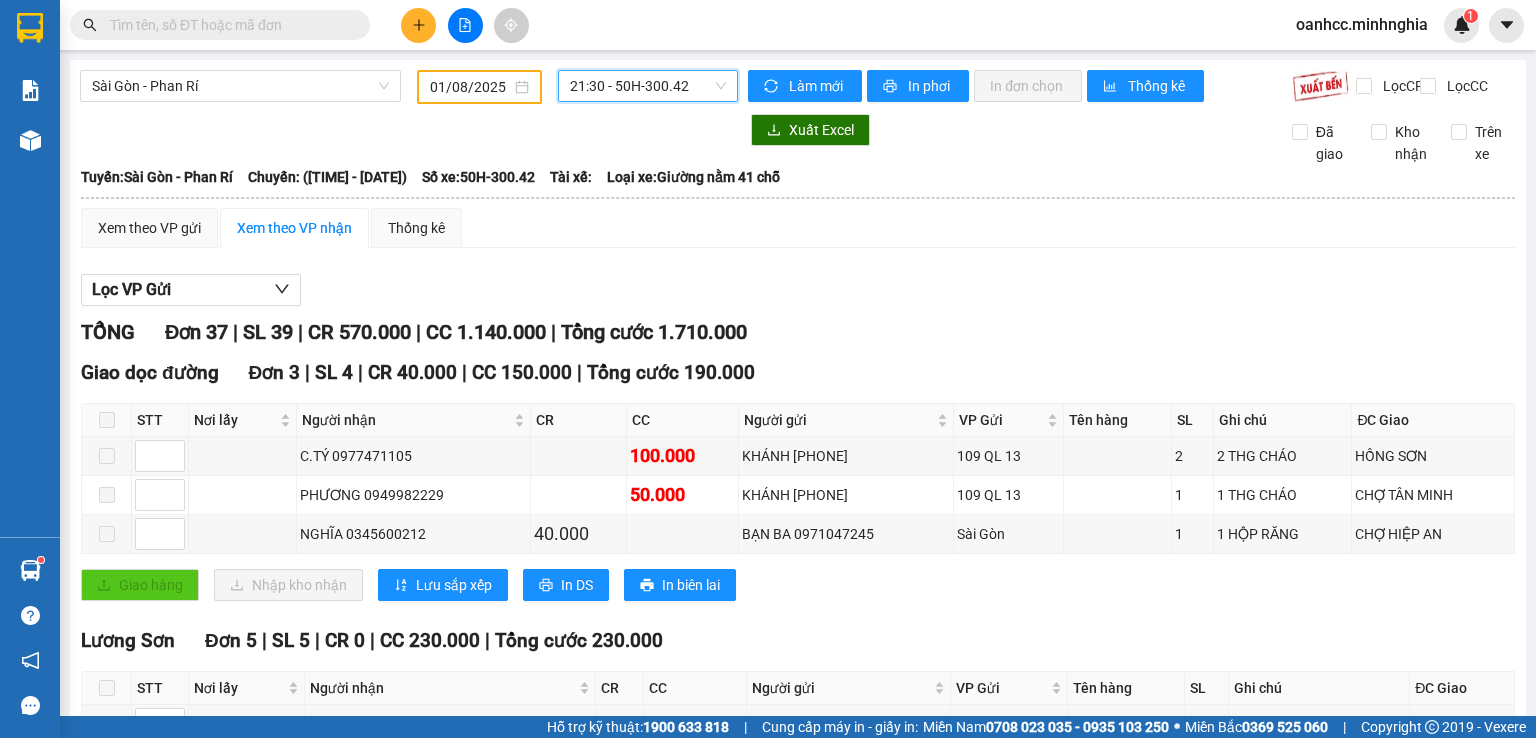 click on "21:30     - 50H-300.42" at bounding box center [648, 86] 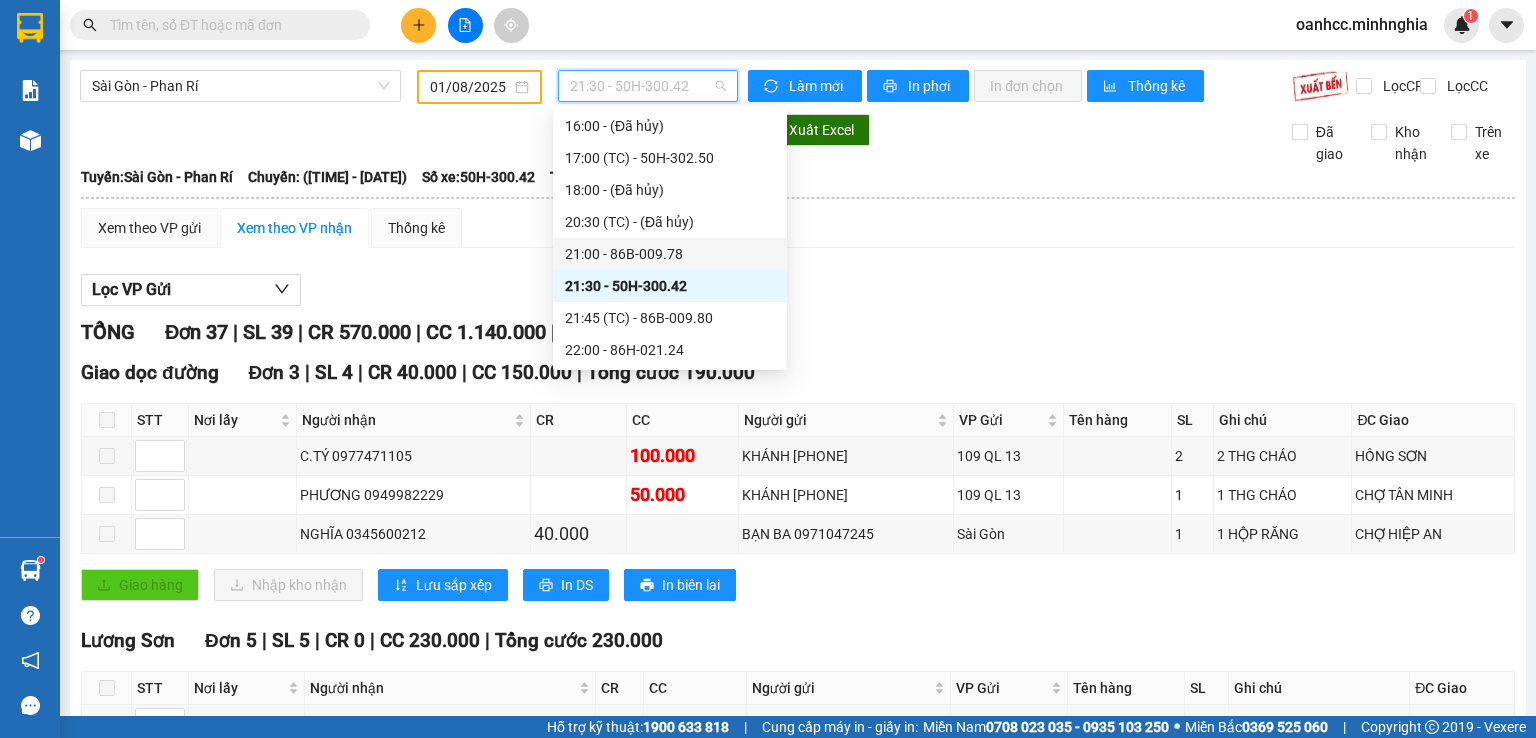 click on "[TIME]     - [LICENSE_PLATE]" at bounding box center [670, 254] 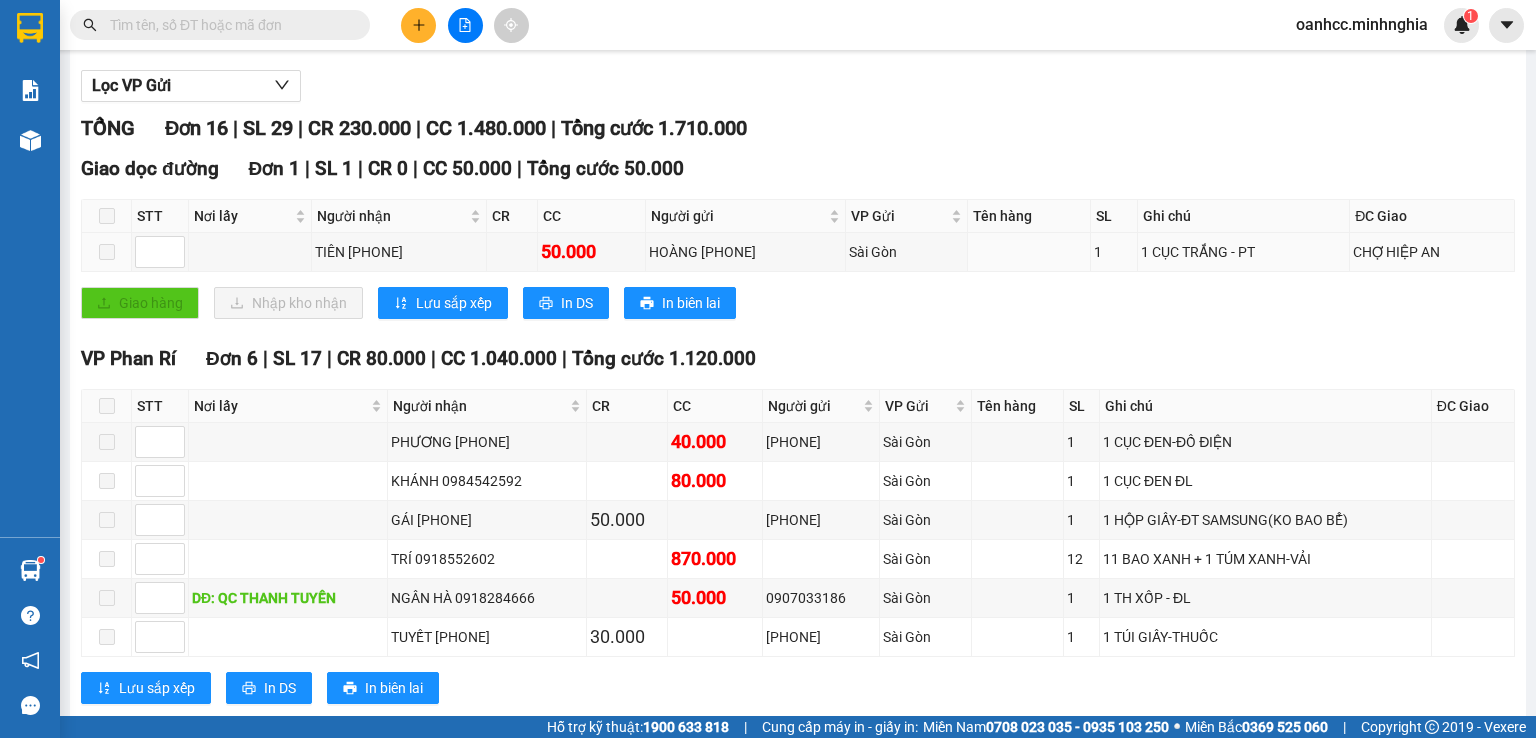 scroll, scrollTop: 0, scrollLeft: 0, axis: both 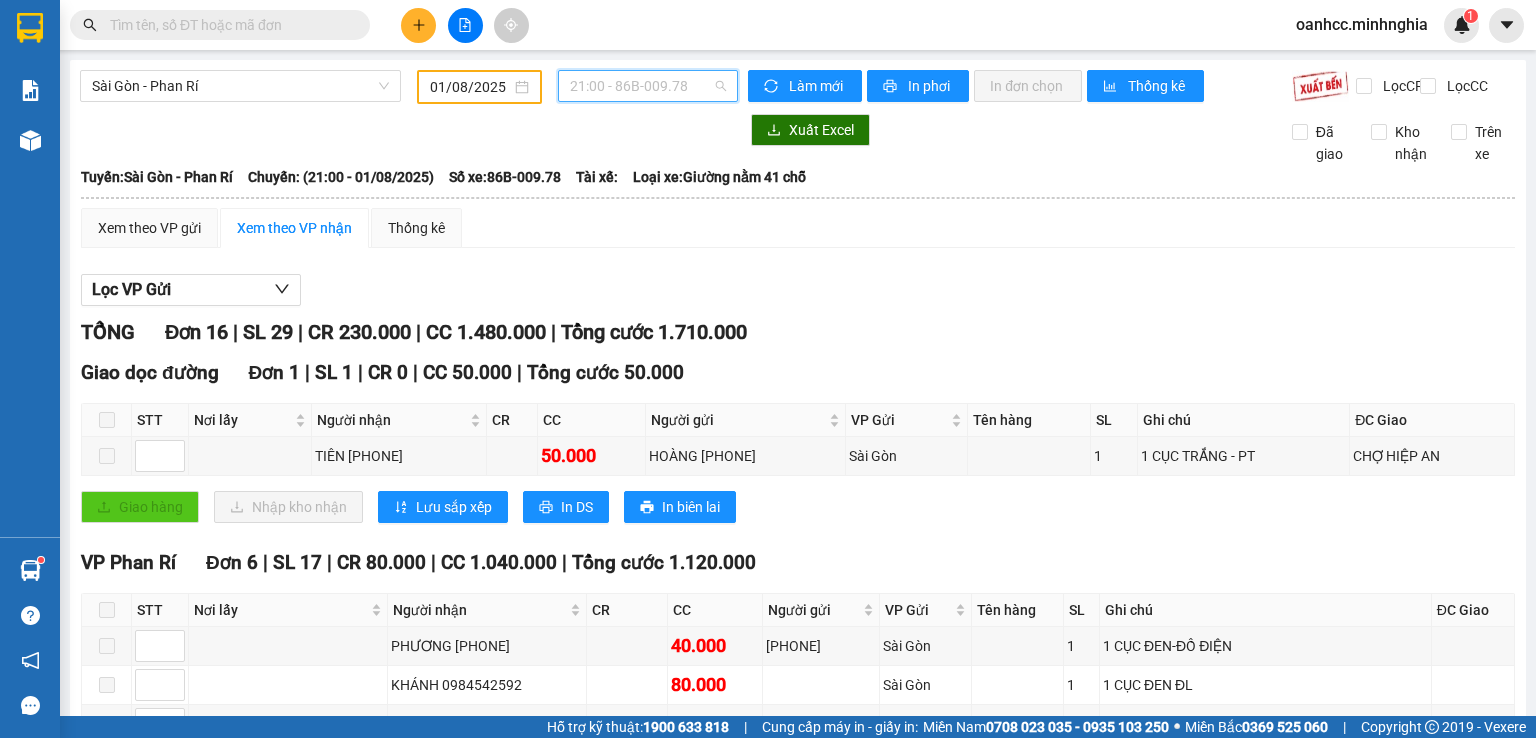 click on "[TIME]     - [LICENSE_PLATE]" at bounding box center [648, 86] 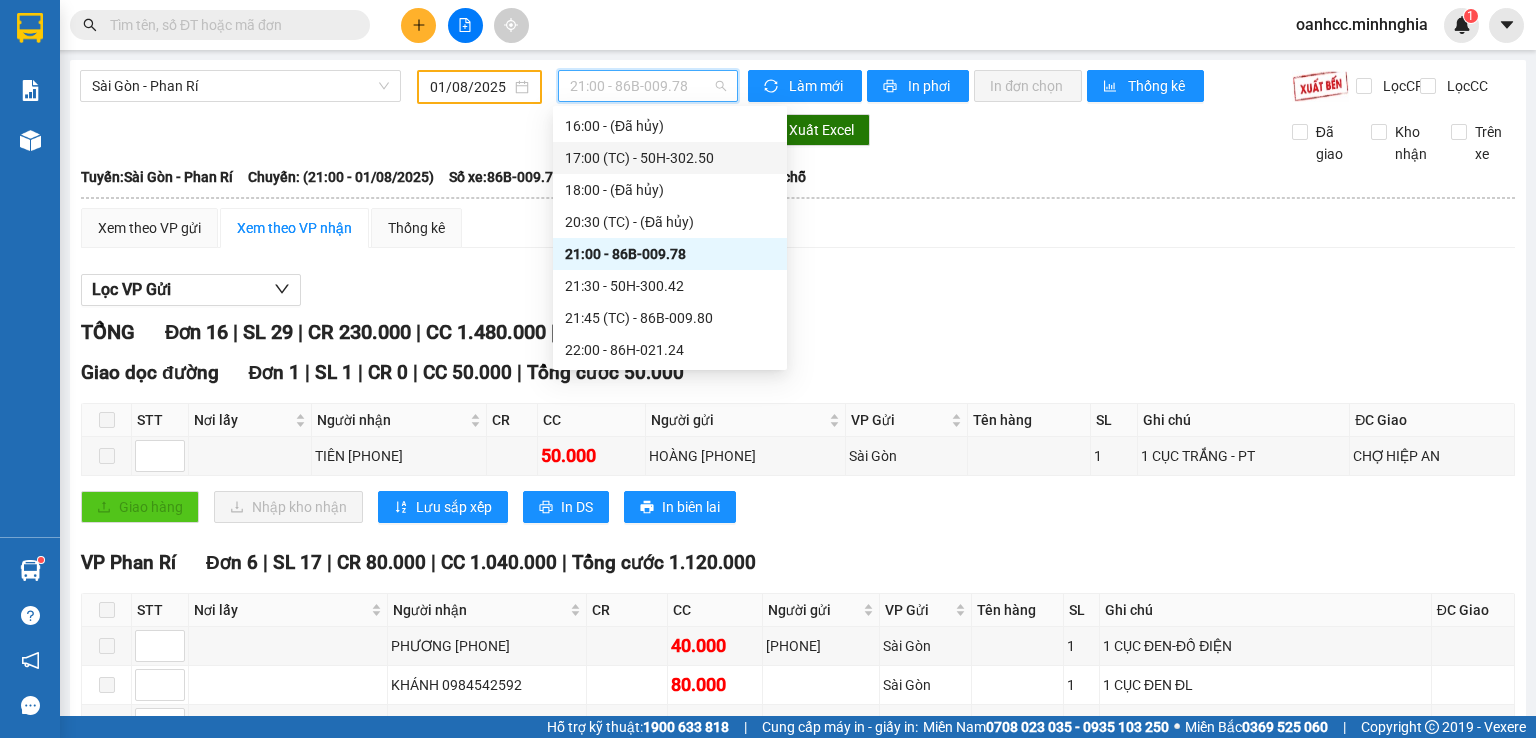 click on "17:00   (TC)   - 50H-302.50" at bounding box center [670, 158] 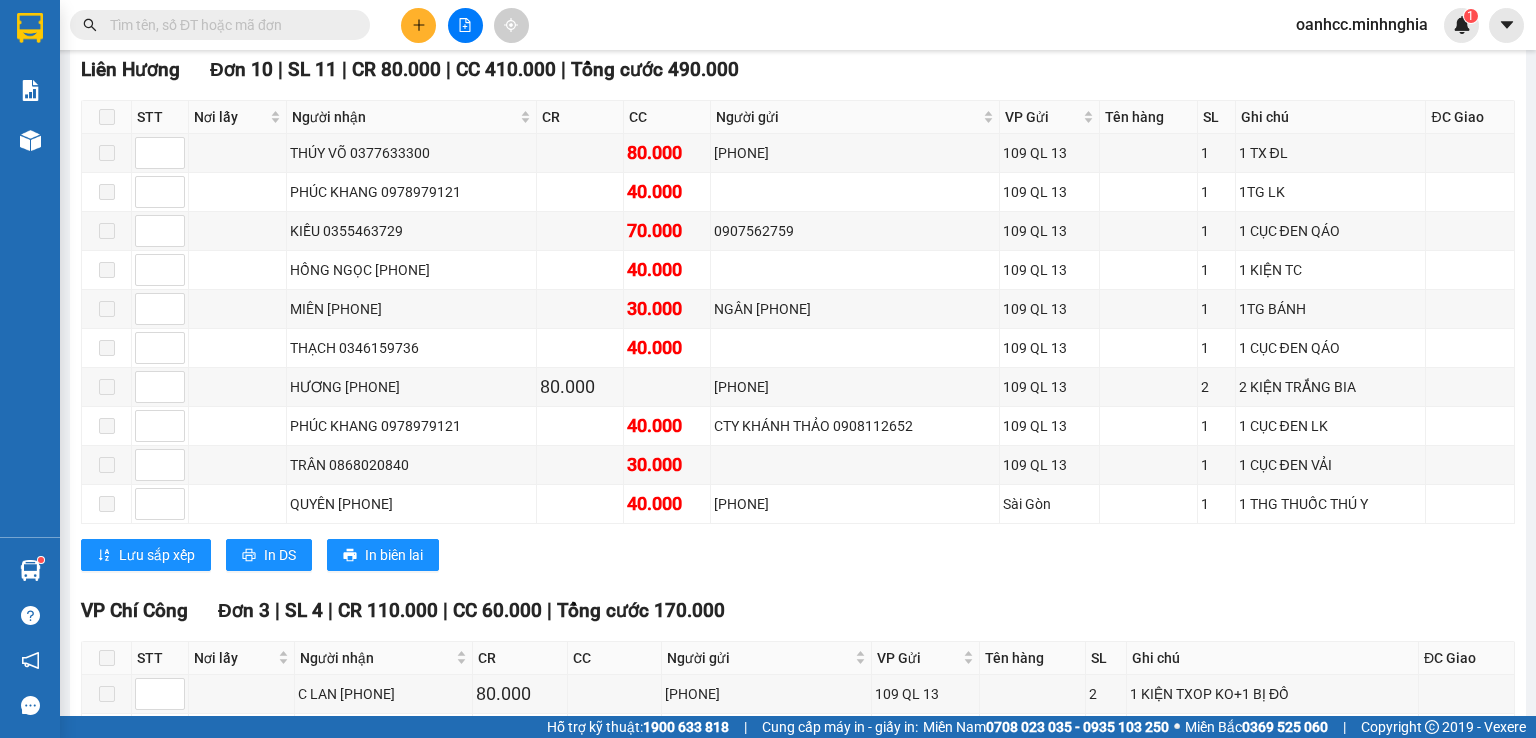scroll, scrollTop: 1000, scrollLeft: 0, axis: vertical 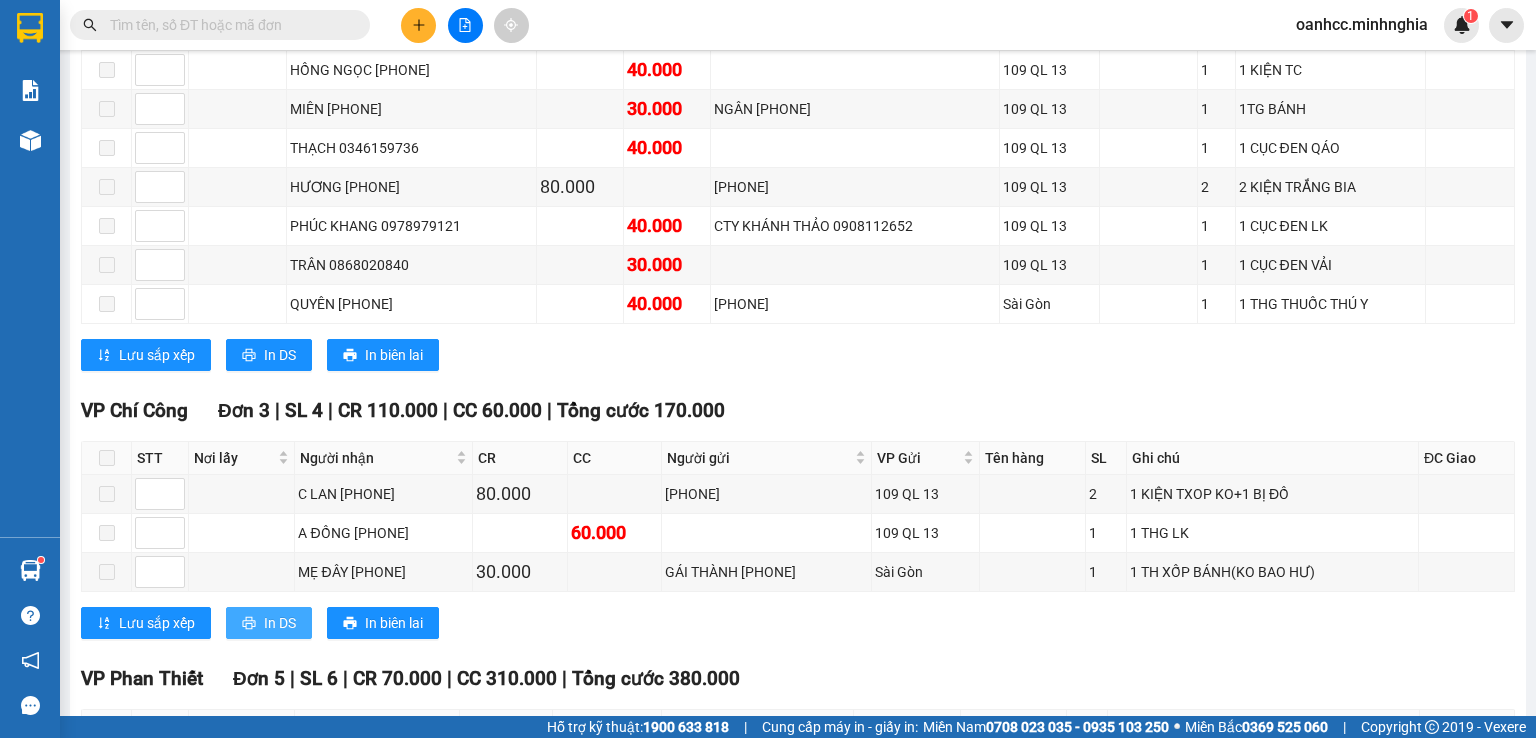 click on "In DS" at bounding box center [280, 623] 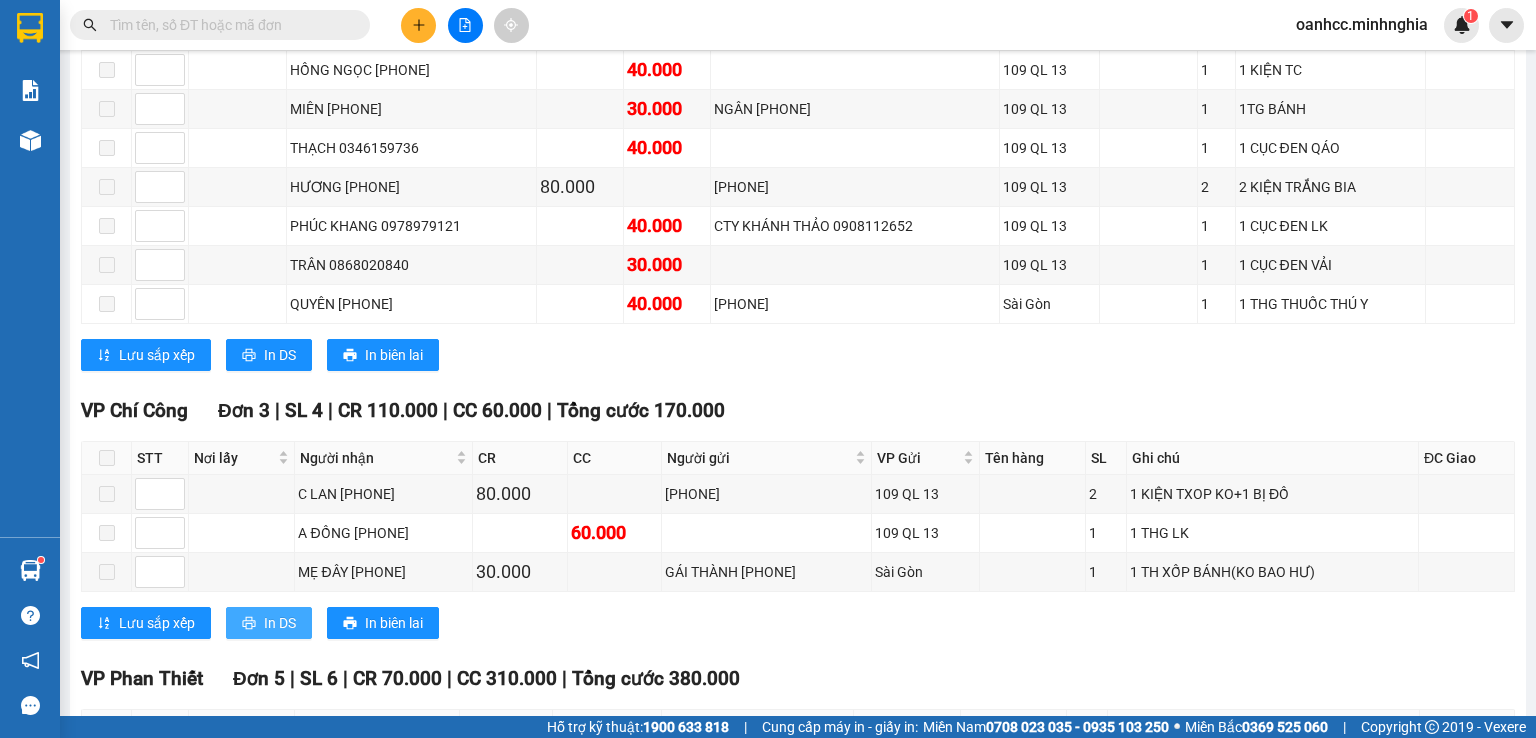 scroll, scrollTop: 0, scrollLeft: 0, axis: both 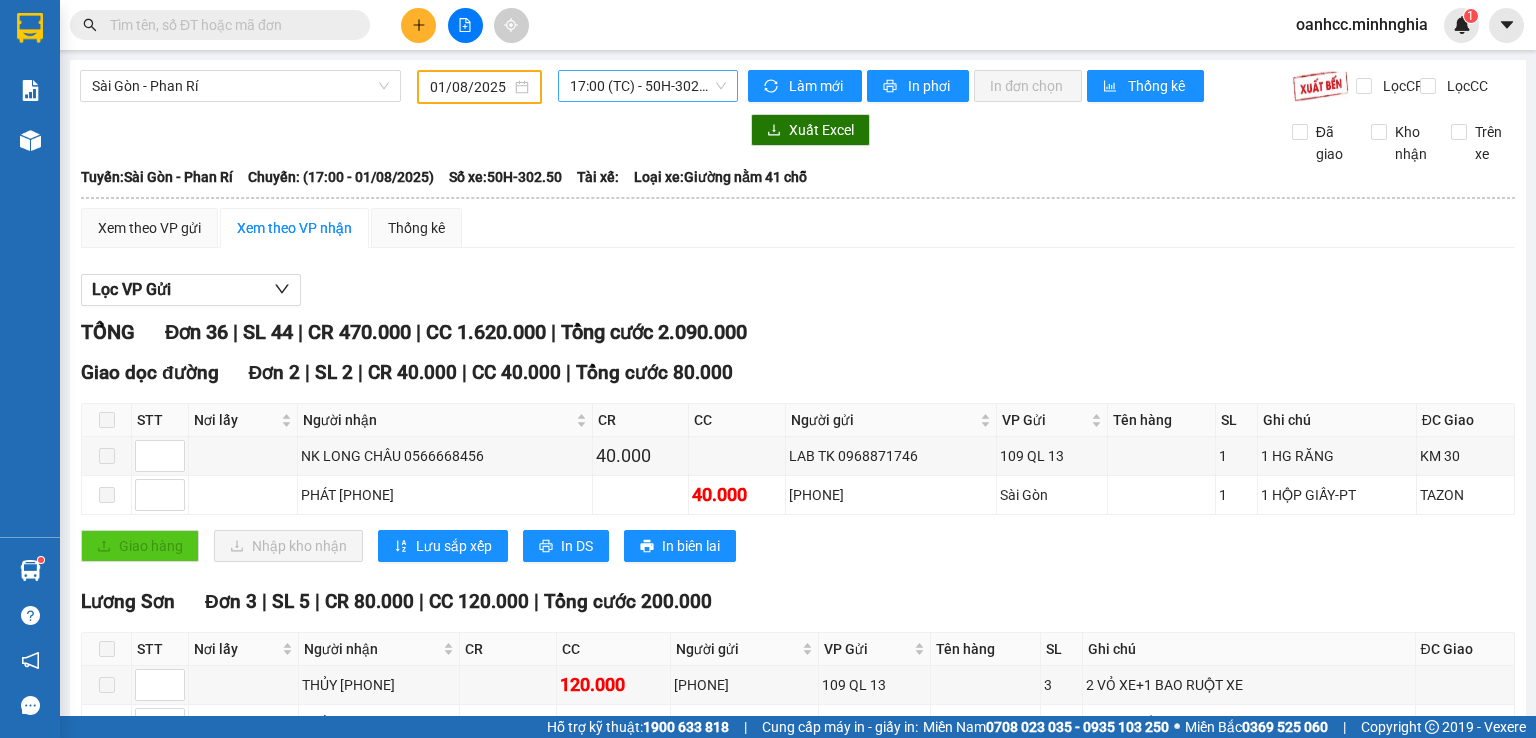 click on "17:00   (TC)   - 50H-302.50" at bounding box center (648, 86) 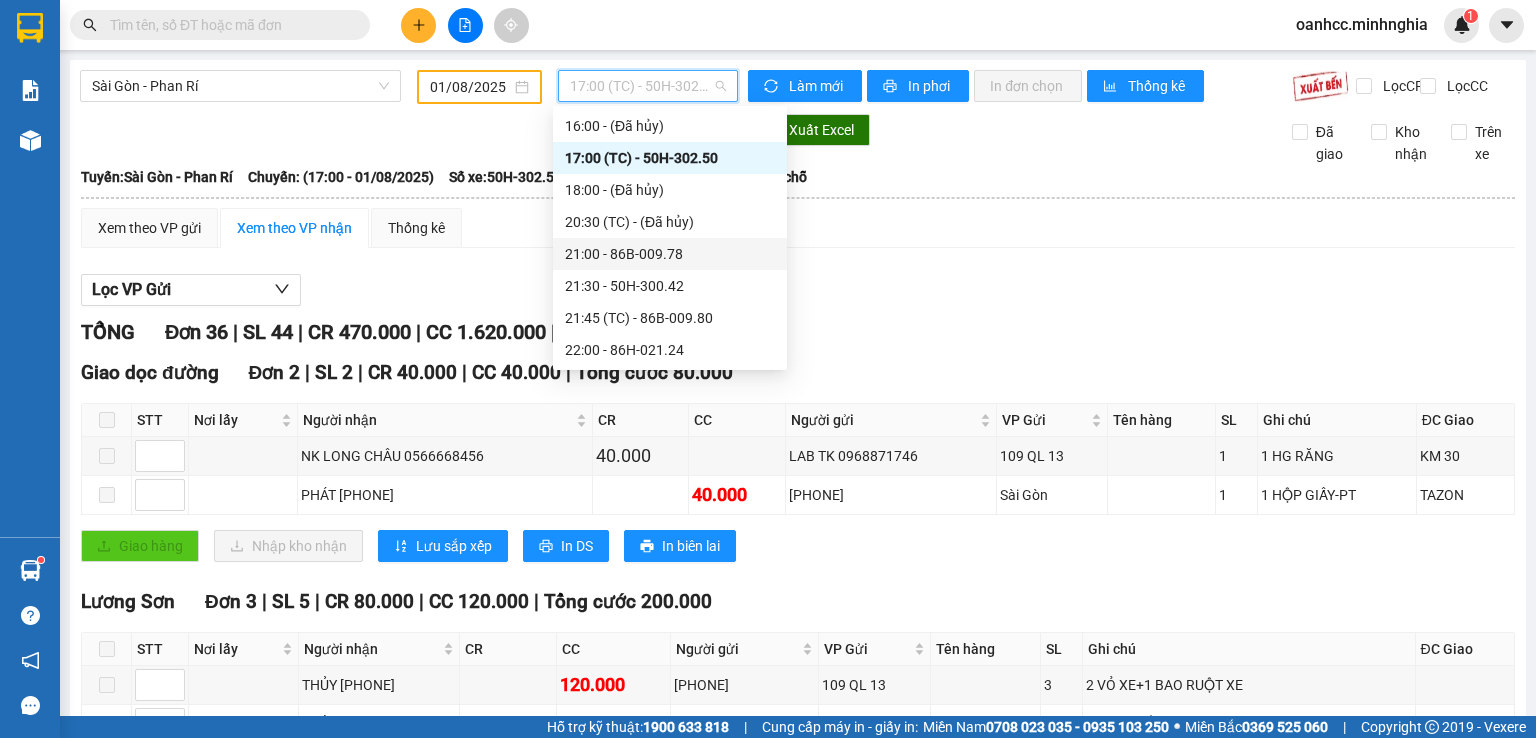scroll, scrollTop: 152, scrollLeft: 0, axis: vertical 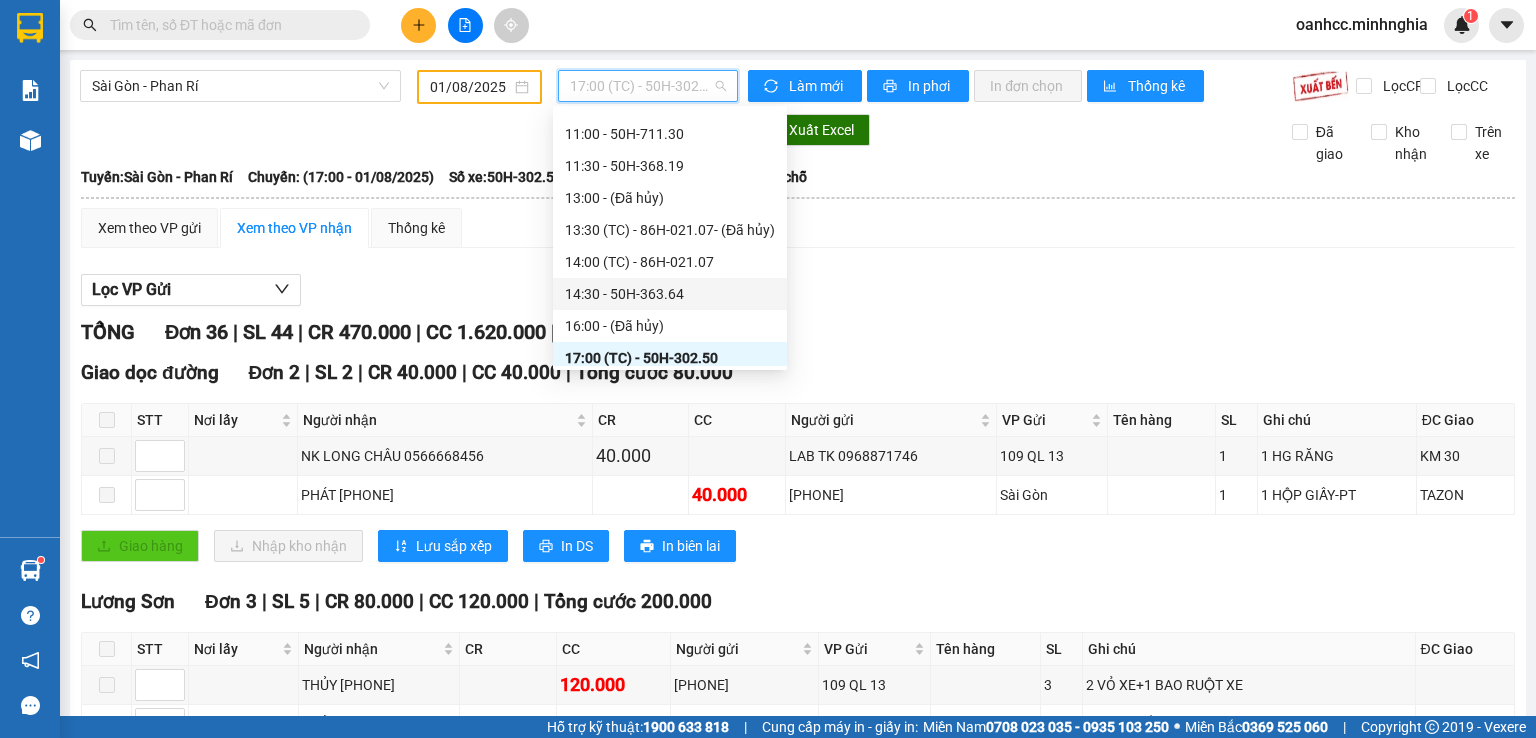 click on "[TIME]     - [CODE]" at bounding box center [670, 294] 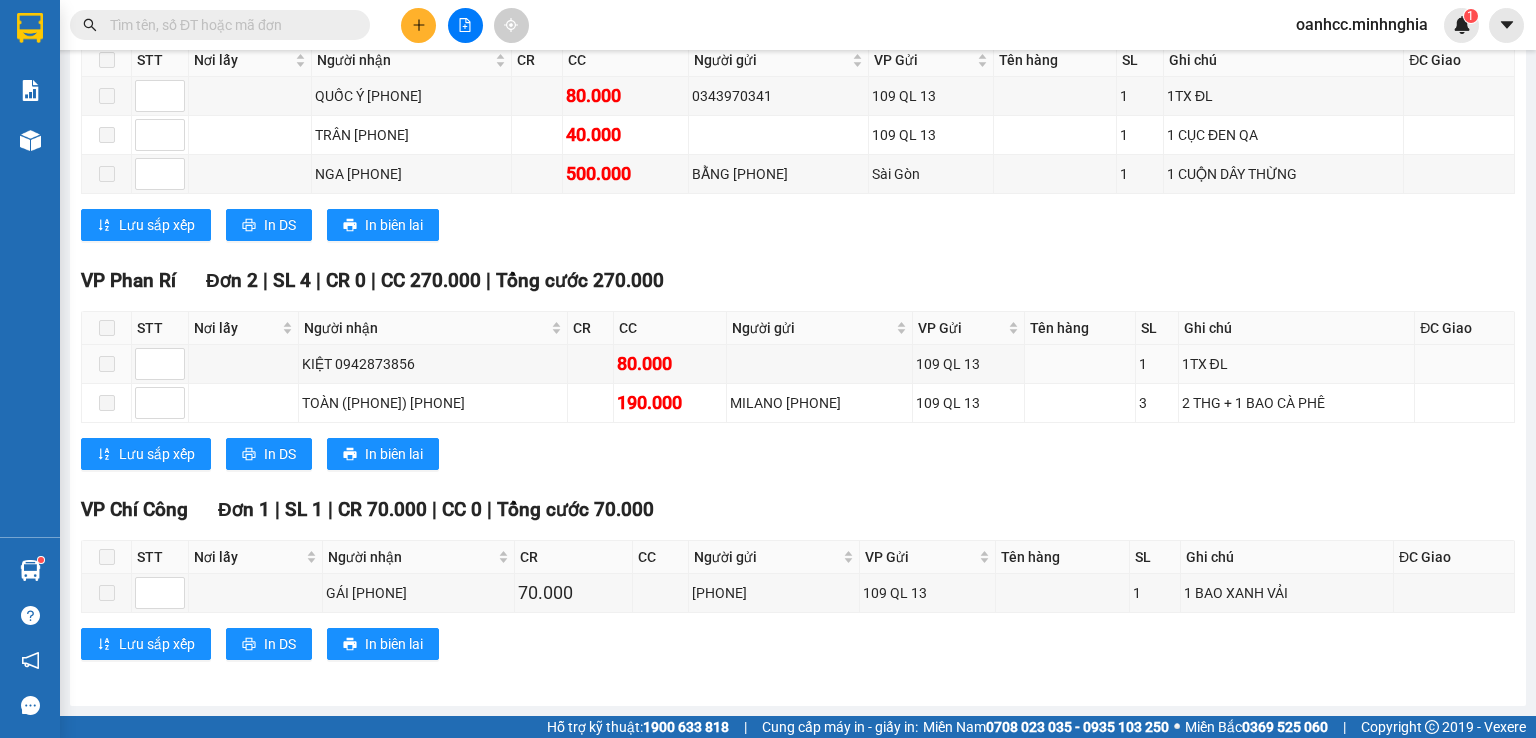 scroll, scrollTop: 0, scrollLeft: 0, axis: both 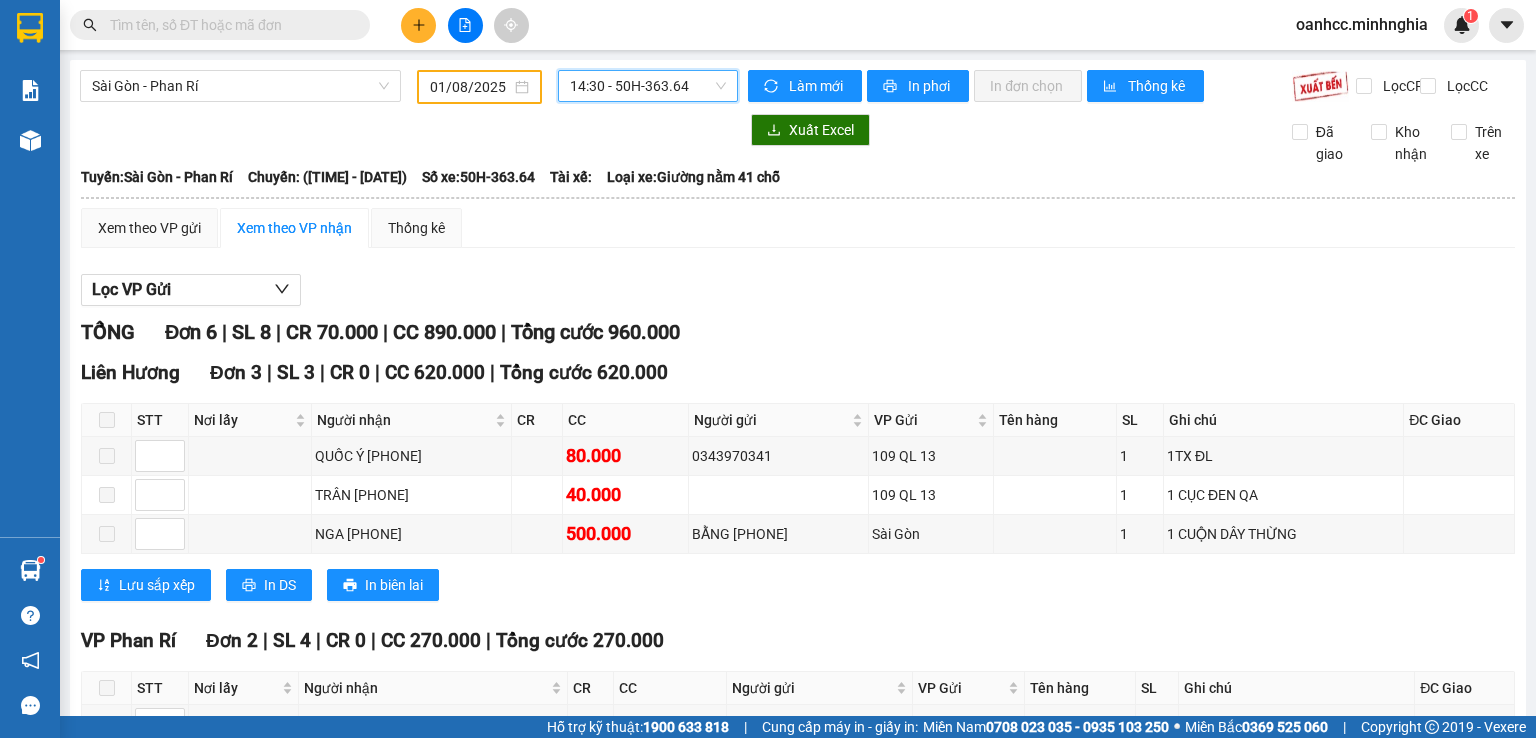 click on "[TIME]     - [CODE]" at bounding box center (648, 86) 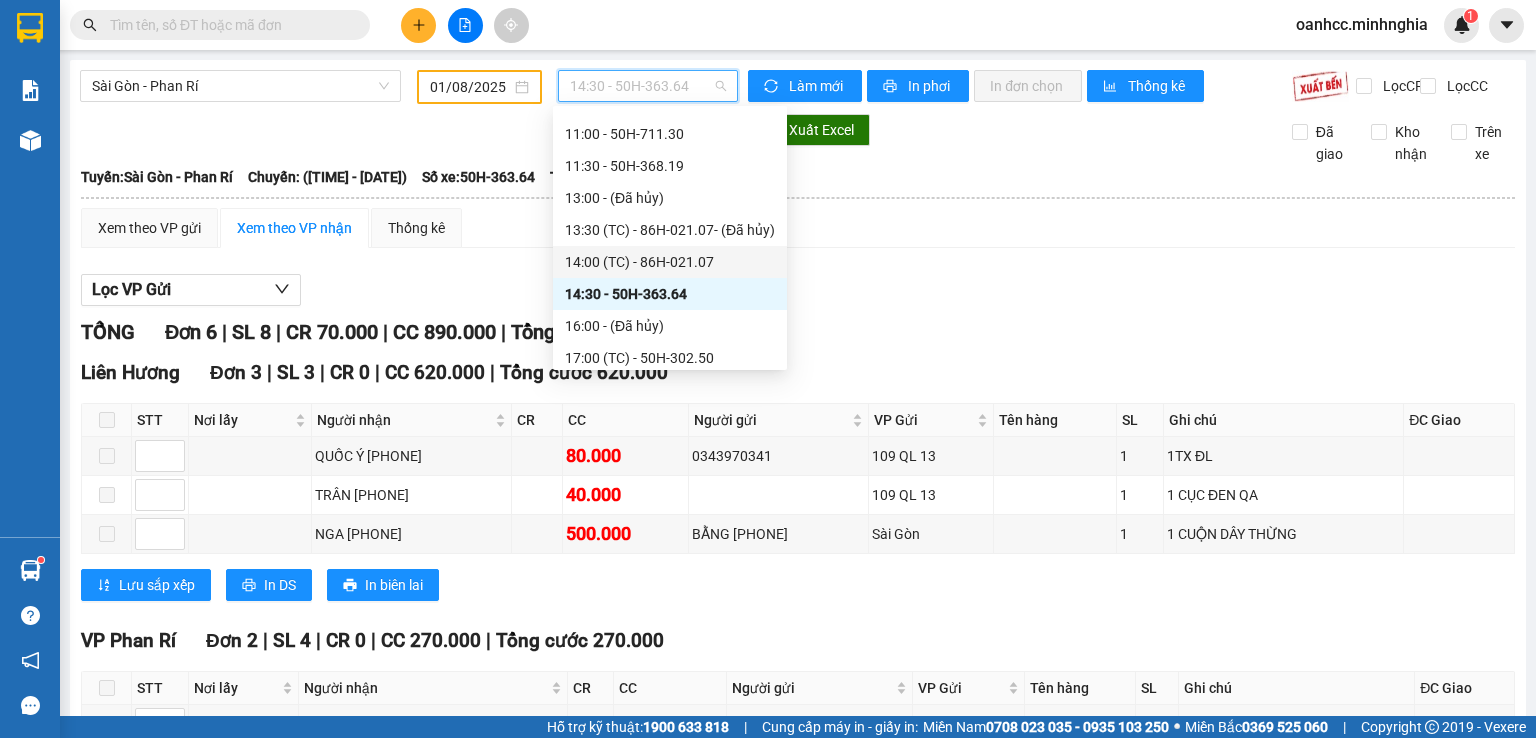 click on "14:00   (TC)   - 86H-021.07" at bounding box center (670, 262) 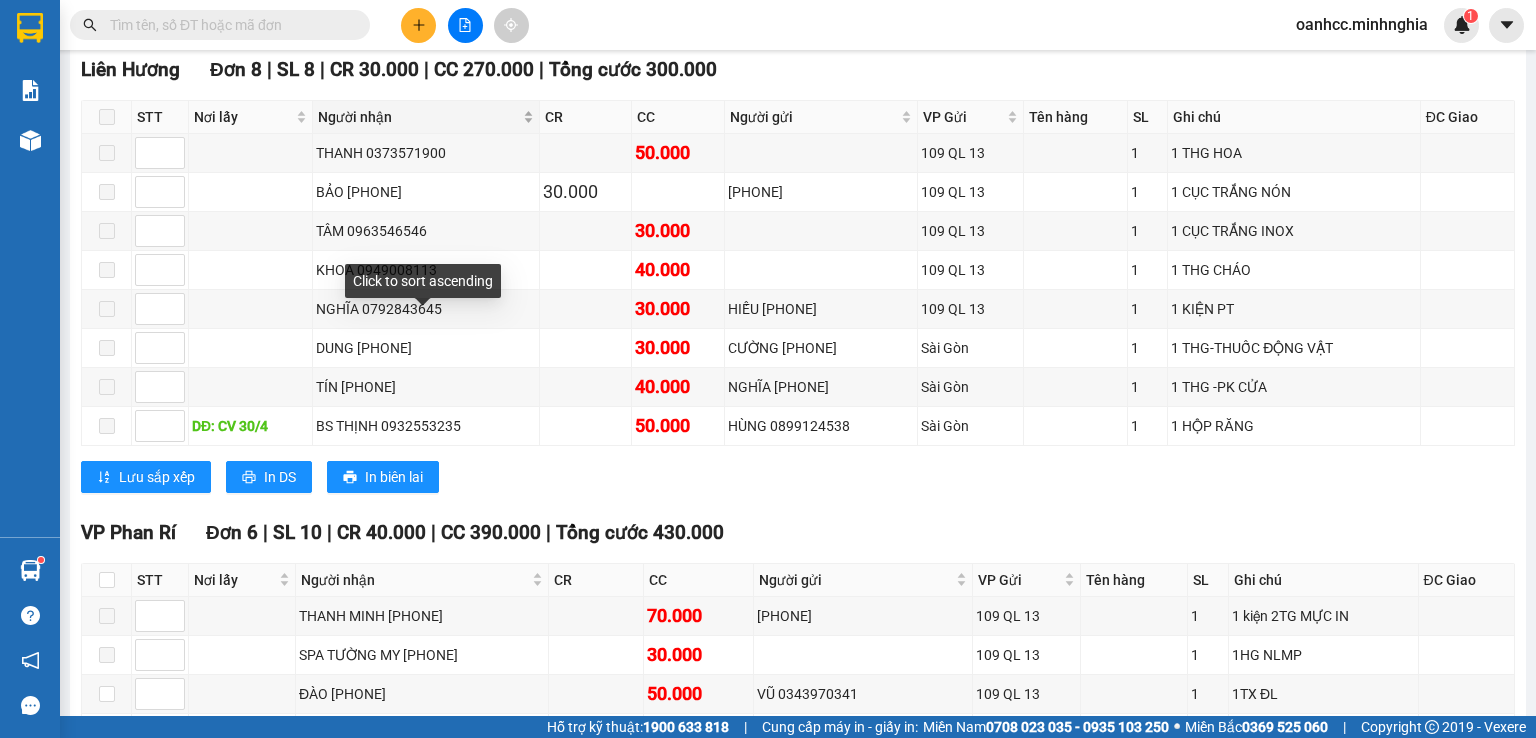 scroll, scrollTop: 1200, scrollLeft: 0, axis: vertical 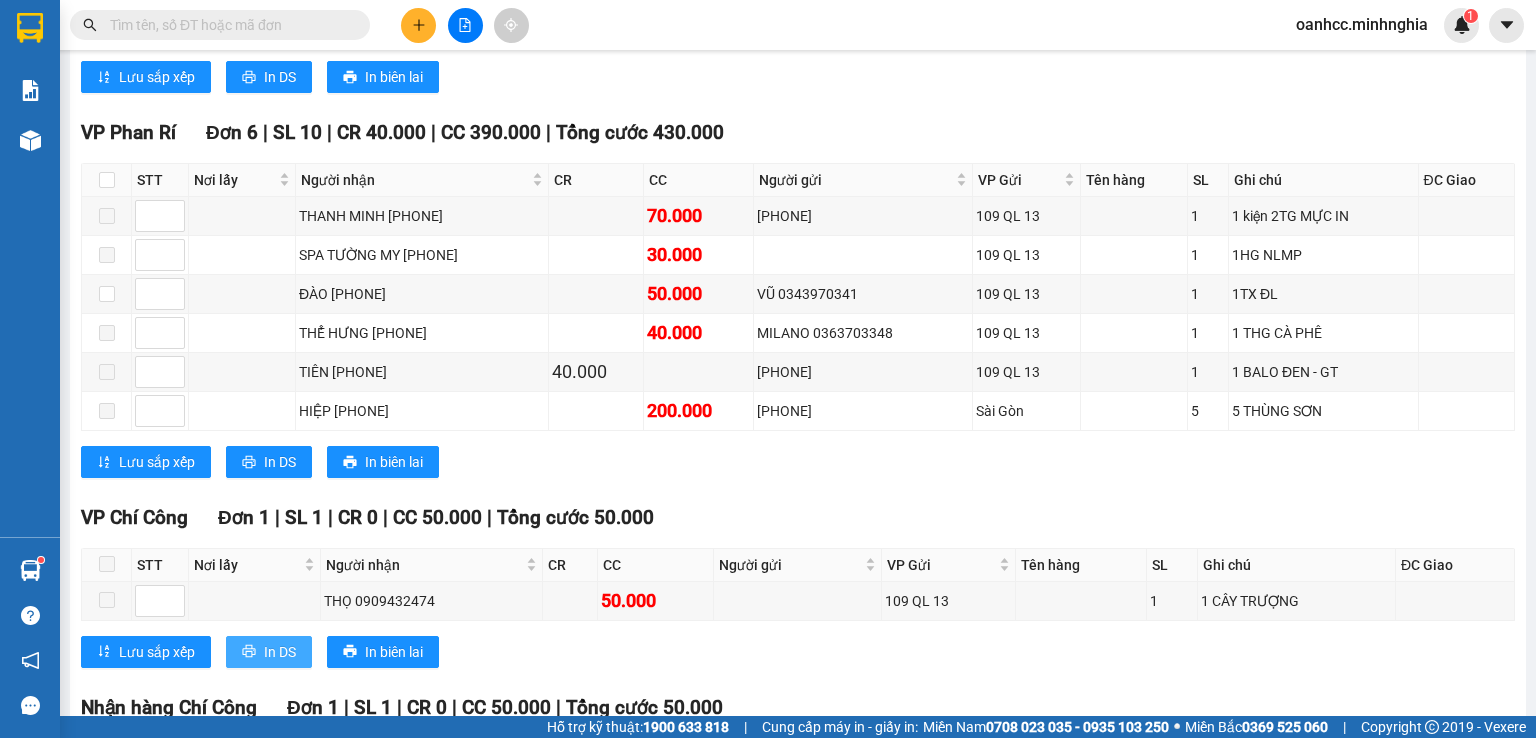 click on "In DS" at bounding box center [280, 652] 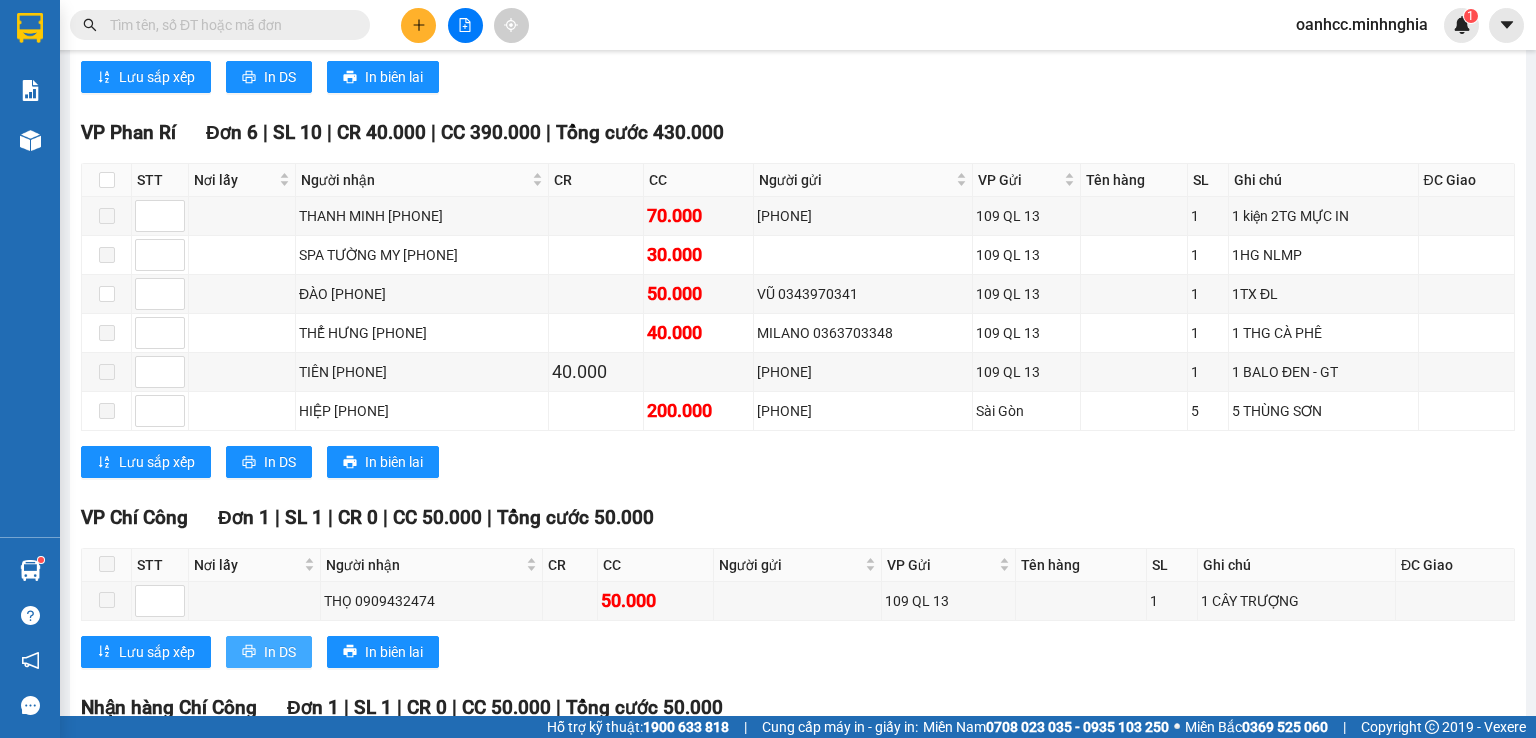 scroll, scrollTop: 0, scrollLeft: 0, axis: both 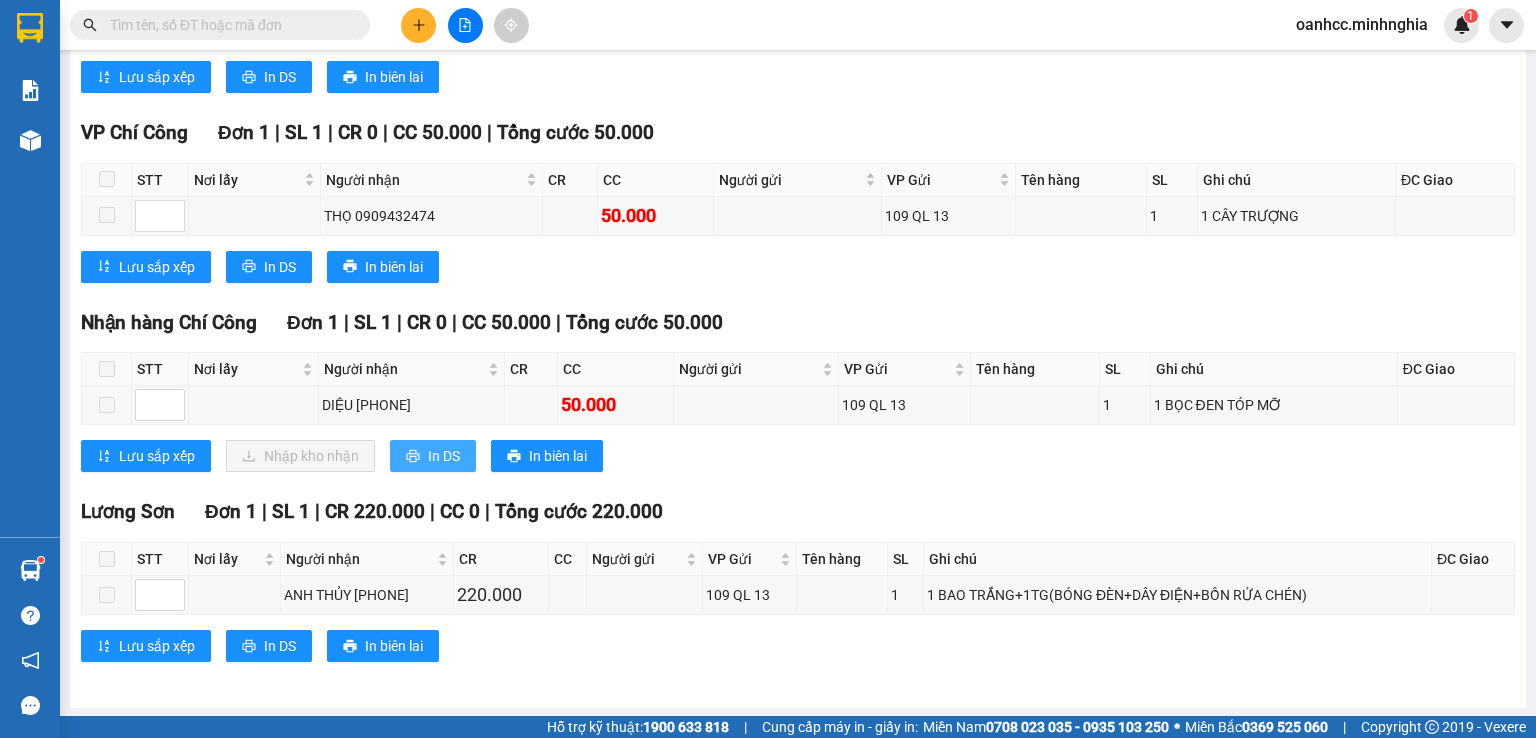 click on "In DS" at bounding box center (444, 456) 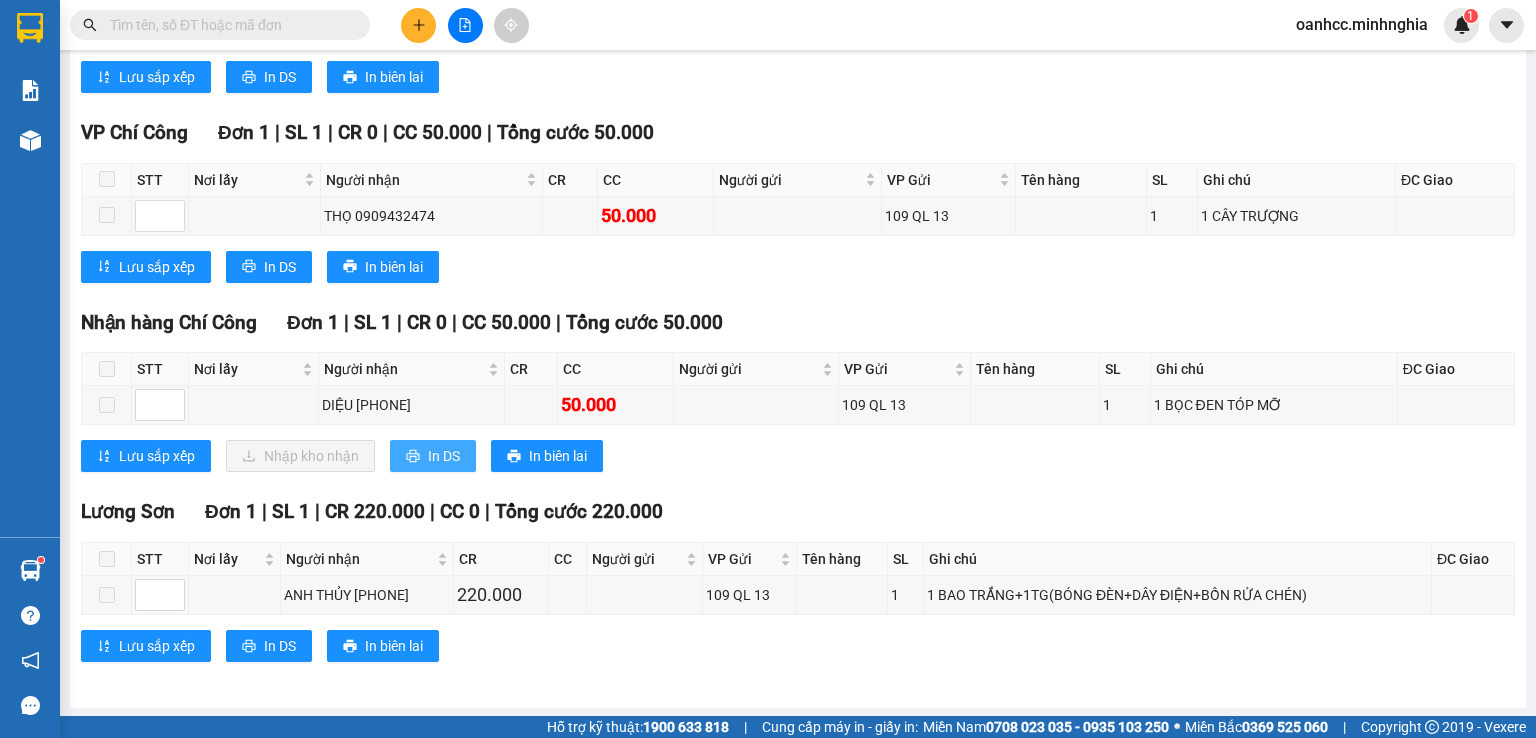 scroll, scrollTop: 0, scrollLeft: 0, axis: both 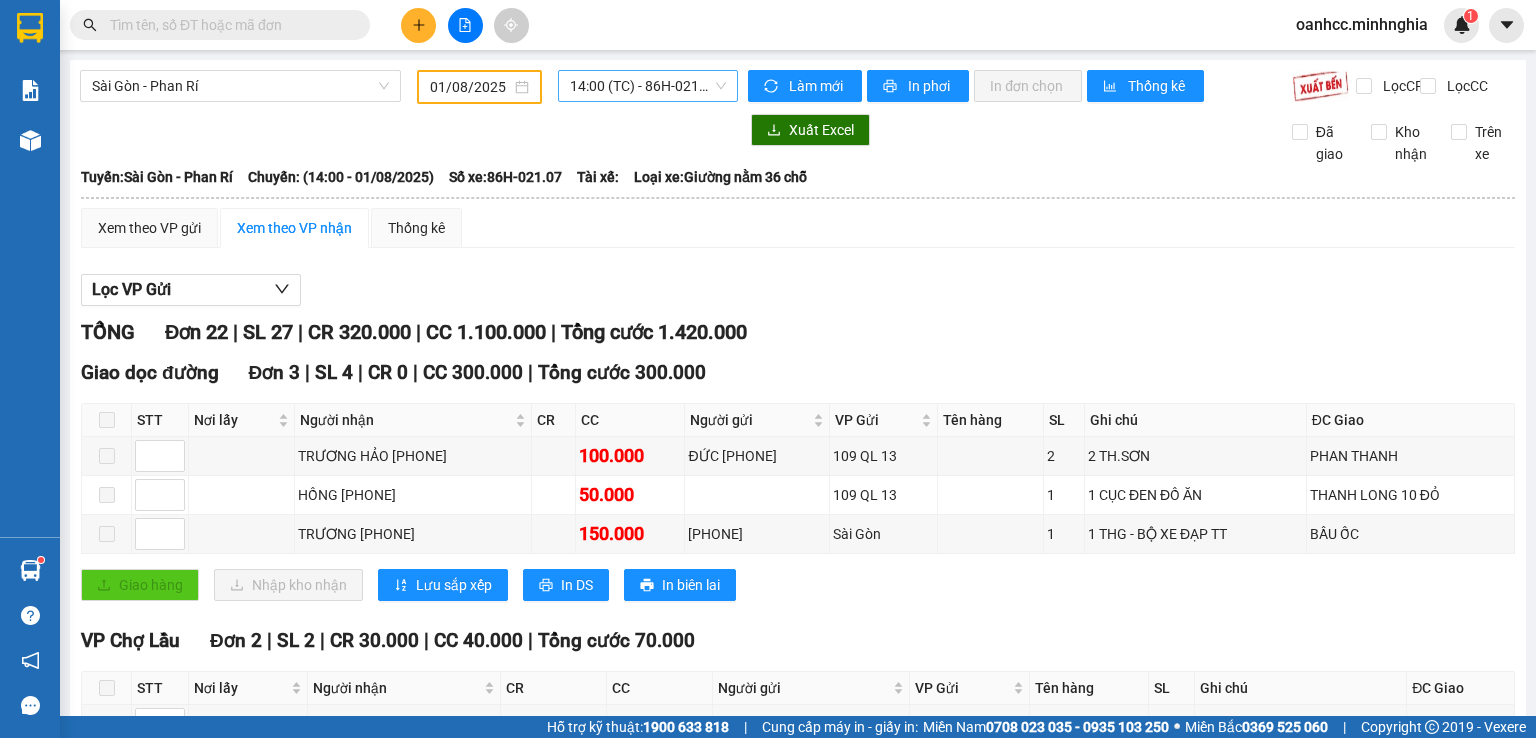click on "14:00   (TC)   - 86H-021.07" at bounding box center [648, 86] 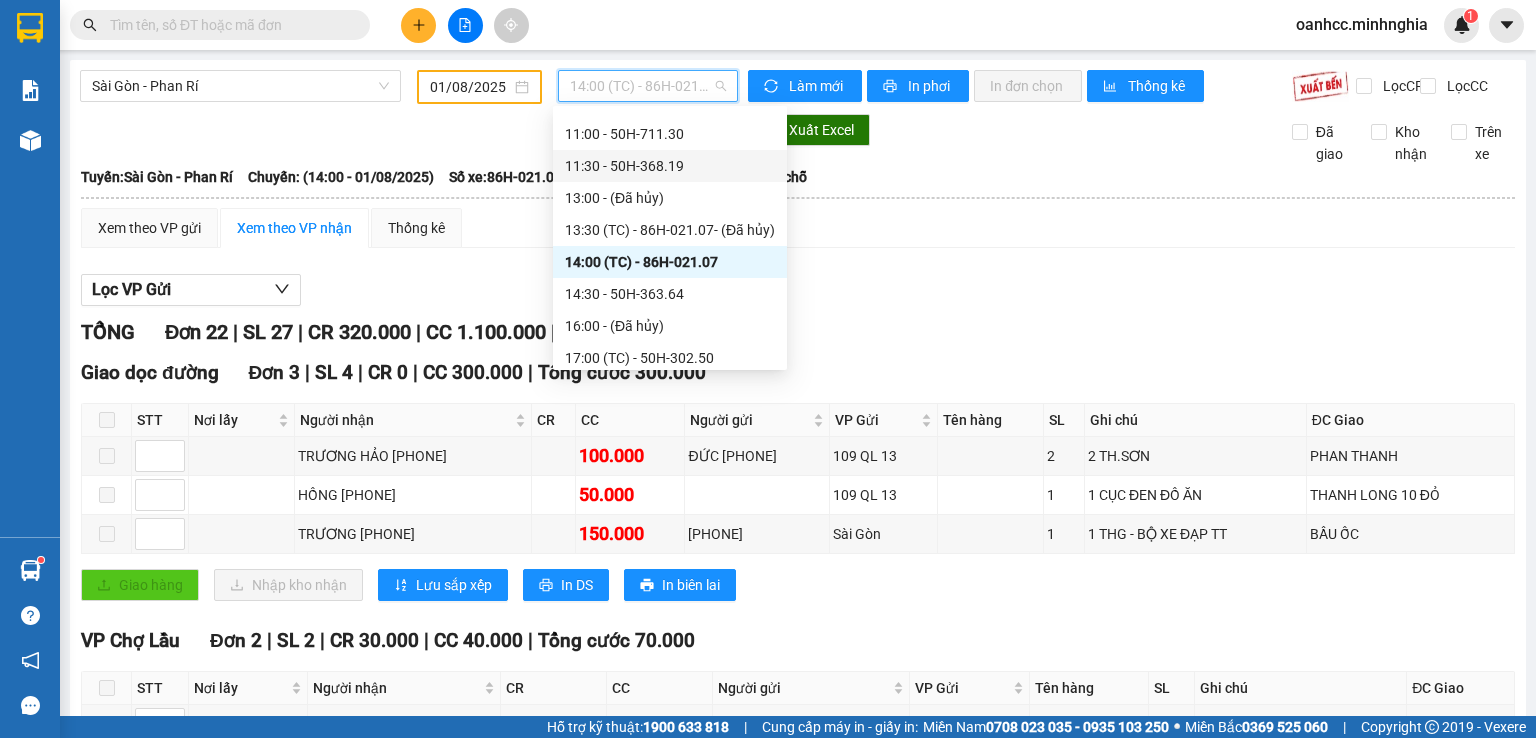 click on "11:30     - 50H-368.19" at bounding box center [670, 166] 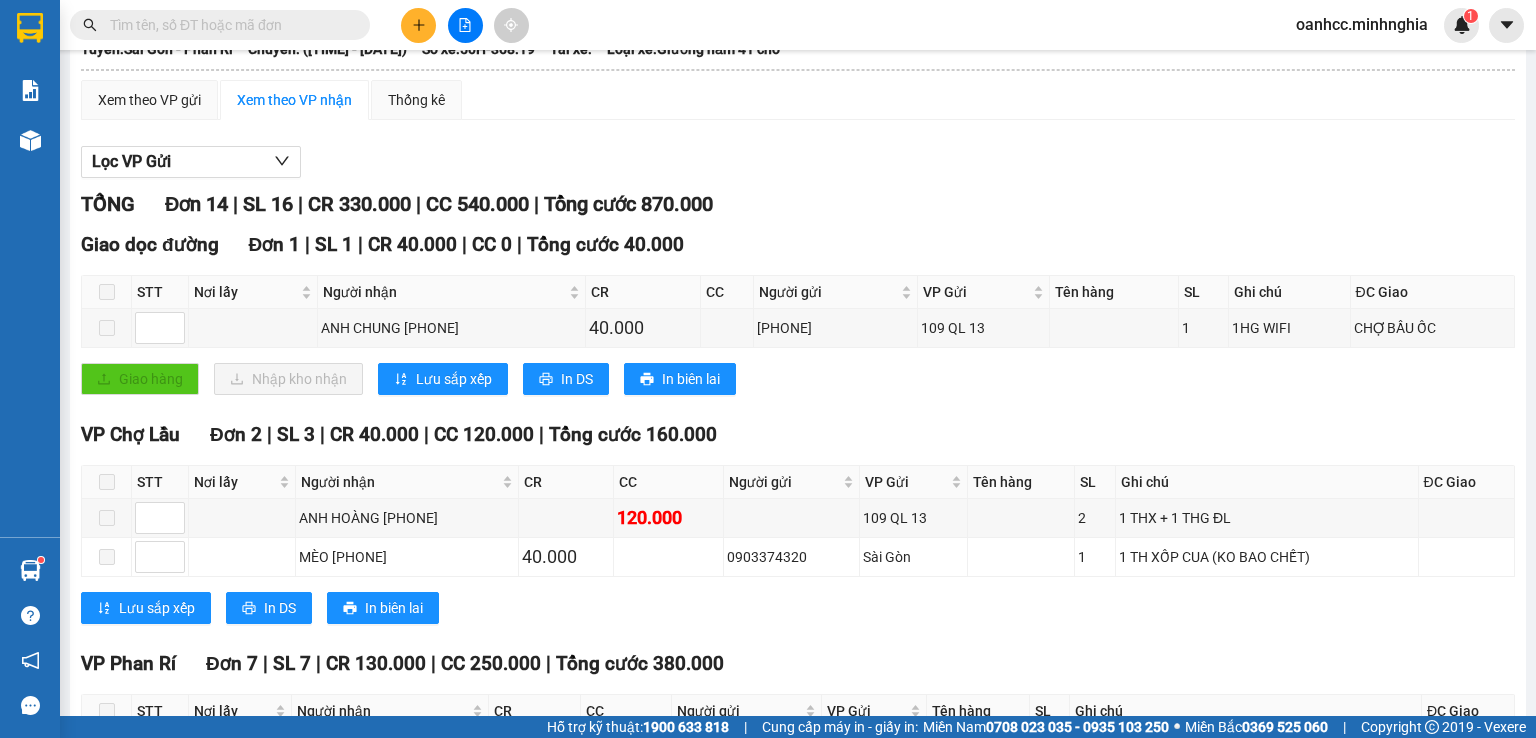 scroll, scrollTop: 0, scrollLeft: 0, axis: both 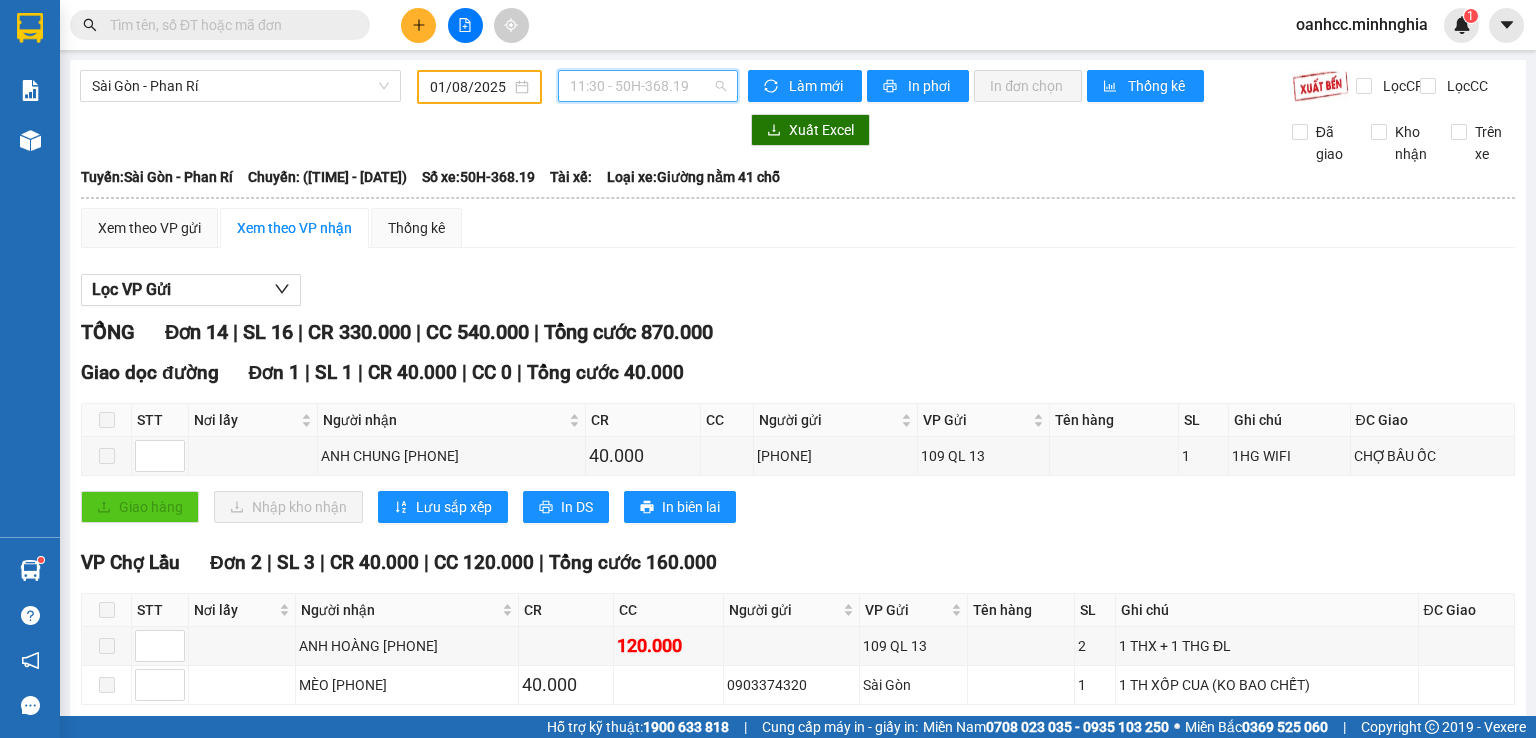 click on "11:30     - 50H-368.19" at bounding box center (648, 86) 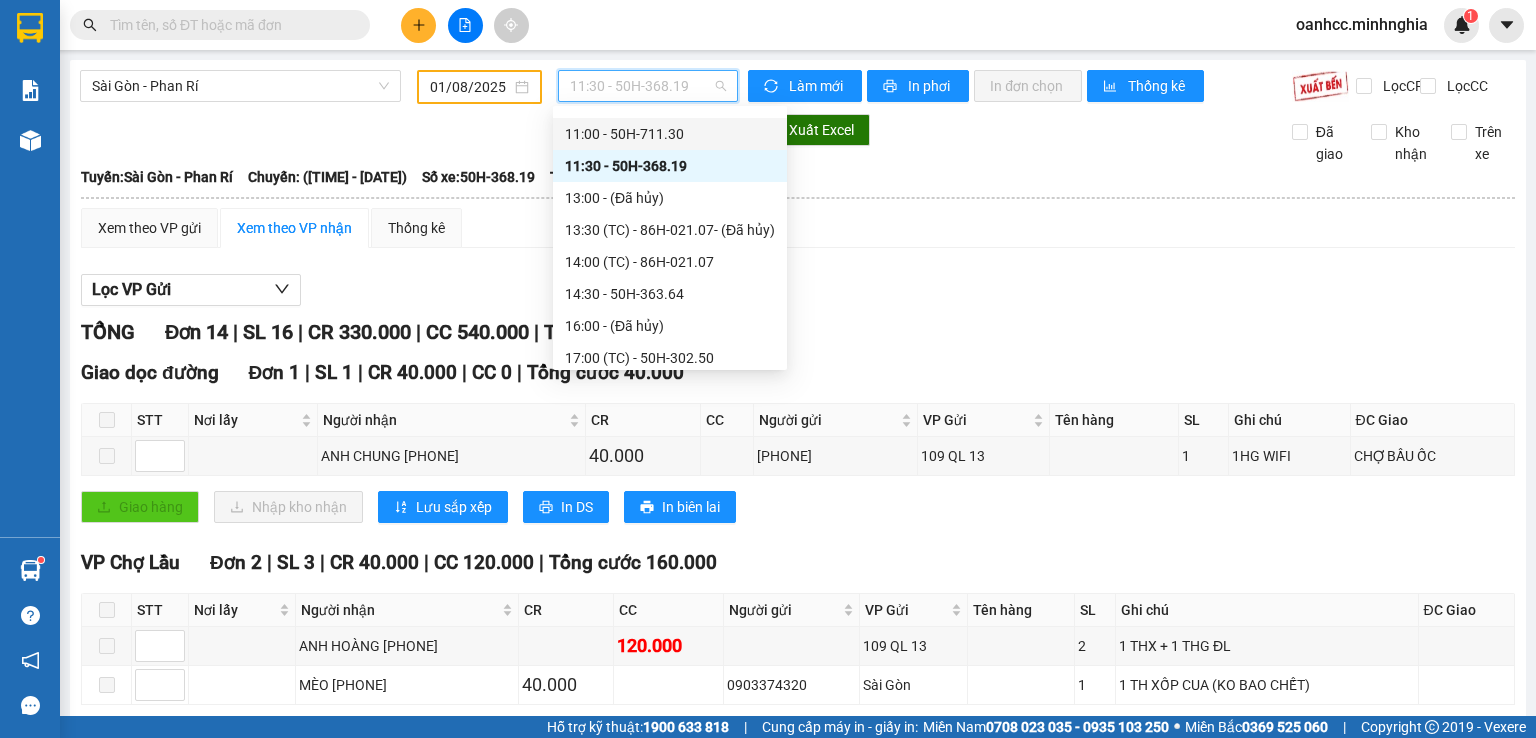 click on "11:00     - 50H-711.30" at bounding box center (670, 134) 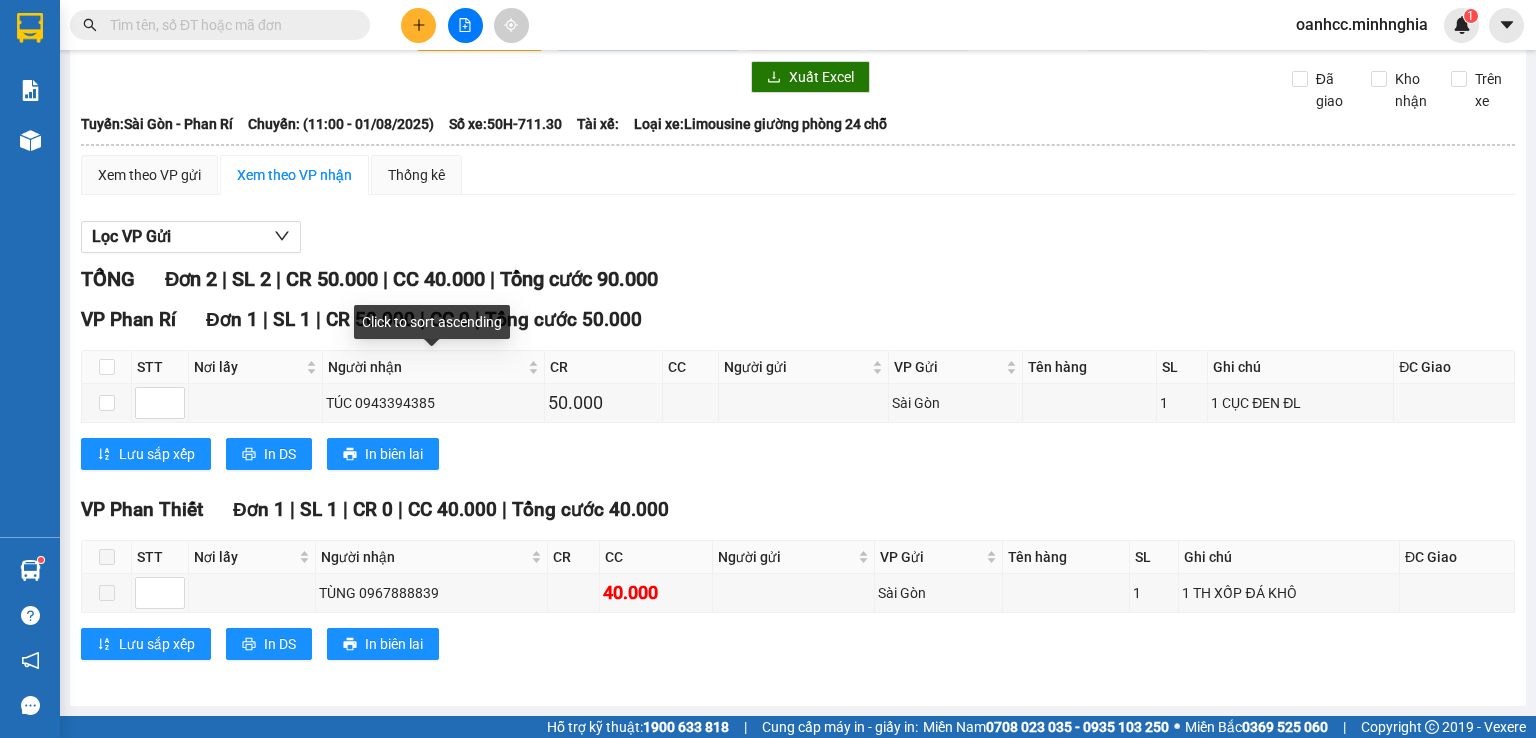 scroll, scrollTop: 0, scrollLeft: 0, axis: both 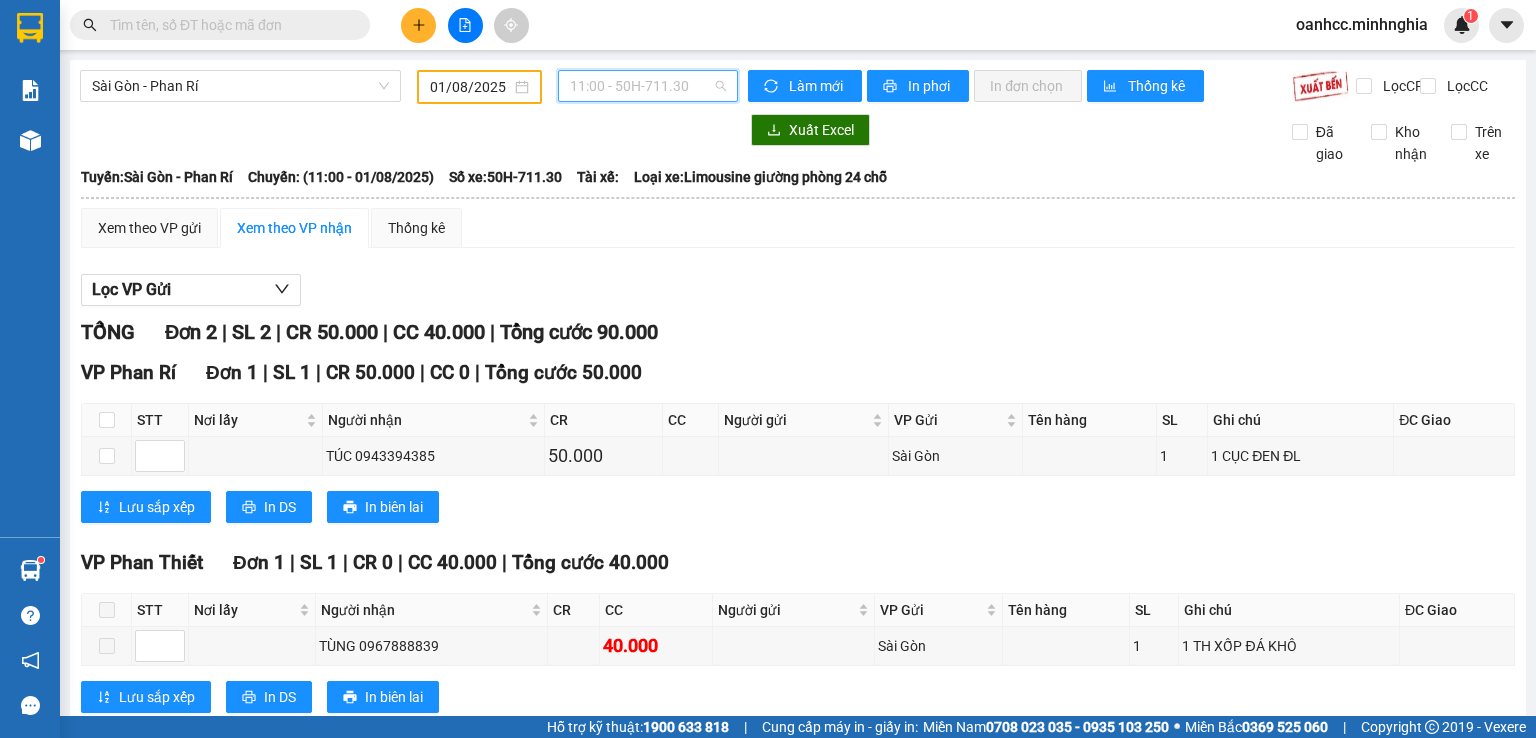 click on "11:00     - 50H-711.30" at bounding box center (648, 86) 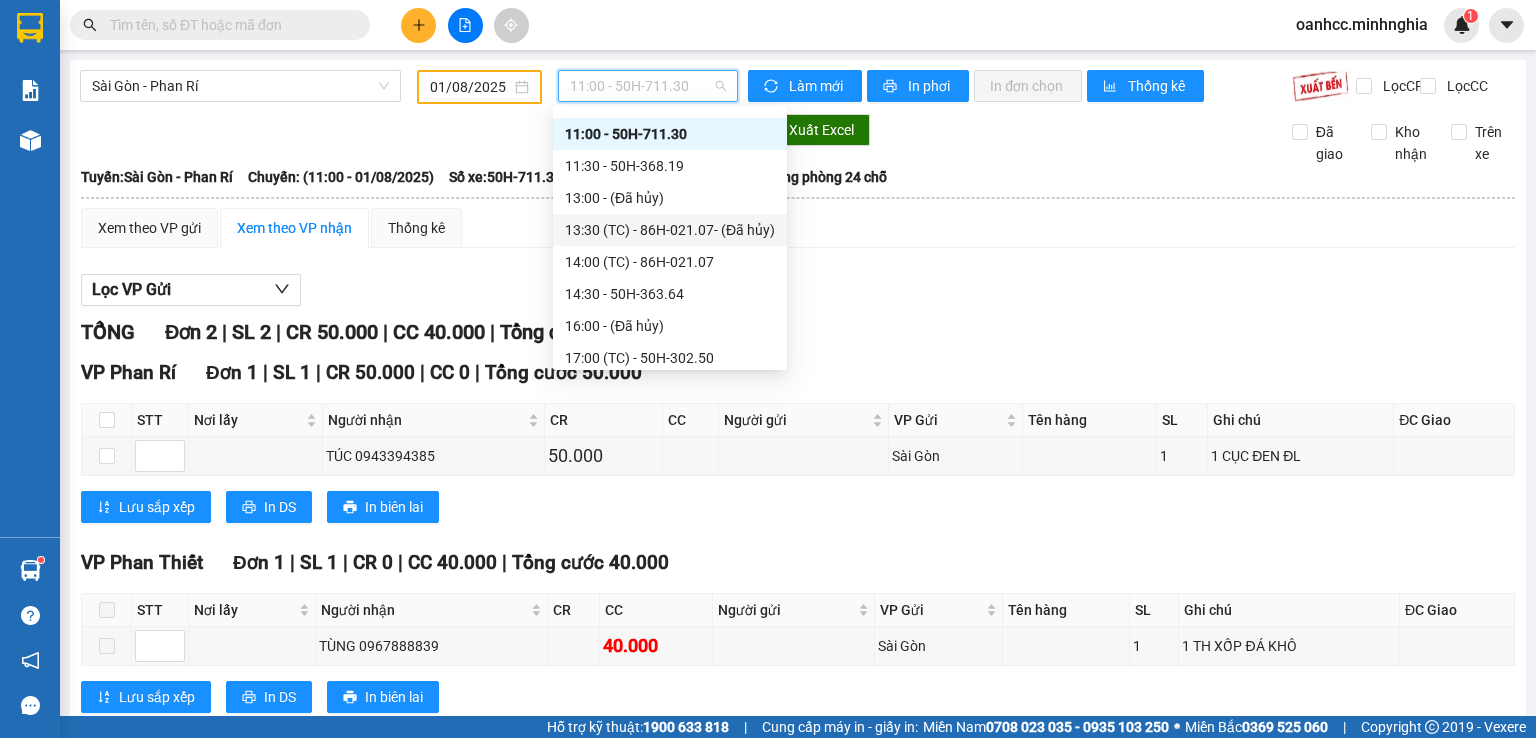 scroll, scrollTop: 0, scrollLeft: 0, axis: both 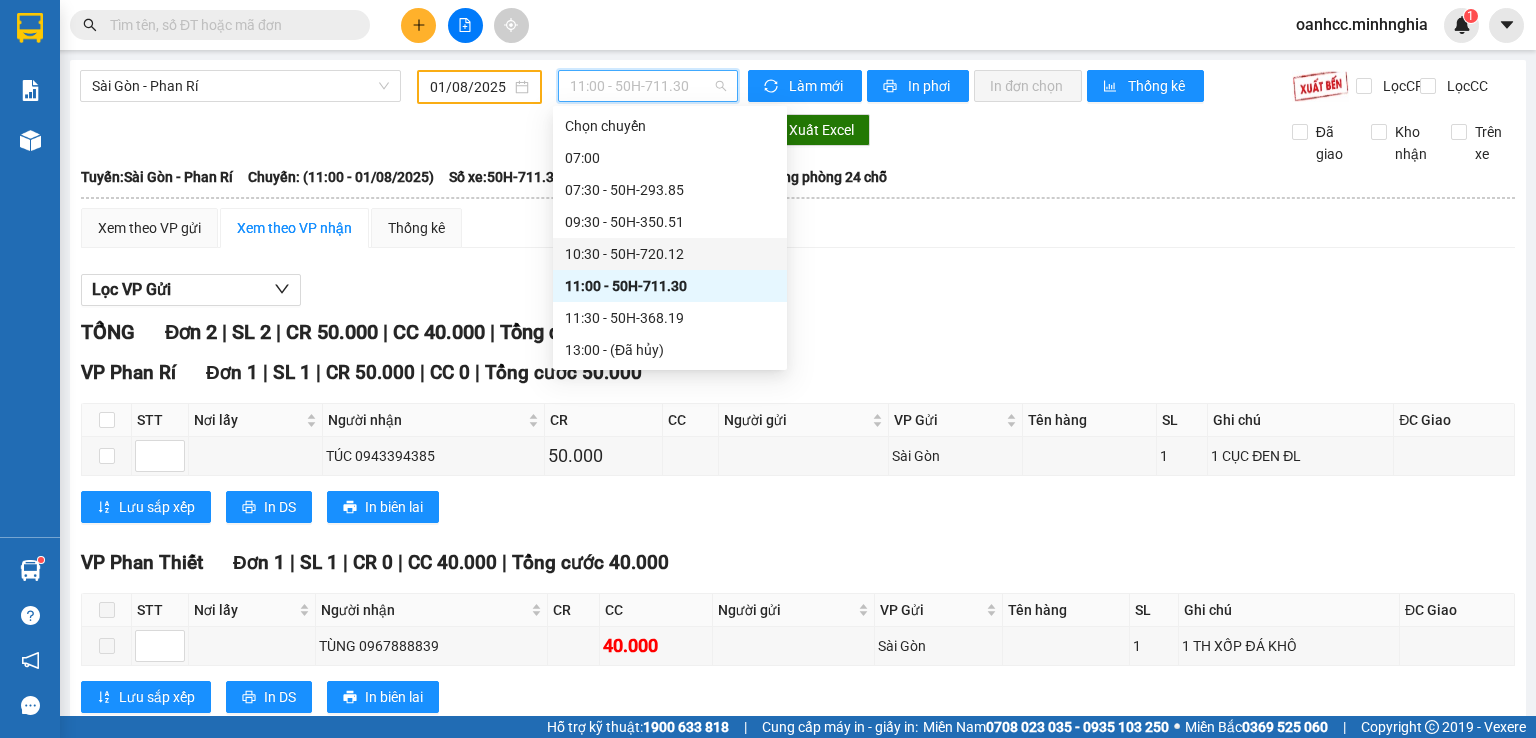 click on "10:30     - 50H-720.12" at bounding box center [670, 254] 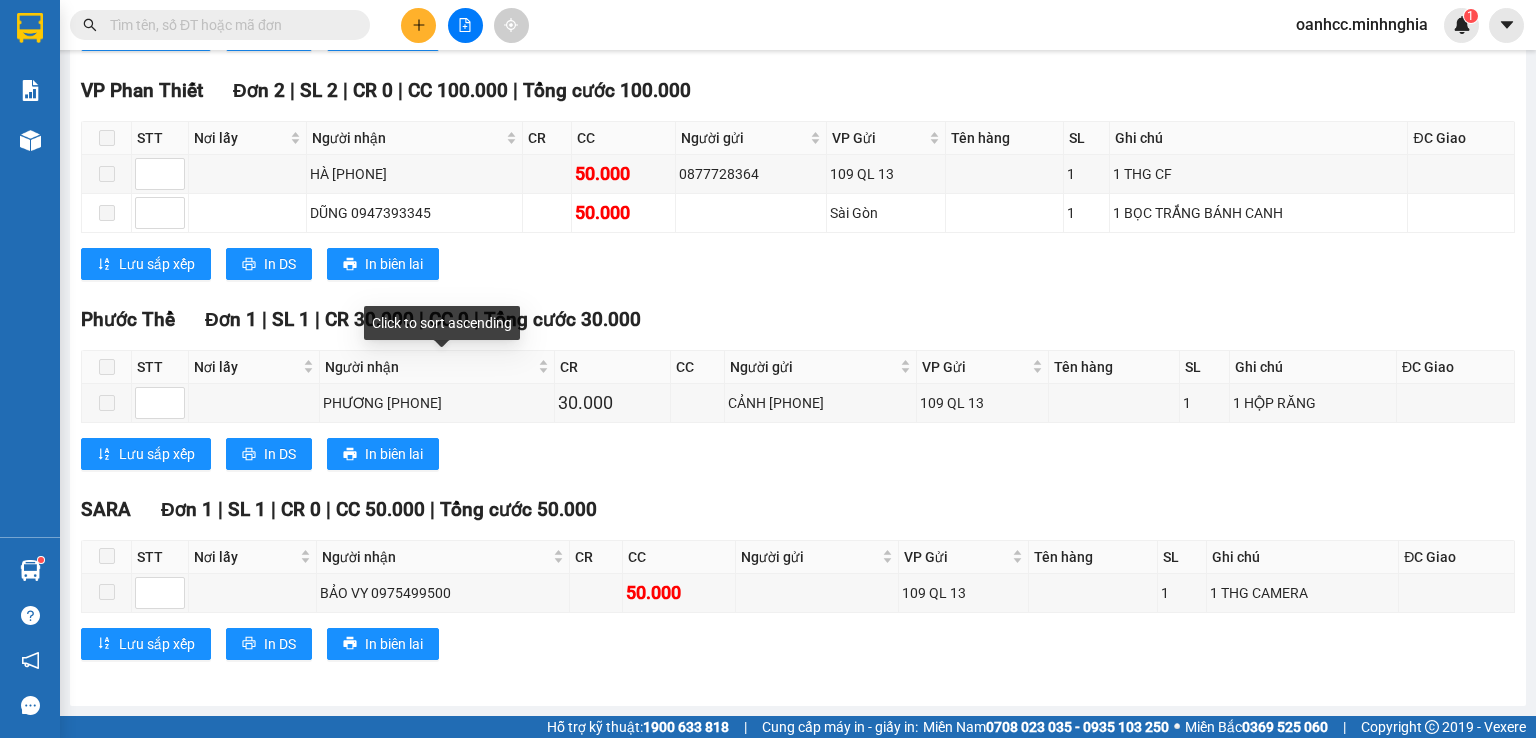 scroll, scrollTop: 0, scrollLeft: 0, axis: both 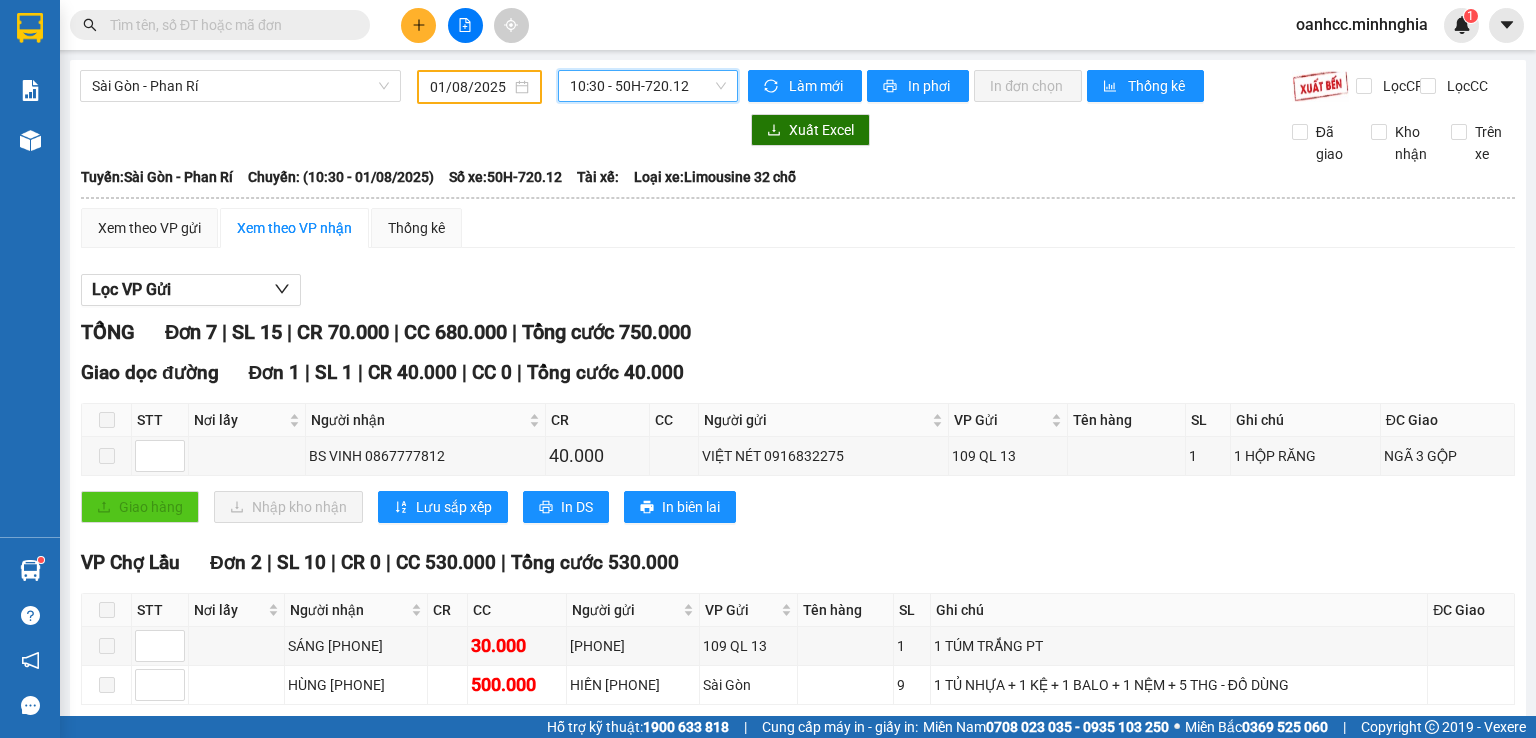 click on "10:30     - 50H-720.12" at bounding box center (648, 86) 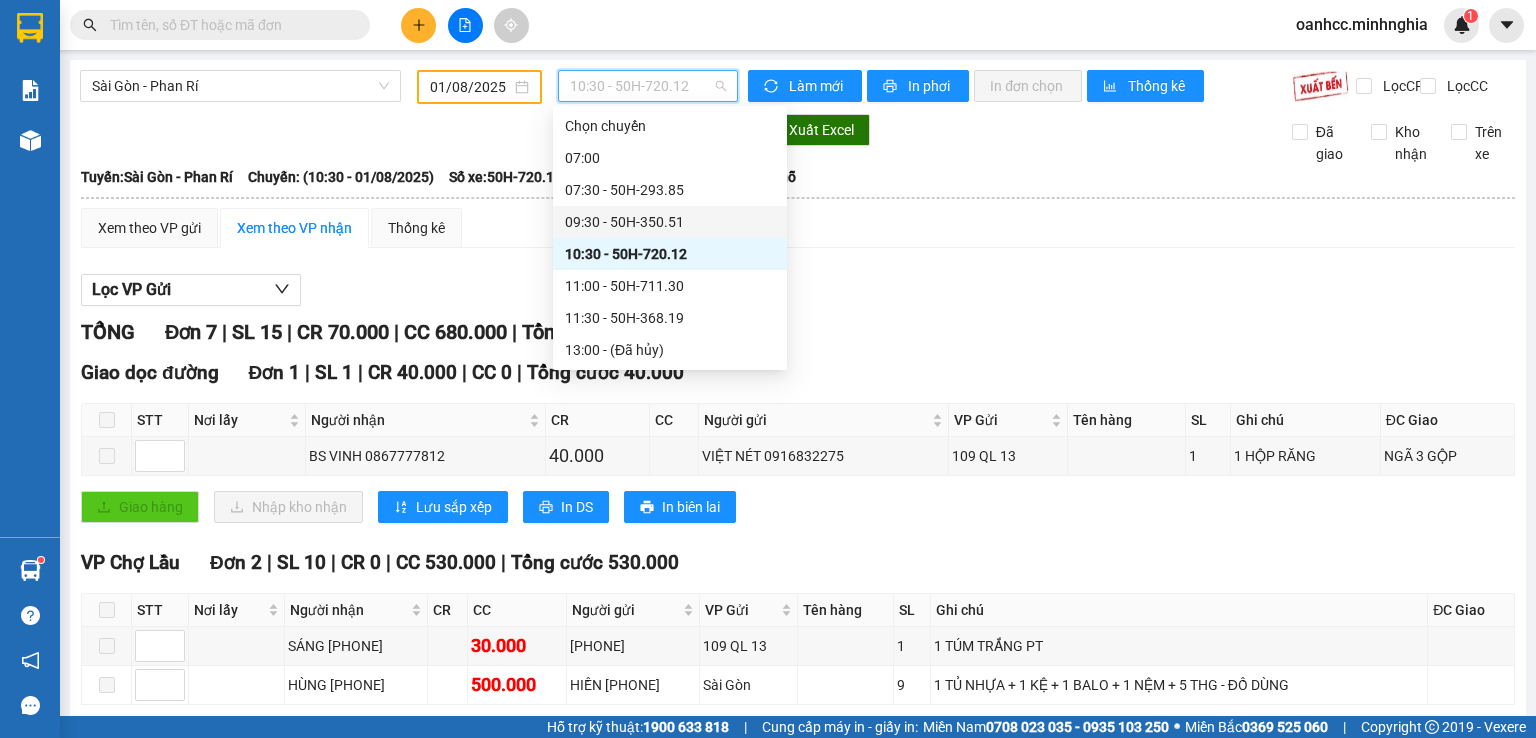 click on "[TIME]     - [CODE]" at bounding box center (670, 222) 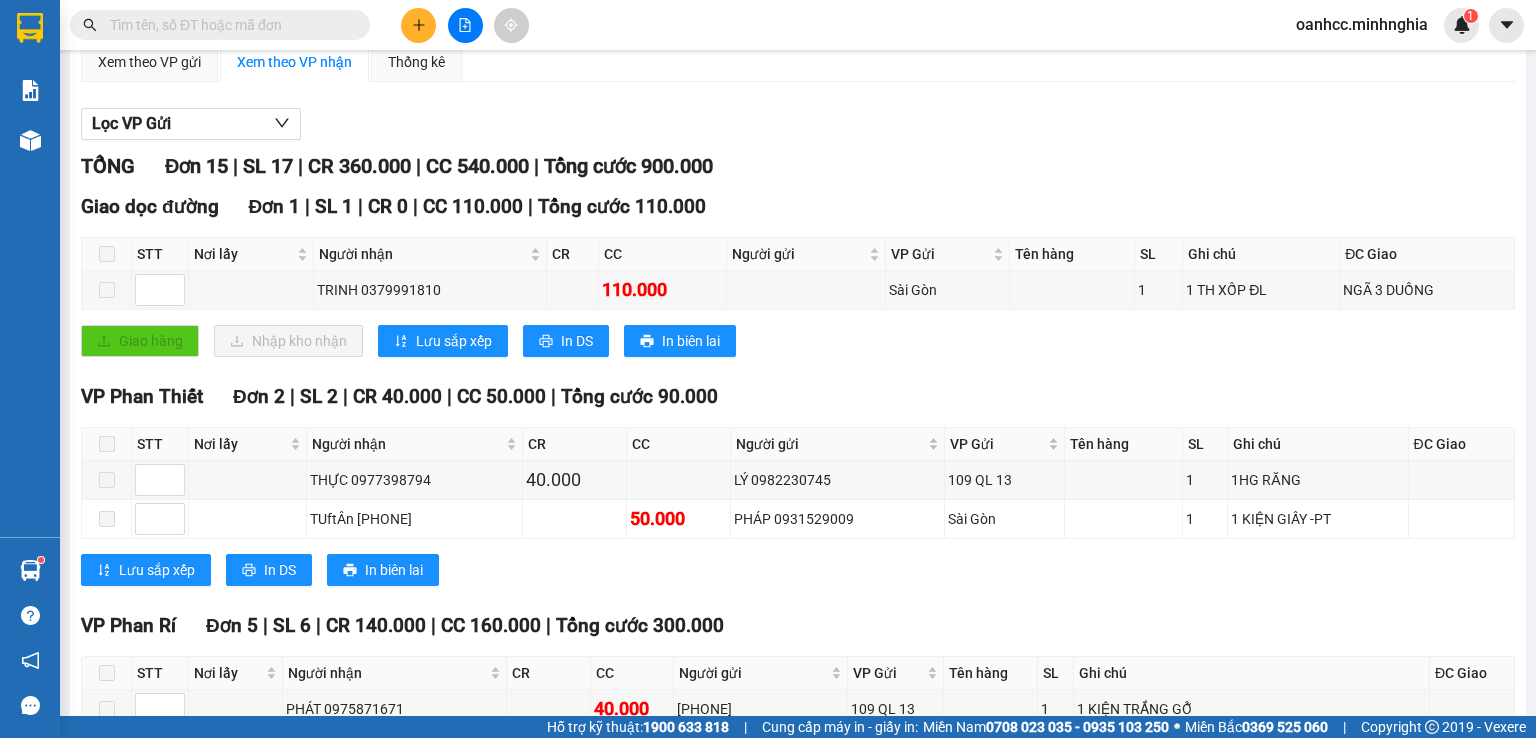 scroll, scrollTop: 0, scrollLeft: 0, axis: both 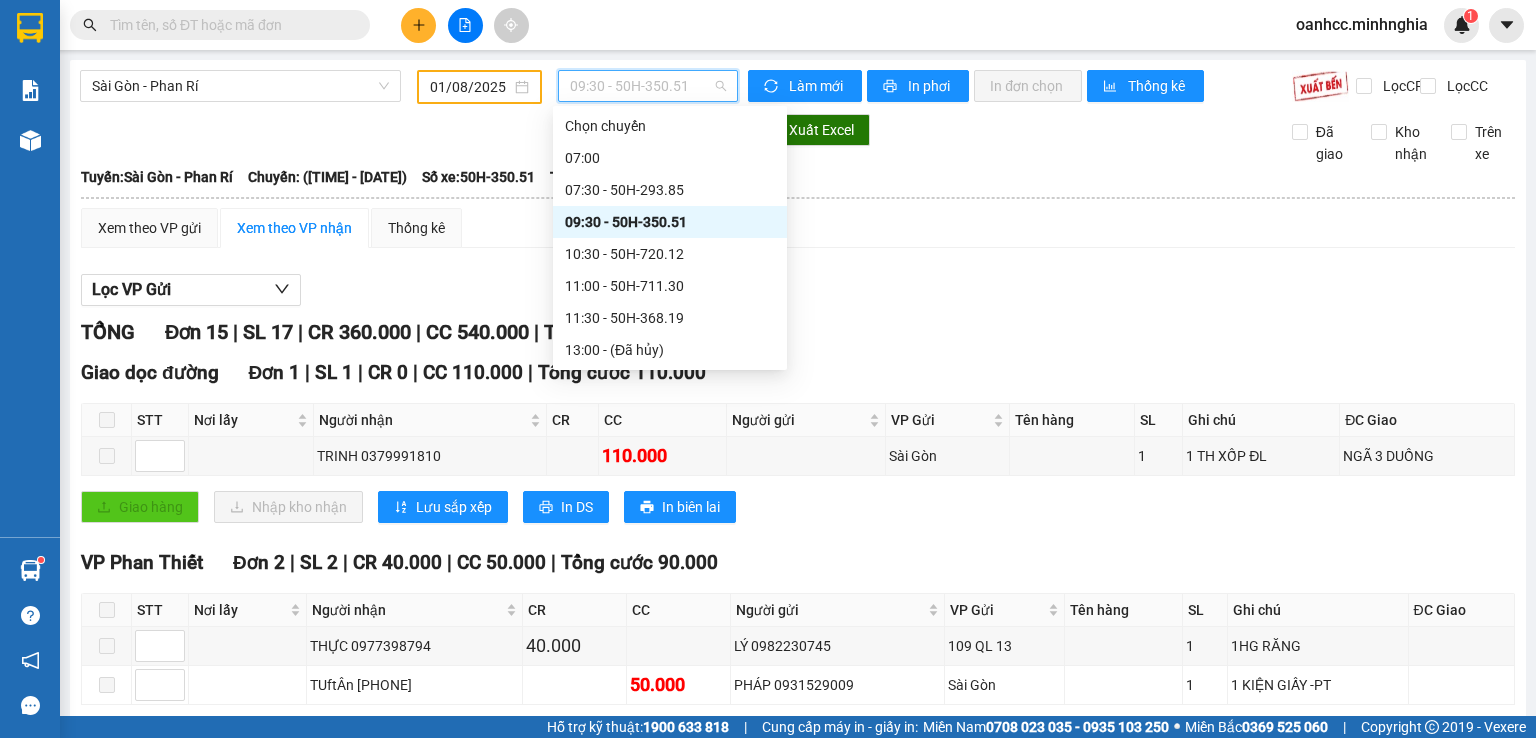 click on "[TIME]     - [CODE]" at bounding box center [648, 86] 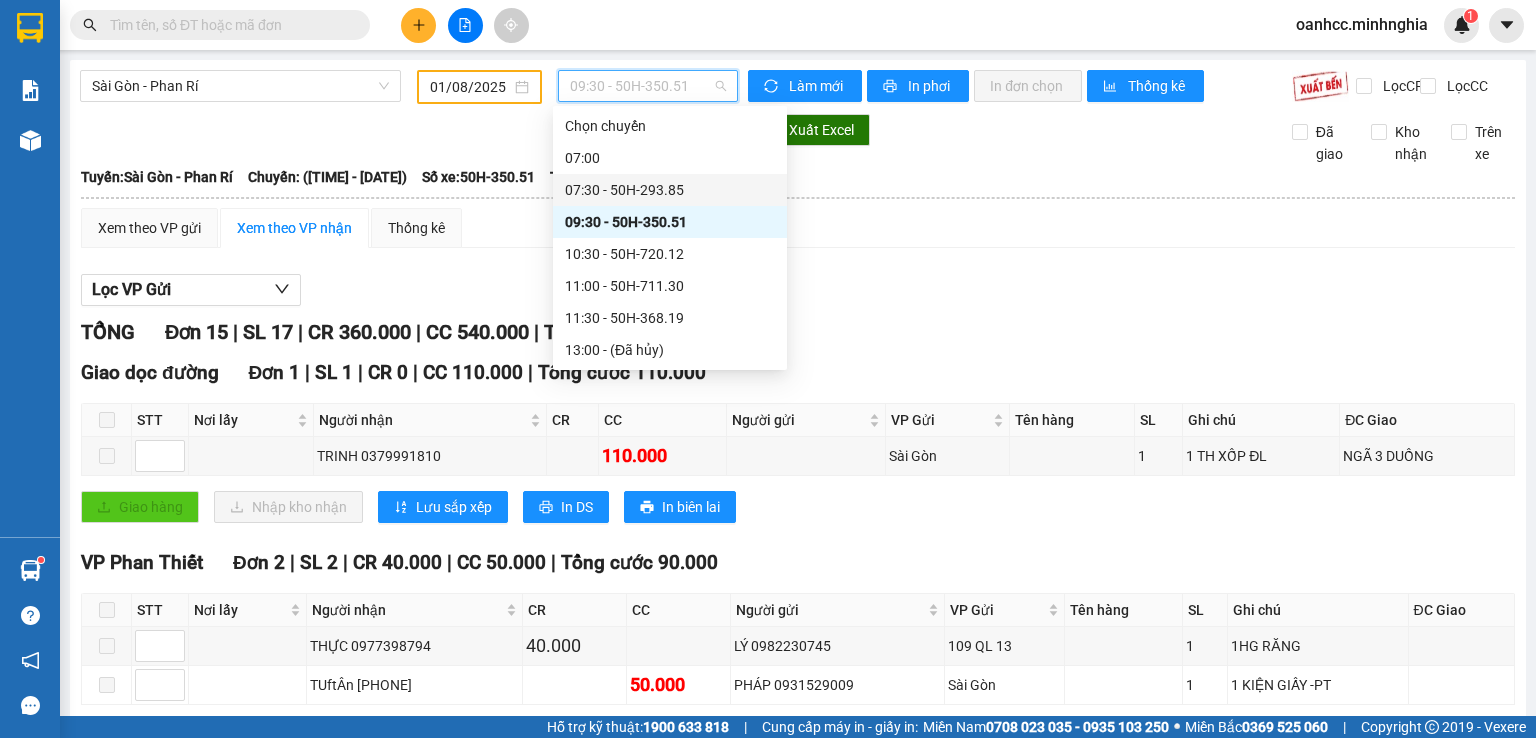 click on "07:30     - 50H-293.85" at bounding box center (670, 190) 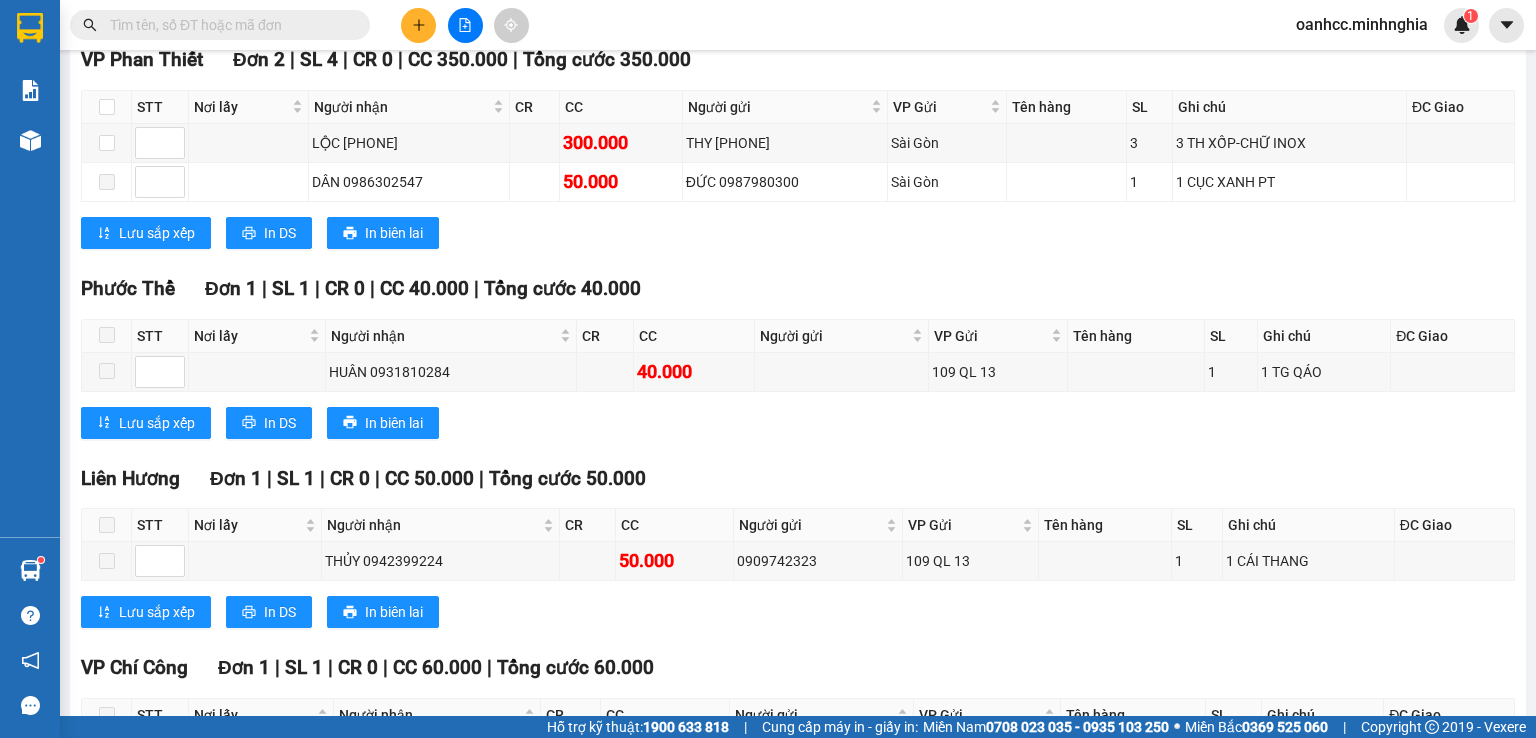 scroll, scrollTop: 1163, scrollLeft: 0, axis: vertical 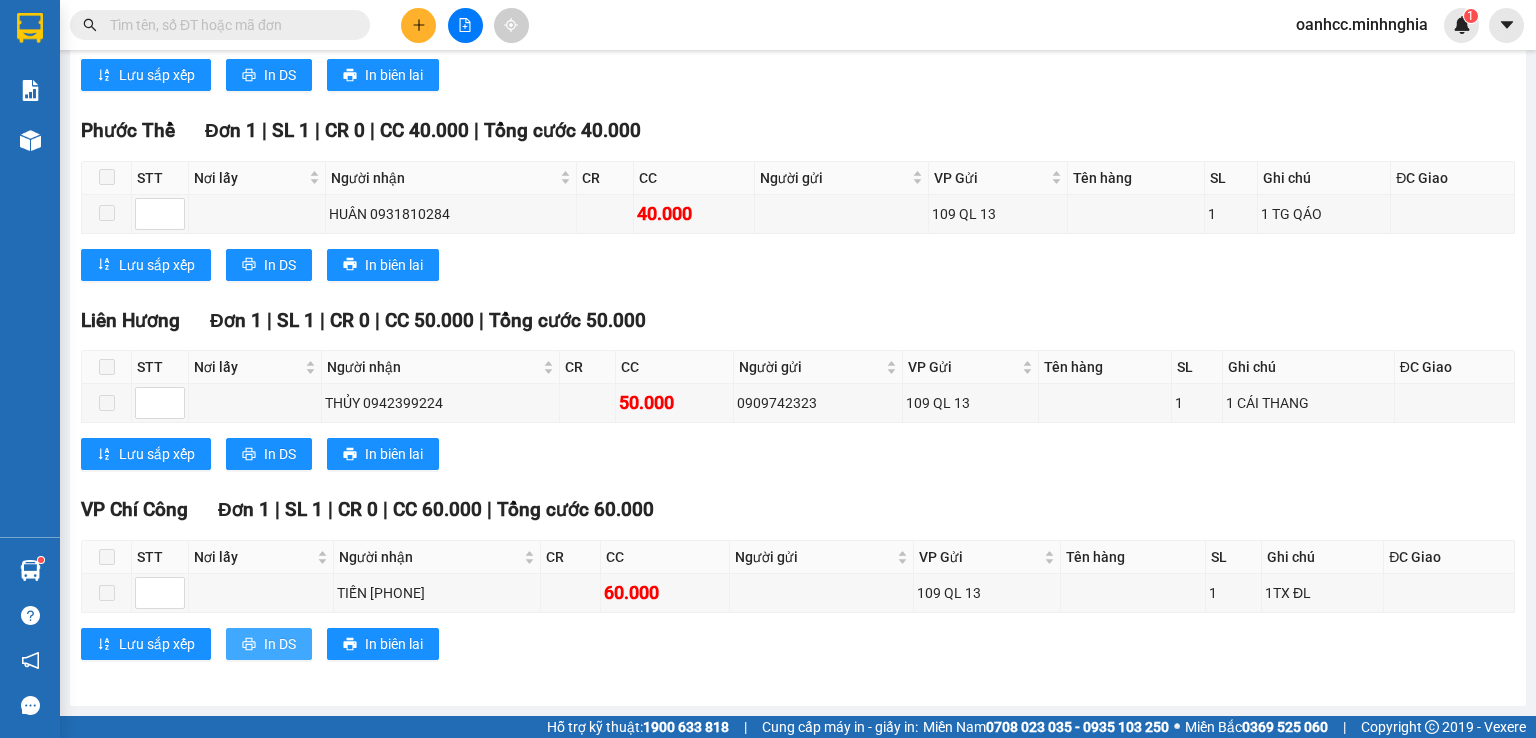 click on "In DS" at bounding box center (280, 644) 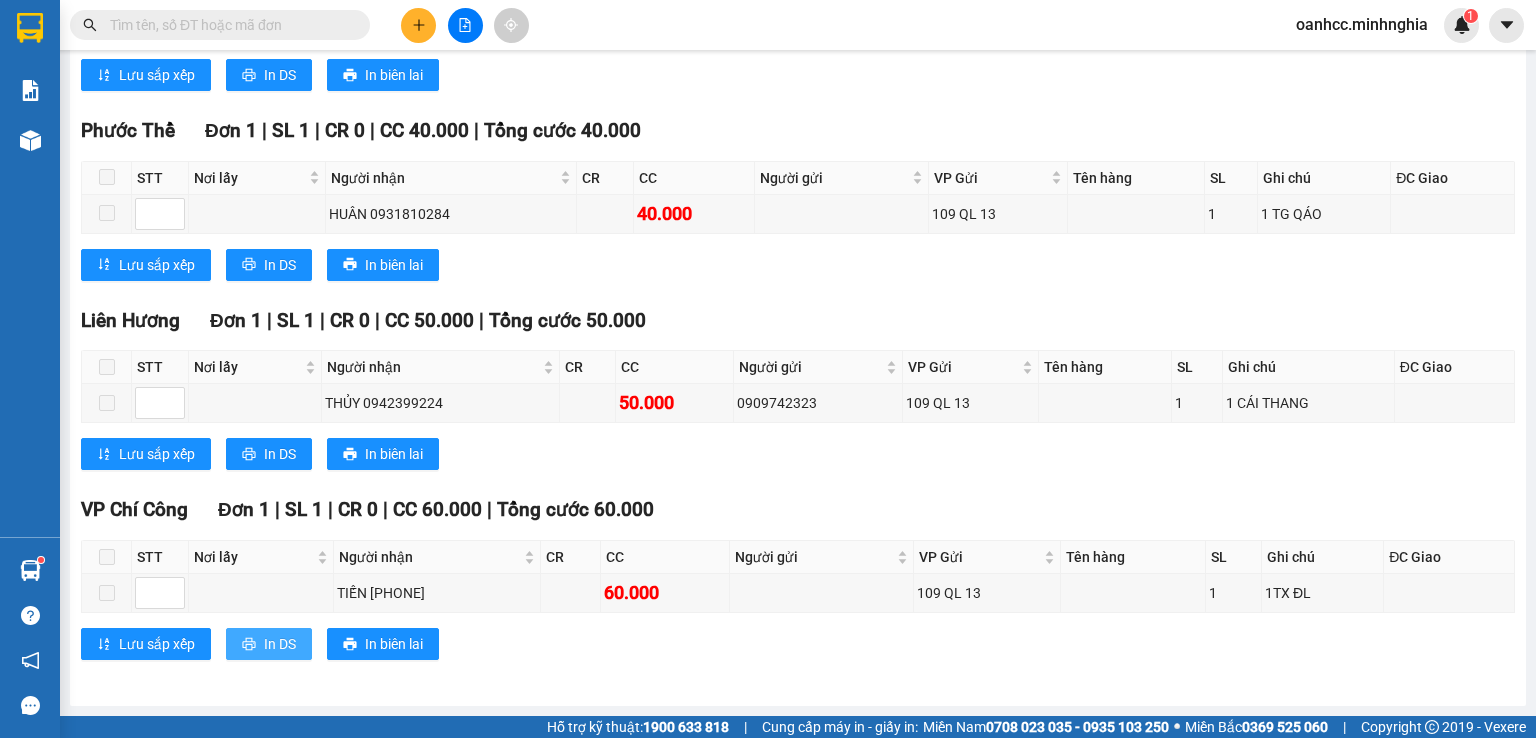 scroll, scrollTop: 0, scrollLeft: 0, axis: both 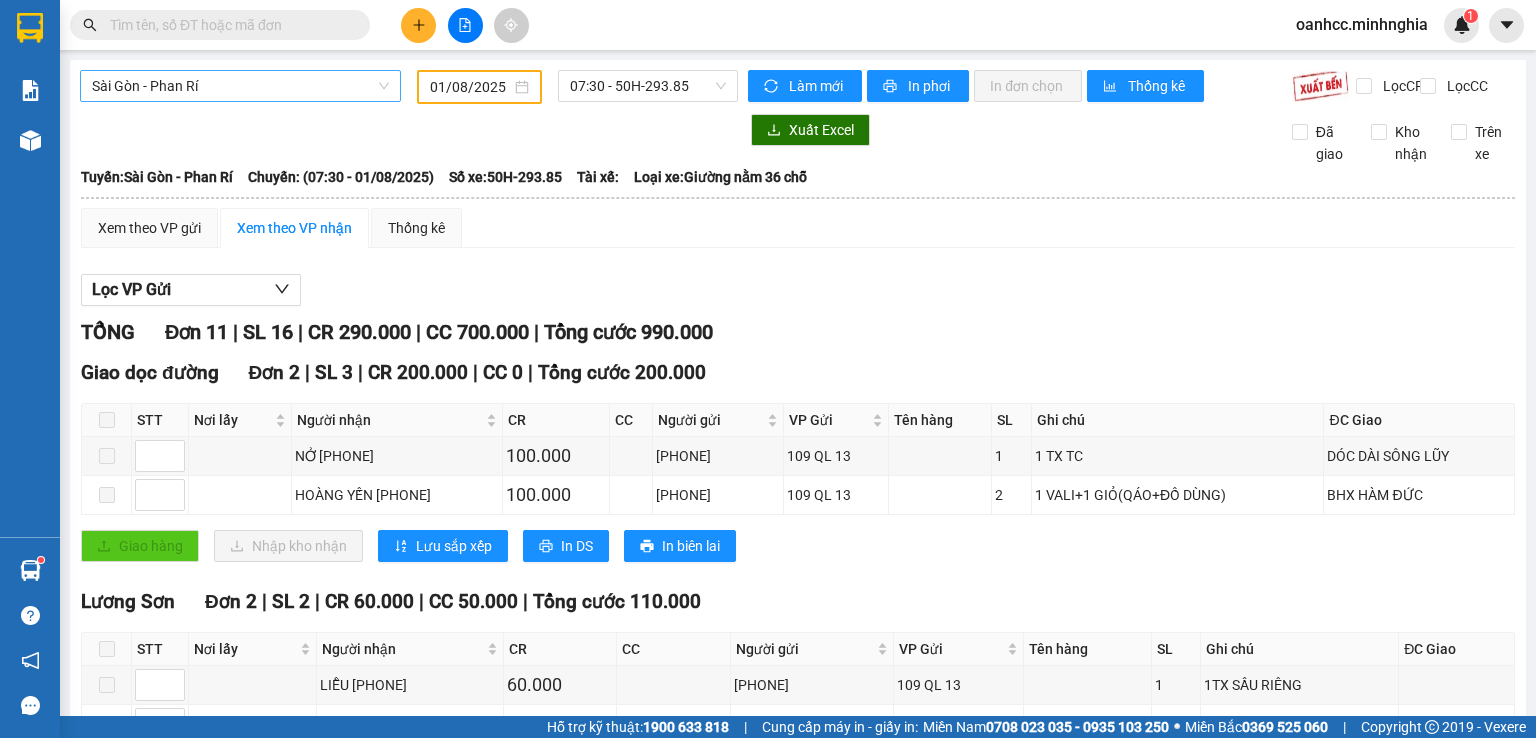 click on "Sài Gòn - Phan Rí" at bounding box center [240, 86] 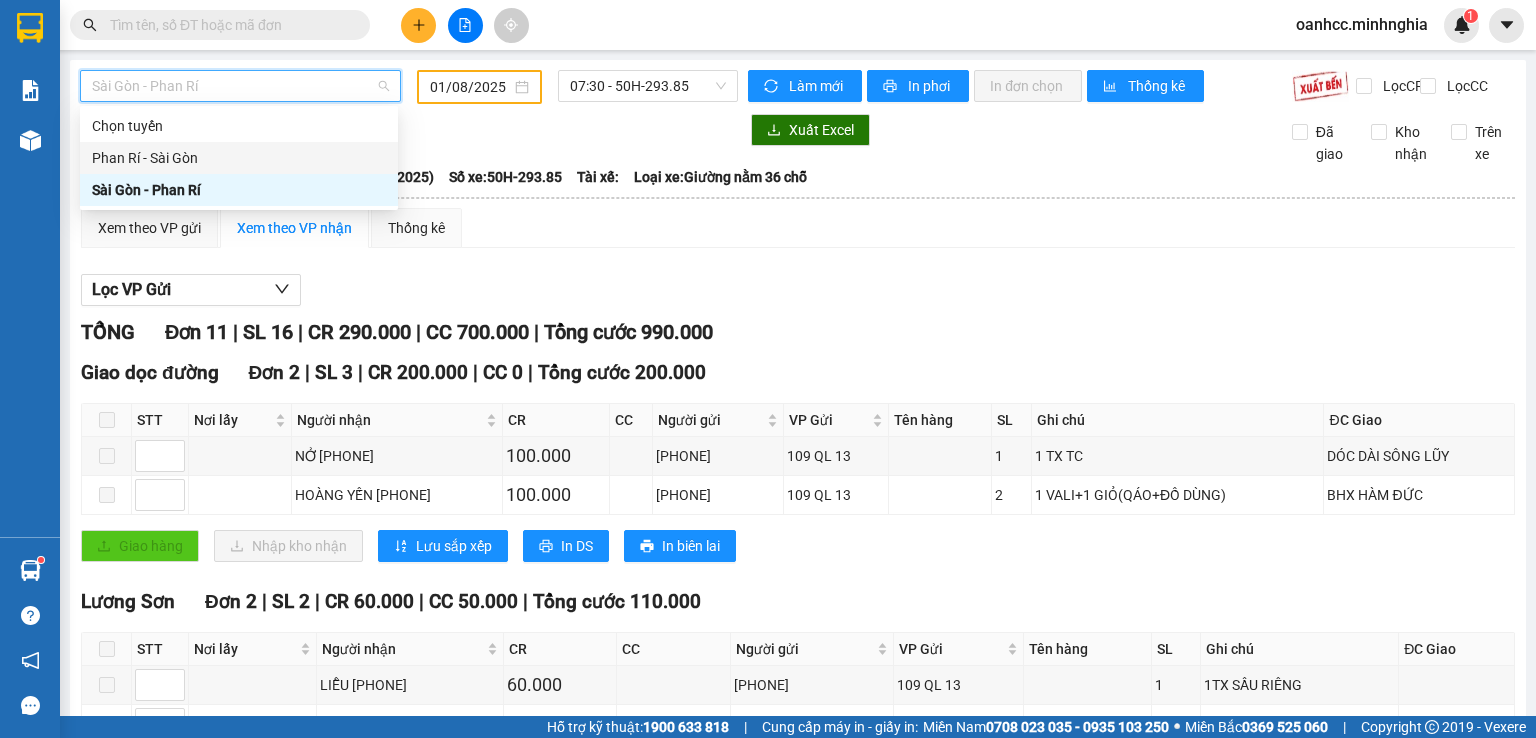 click on "Phan Rí - Sài Gòn" at bounding box center (239, 158) 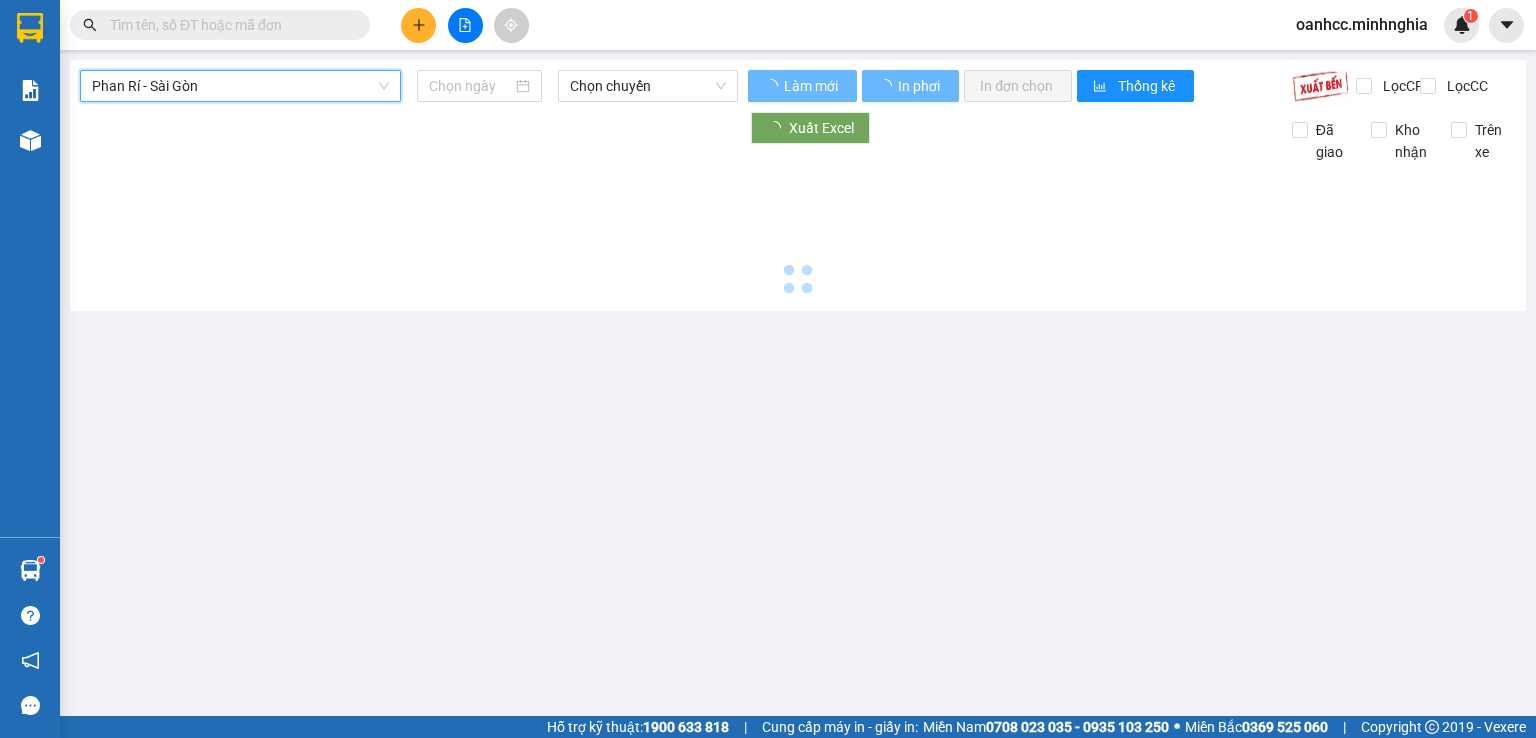 type on "02/08/2025" 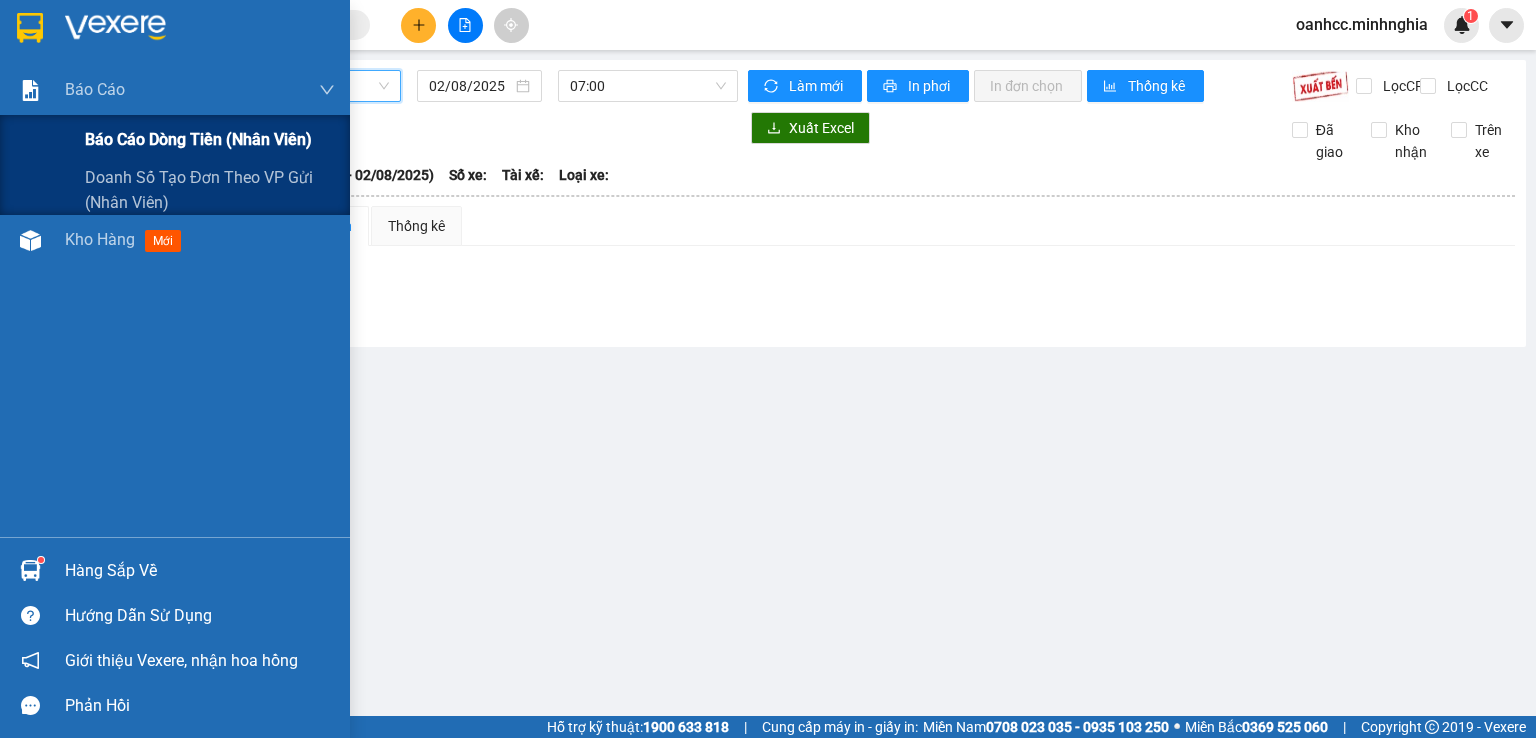 click on "Báo cáo dòng tiền (nhân viên)" at bounding box center (198, 139) 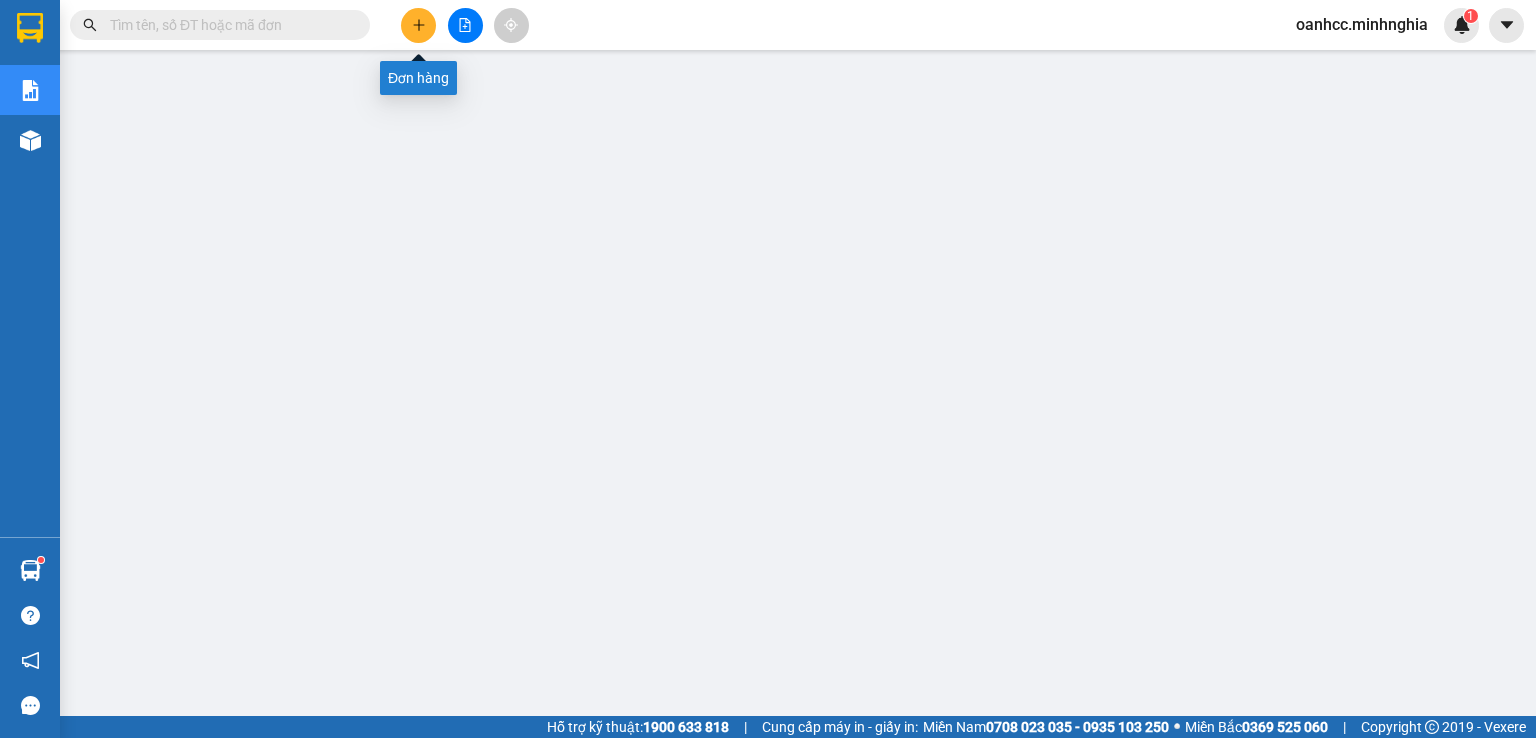 click at bounding box center [418, 25] 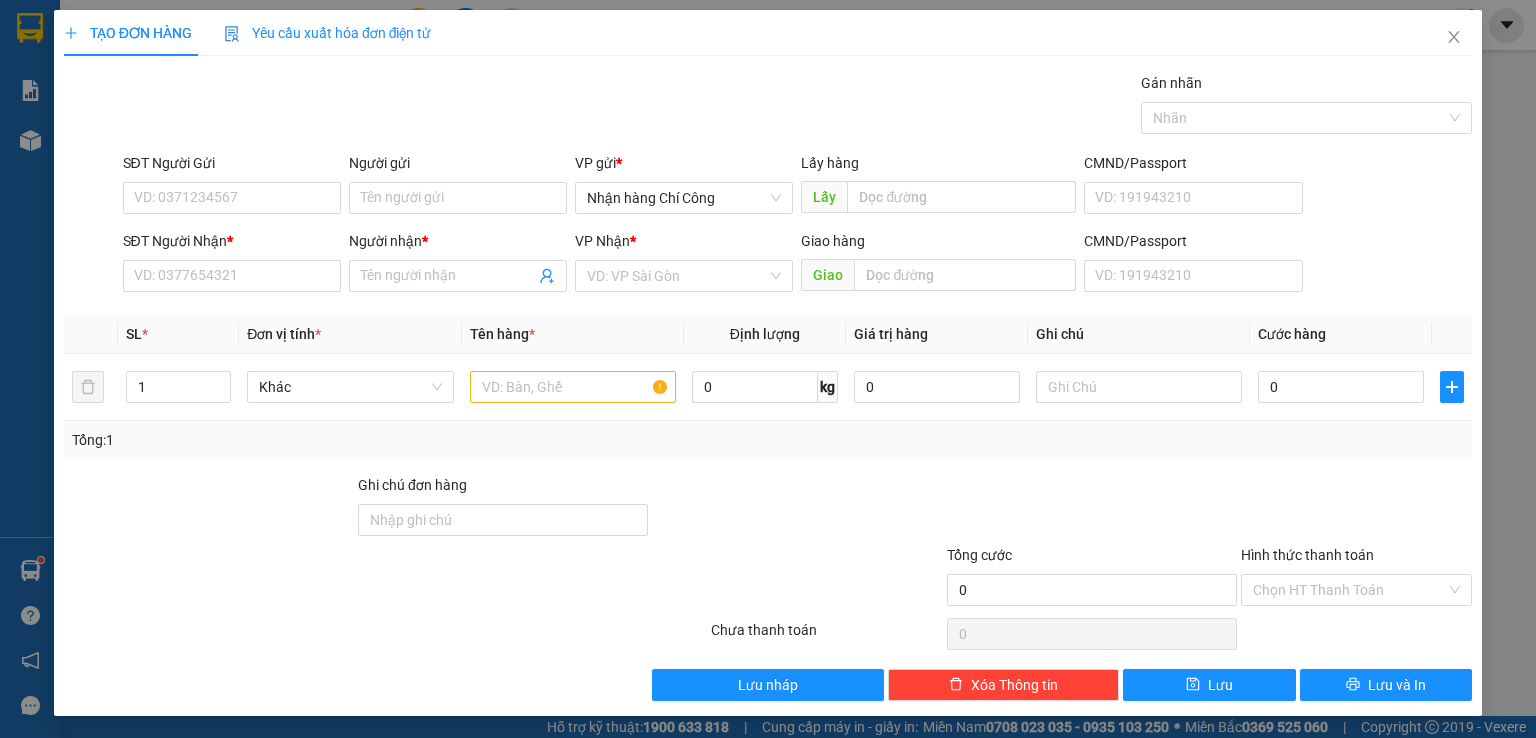 click on "SL  *" at bounding box center (178, 334) 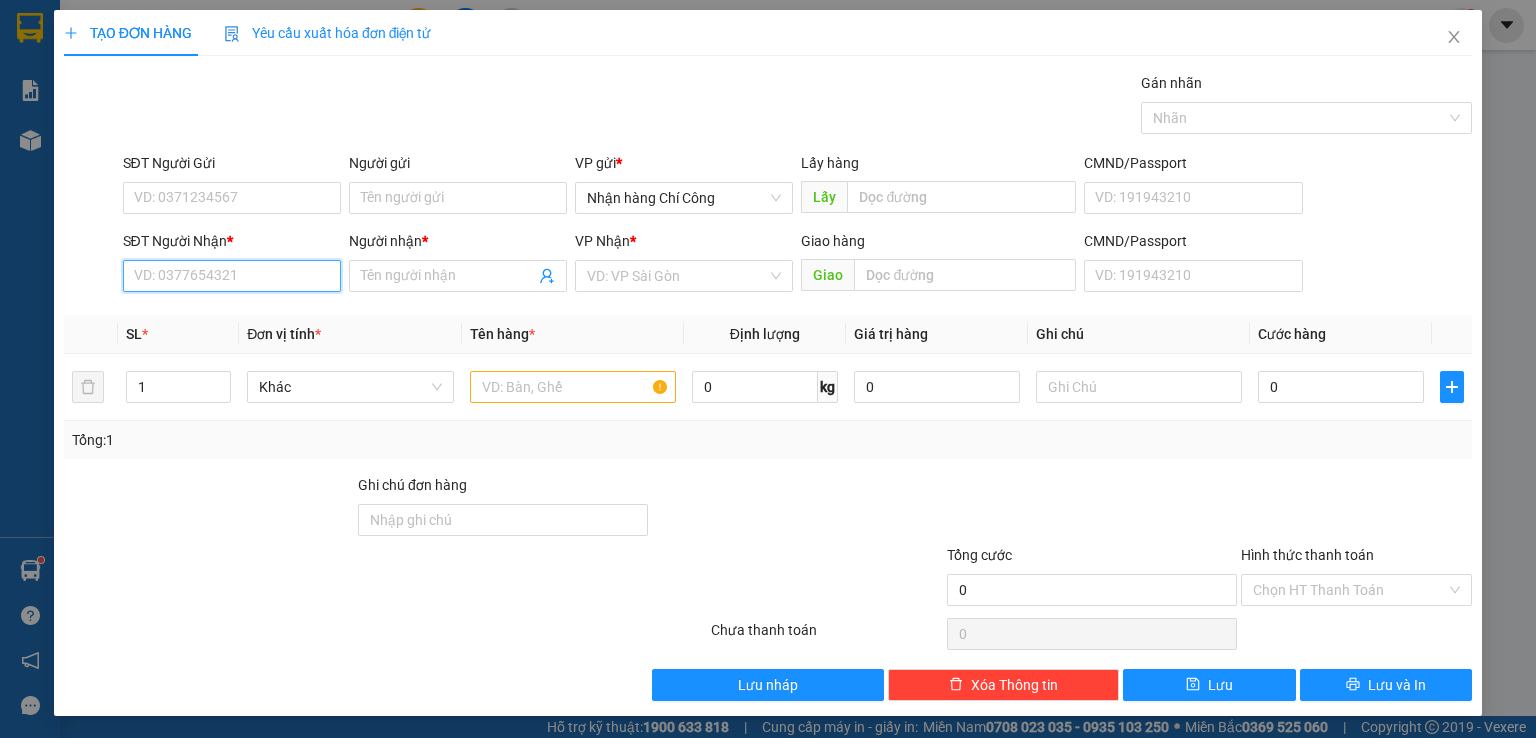 click on "SĐT Người Nhận  *" at bounding box center (232, 276) 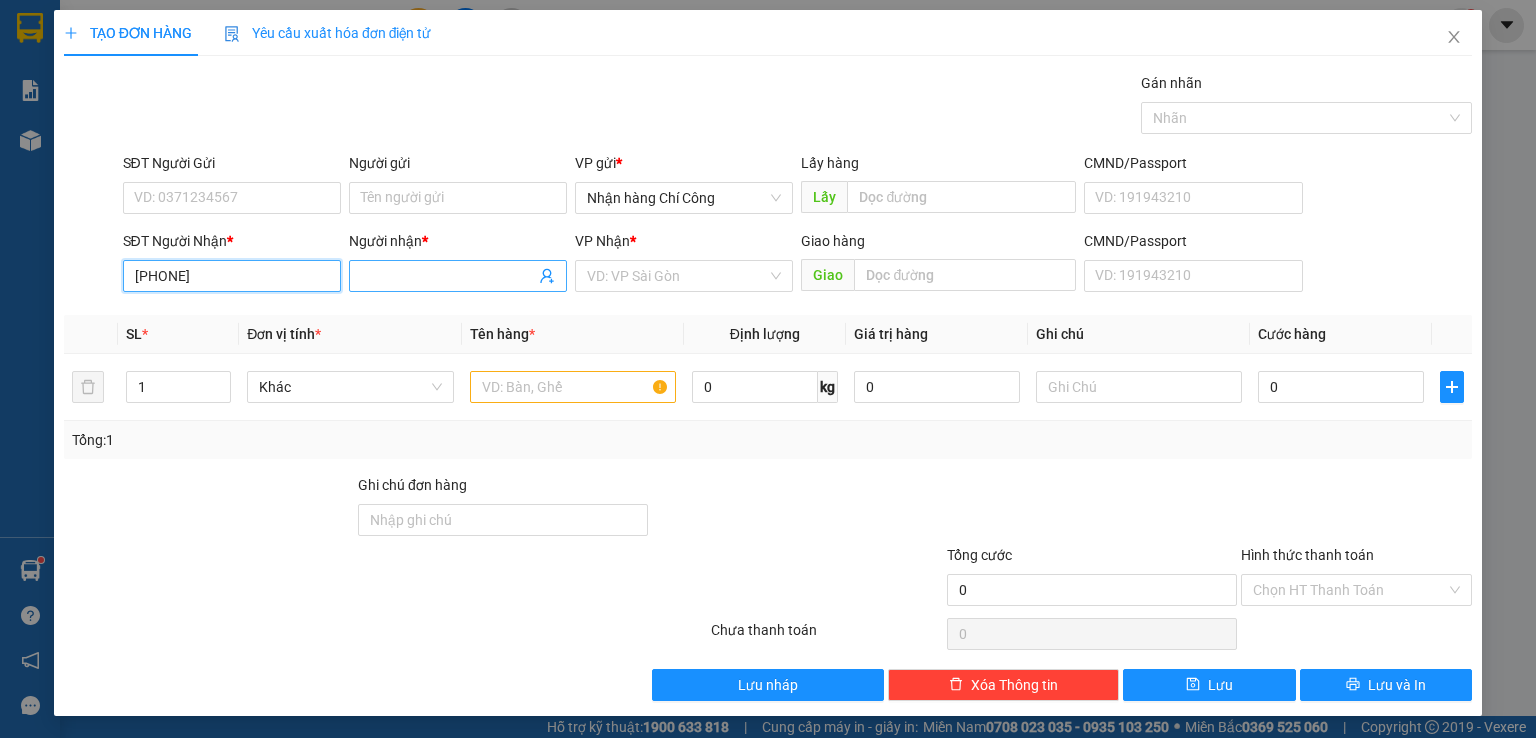 type on "[PHONE]" 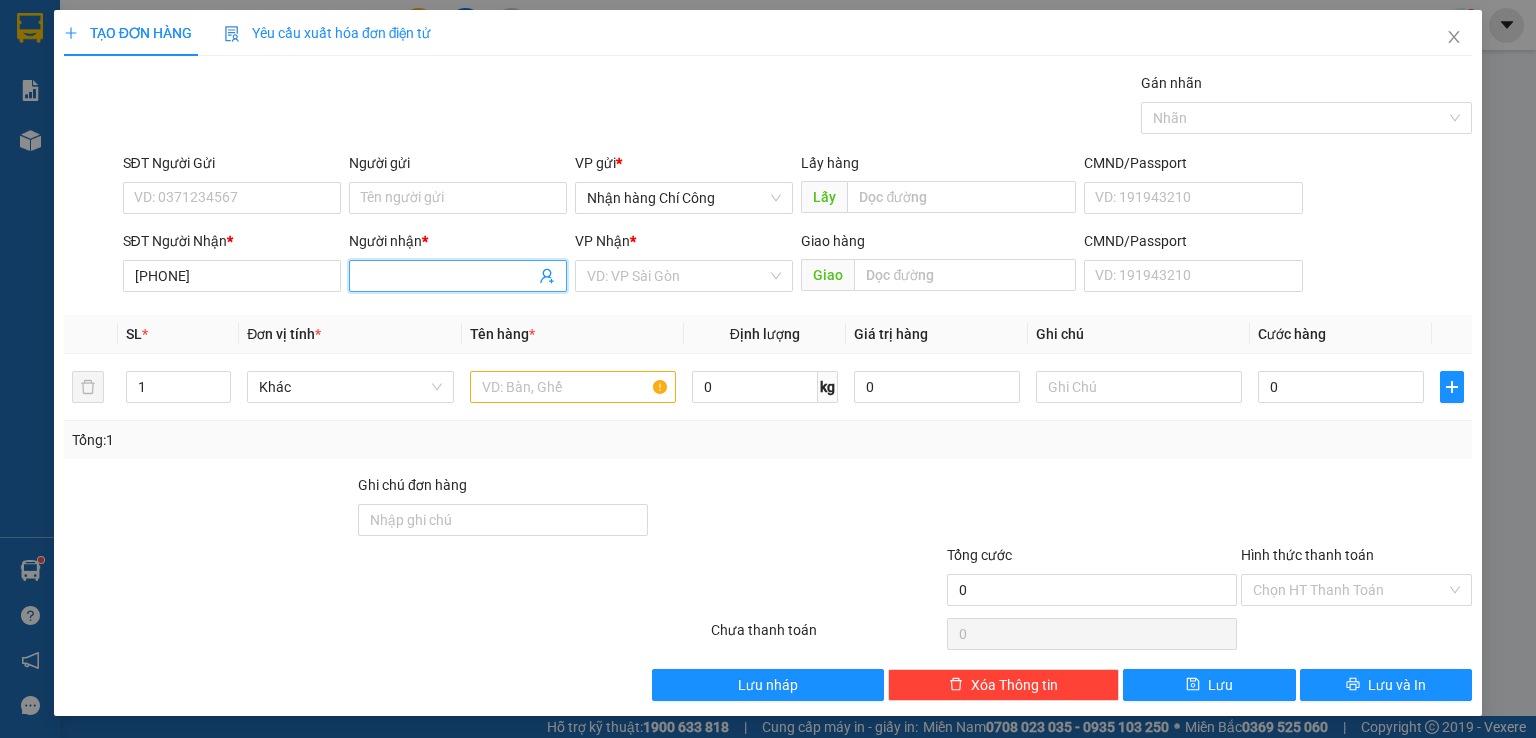 click on "Người nhận  *" at bounding box center [448, 276] 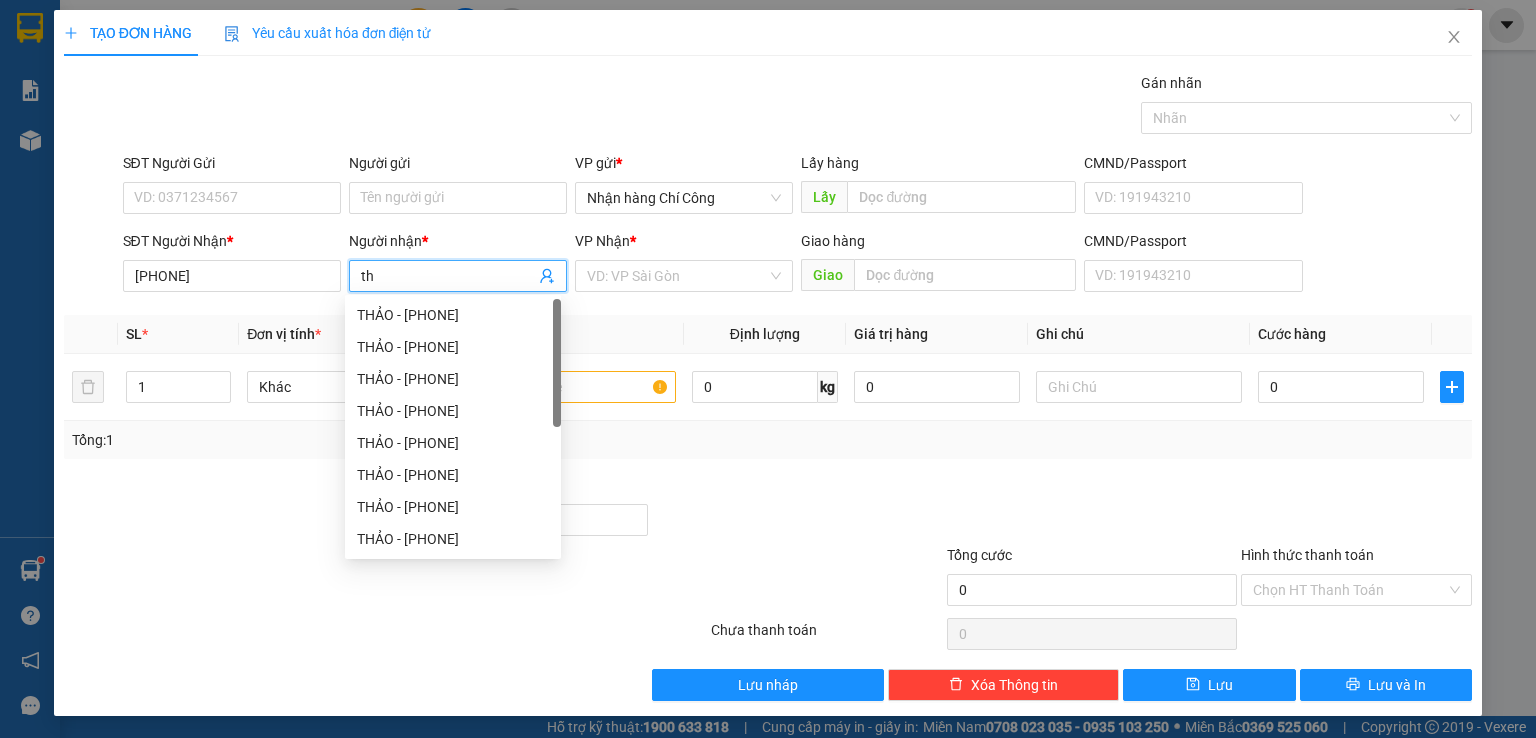 type on "t" 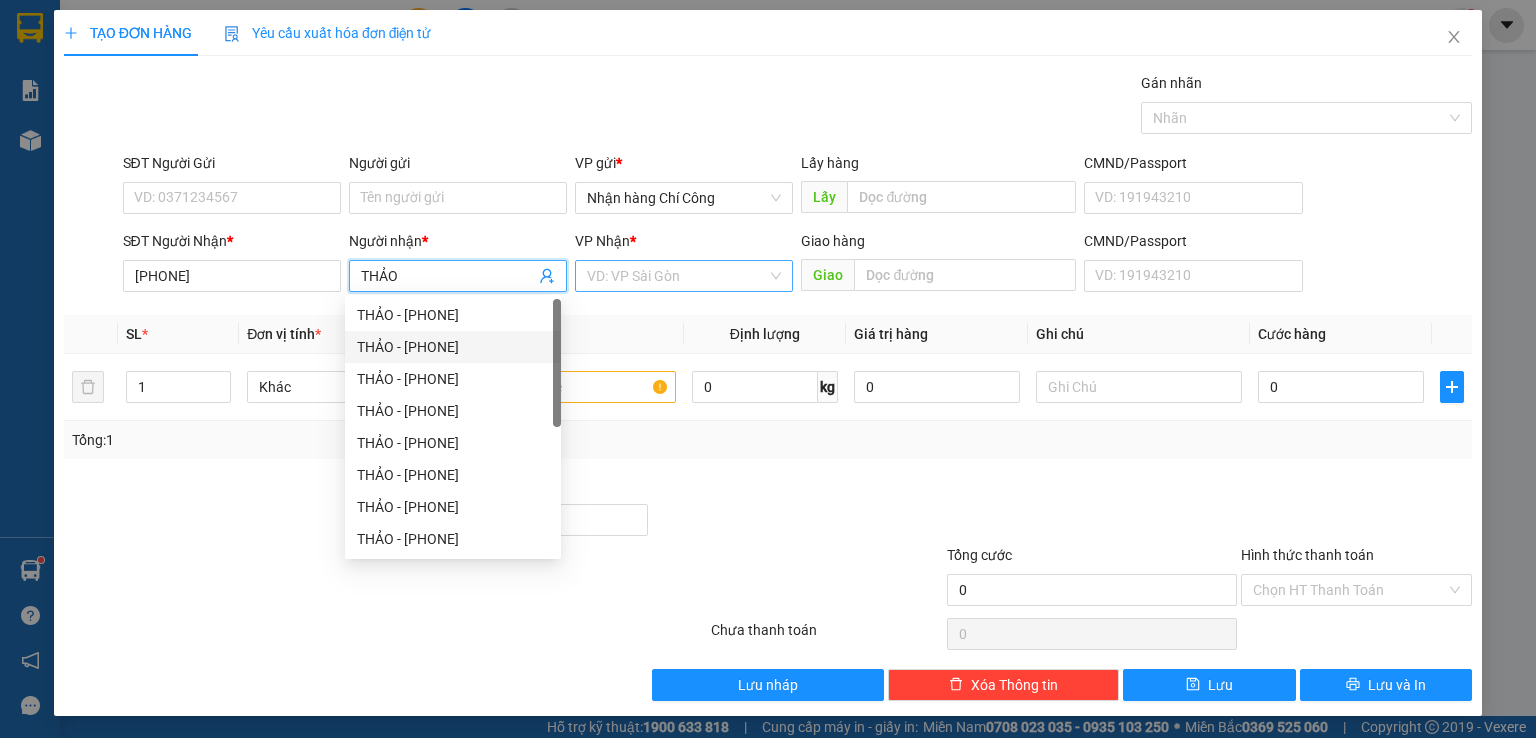 type on "THẢO" 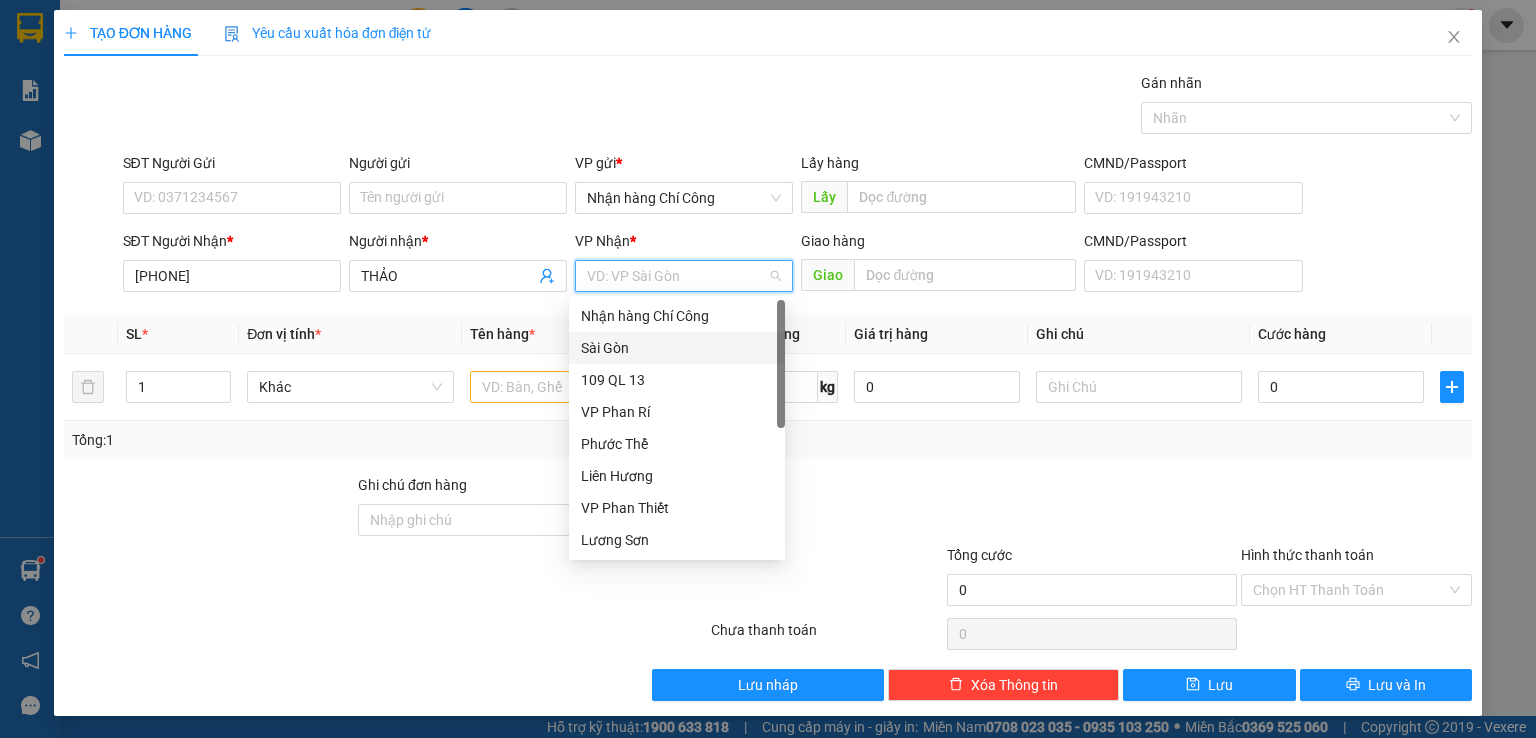 click on "Sài Gòn" at bounding box center [677, 348] 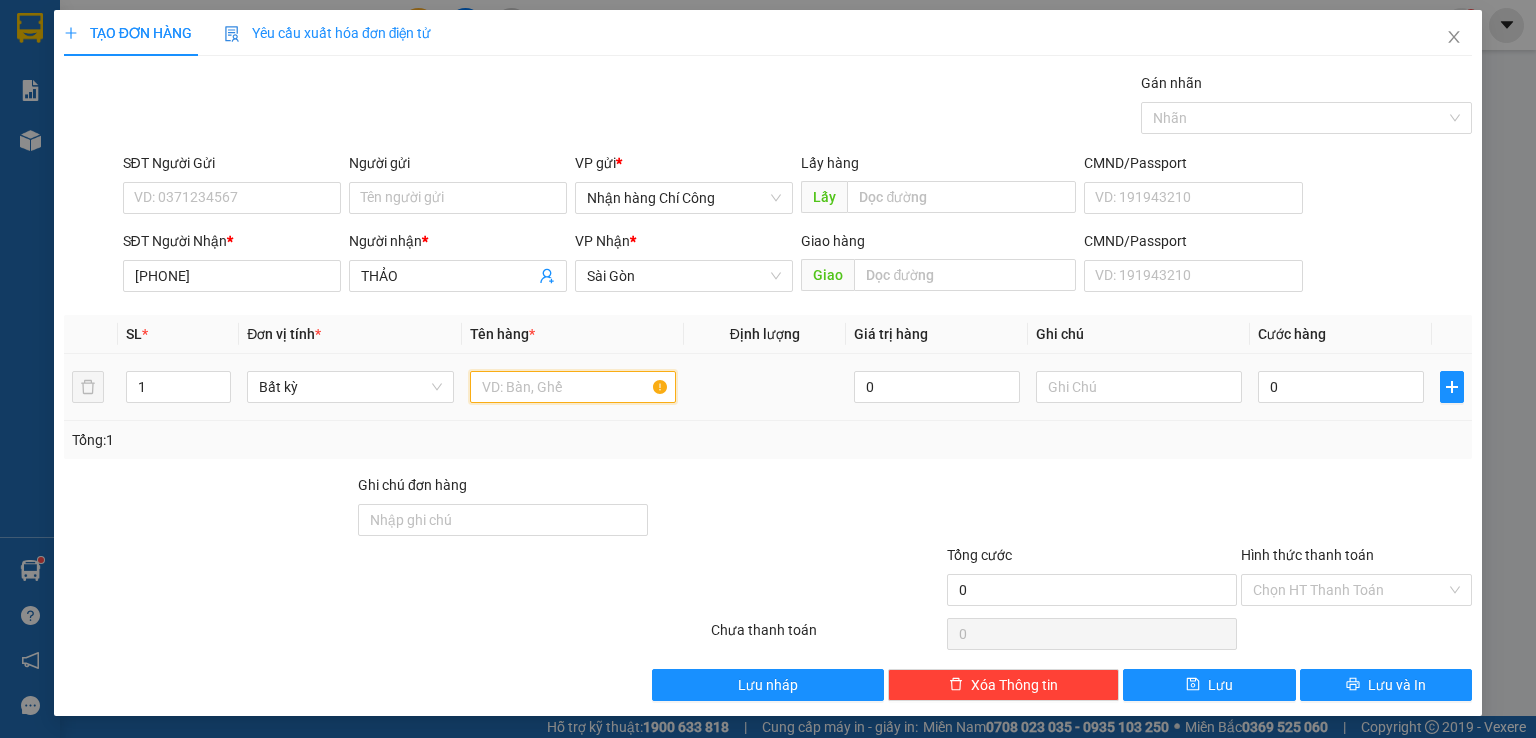 click at bounding box center (573, 387) 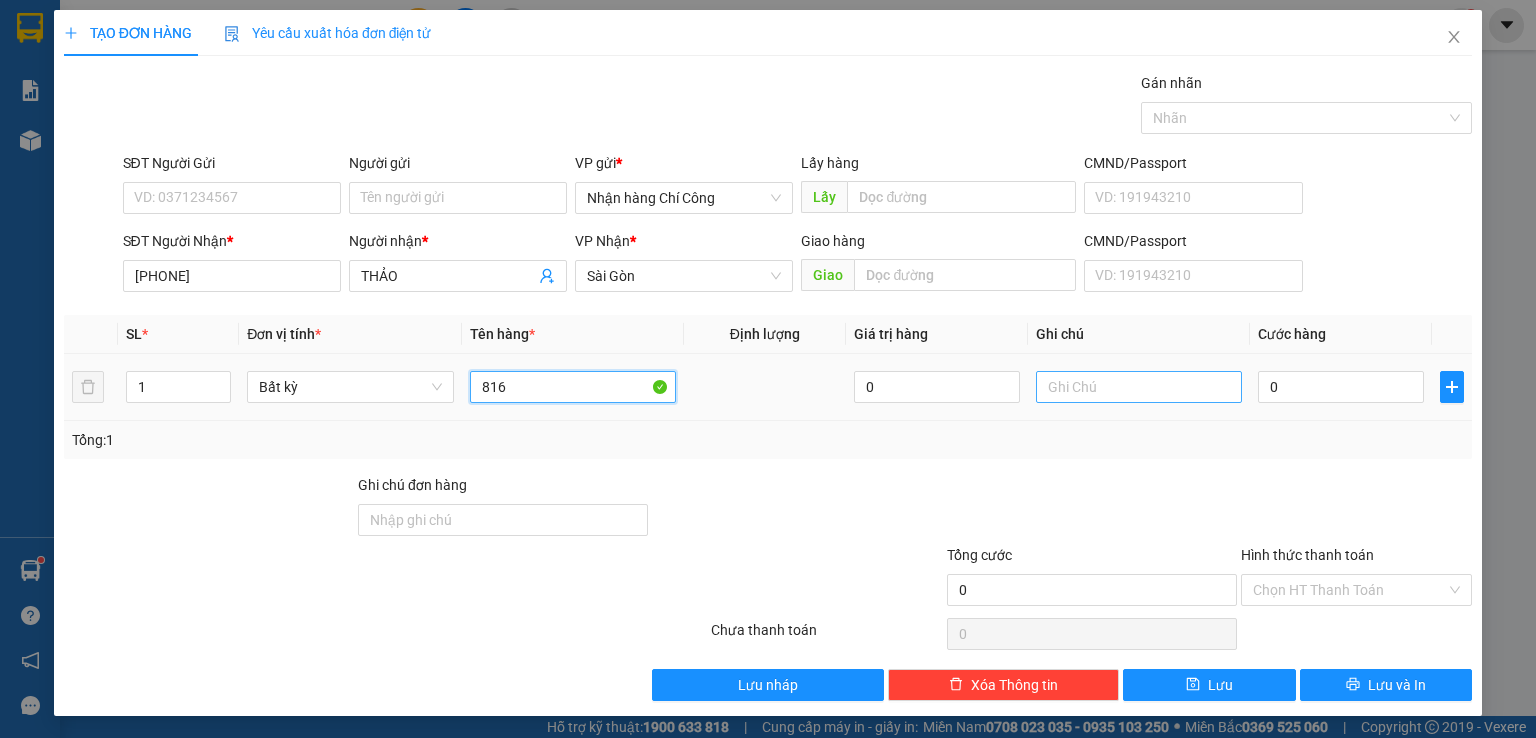 type on "816" 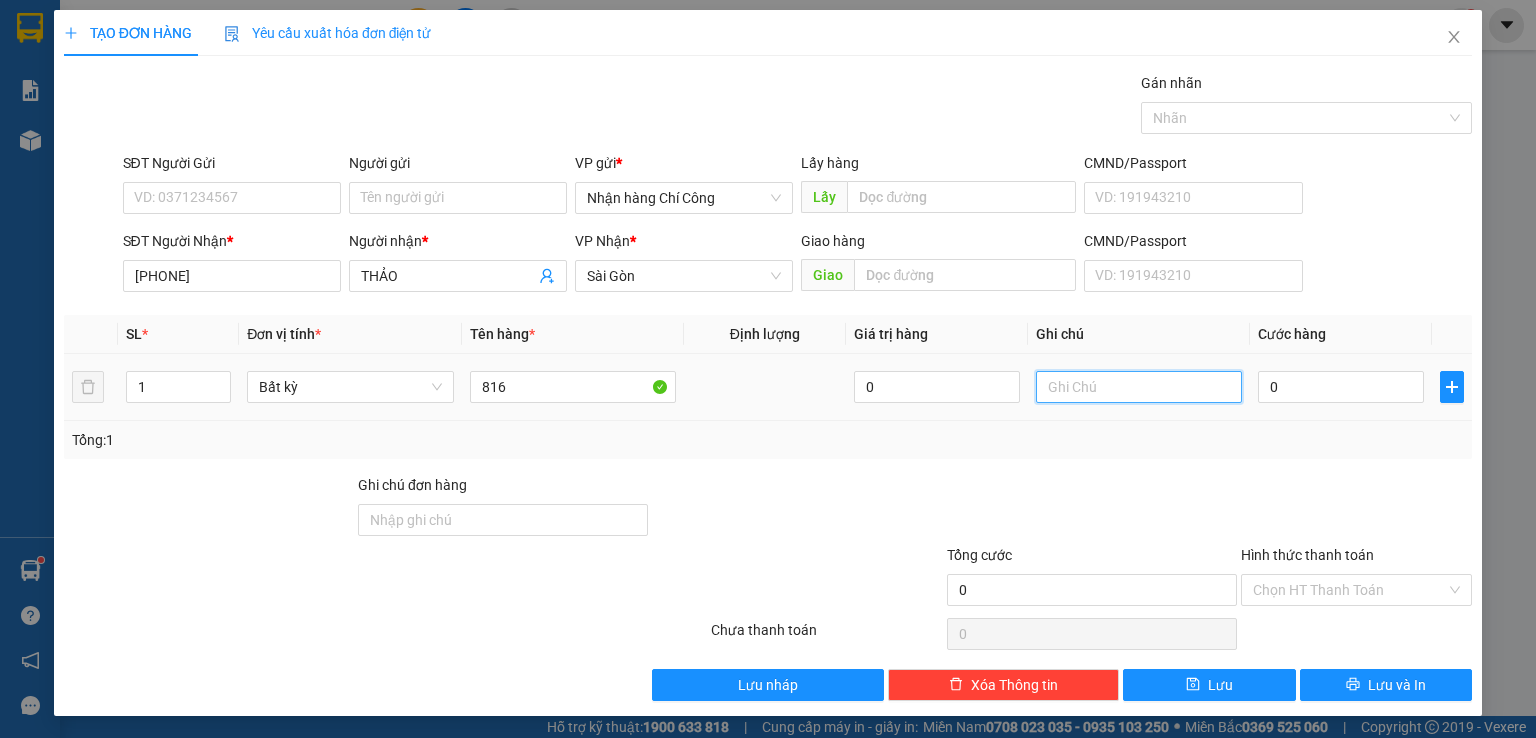 click at bounding box center (1139, 387) 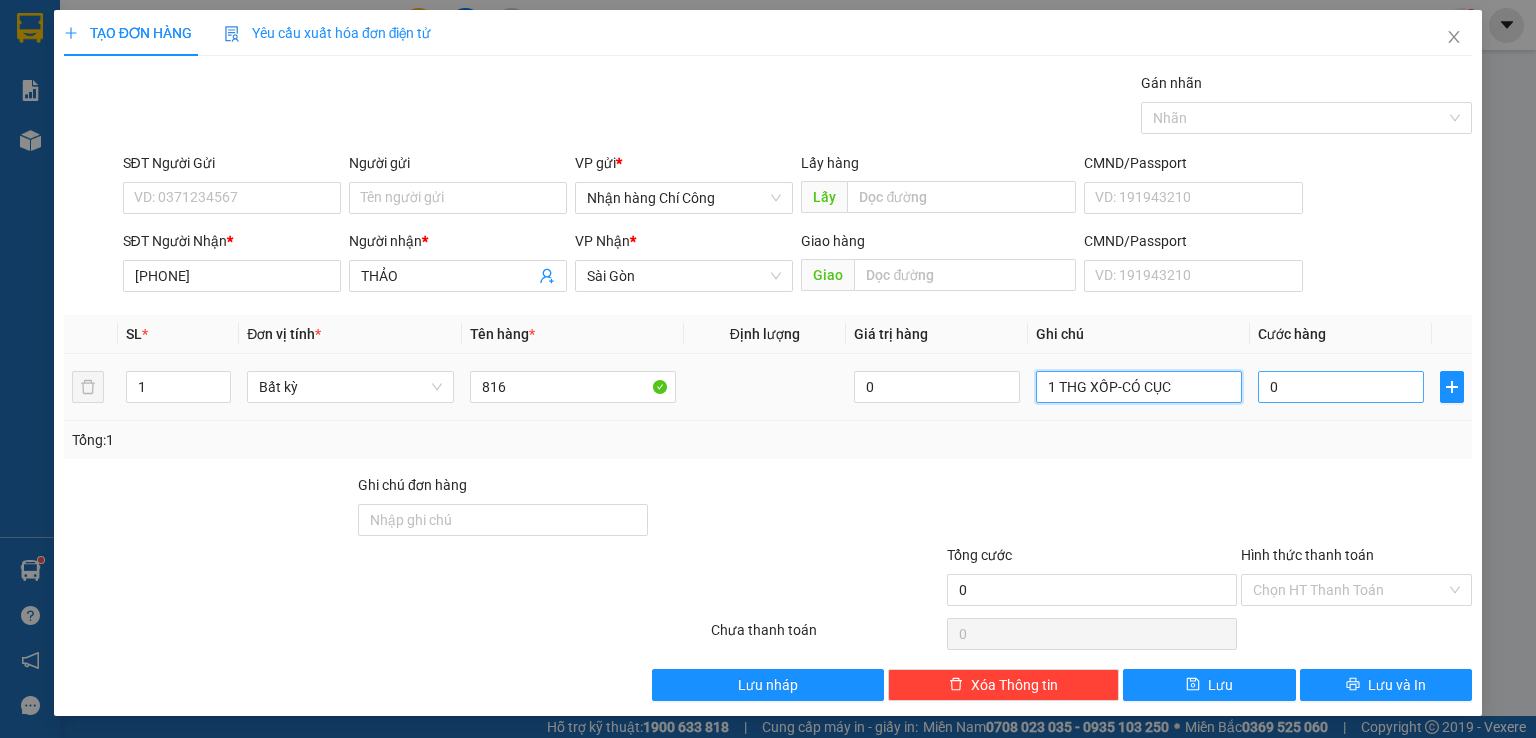 type on "1 THG XỐP-CÓ CỤC" 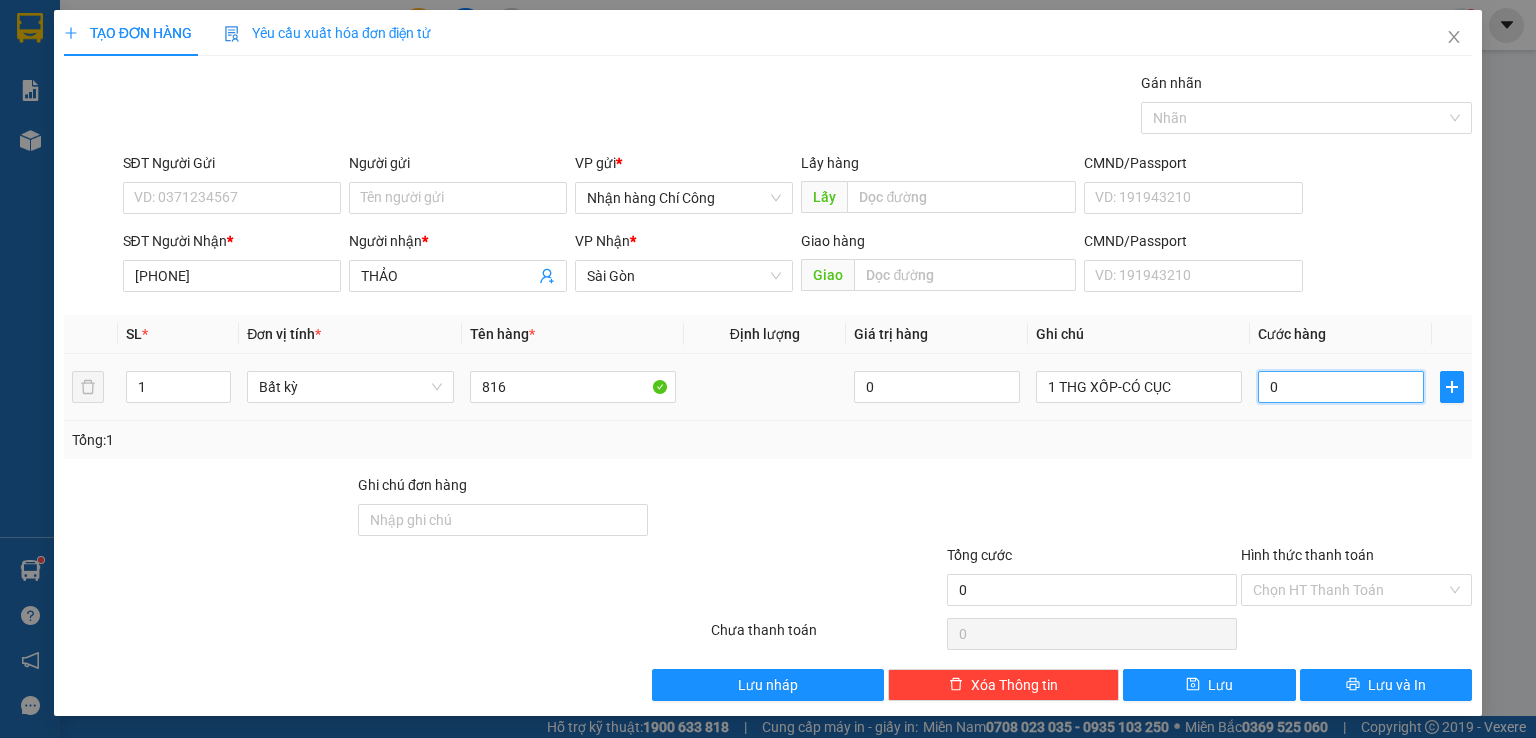 click on "0" at bounding box center (1341, 387) 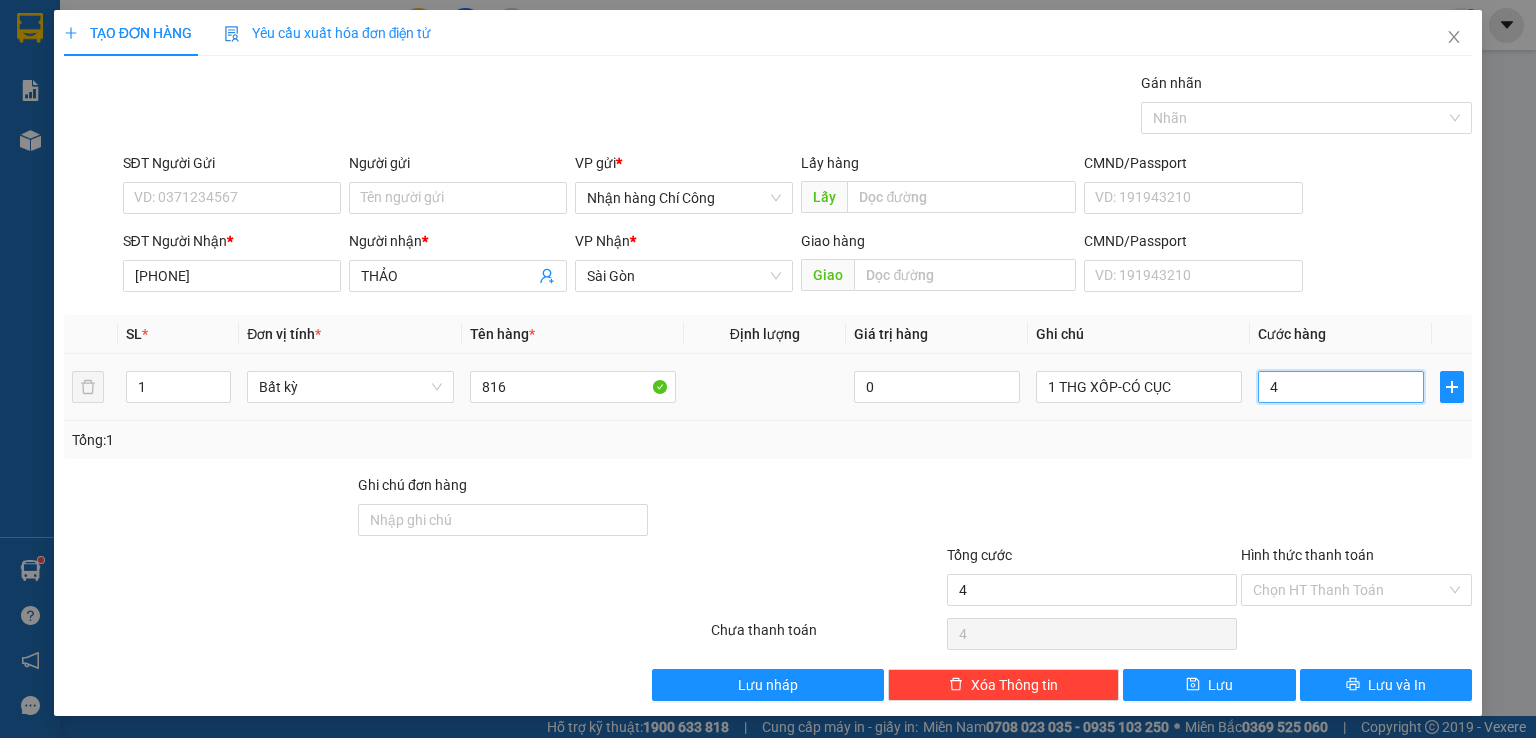 type on "40" 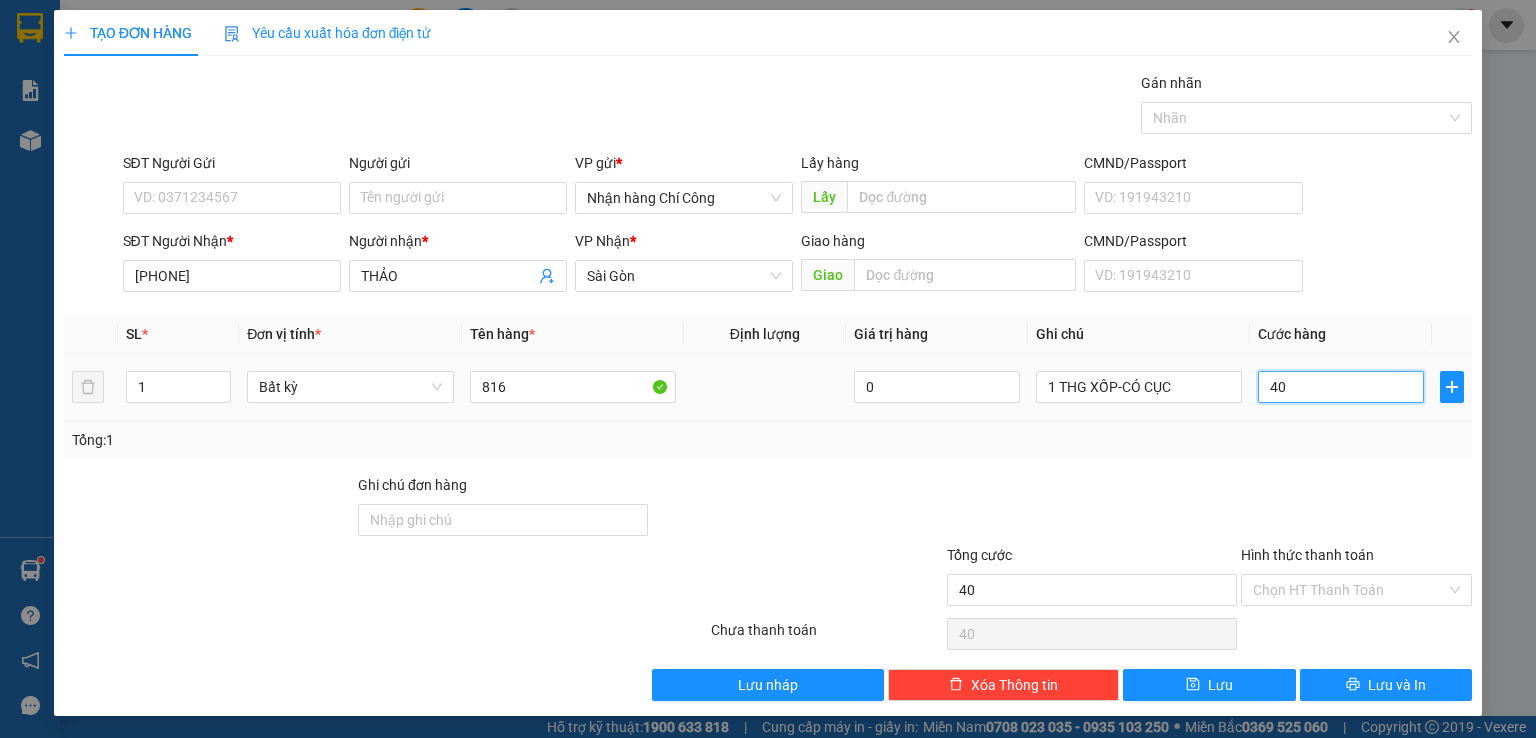 scroll, scrollTop: 0, scrollLeft: 0, axis: both 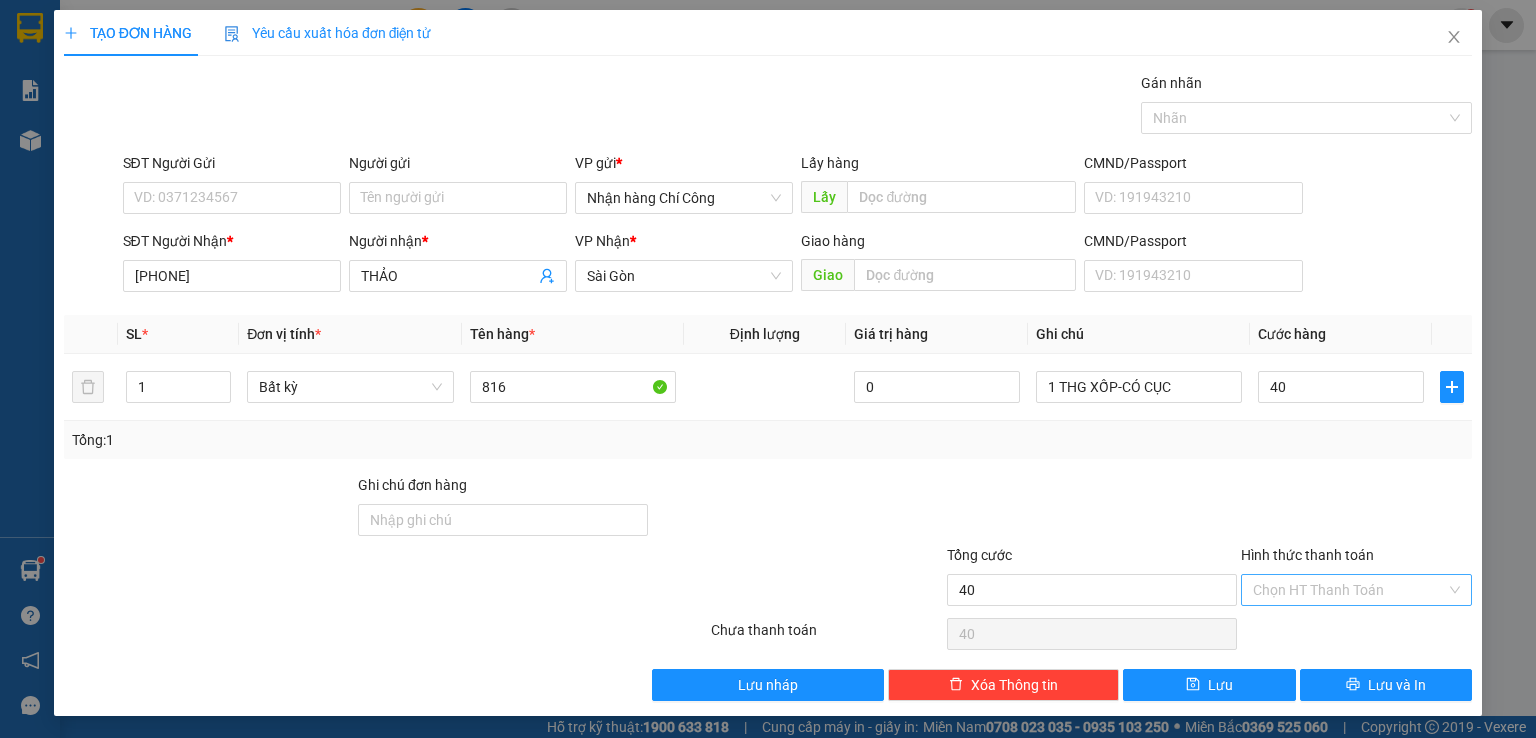 type on "40.000" 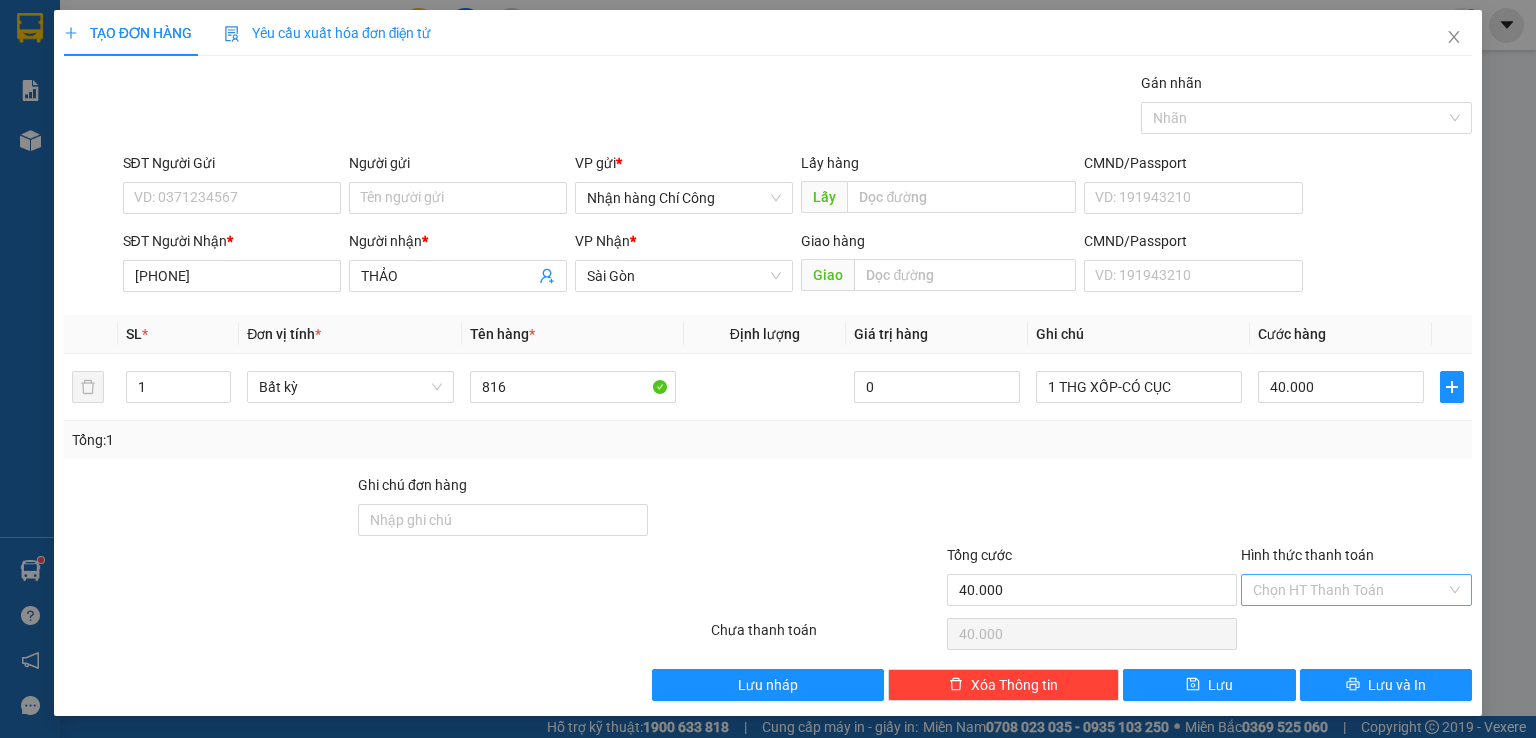 click on "Hình thức thanh toán" at bounding box center (1349, 590) 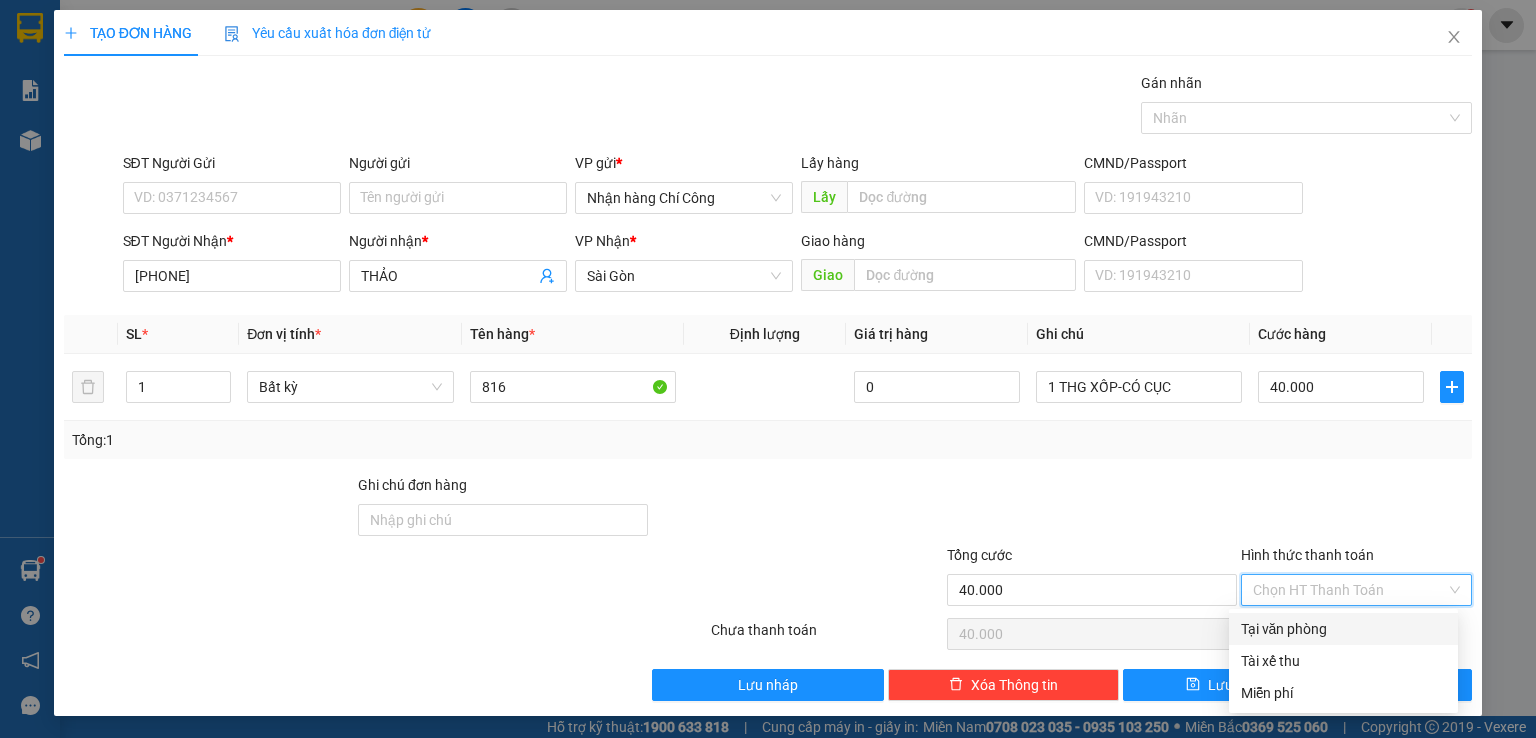 click on "Tại văn phòng" at bounding box center (1343, 629) 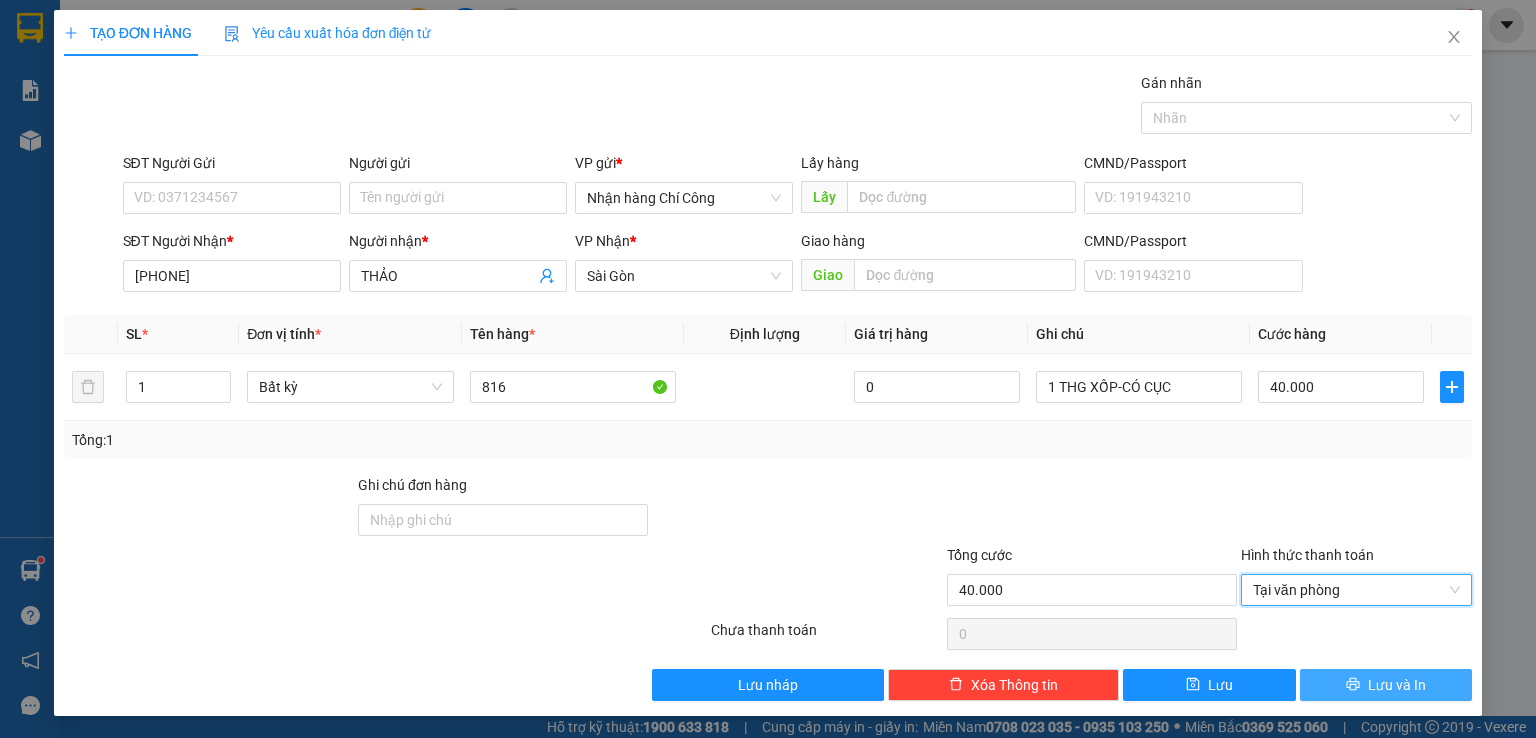 click on "Lưu và In" at bounding box center (1386, 685) 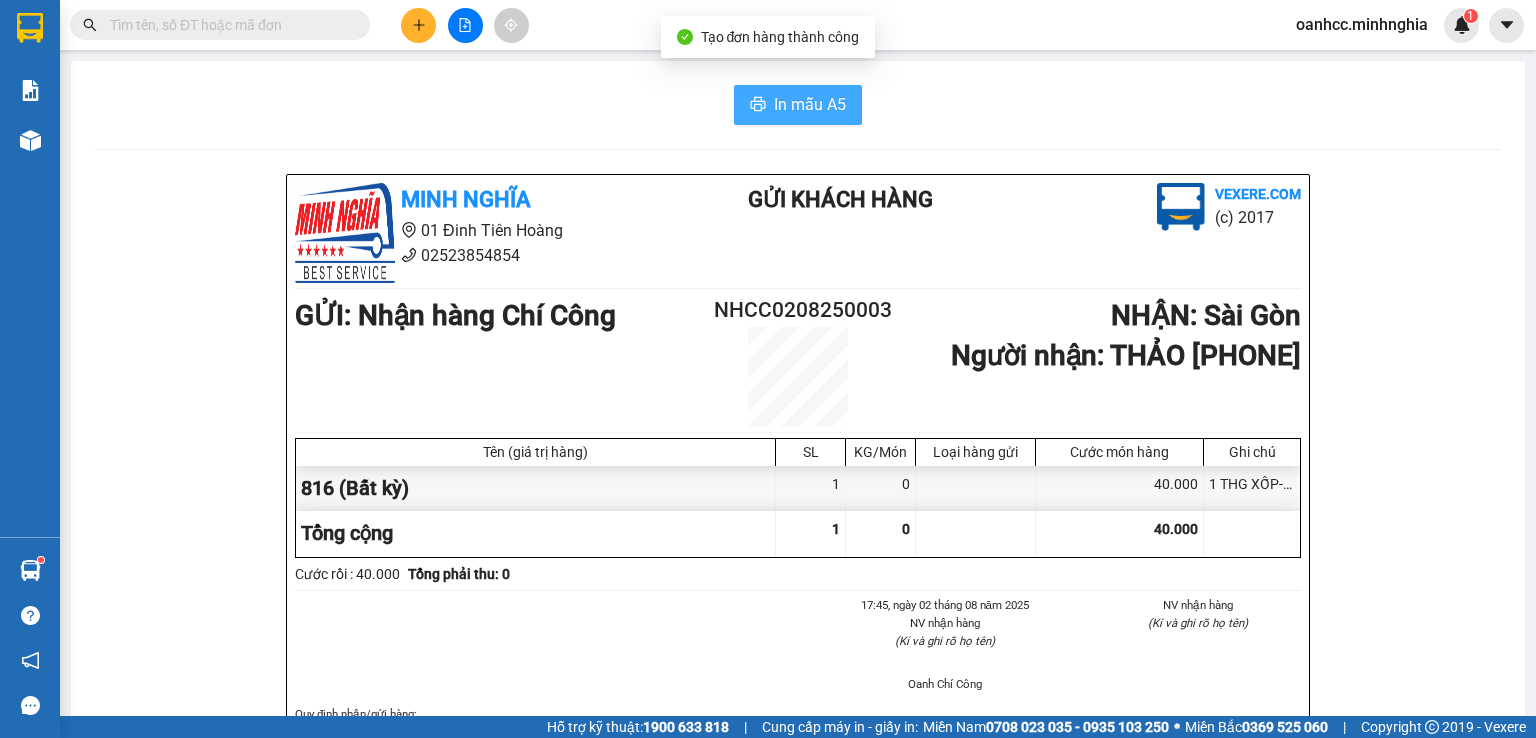 click on "In mẫu A5" at bounding box center (810, 104) 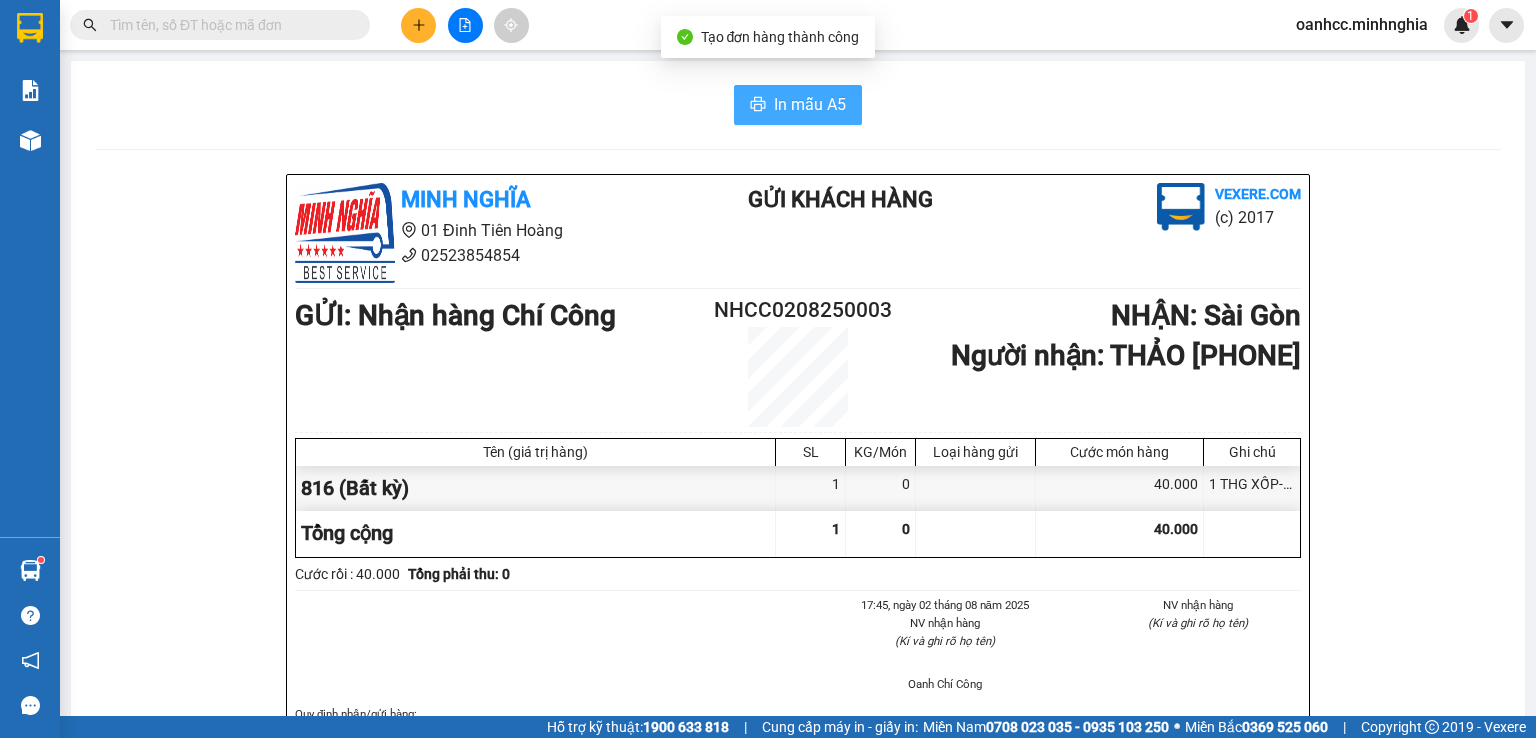 scroll, scrollTop: 0, scrollLeft: 0, axis: both 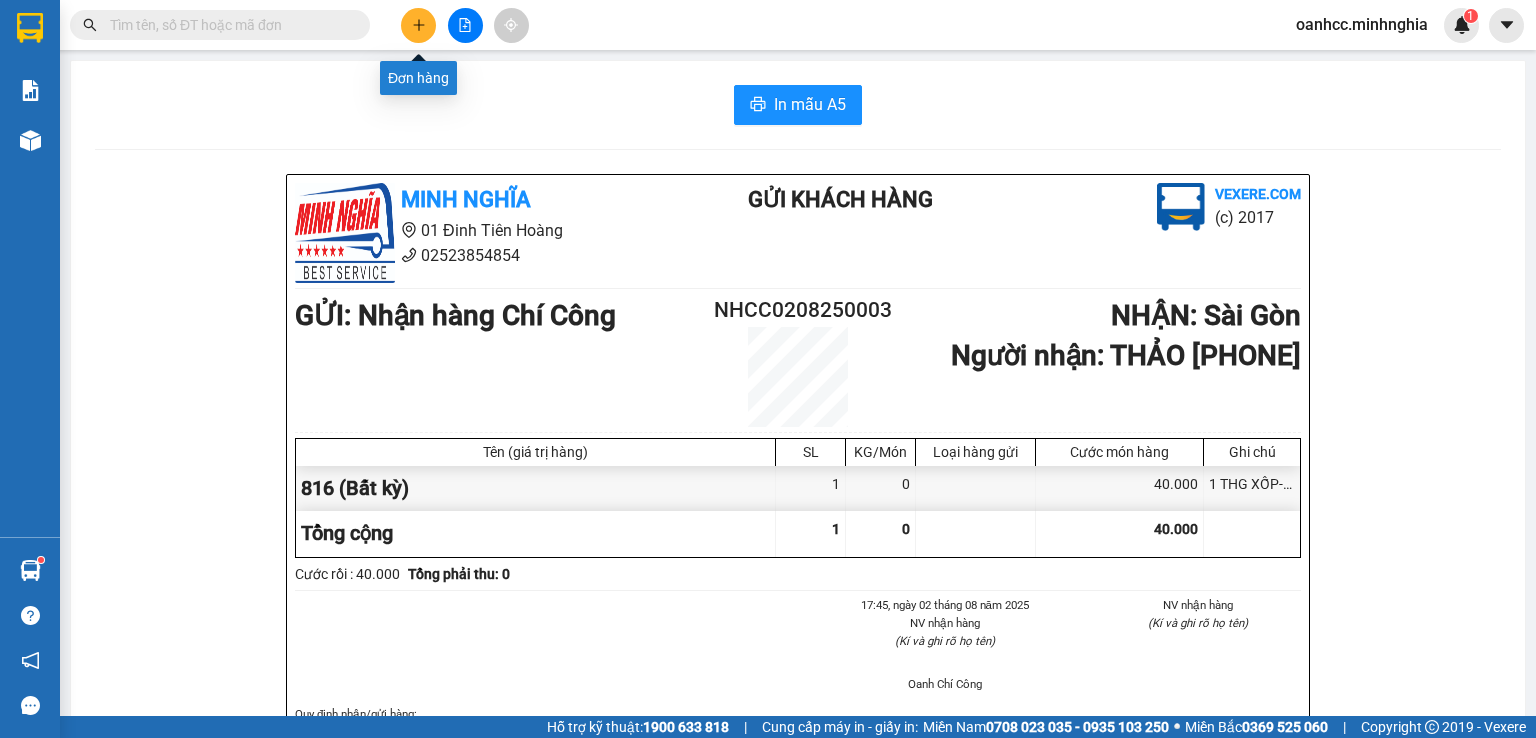 click 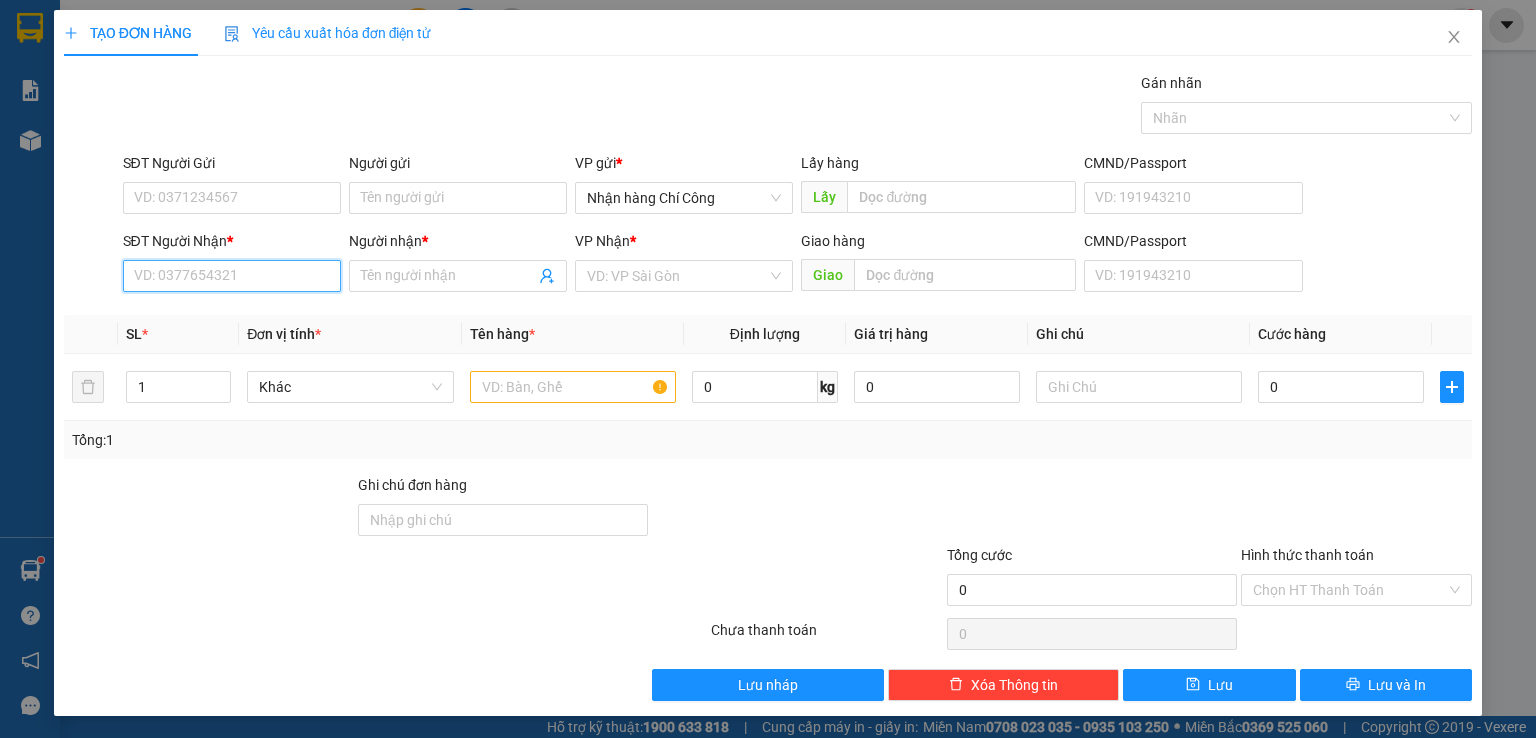 click on "SĐT Người Nhận  *" at bounding box center [232, 276] 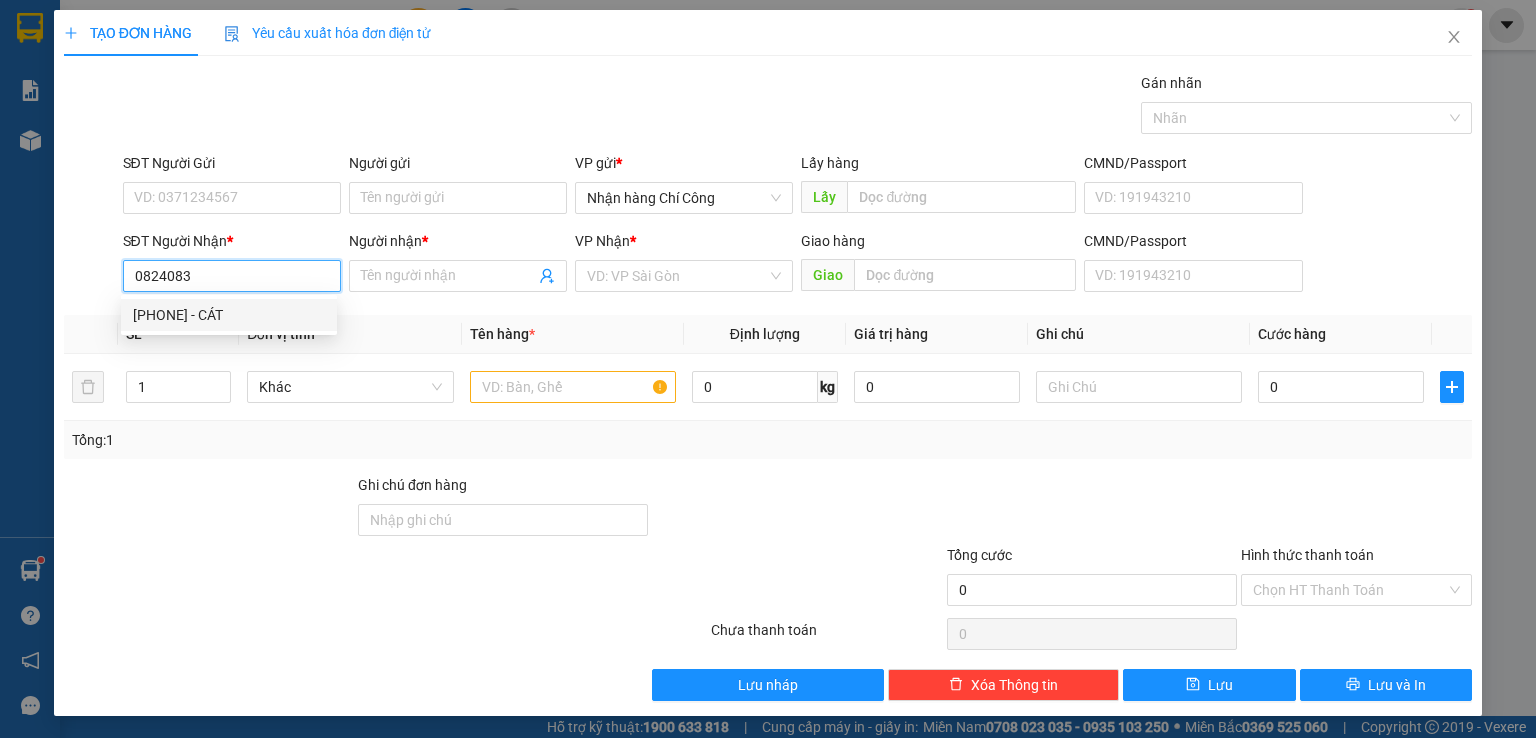 click on "[PHONE] - CÁT" at bounding box center [229, 315] 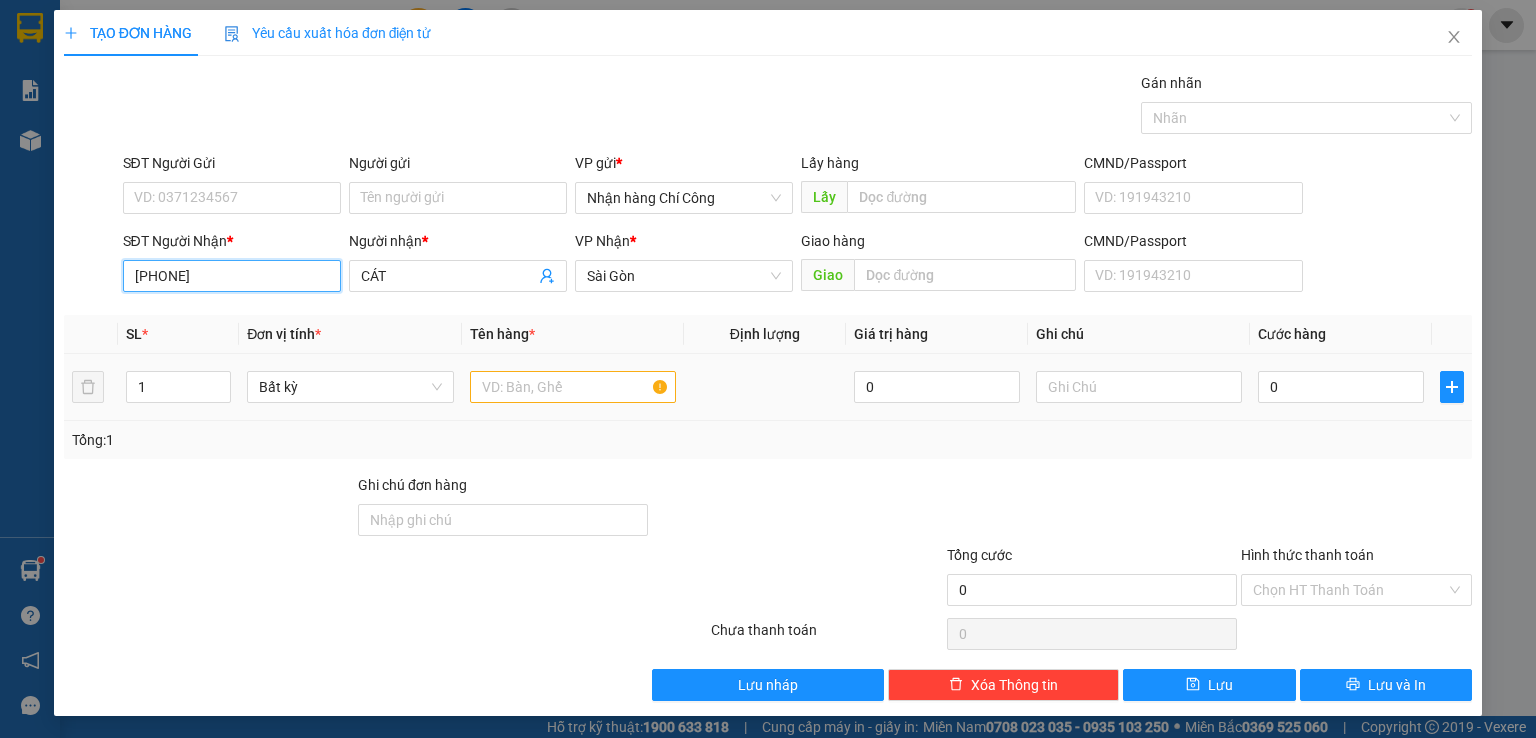 type on "[PHONE]" 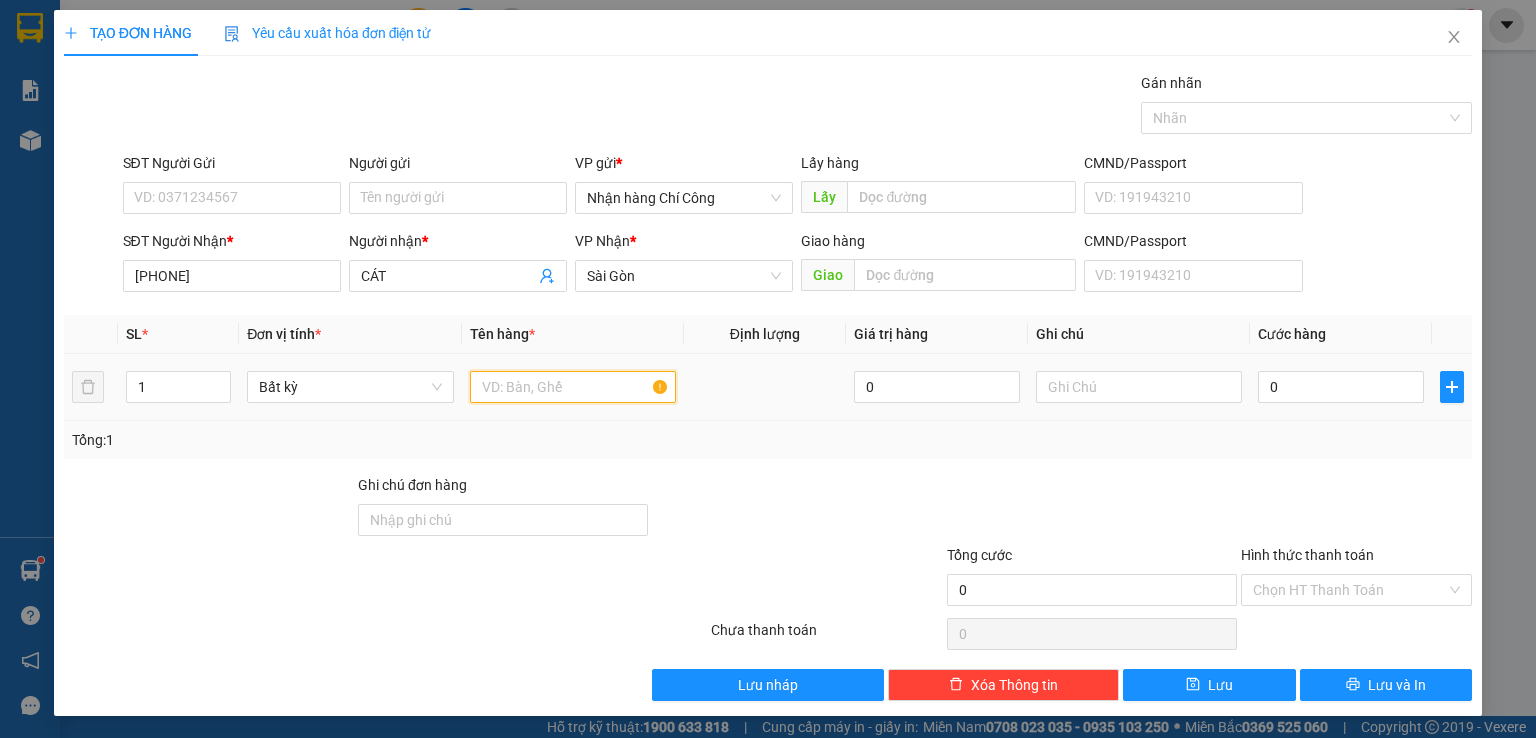 click at bounding box center (573, 387) 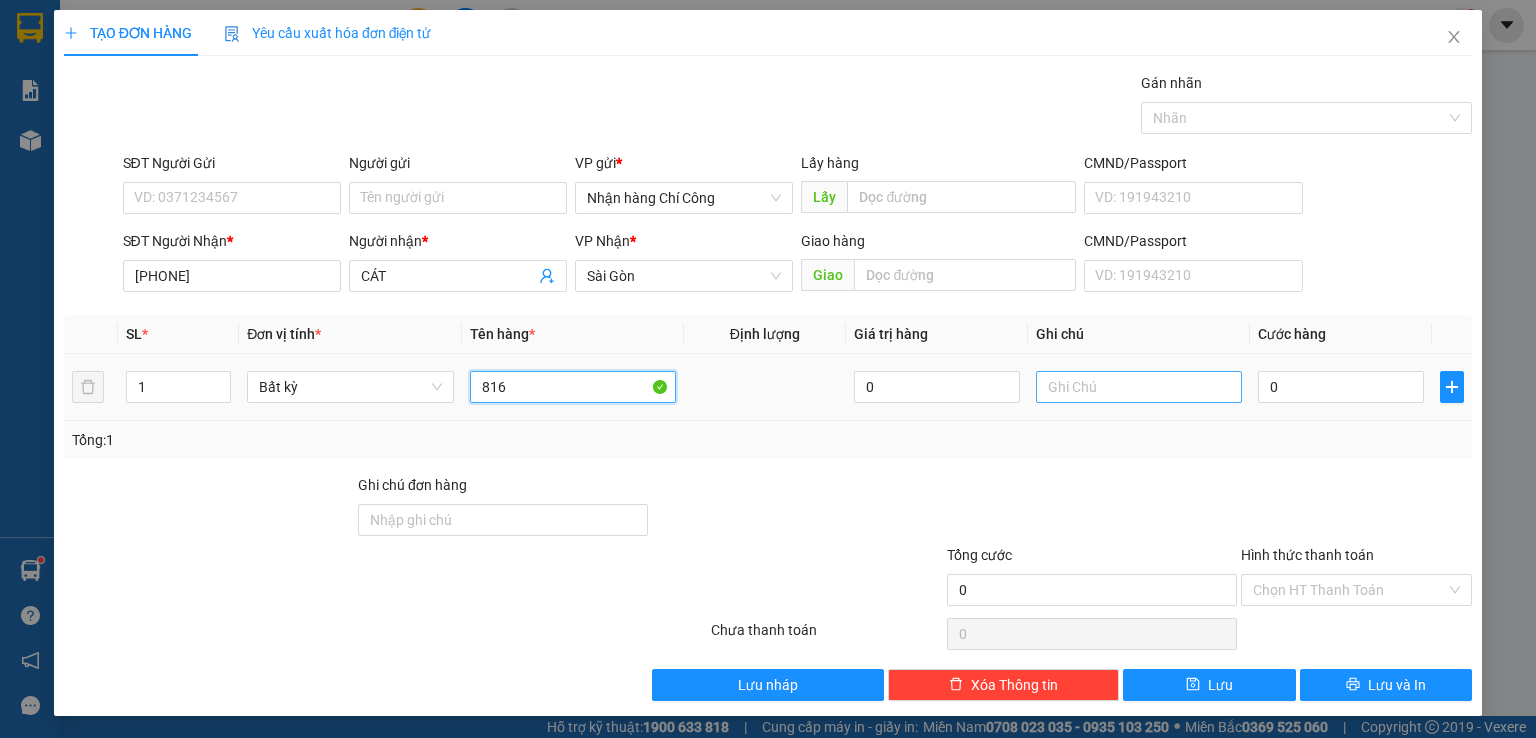 type on "816" 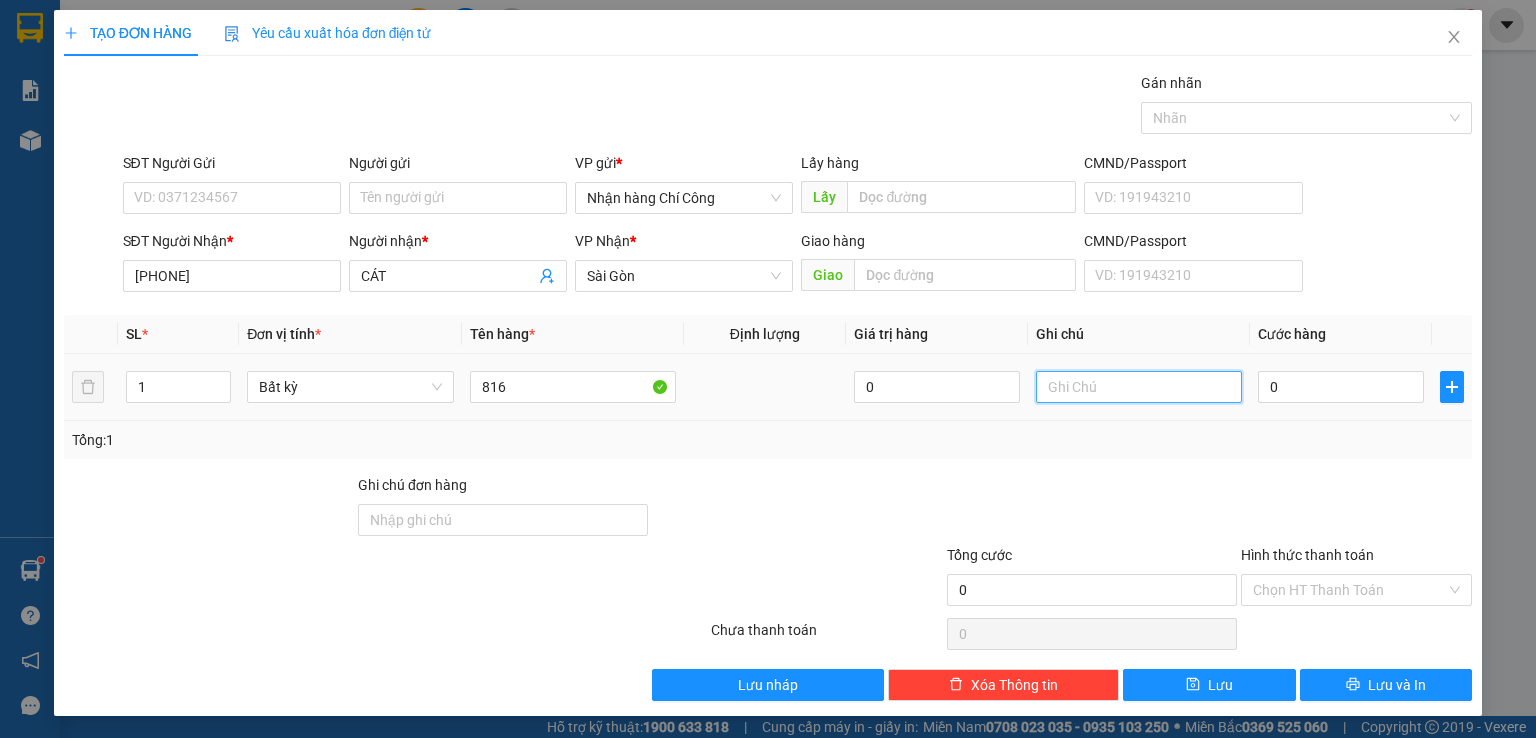 click at bounding box center (1139, 387) 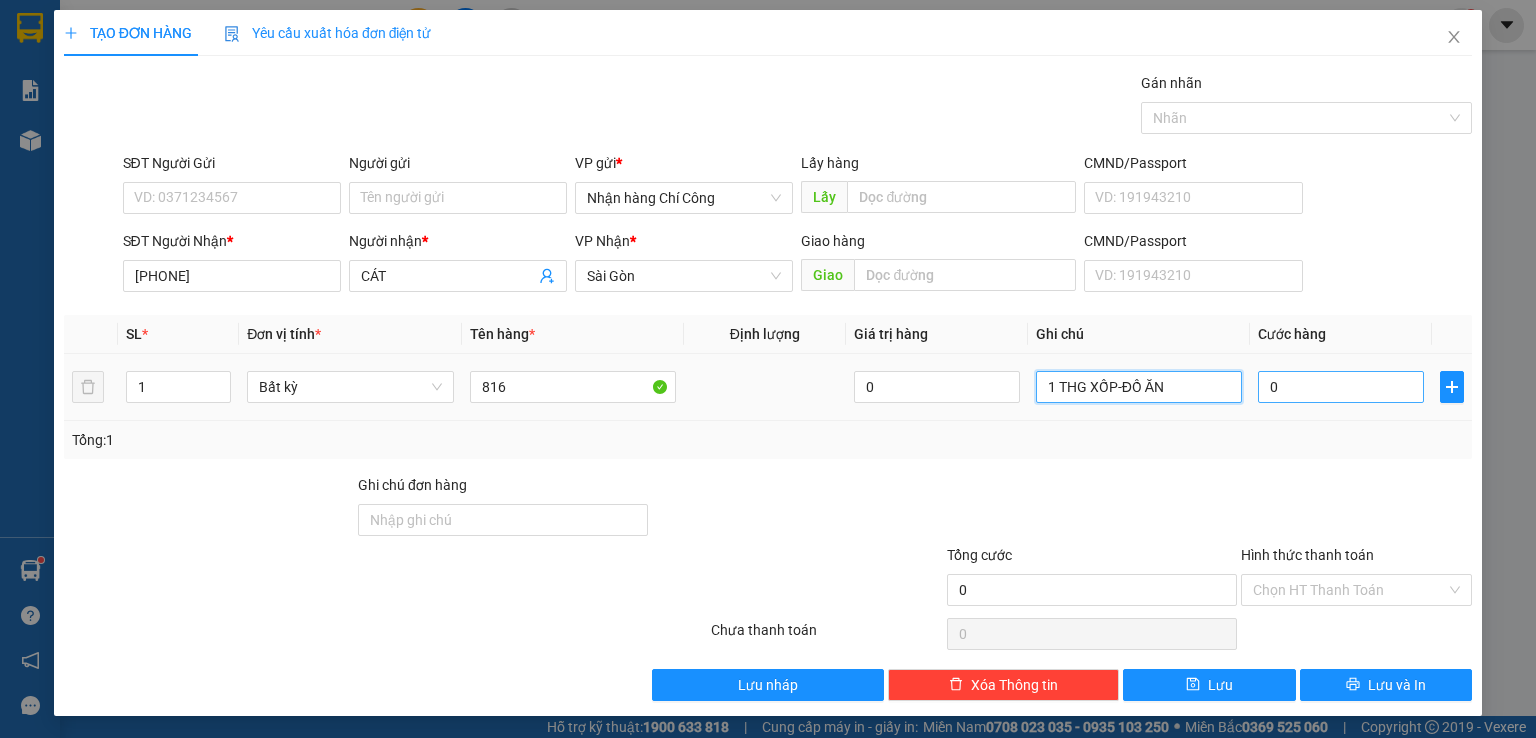 type on "1 THG XỐP-ĐỒ ĂN" 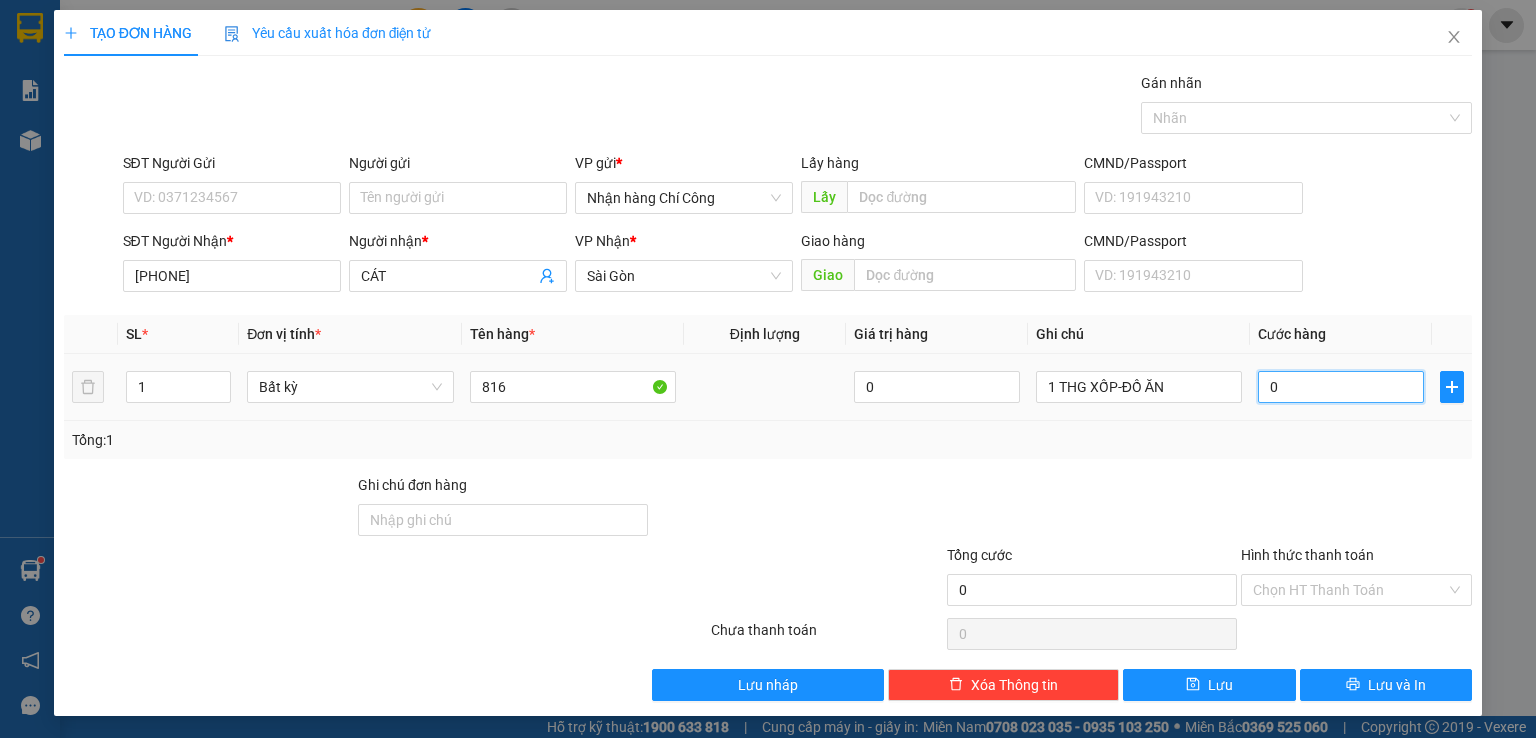 click on "0" at bounding box center (1341, 387) 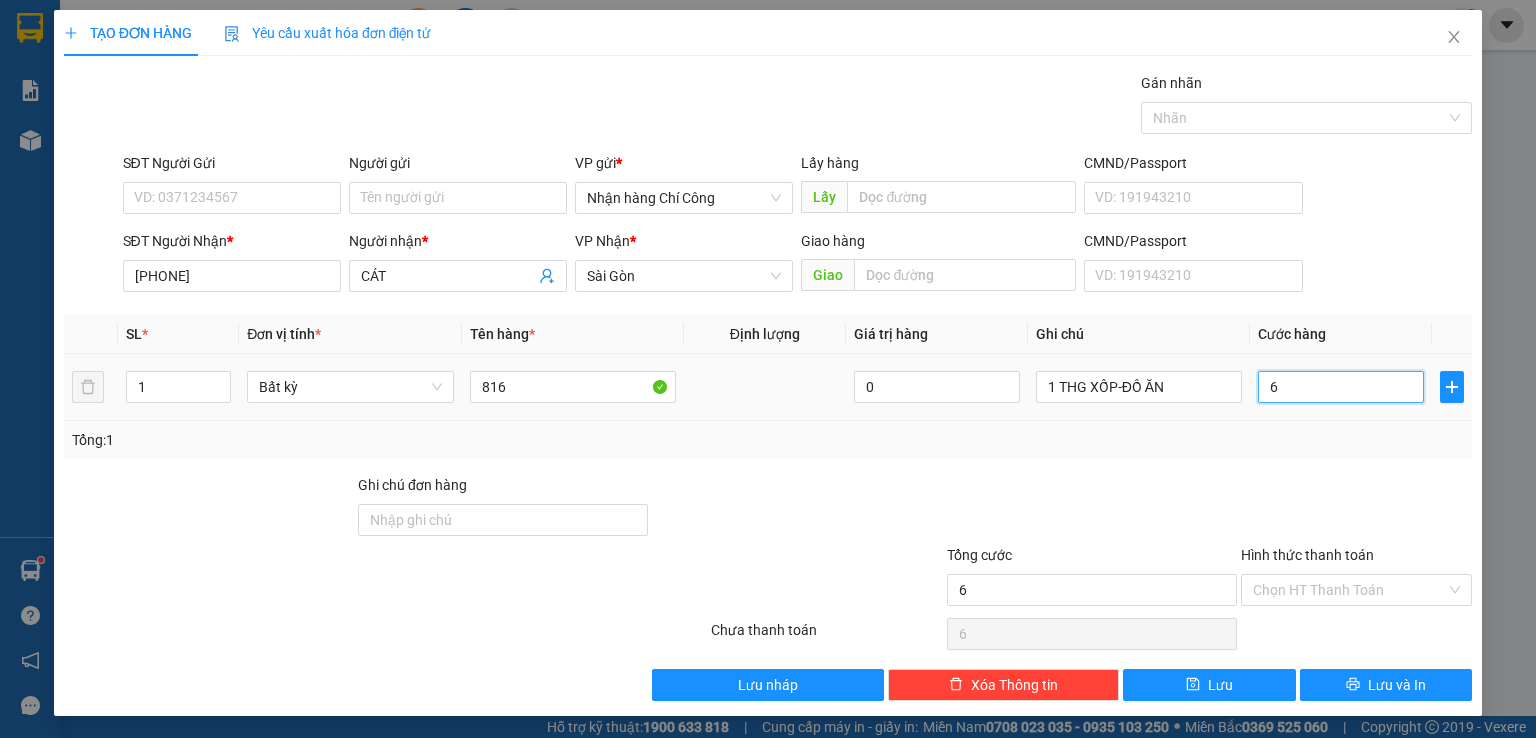 type on "60" 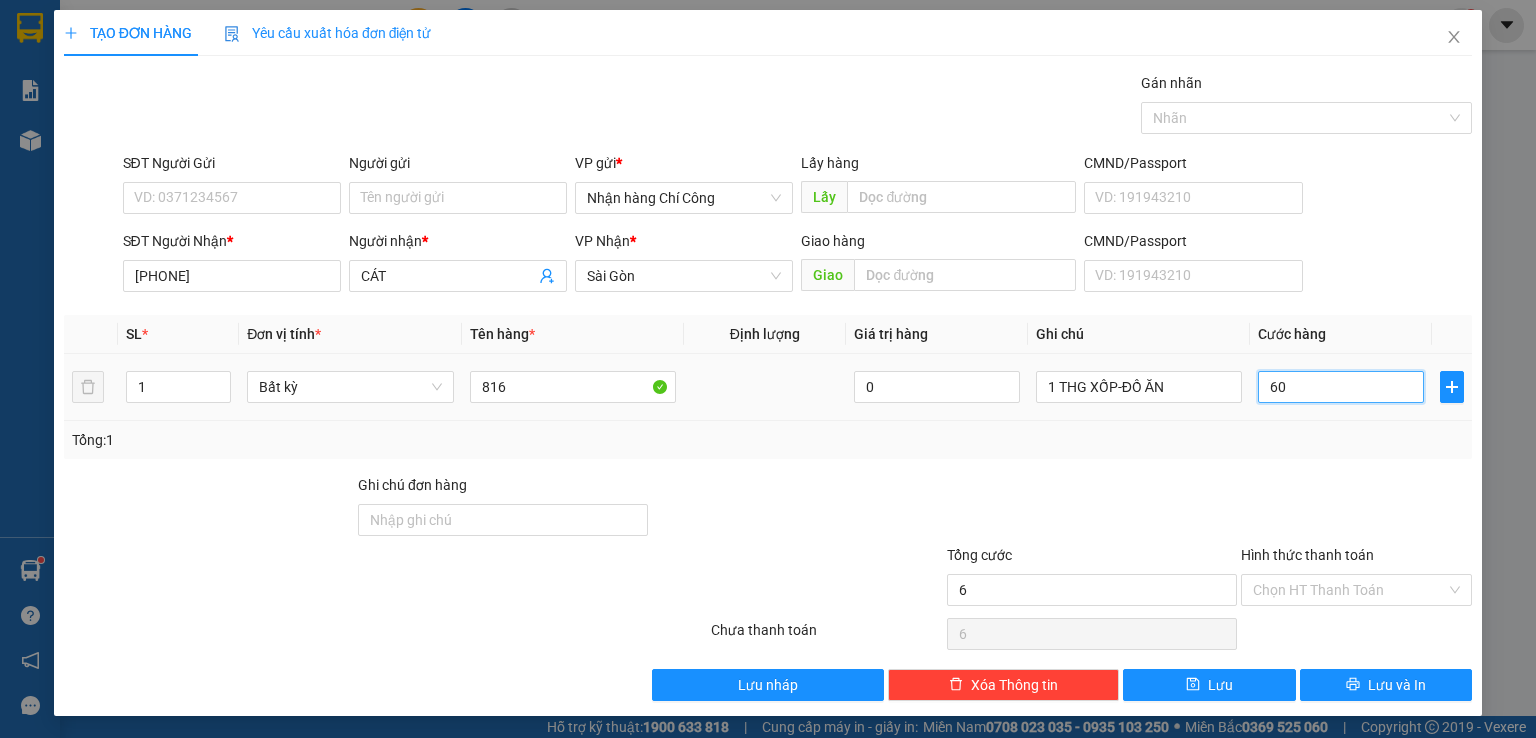 type on "60" 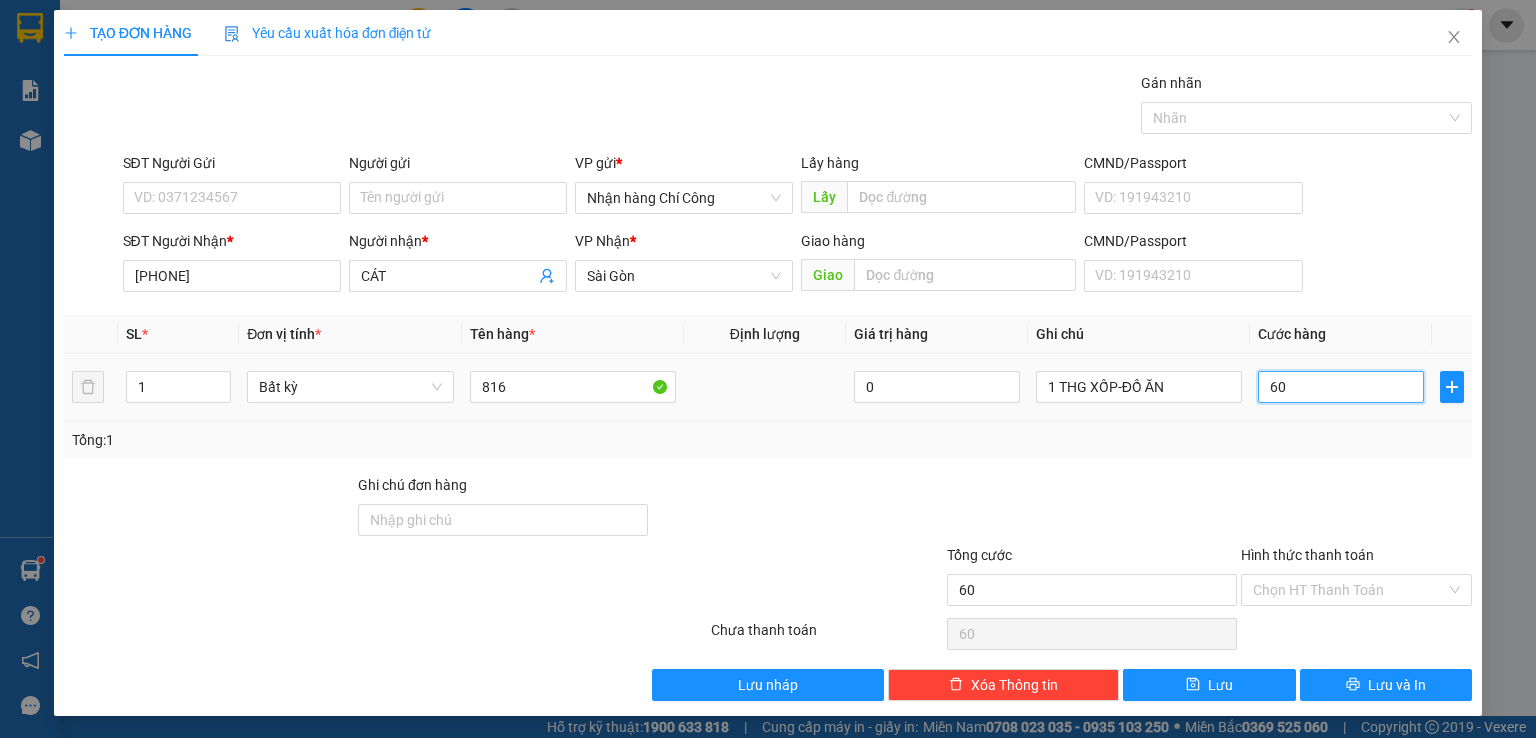 scroll, scrollTop: 0, scrollLeft: 0, axis: both 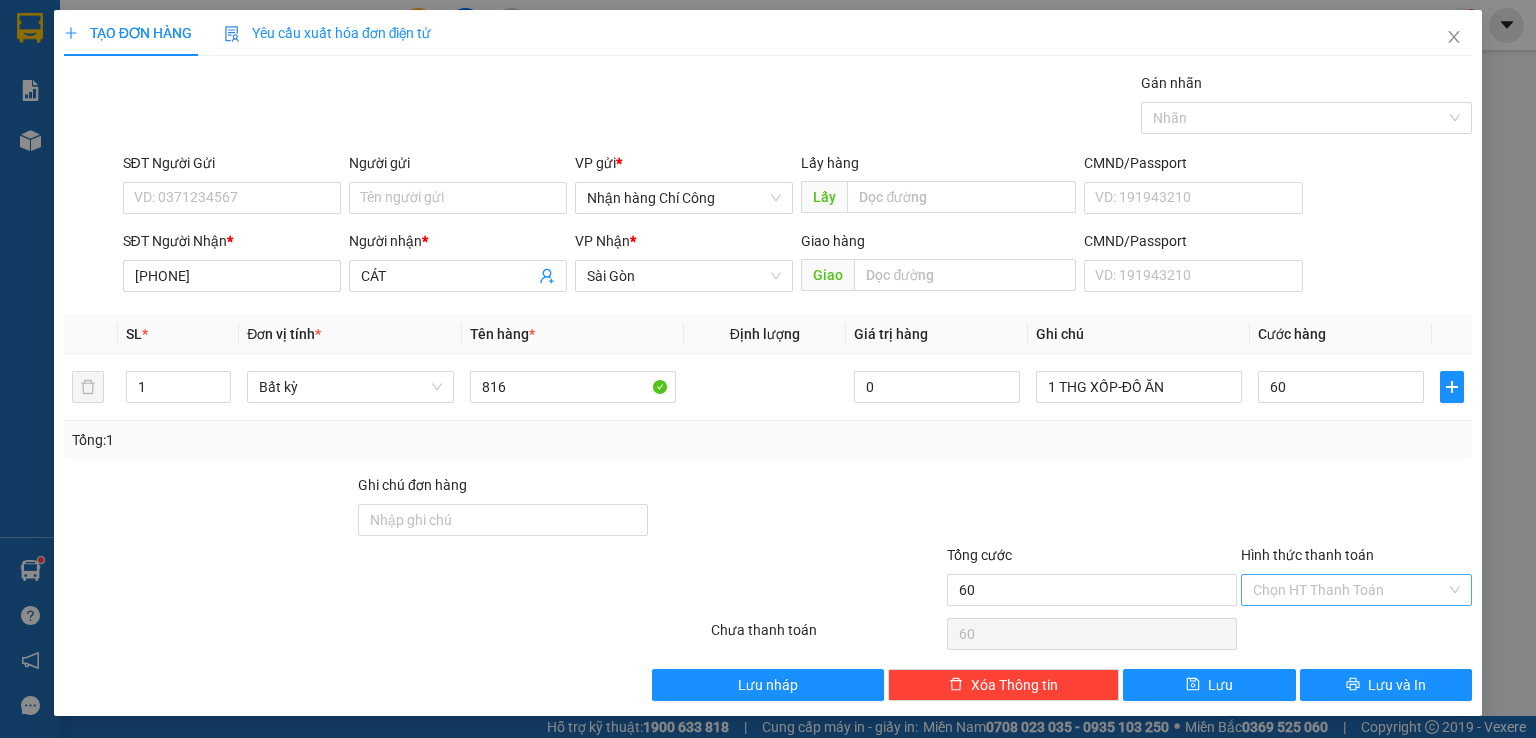 type on "60.000" 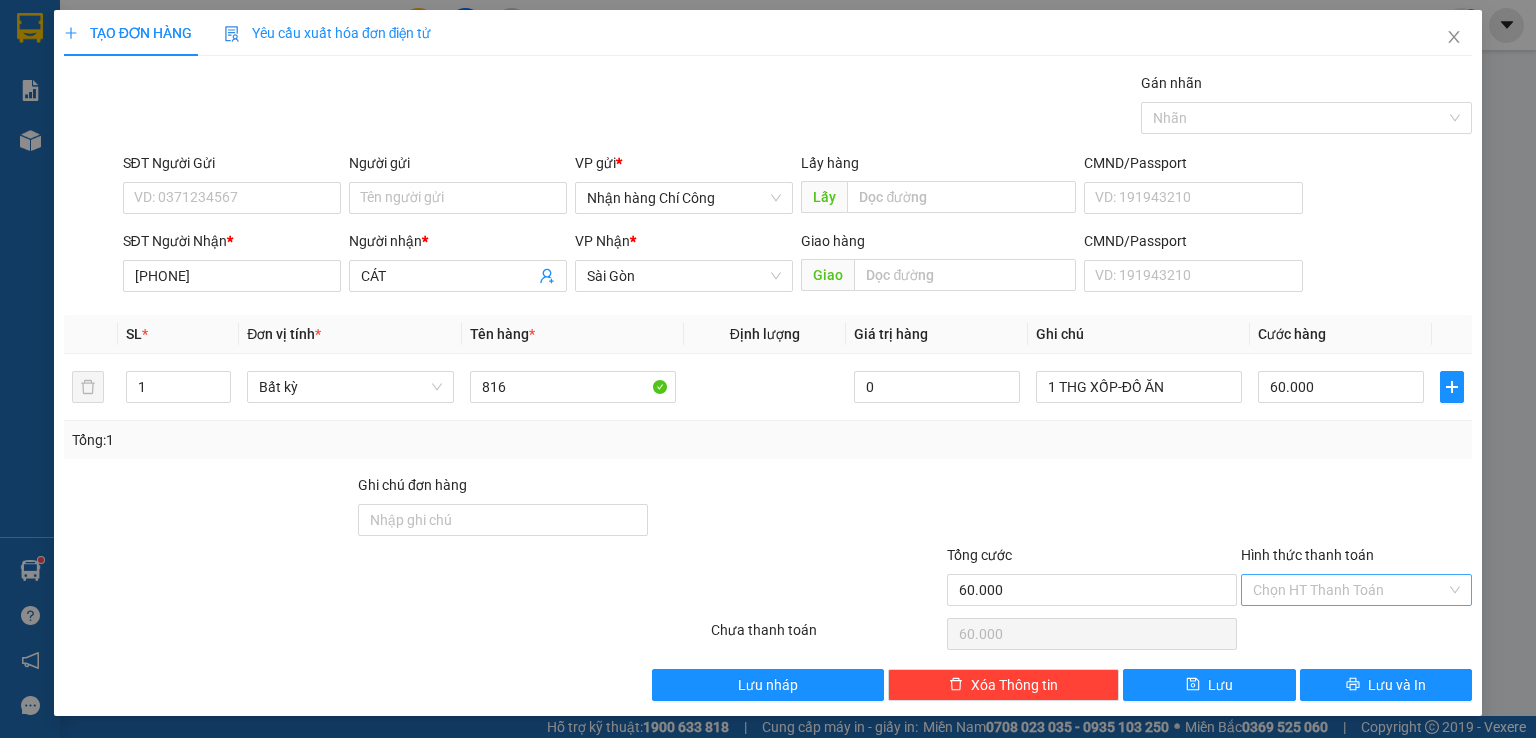 click on "Hình thức thanh toán" at bounding box center (1349, 590) 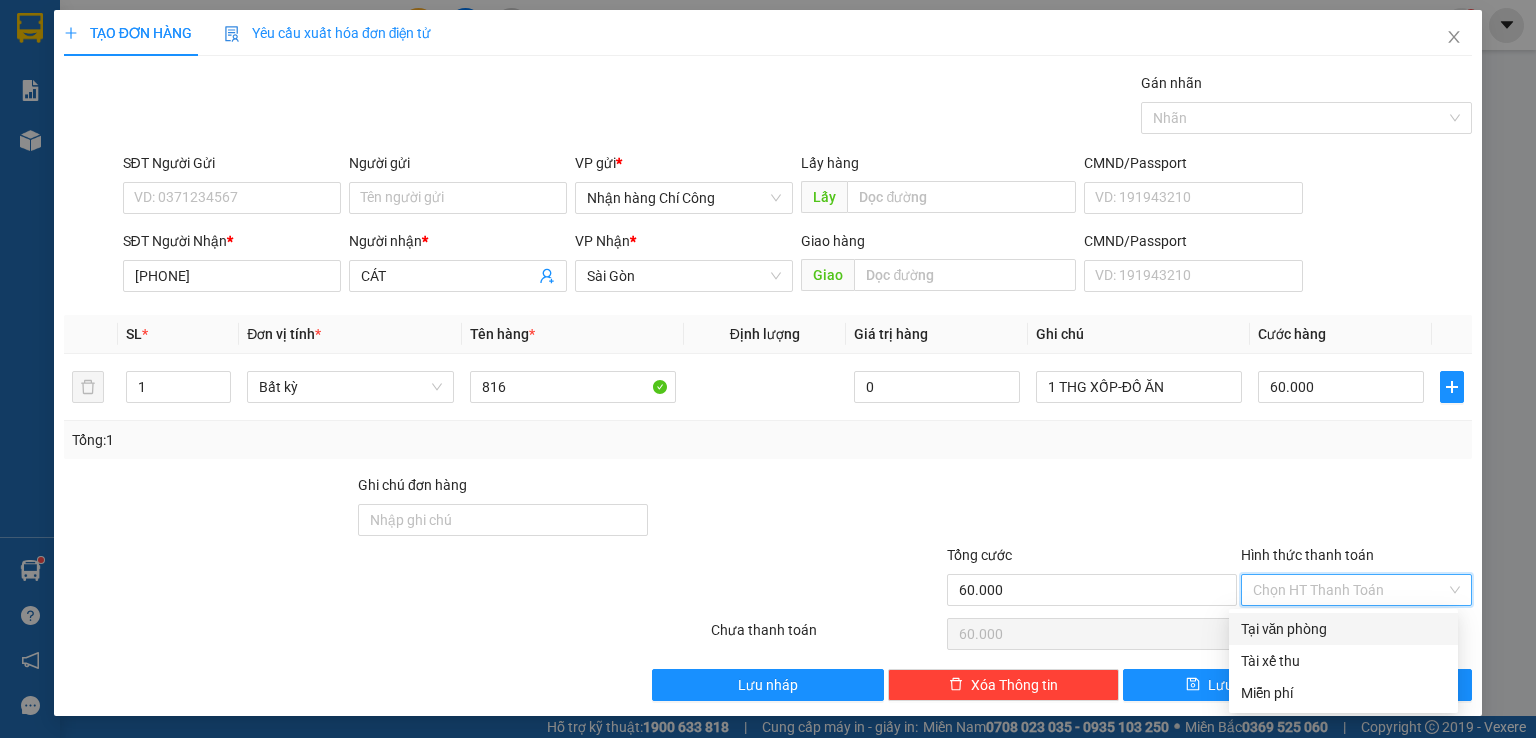 click on "Tại văn phòng" at bounding box center (1343, 629) 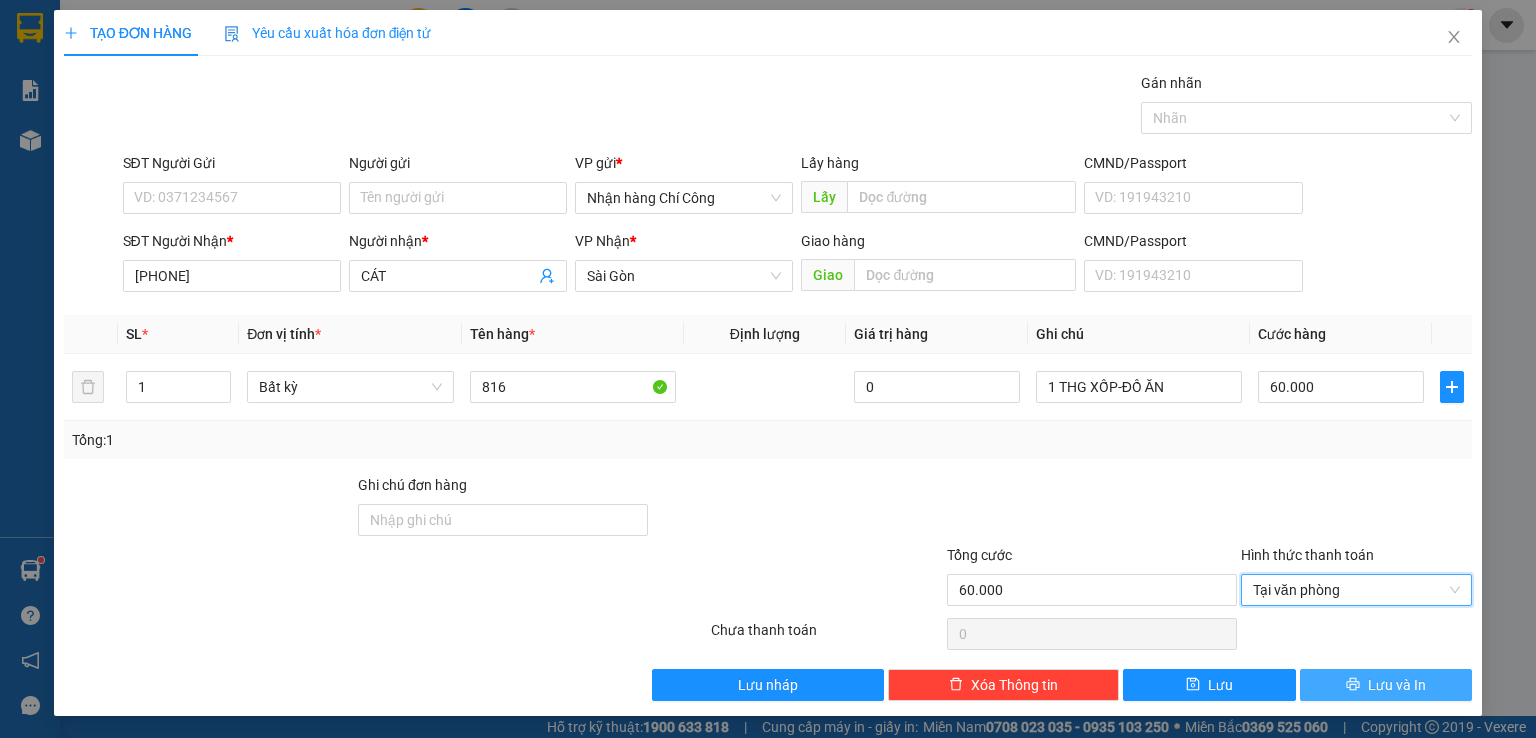 click on "Lưu và In" at bounding box center (1397, 685) 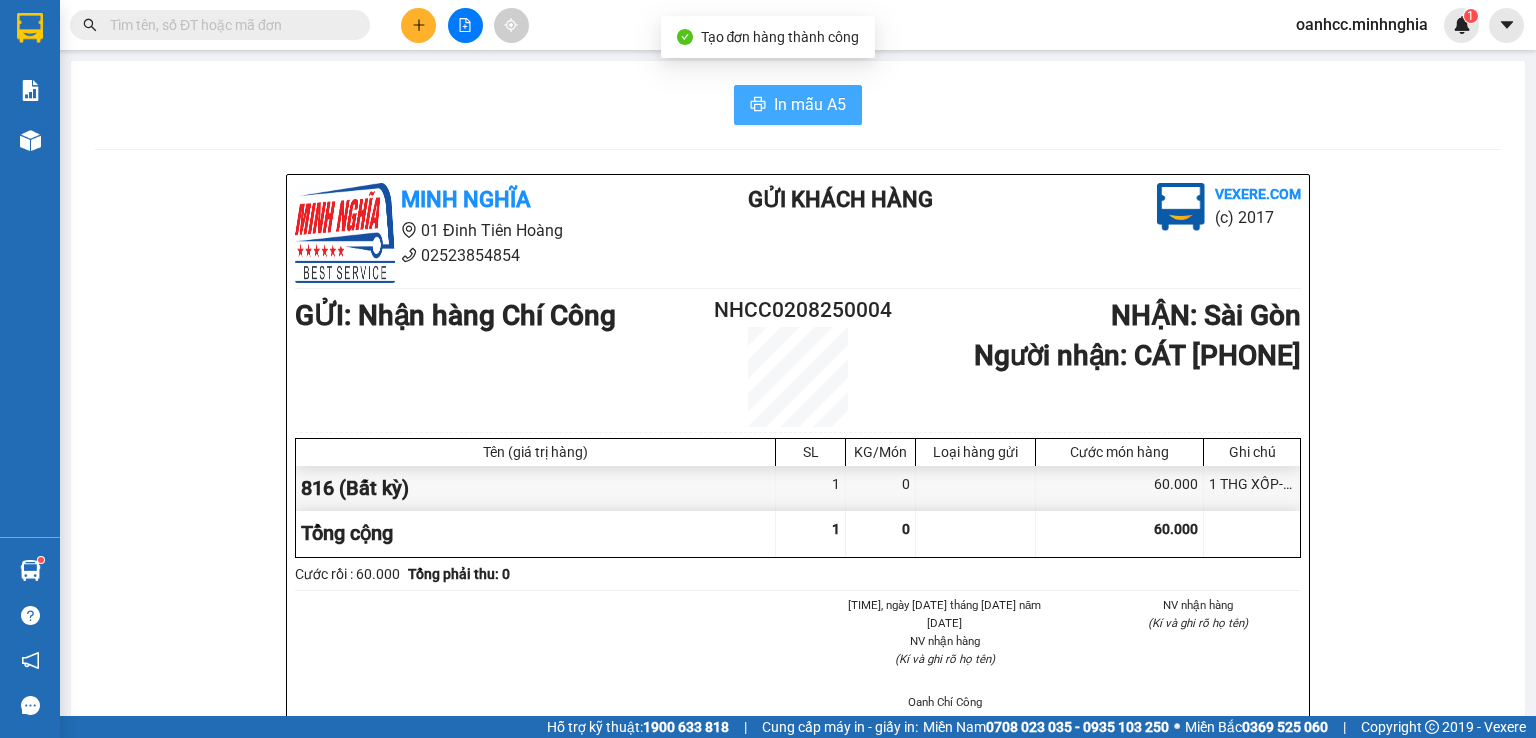 click on "In mẫu A5" at bounding box center (810, 104) 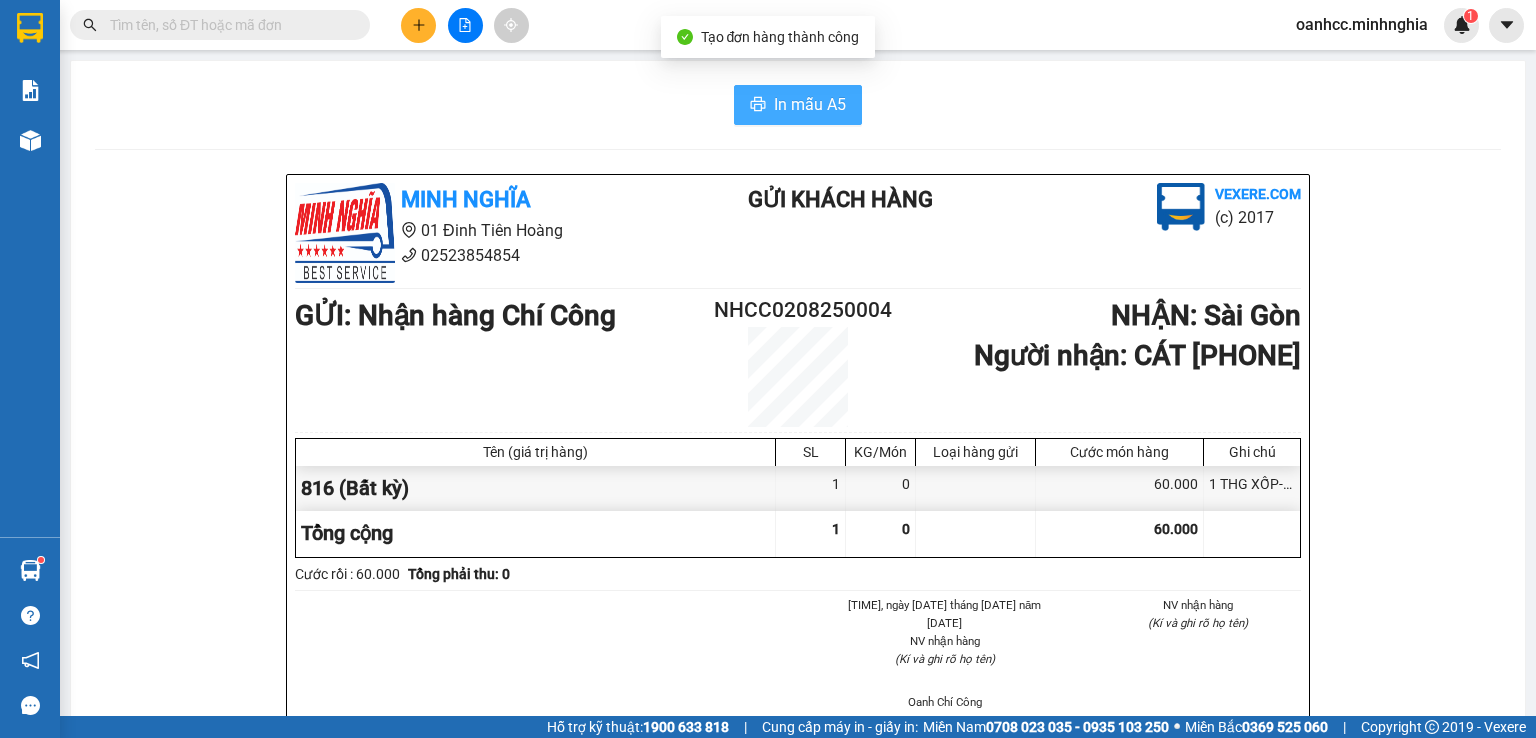 scroll, scrollTop: 0, scrollLeft: 0, axis: both 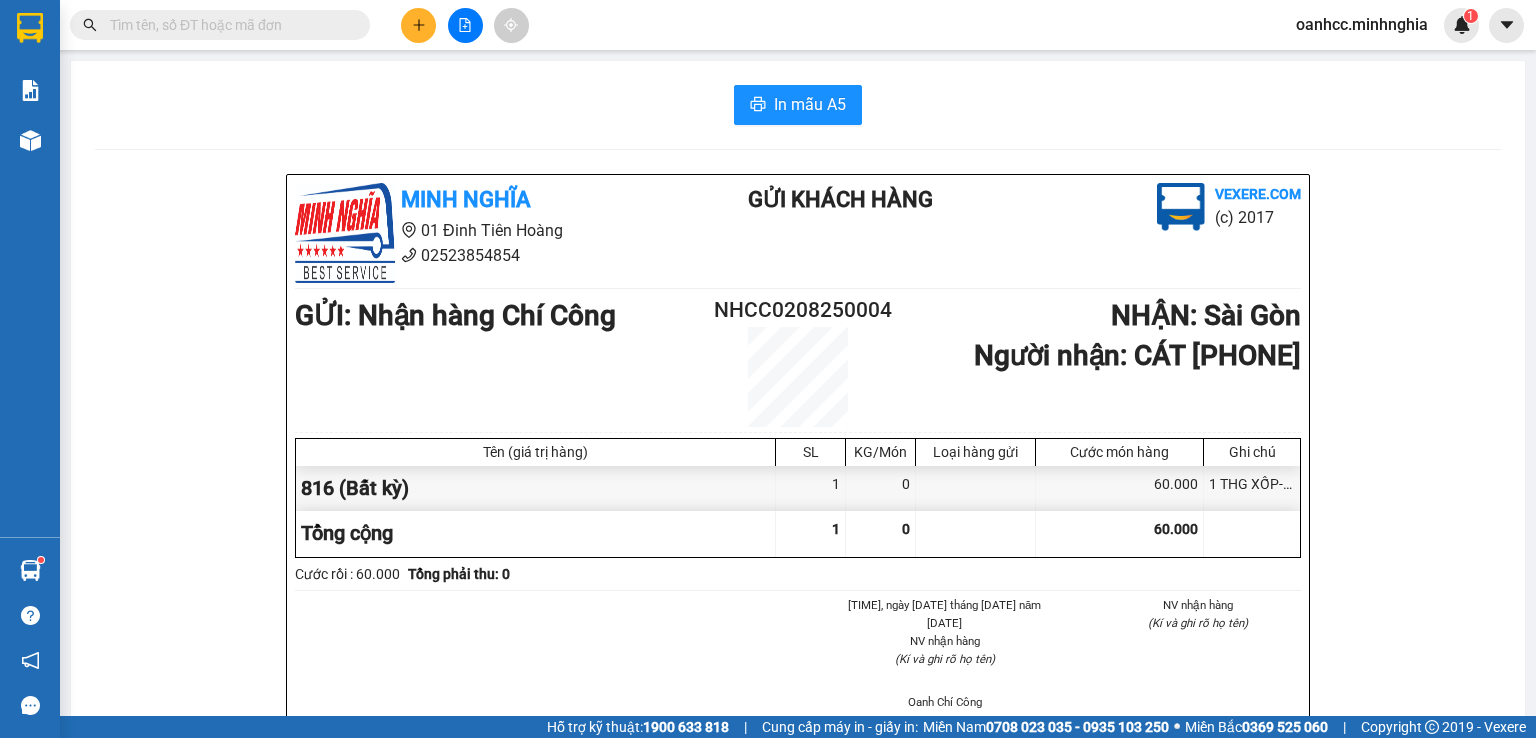 click 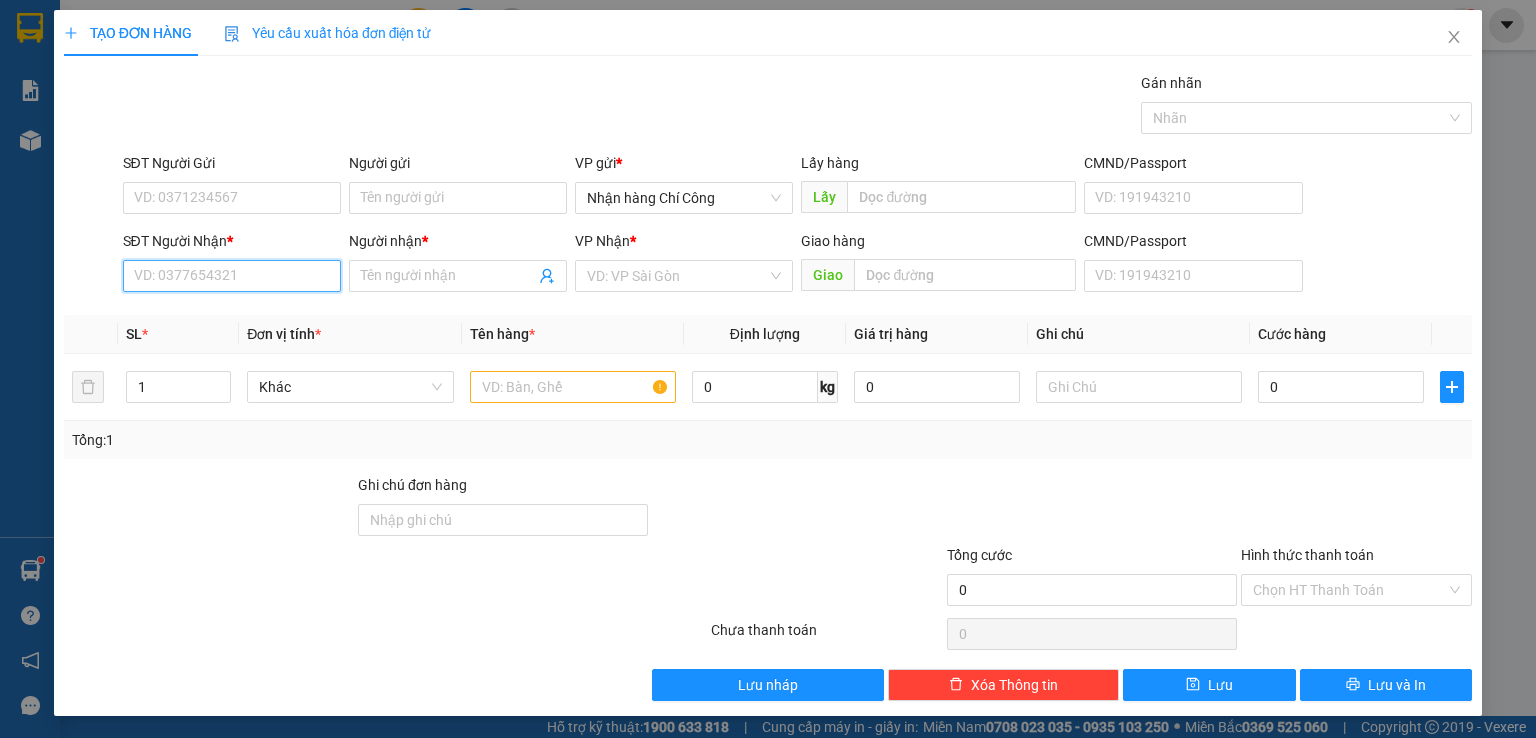 click on "SĐT Người Nhận  *" at bounding box center [232, 276] 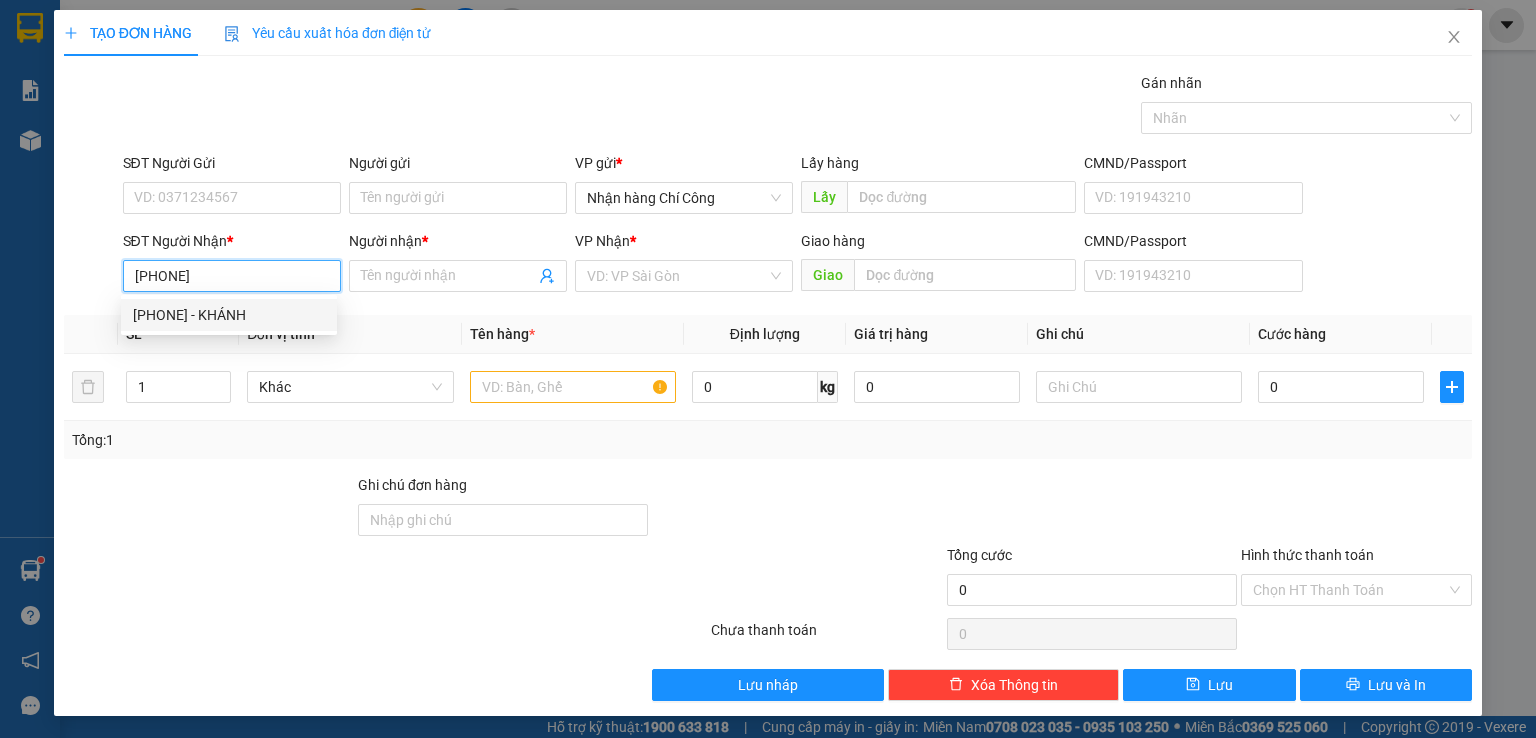 click on "[PHONE] - KHÁNH" at bounding box center (229, 315) 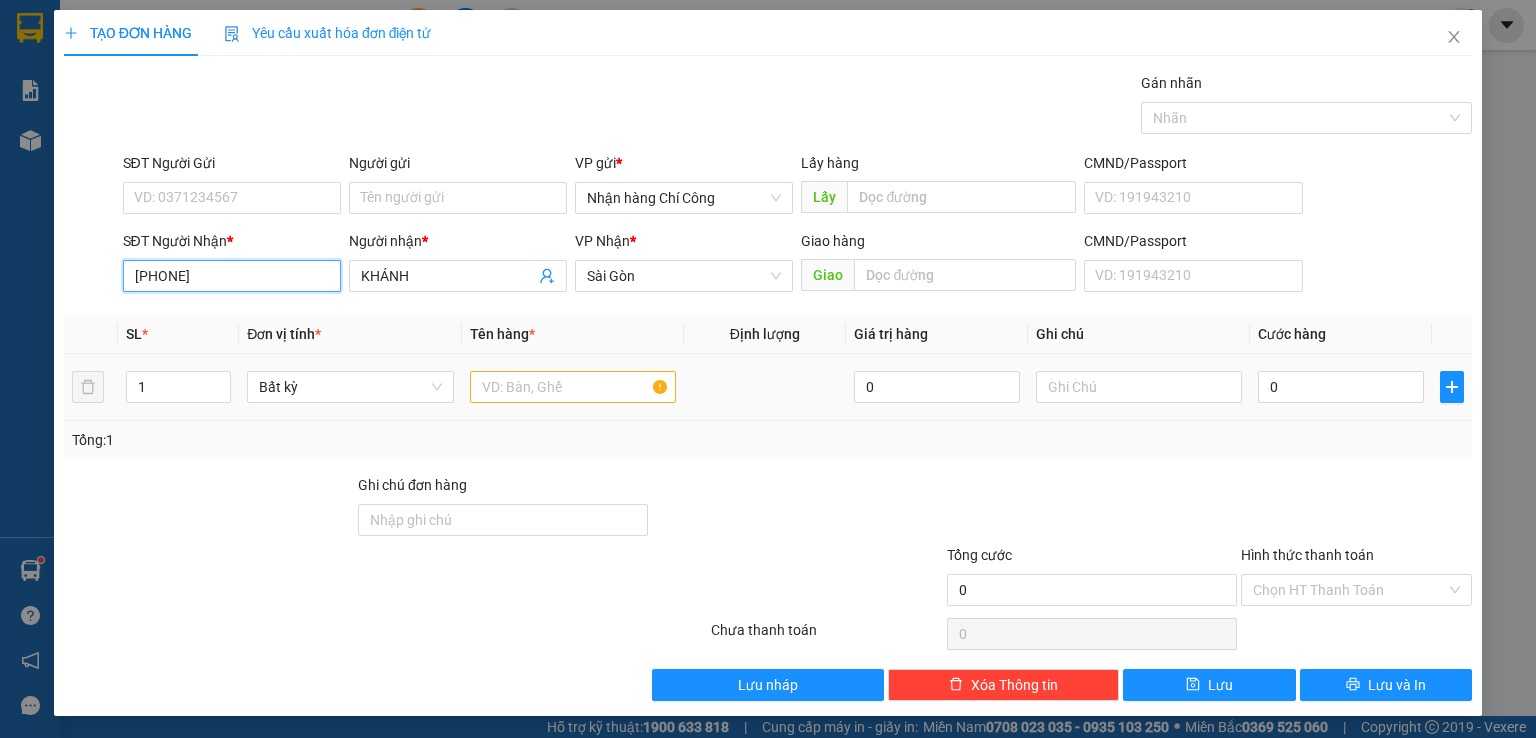 type on "[PHONE]" 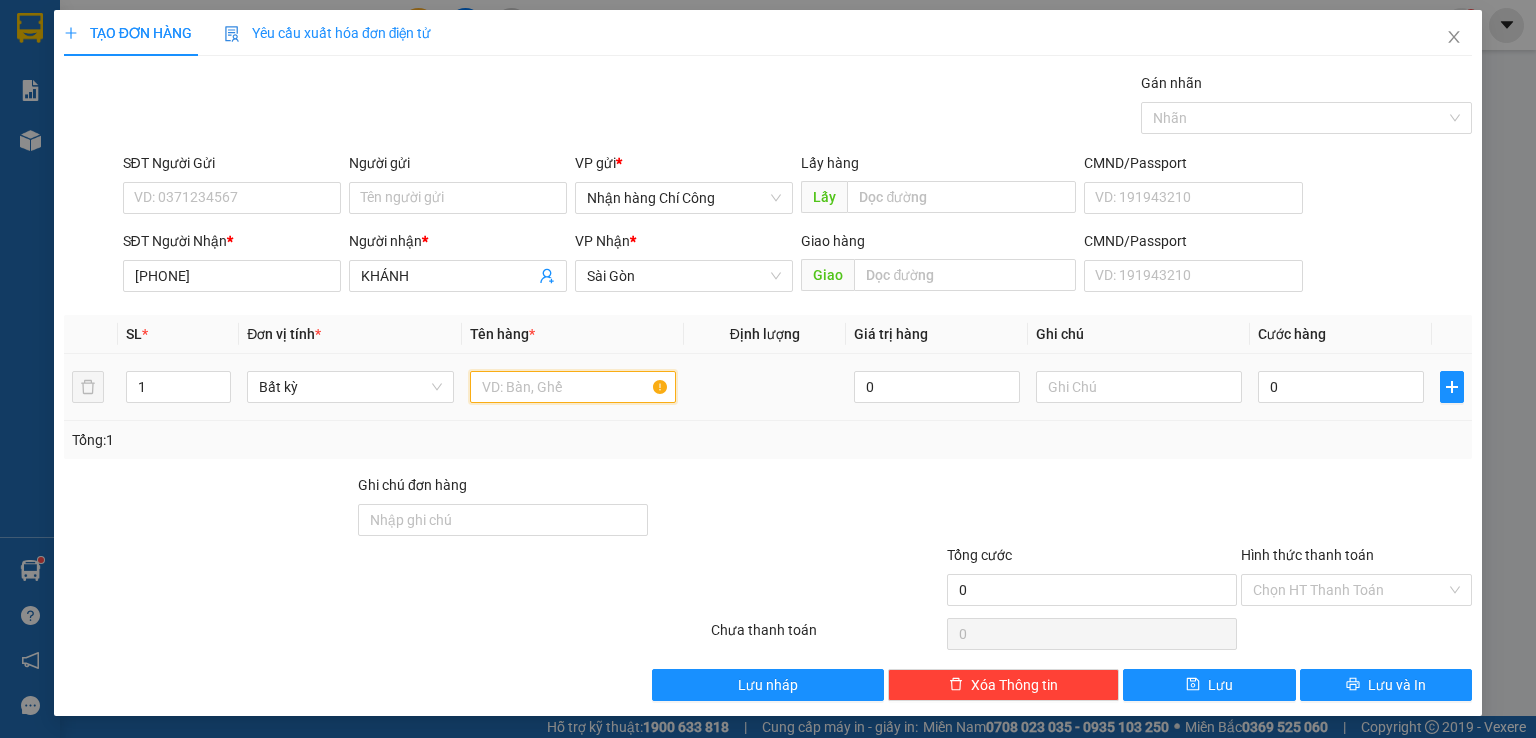 click at bounding box center (573, 387) 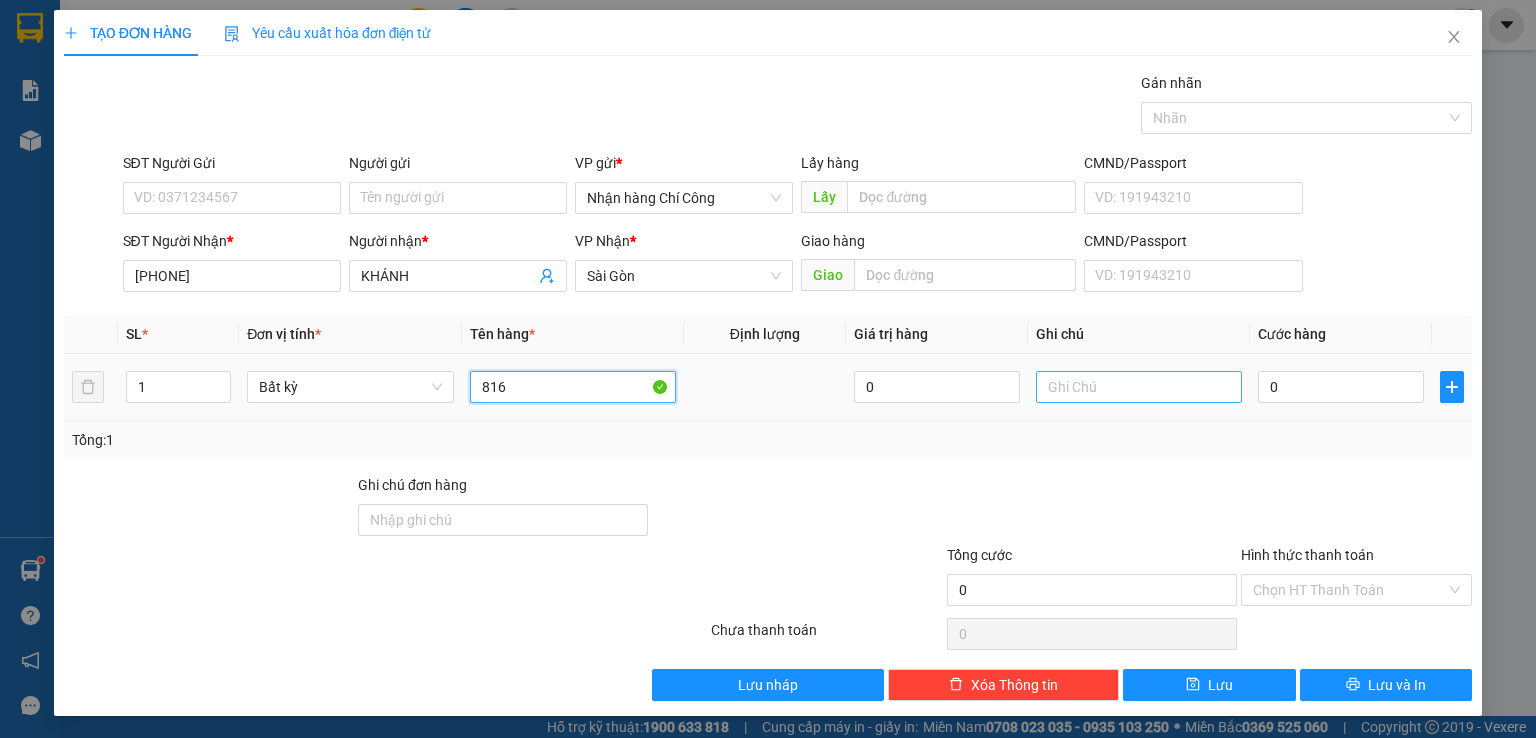 type on "816" 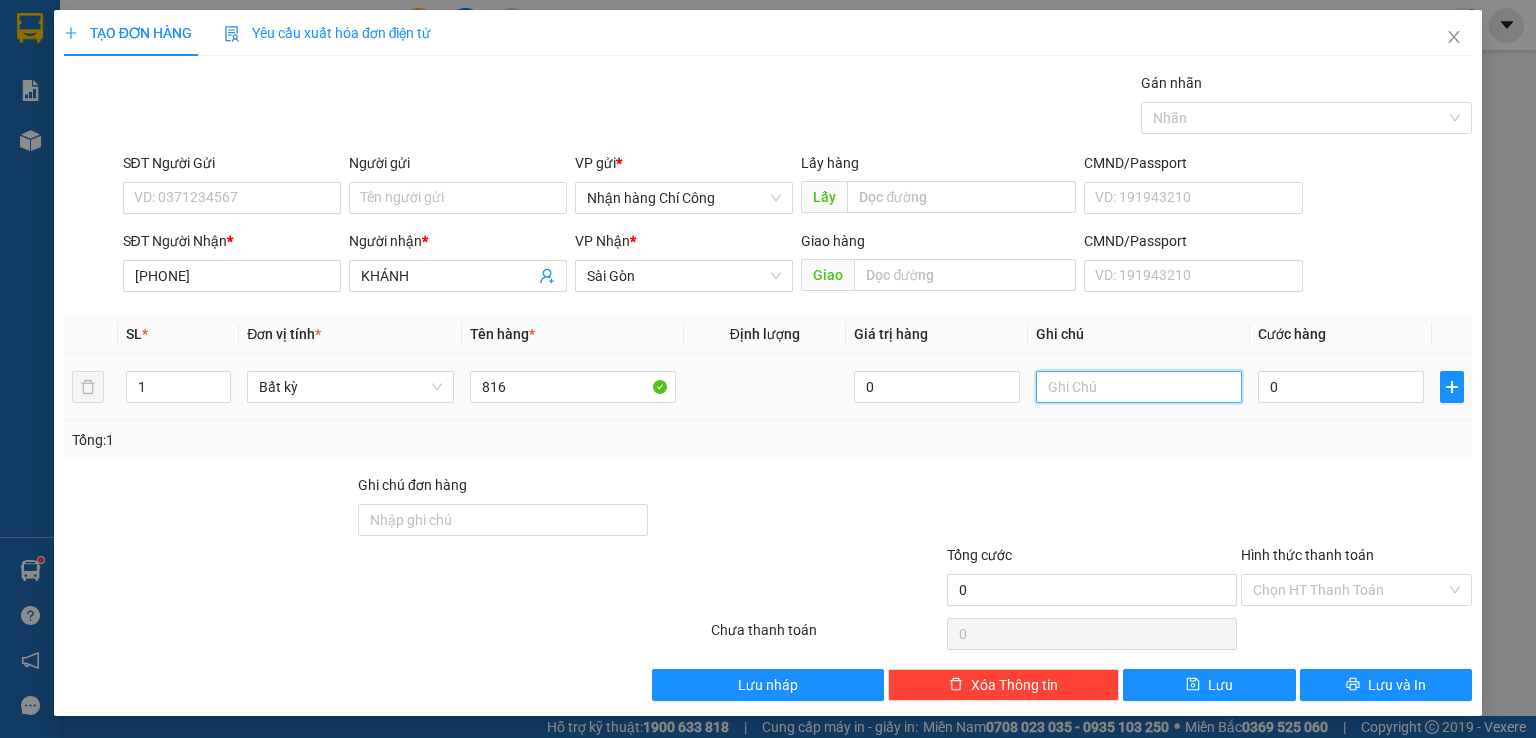 click at bounding box center (1139, 387) 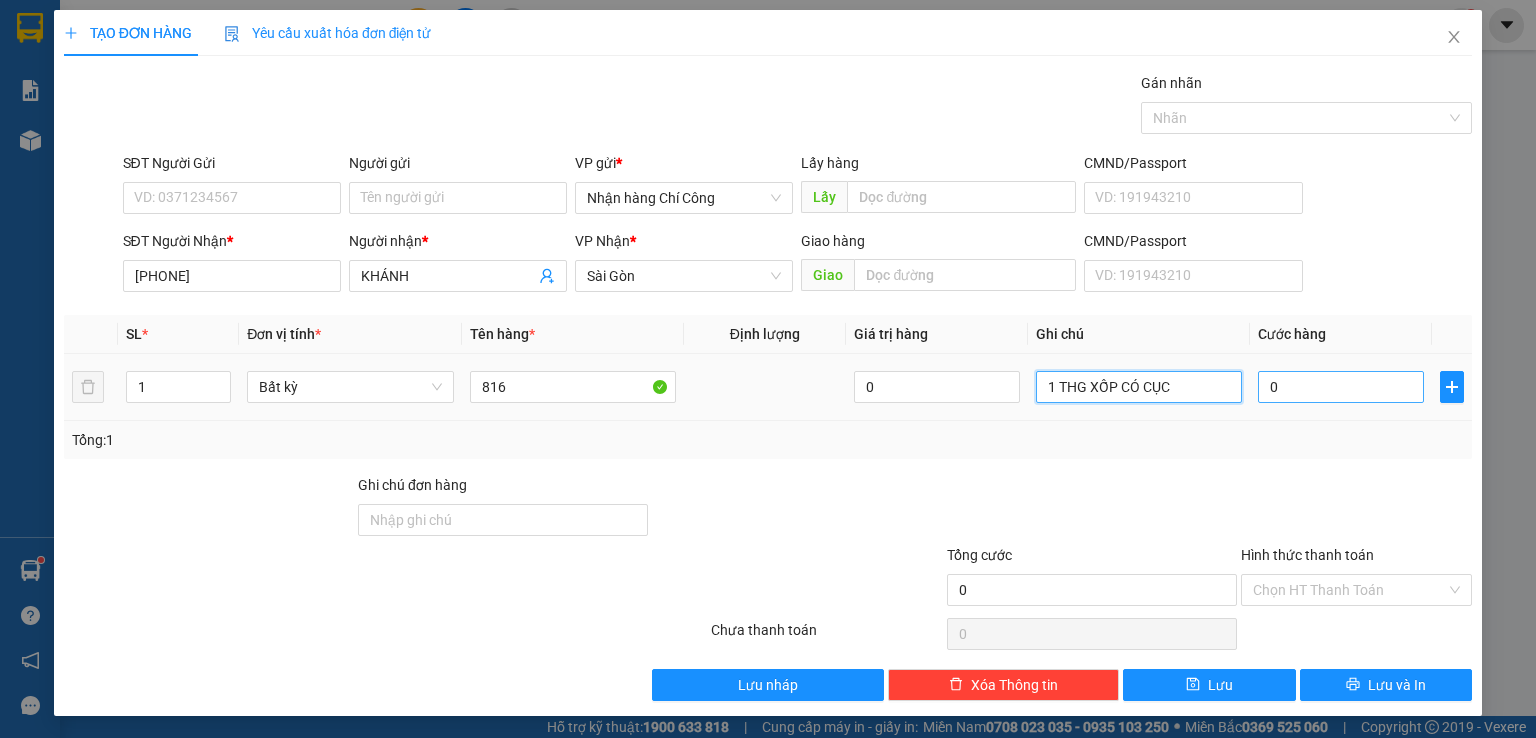 type on "1 THG XỐP CÓ CỤC" 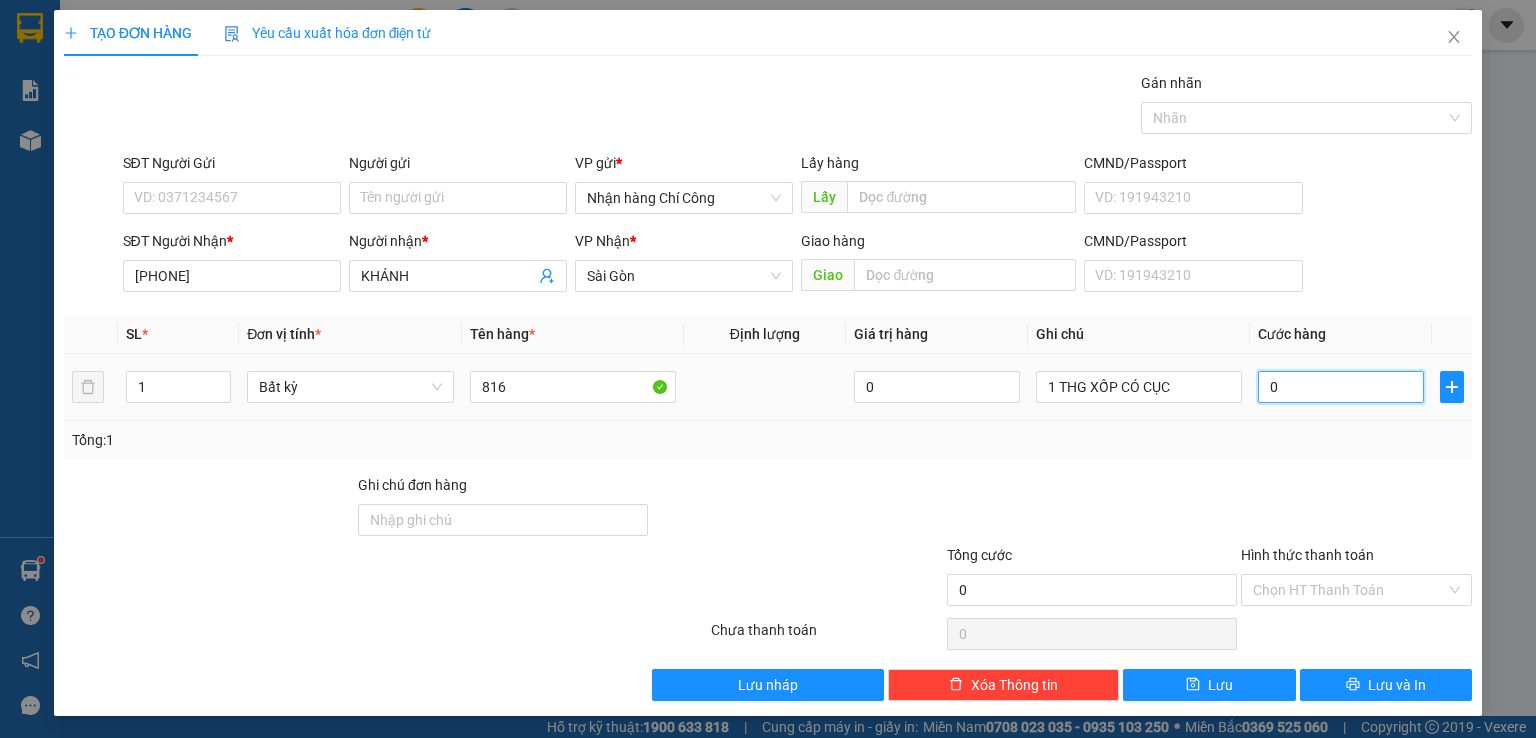 click on "0" at bounding box center (1341, 387) 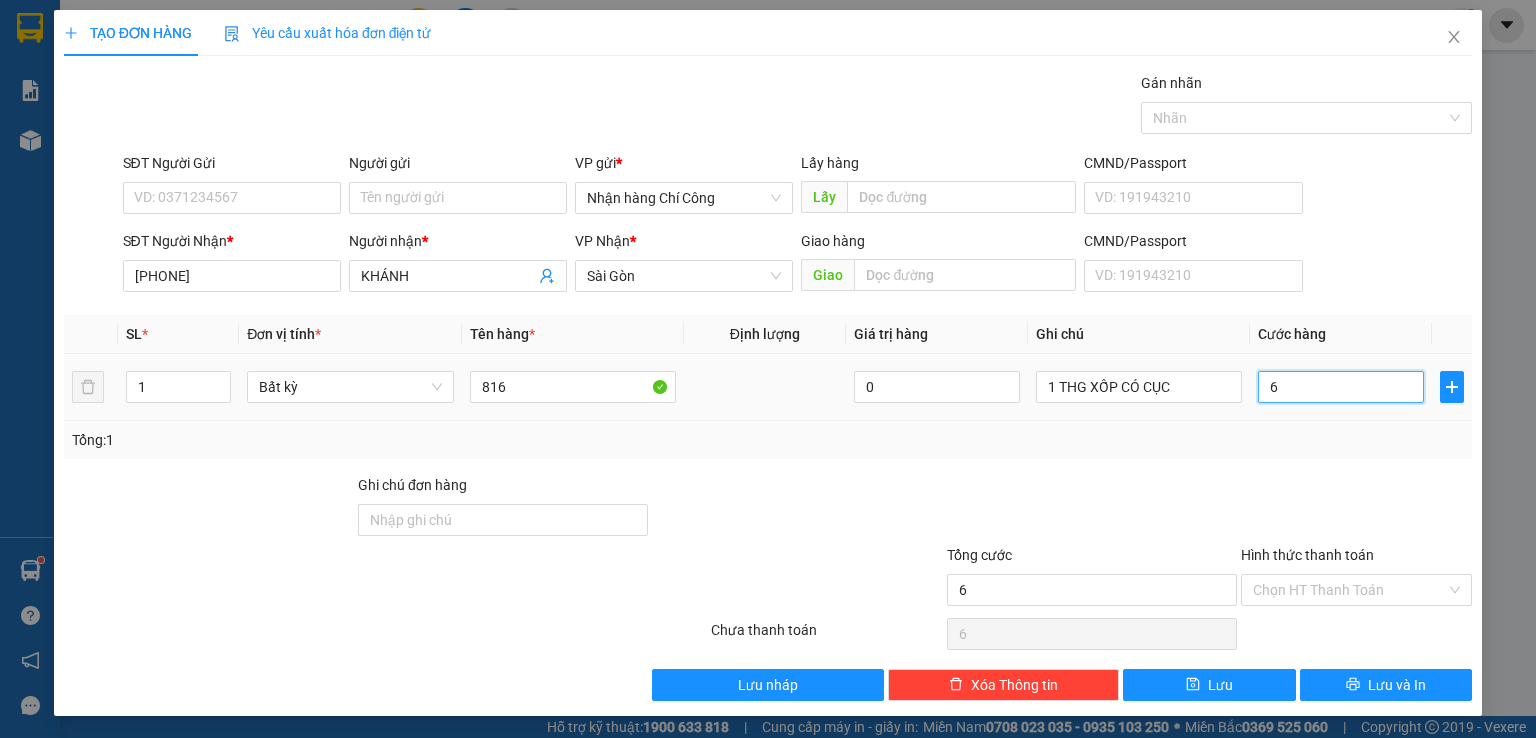 type on "60" 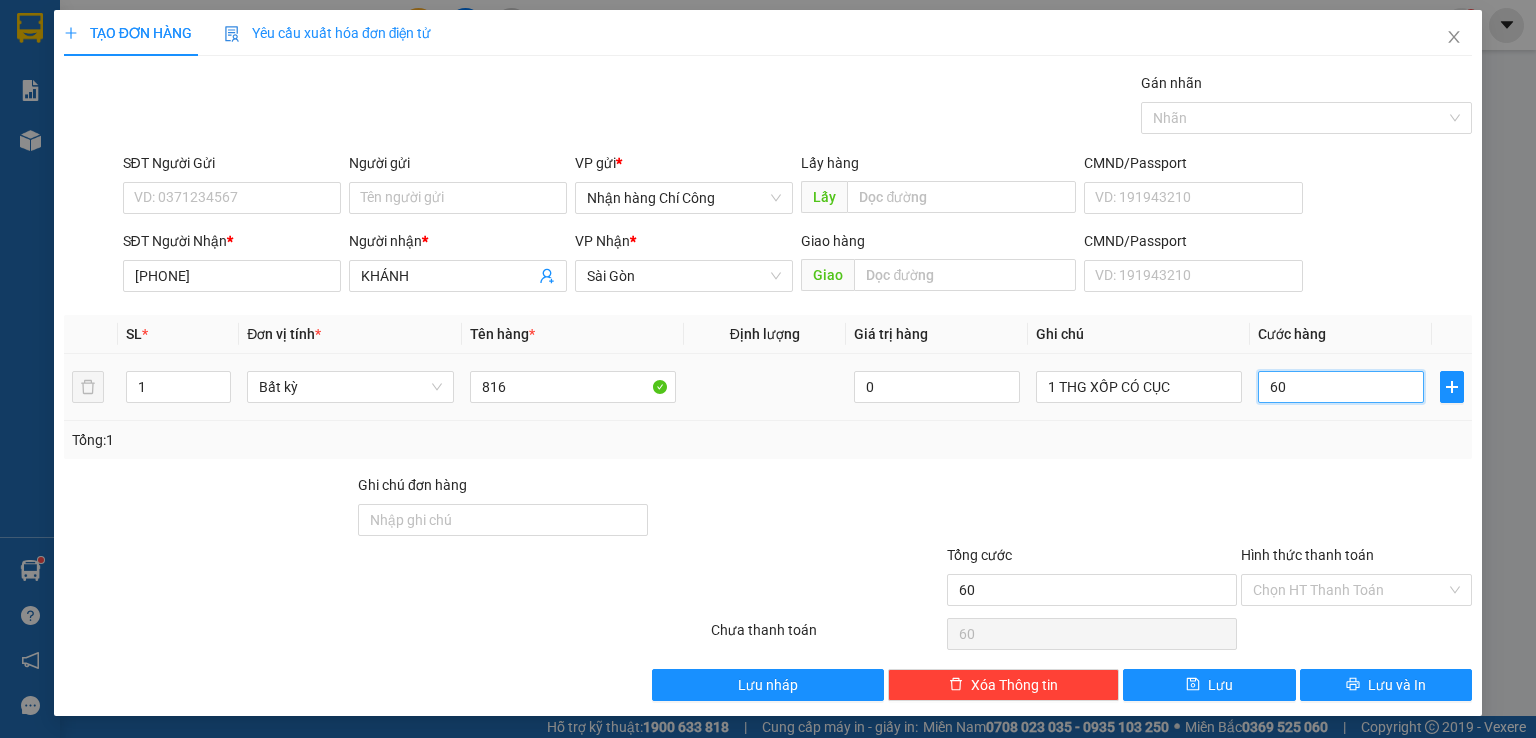 scroll, scrollTop: 0, scrollLeft: 0, axis: both 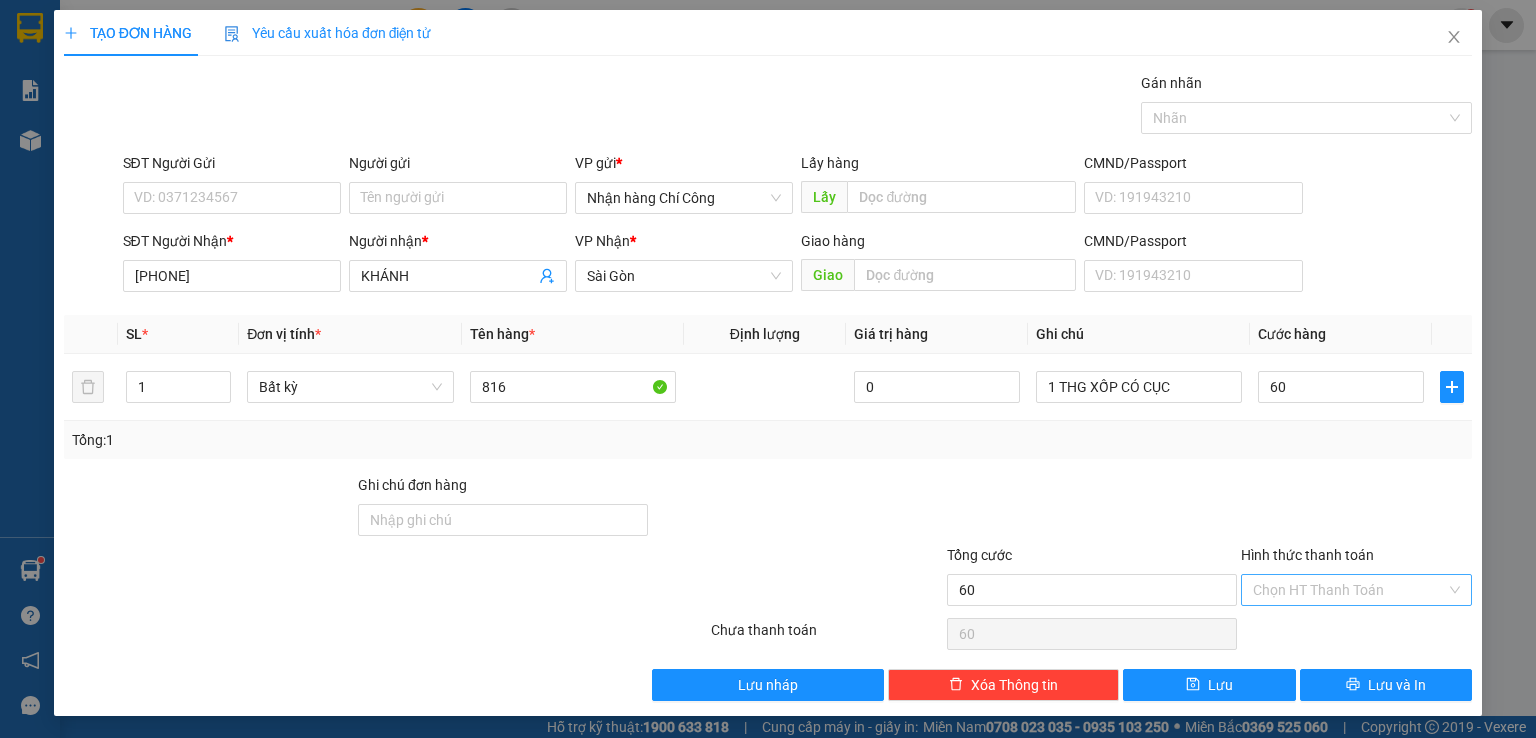 type on "60.000" 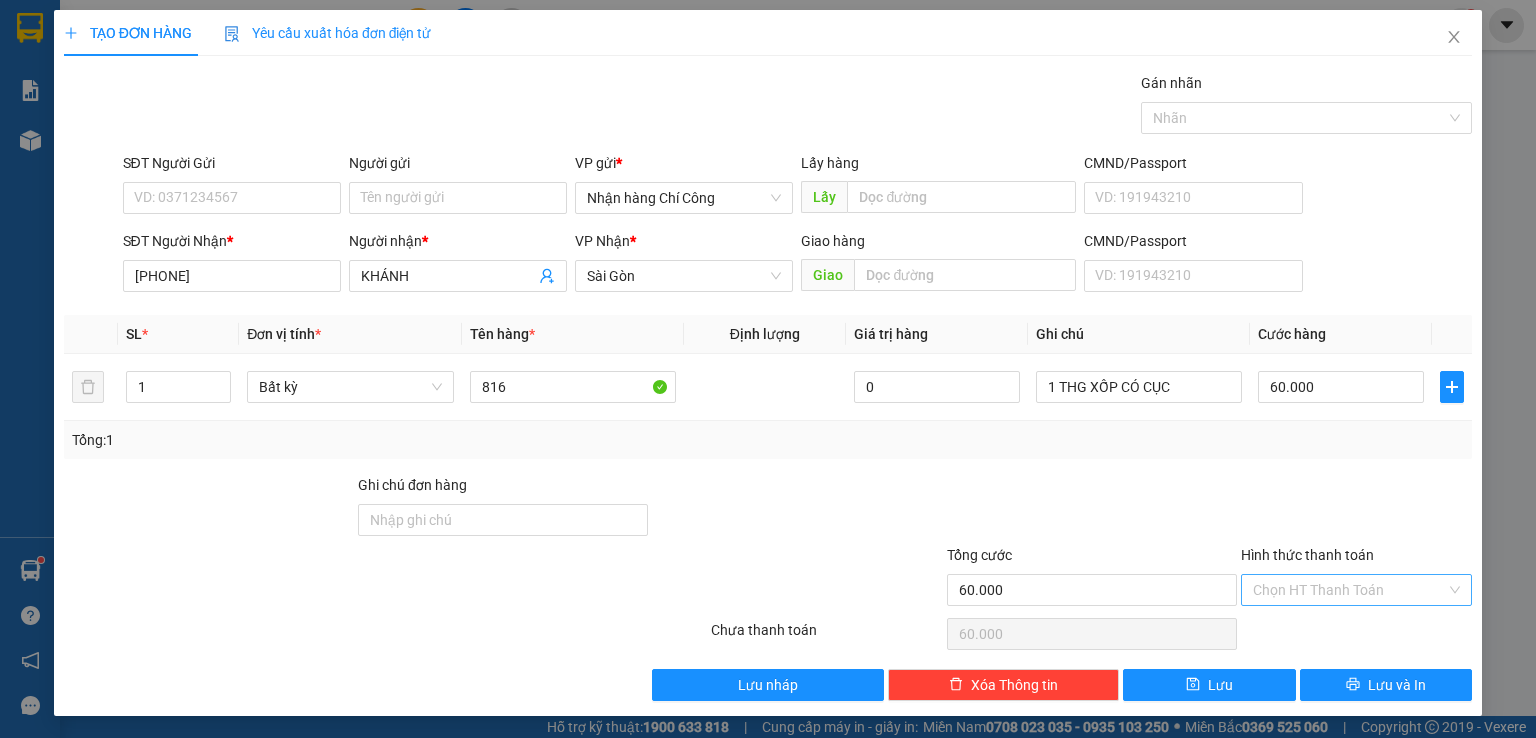 click on "Hình thức thanh toán" at bounding box center [1349, 590] 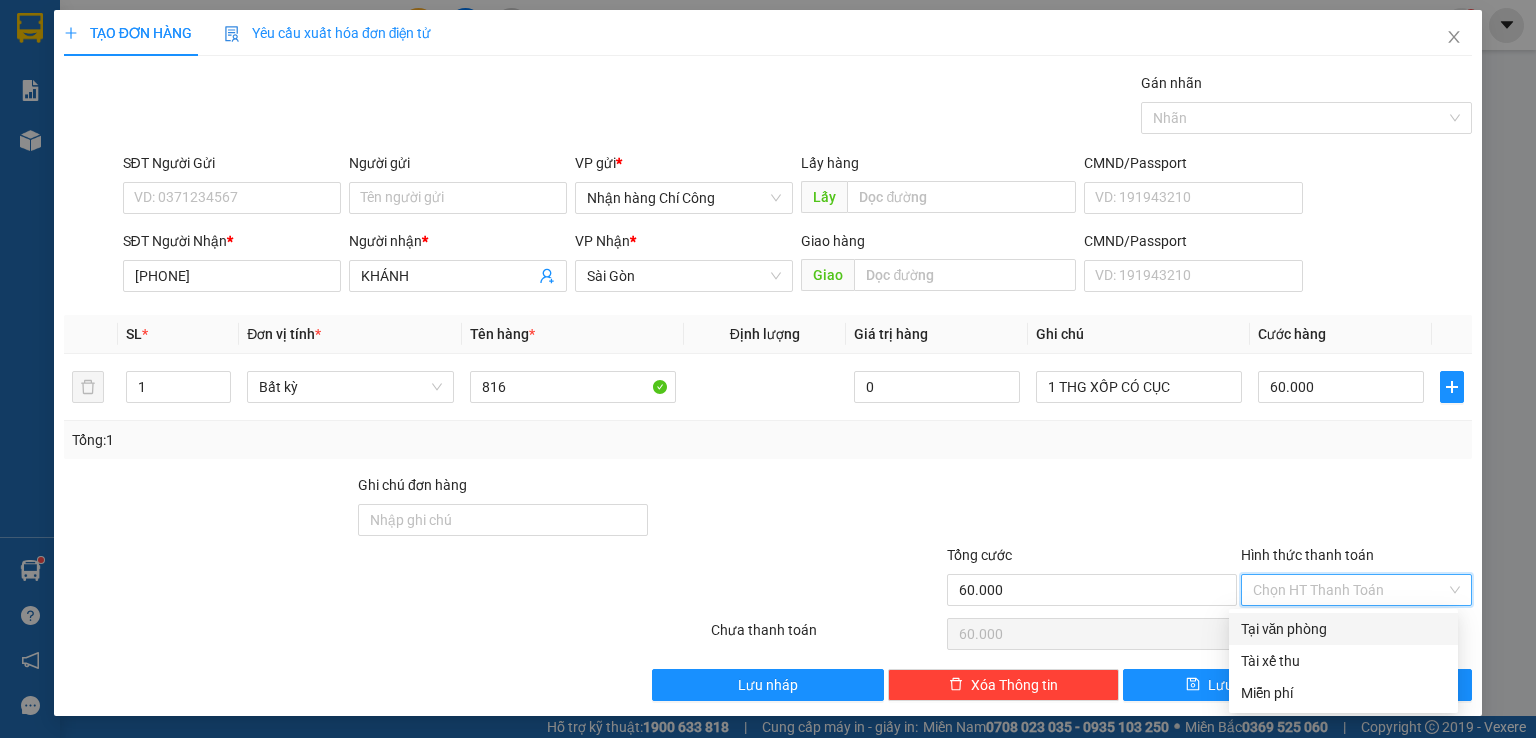 click on "Tại văn phòng" at bounding box center (1343, 629) 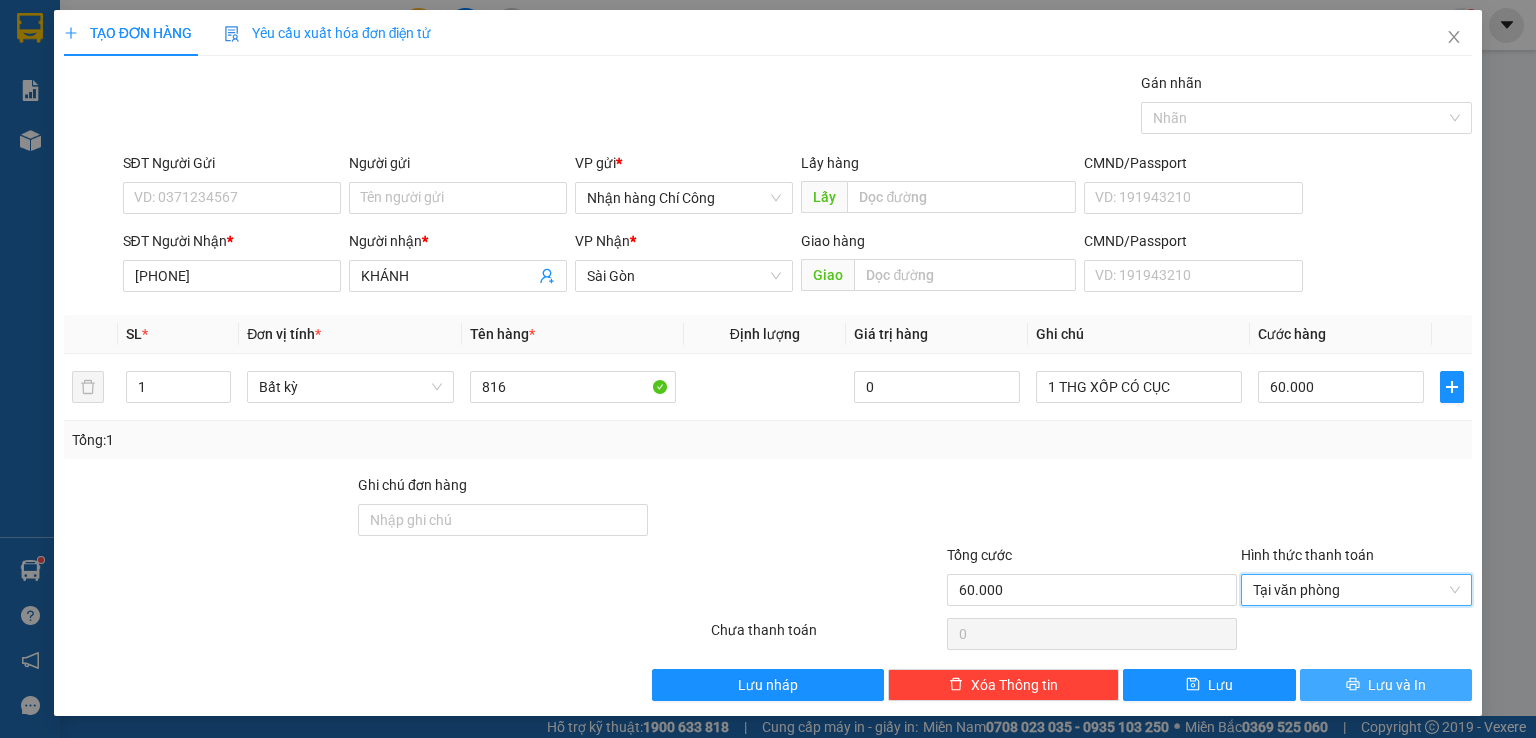 click on "Lưu và In" at bounding box center [1397, 685] 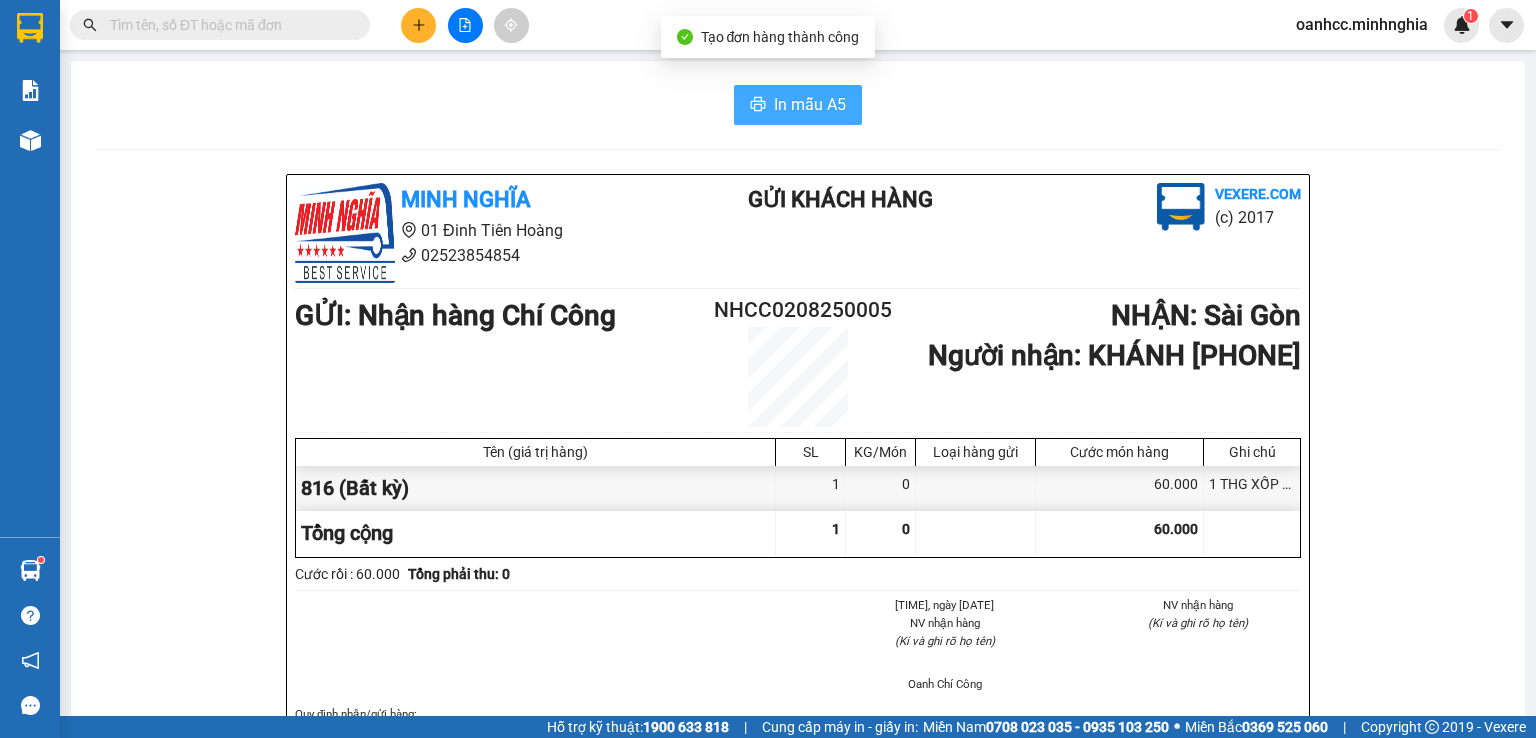 click on "In mẫu A5" at bounding box center (810, 104) 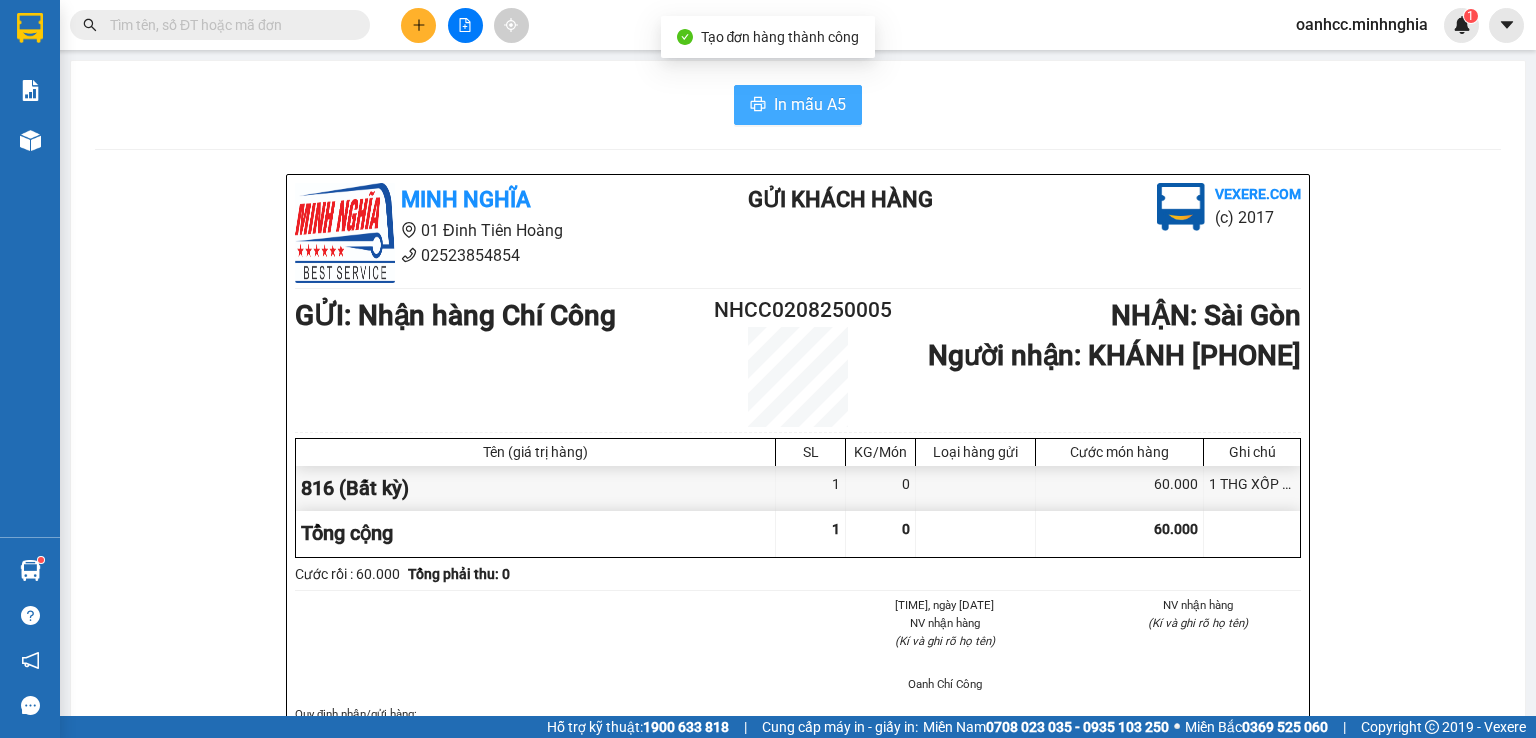 scroll, scrollTop: 0, scrollLeft: 0, axis: both 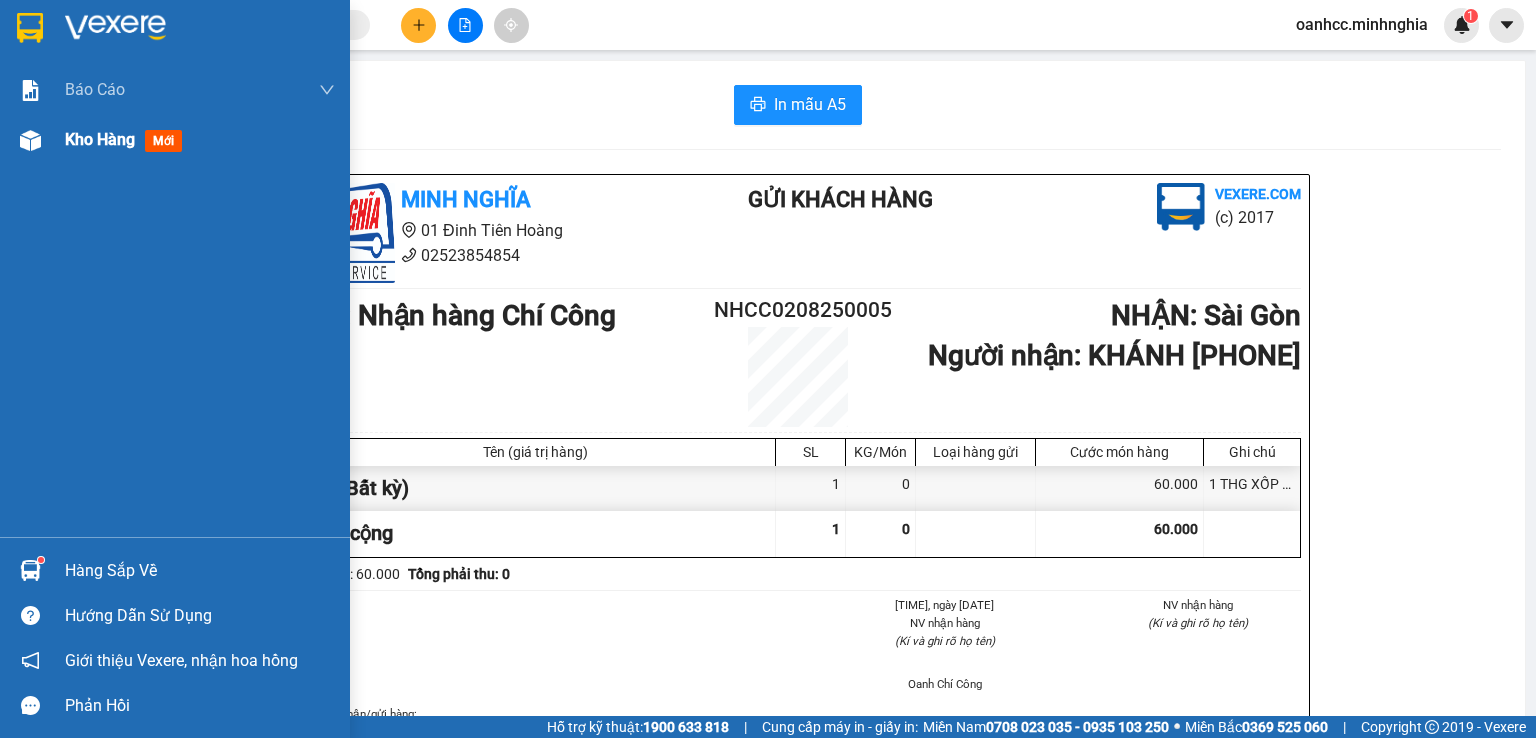 click on "Kho hàng" at bounding box center (100, 139) 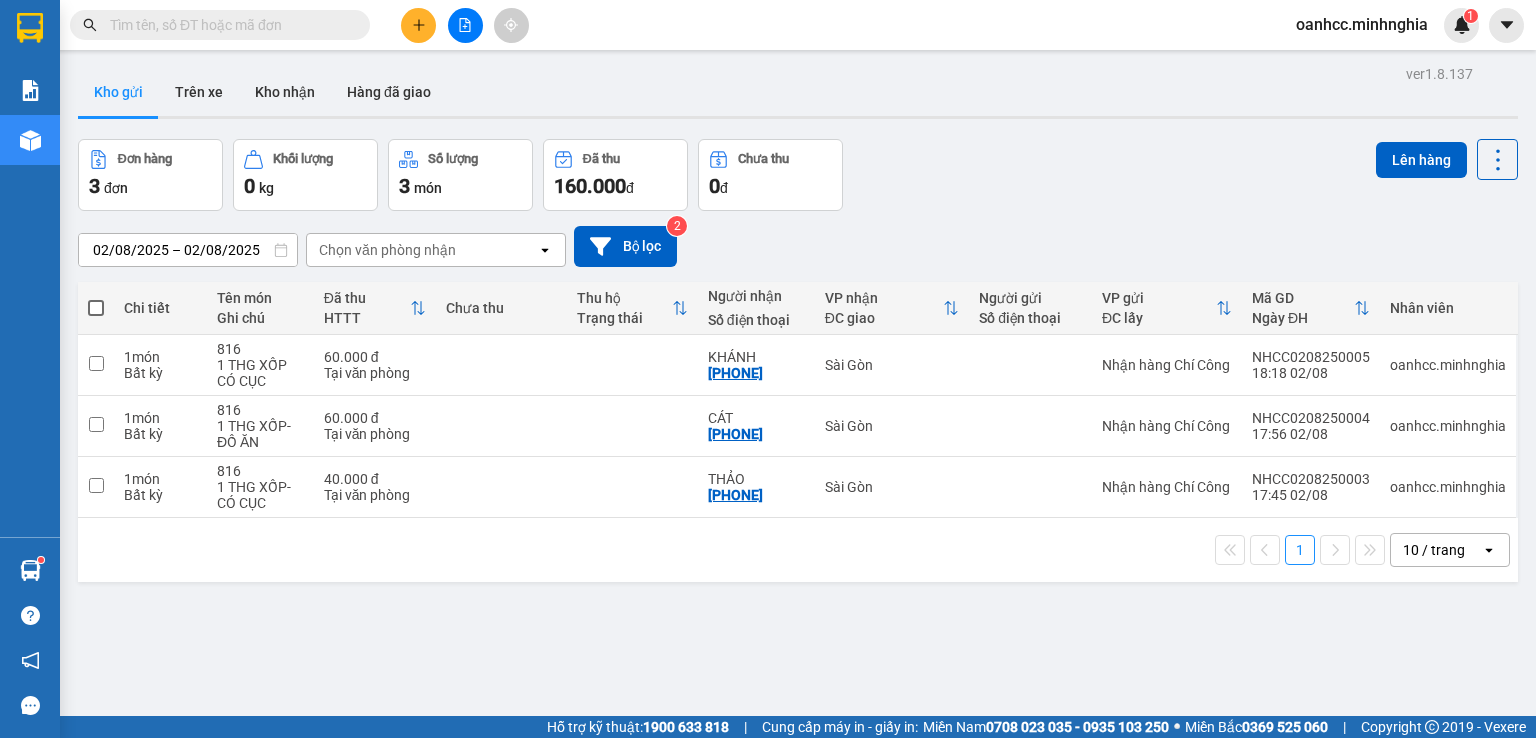 click at bounding box center [96, 308] 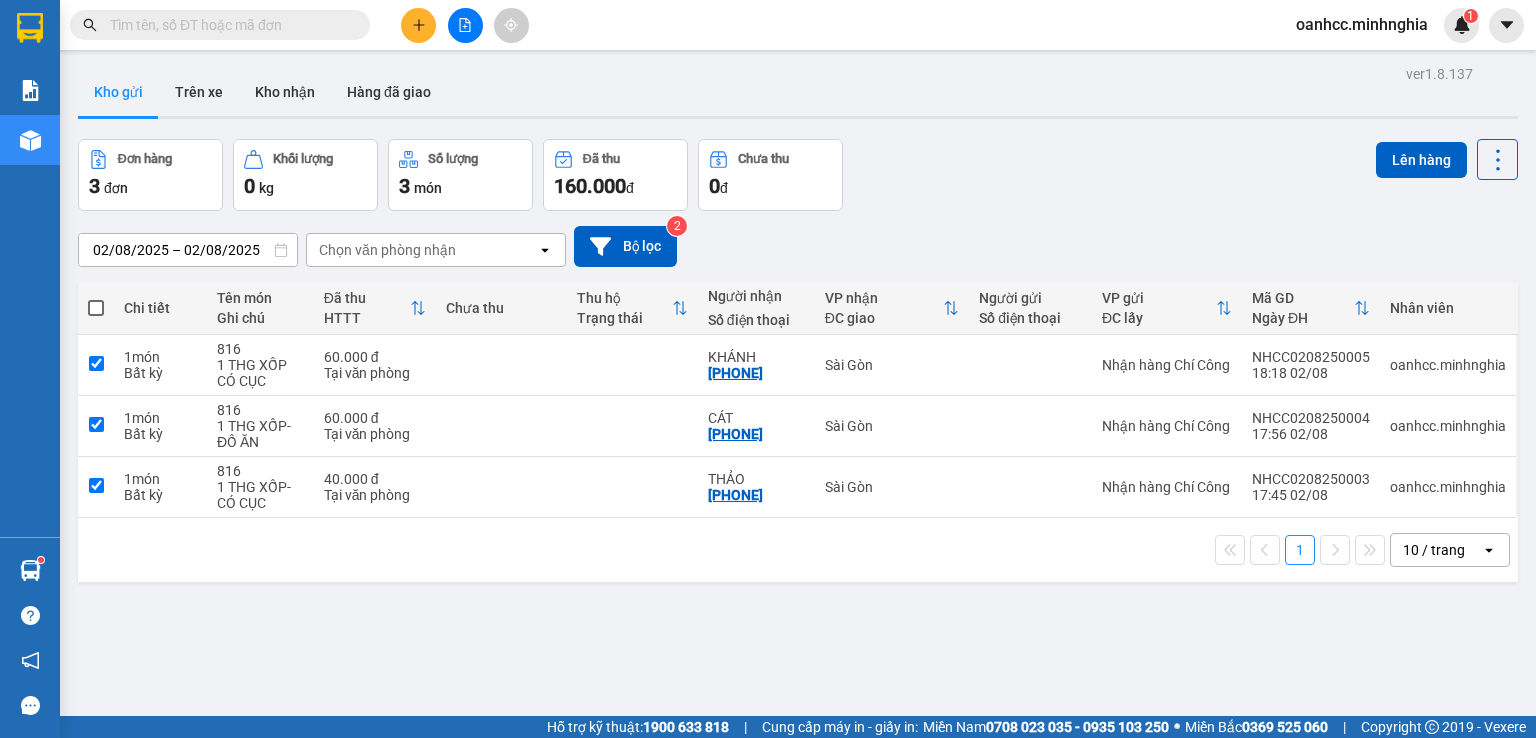 checkbox on "true" 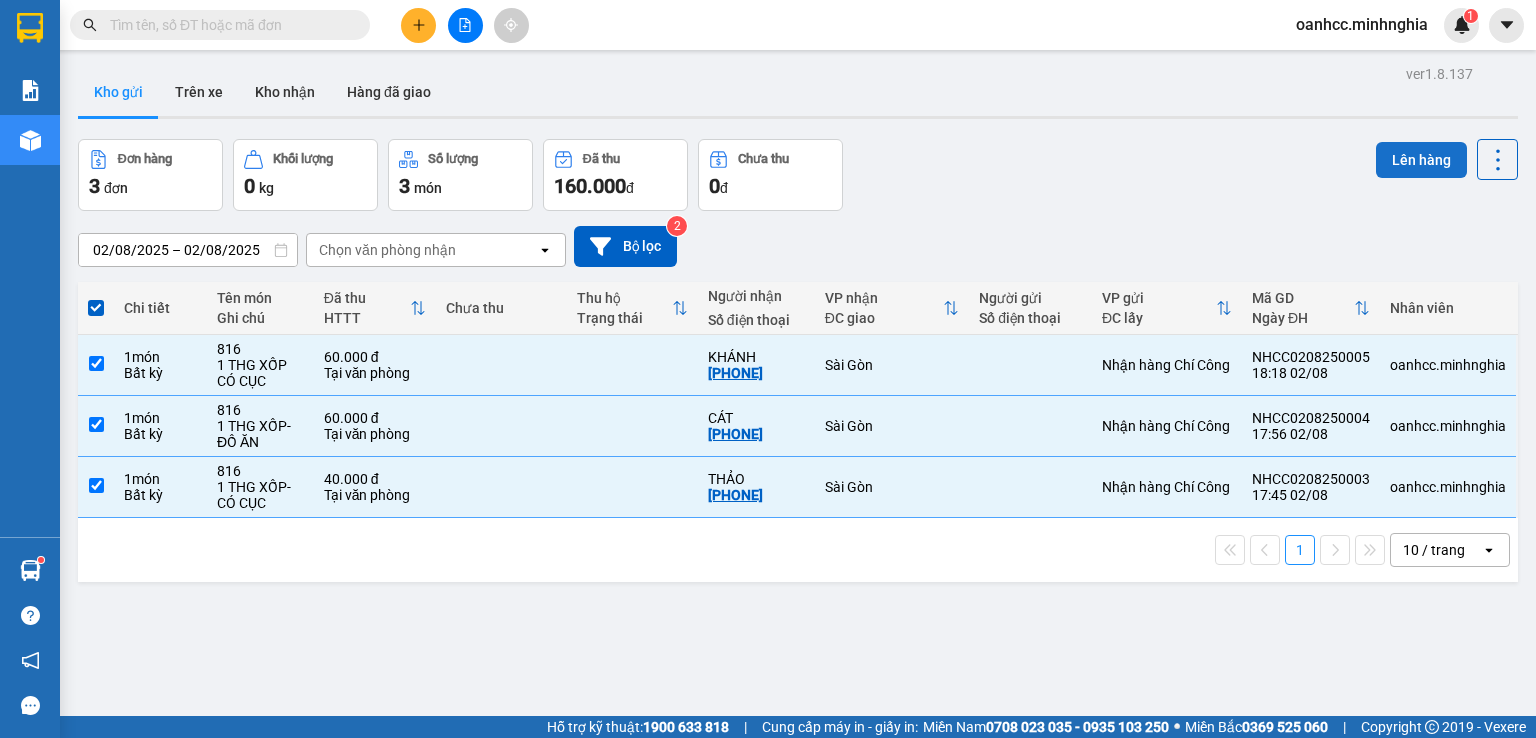 click on "Lên hàng" at bounding box center [1421, 160] 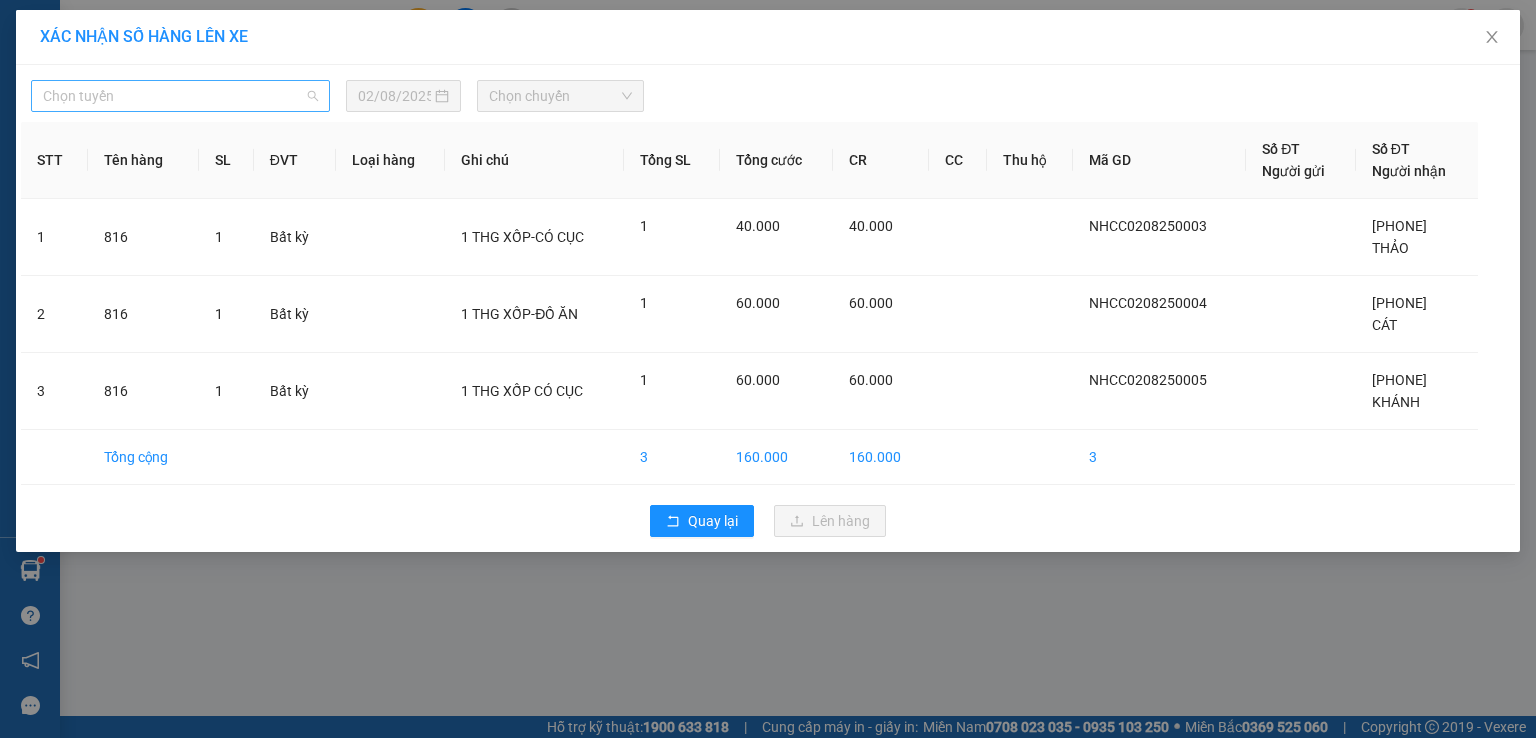 click on "Chọn tuyến" at bounding box center [180, 96] 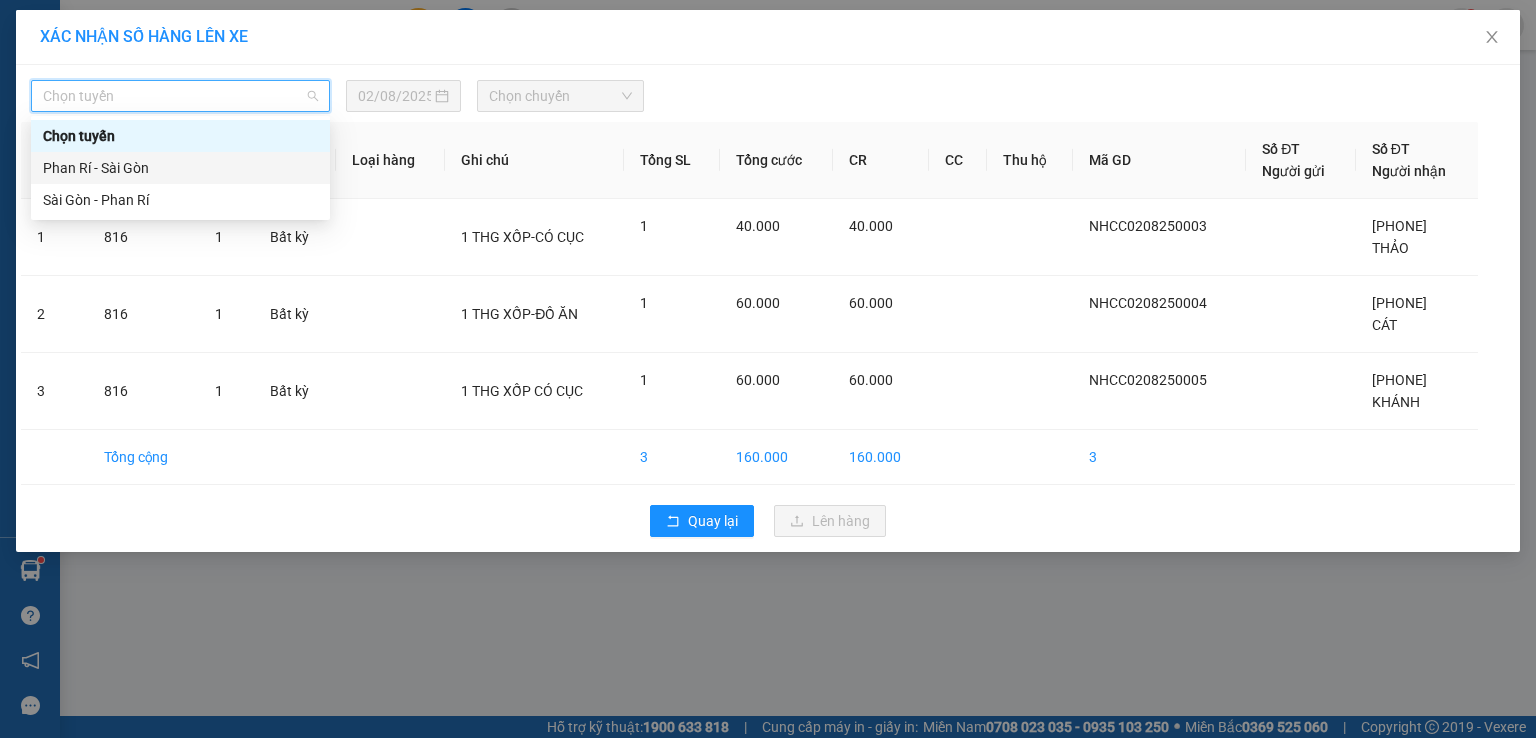 click on "Phan Rí - Sài Gòn" at bounding box center (180, 168) 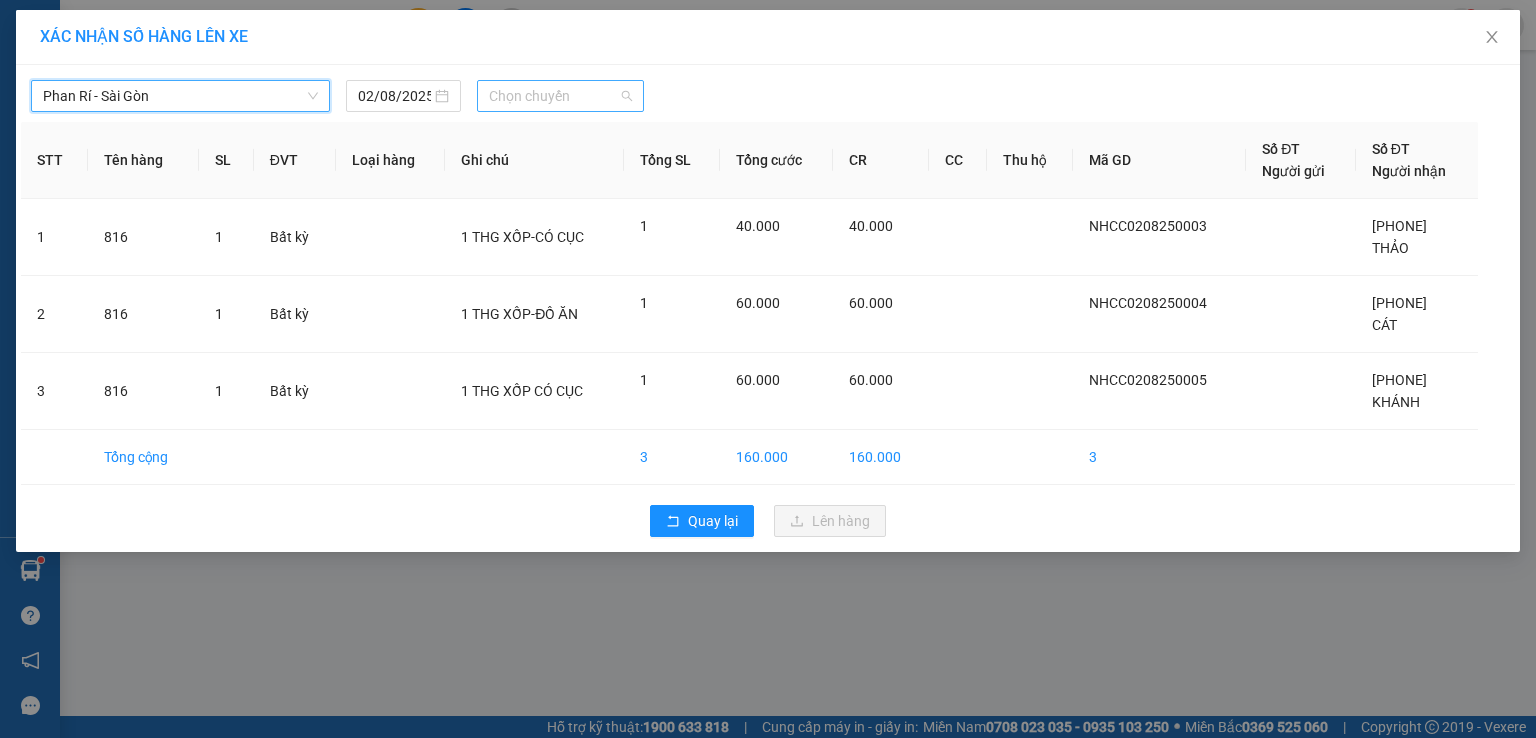 click on "Chọn chuyến" at bounding box center [561, 96] 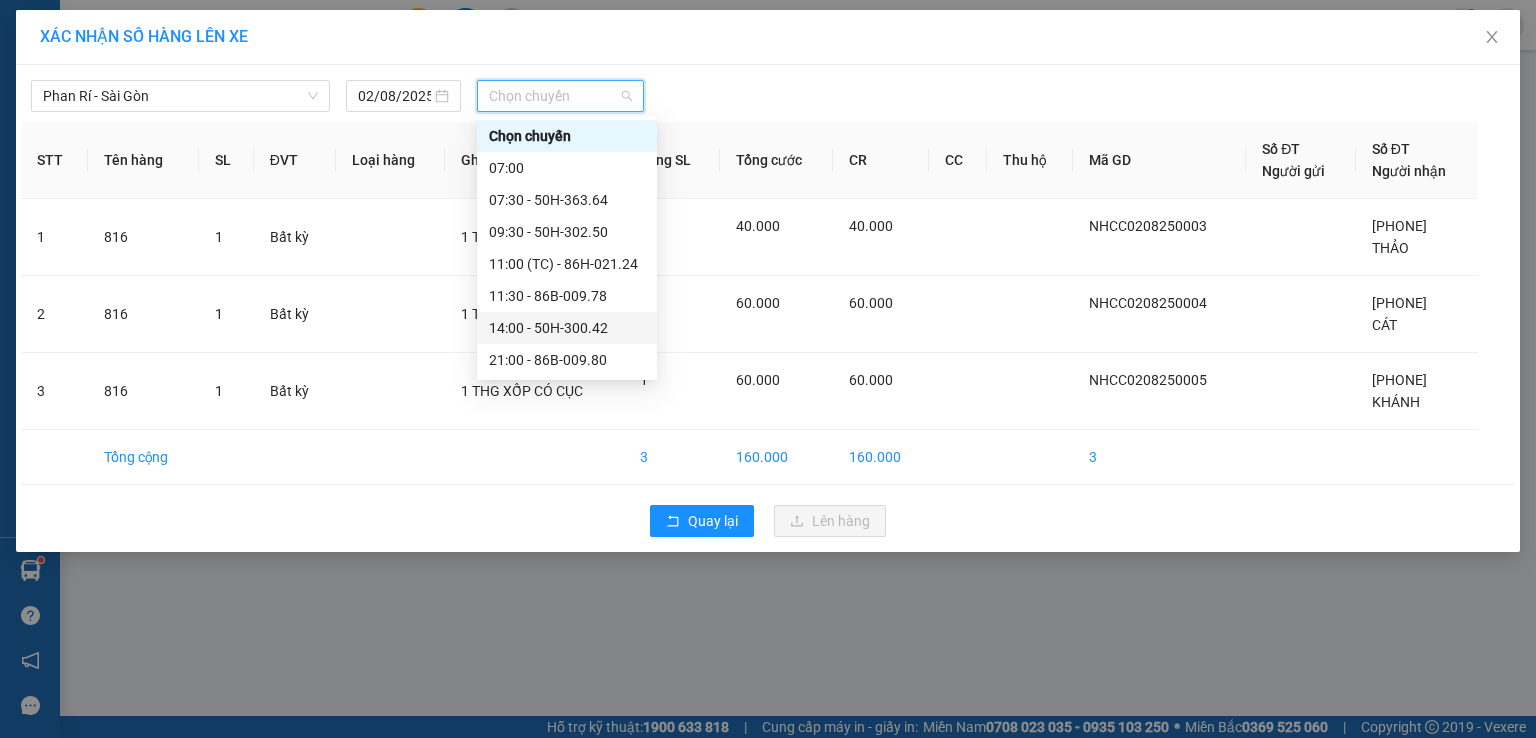 scroll, scrollTop: 192, scrollLeft: 0, axis: vertical 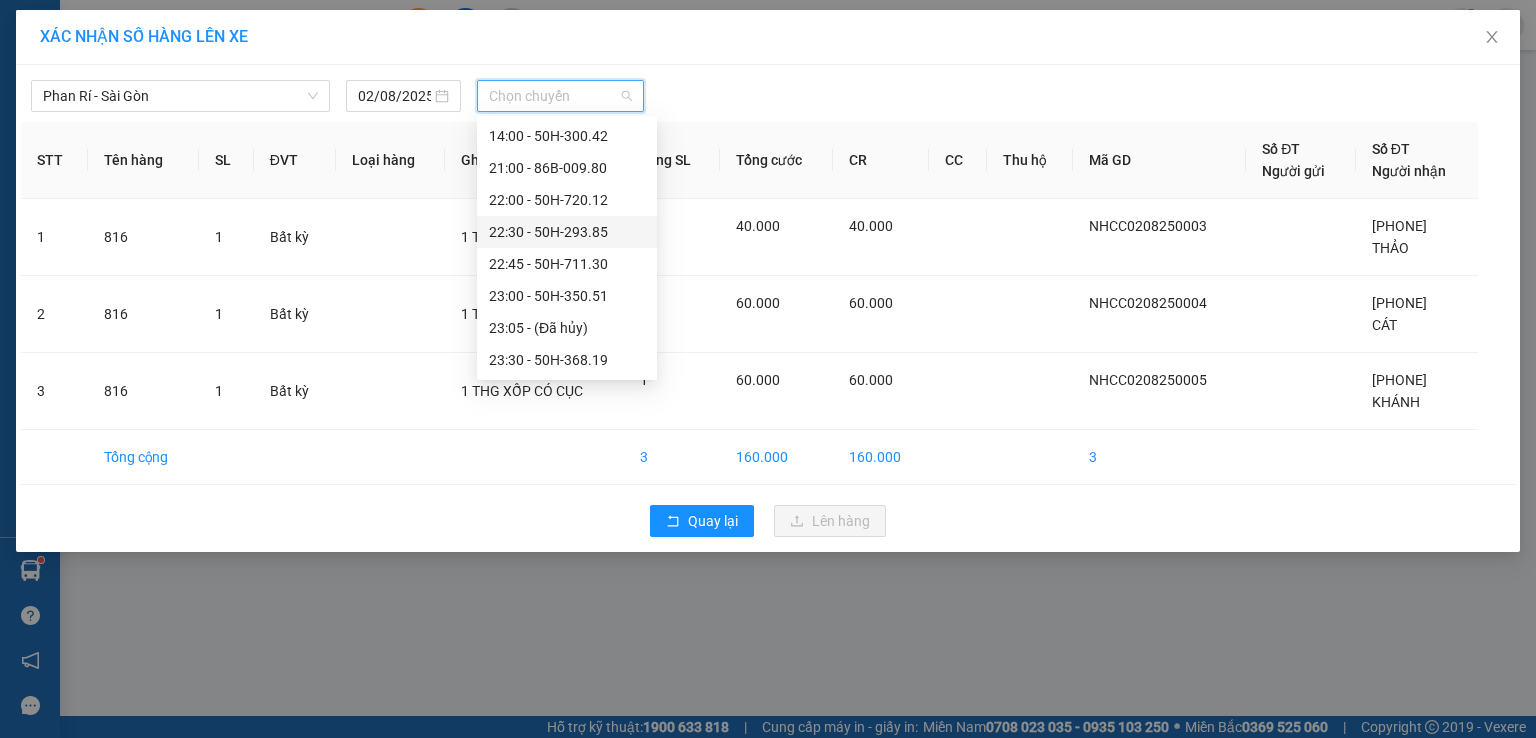 click on "[TIME]     - [LICENSE_PLATE]" at bounding box center (567, 232) 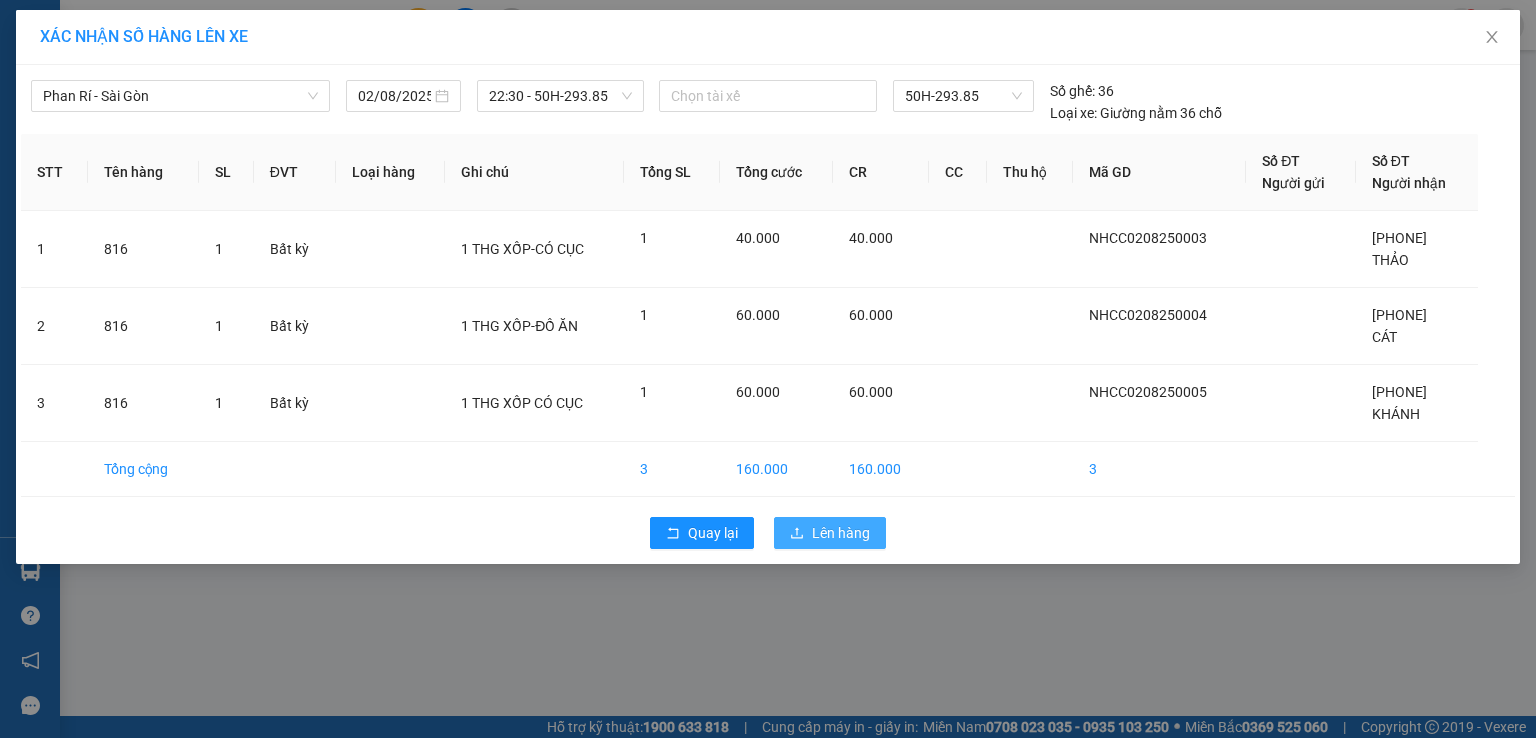 click on "Lên hàng" at bounding box center [841, 533] 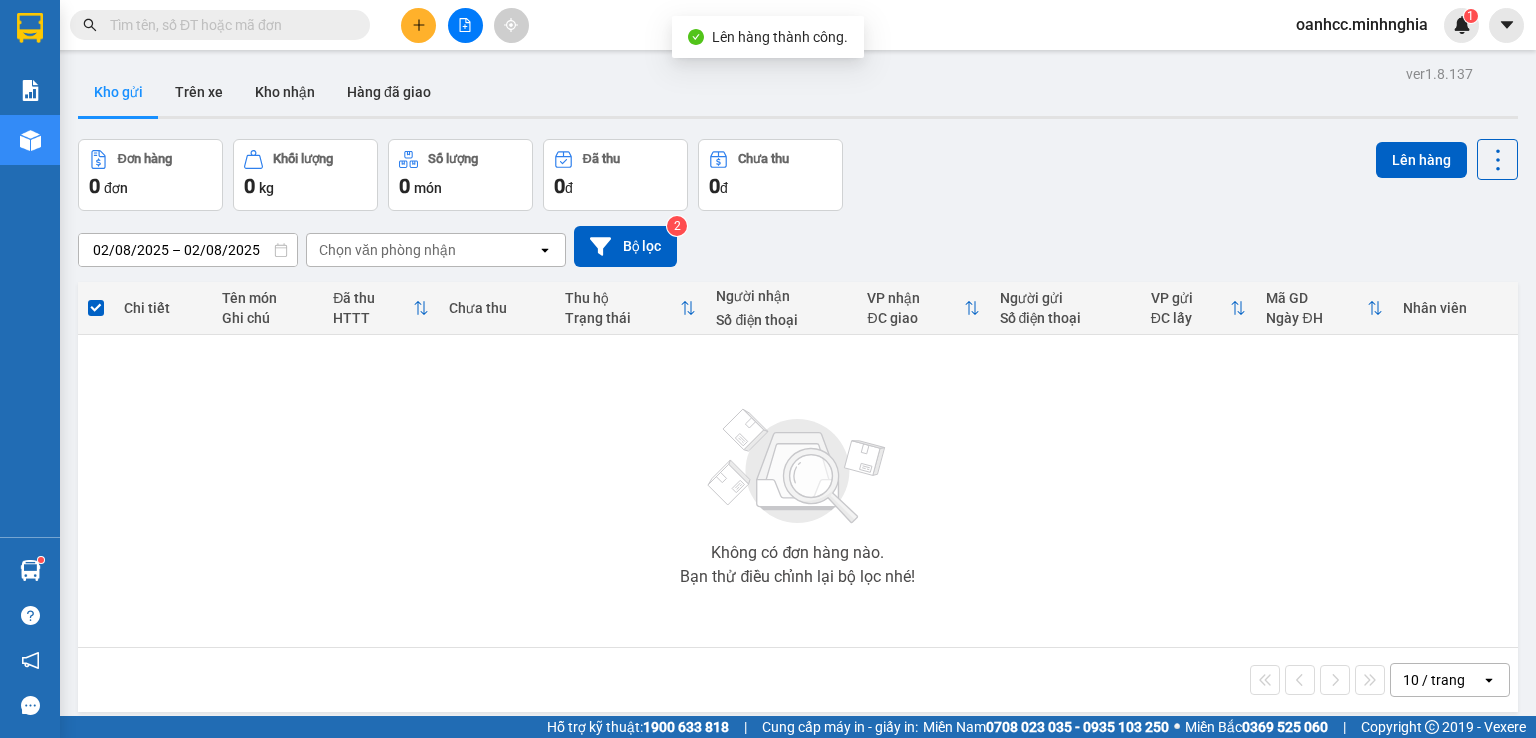 click 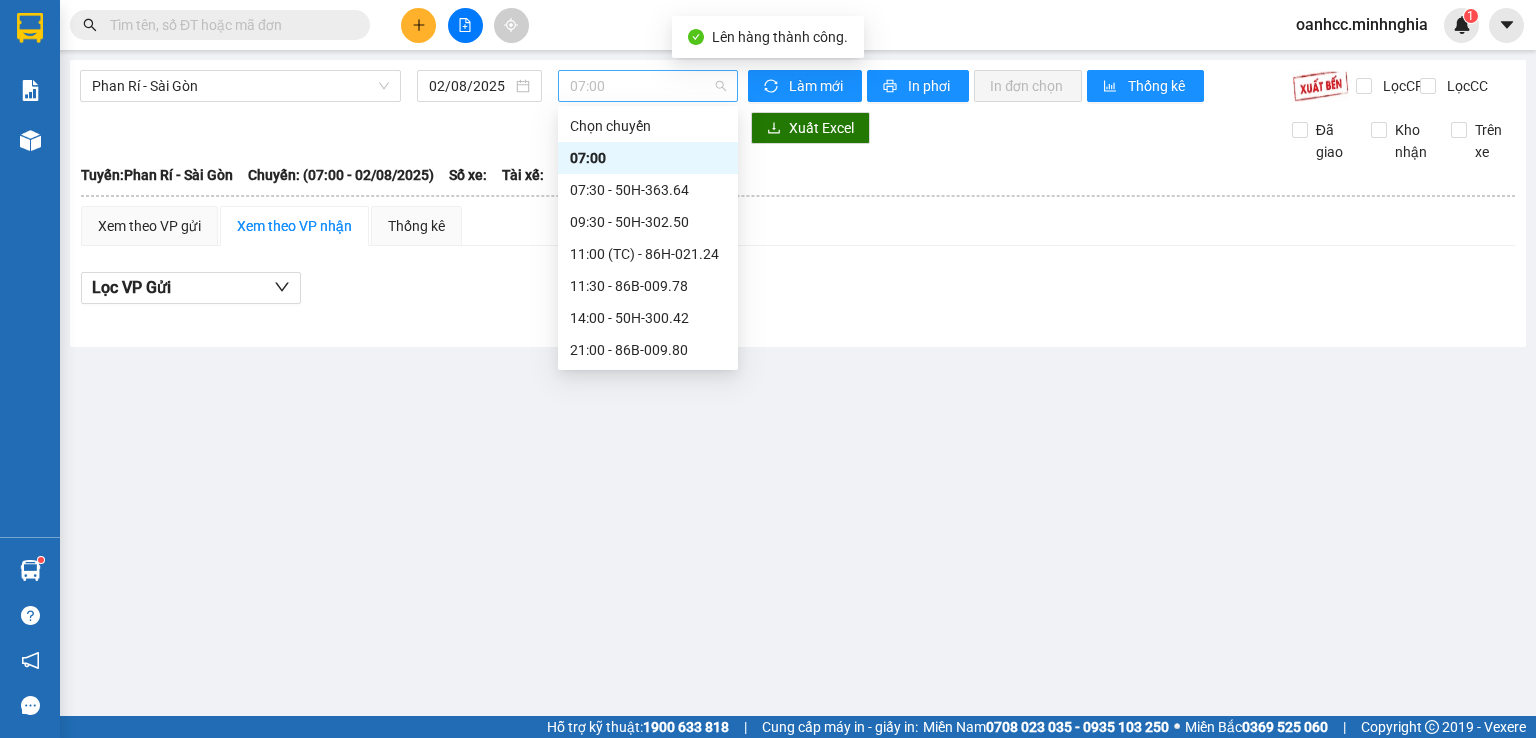 click on "07:00" at bounding box center (648, 86) 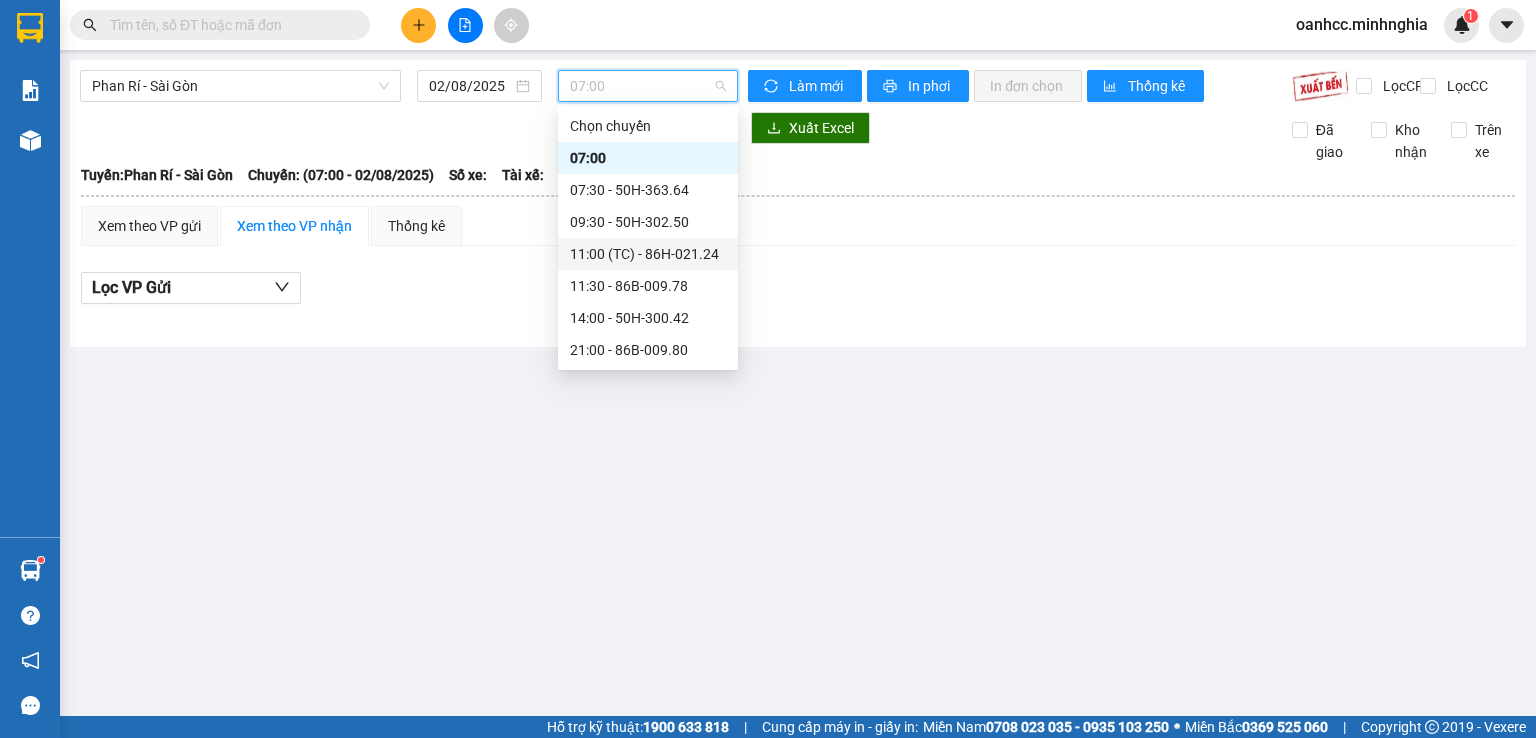 scroll, scrollTop: 192, scrollLeft: 0, axis: vertical 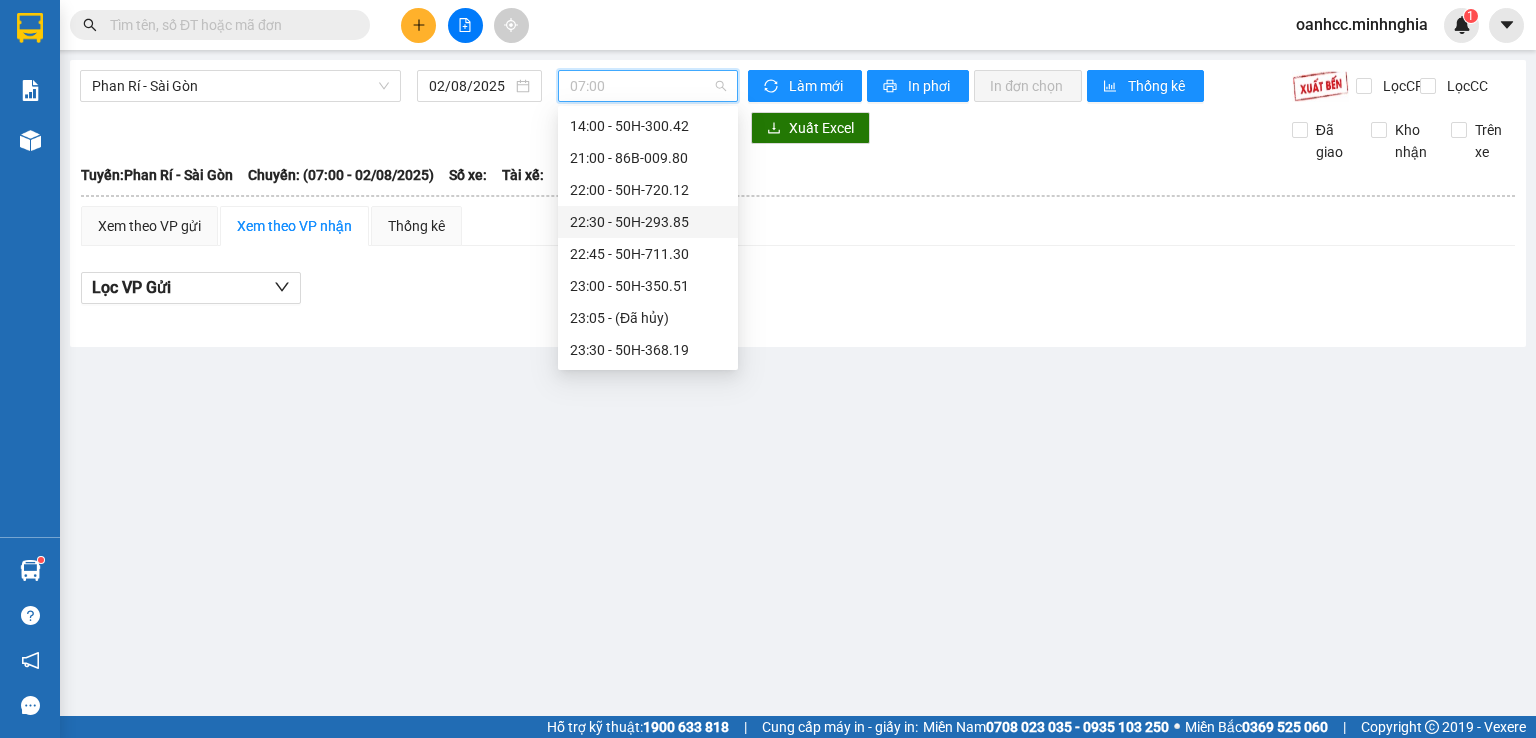 click on "[TIME]     - [LICENSE_PLATE]" at bounding box center (648, 222) 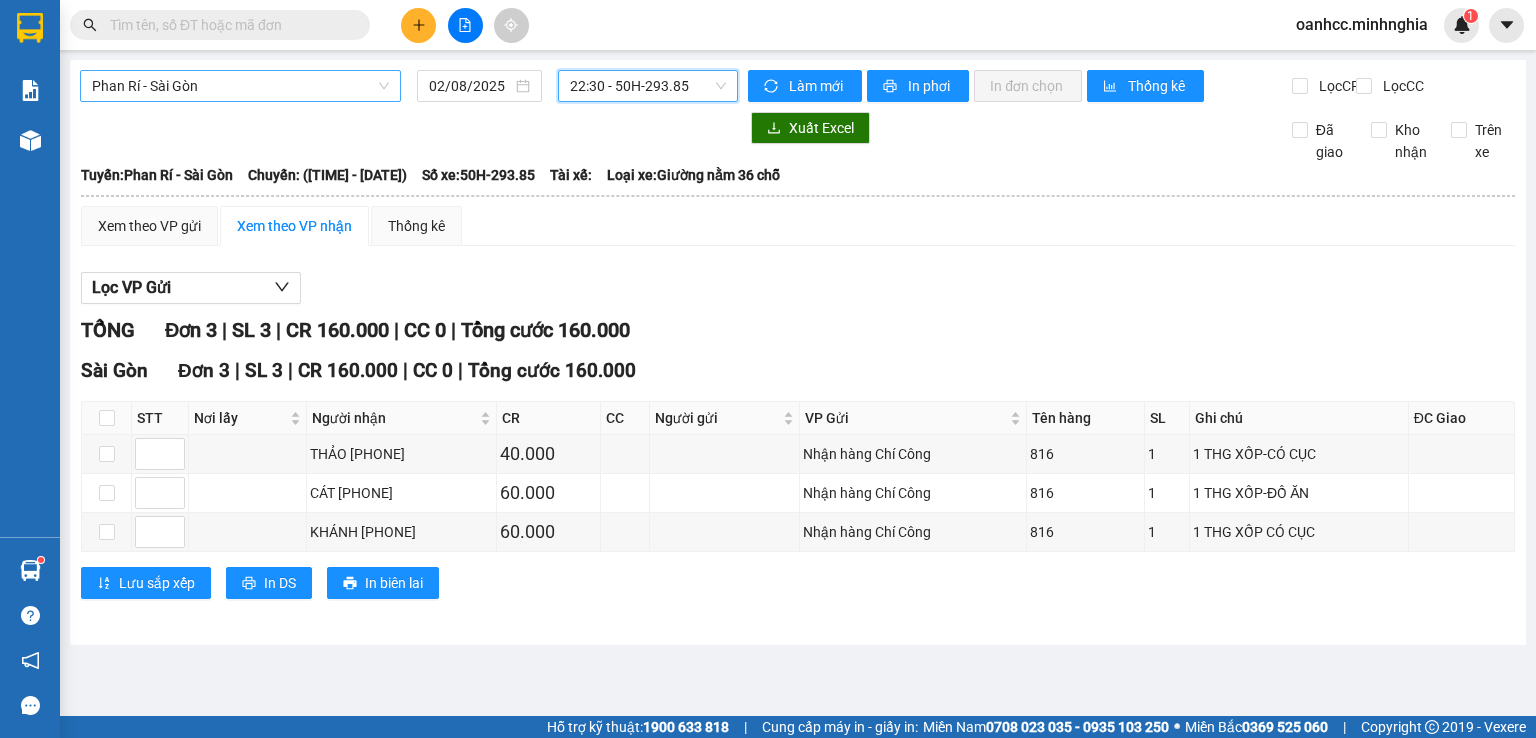 click on "Phan Rí - Sài Gòn" at bounding box center (240, 86) 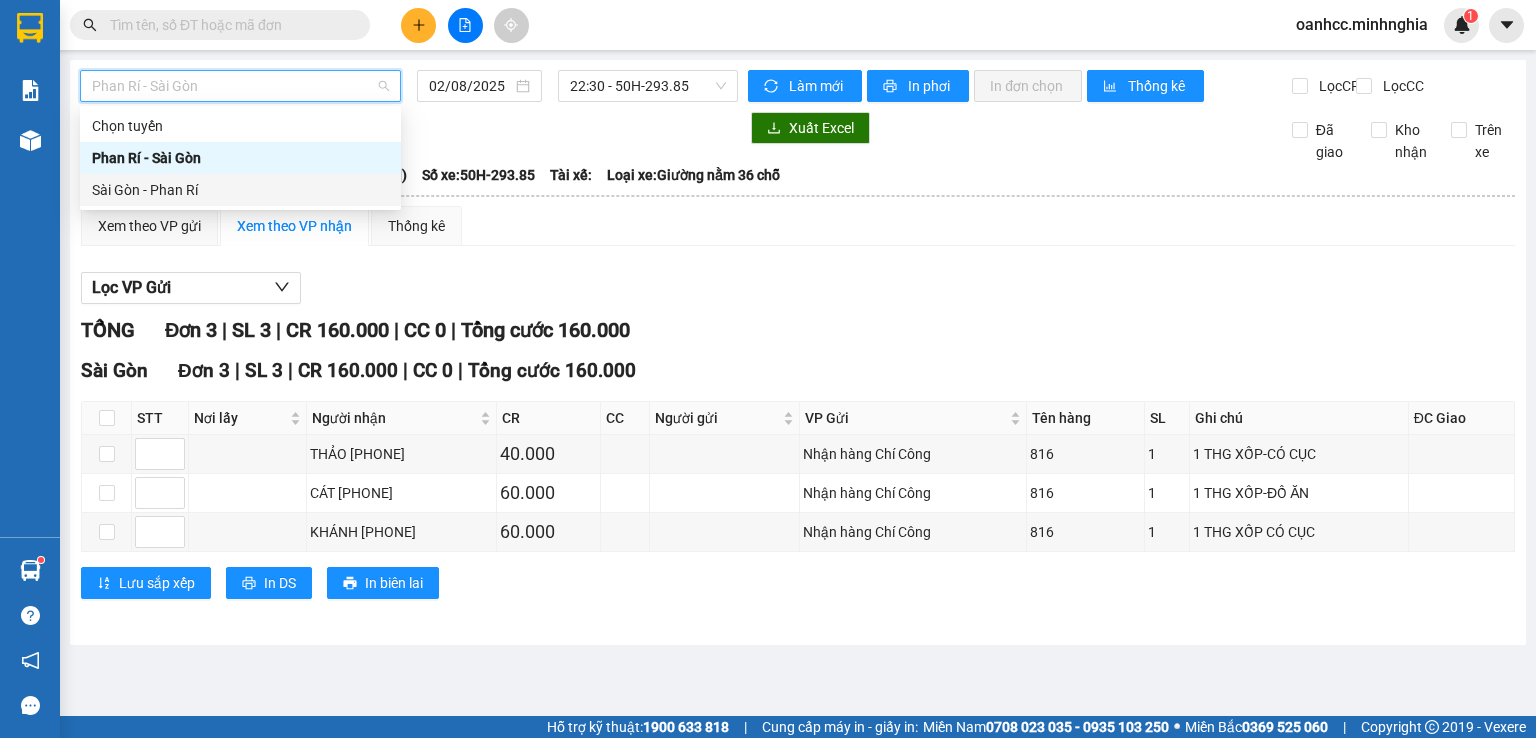 click on "Sài Gòn - Phan Rí" at bounding box center (240, 190) 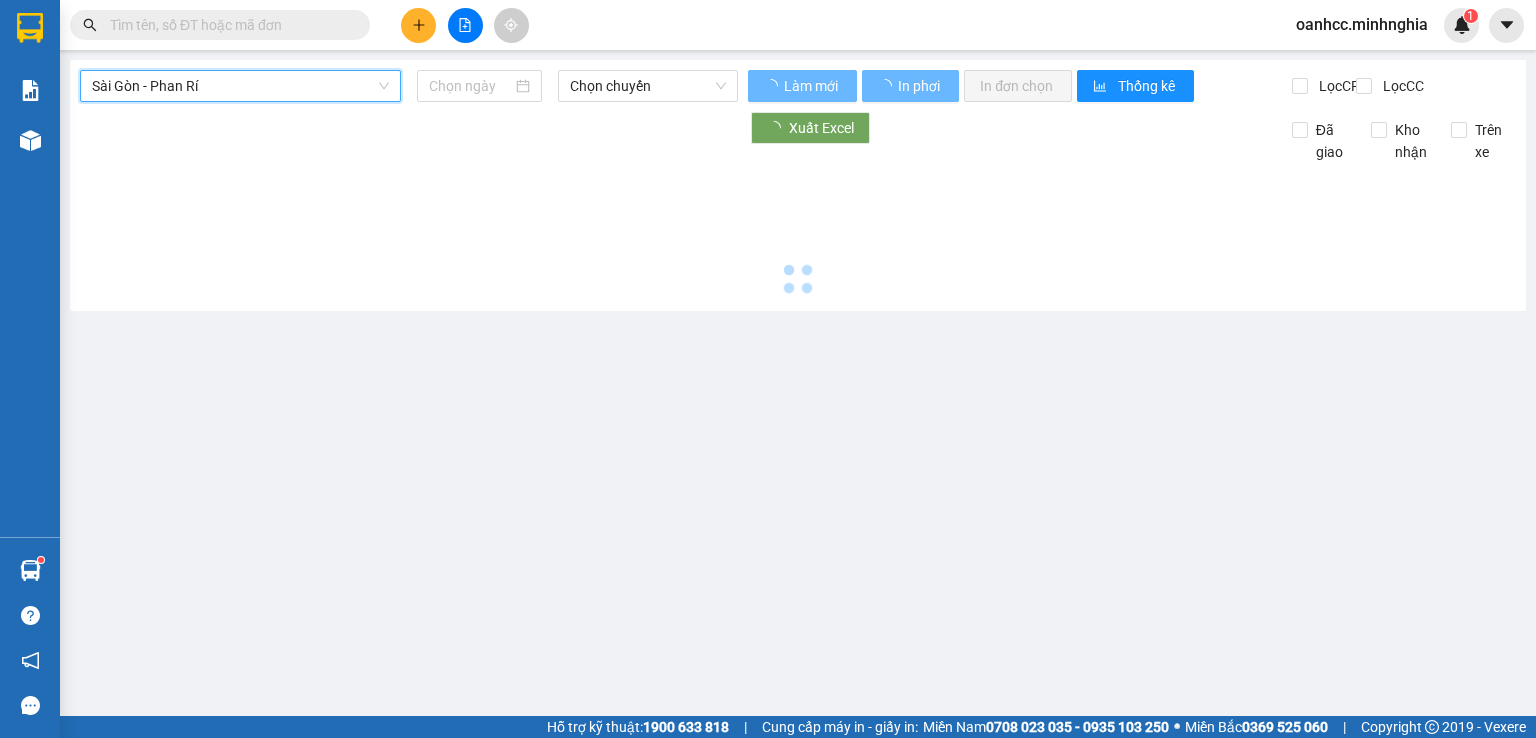 type on "02/08/2025" 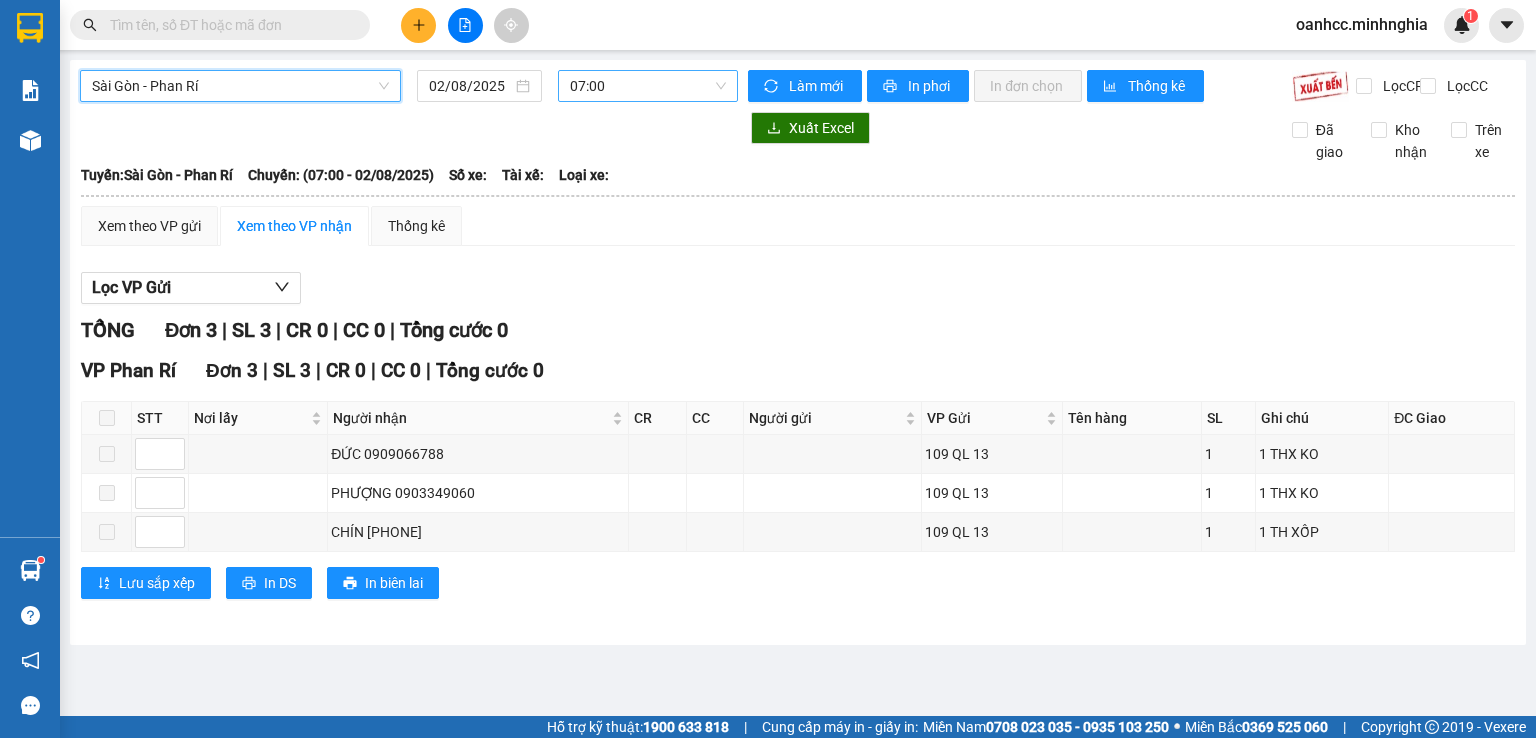 click on "07:00" at bounding box center (648, 86) 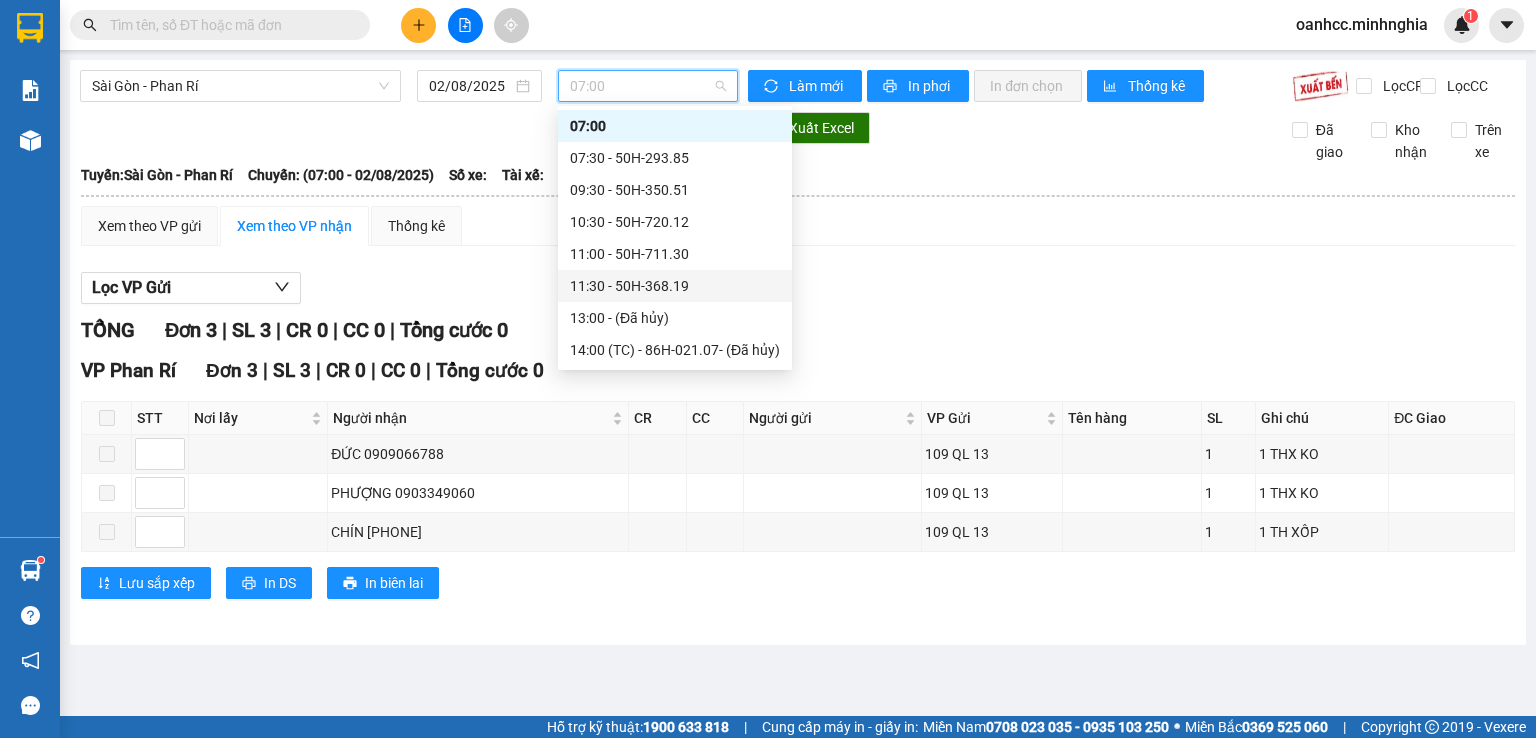 click on "11:30     - 50H-368.19" at bounding box center (675, 286) 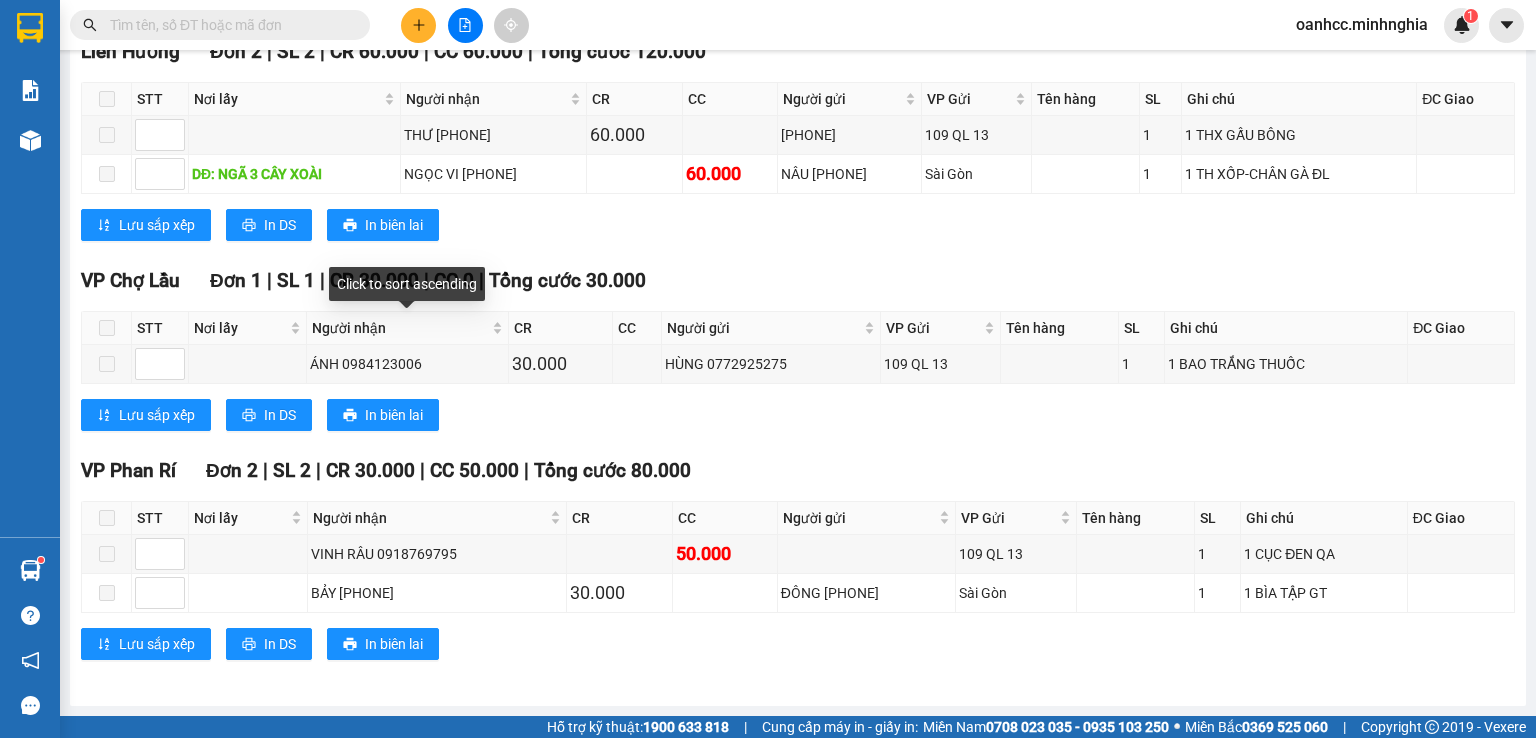 scroll, scrollTop: 0, scrollLeft: 0, axis: both 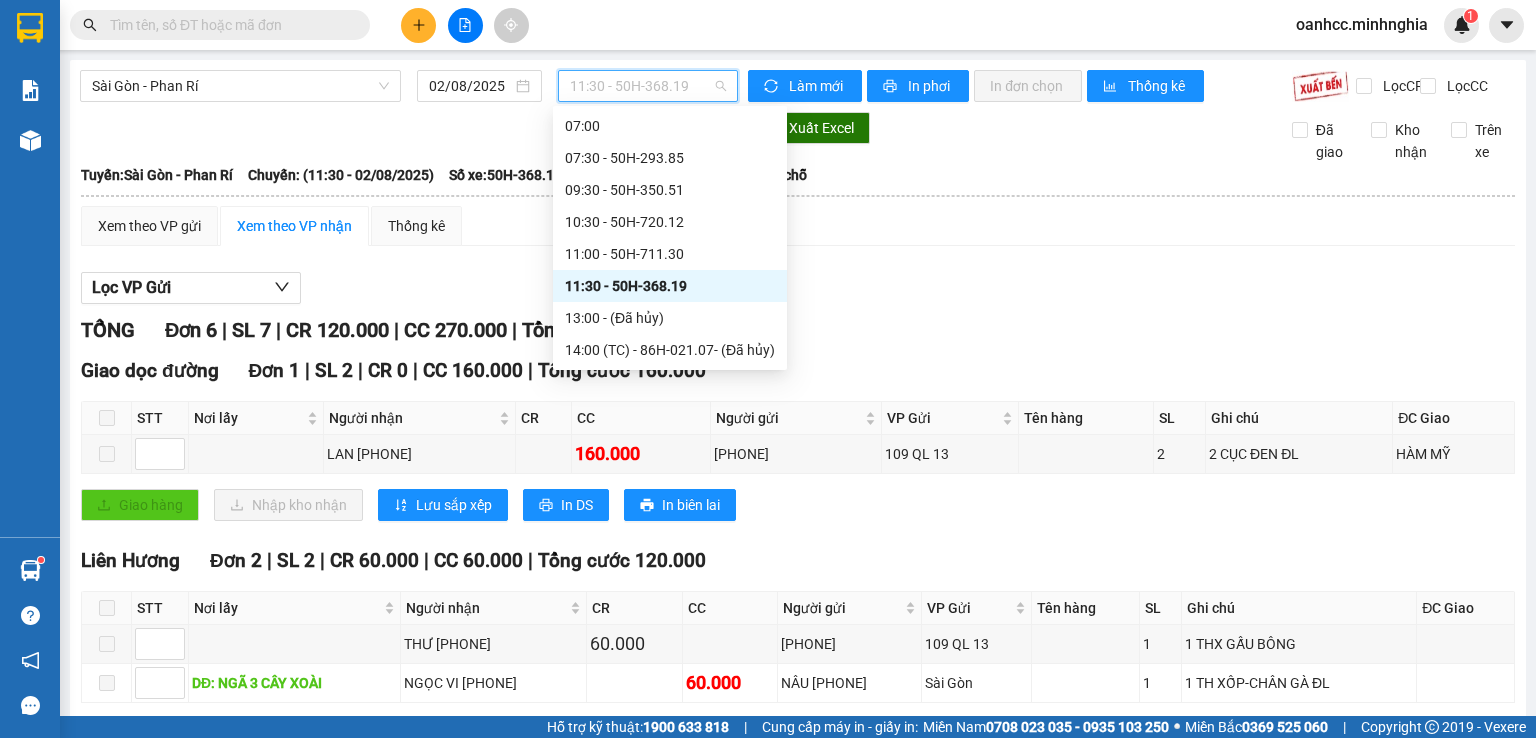 click on "11:30     - 50H-368.19" at bounding box center (648, 86) 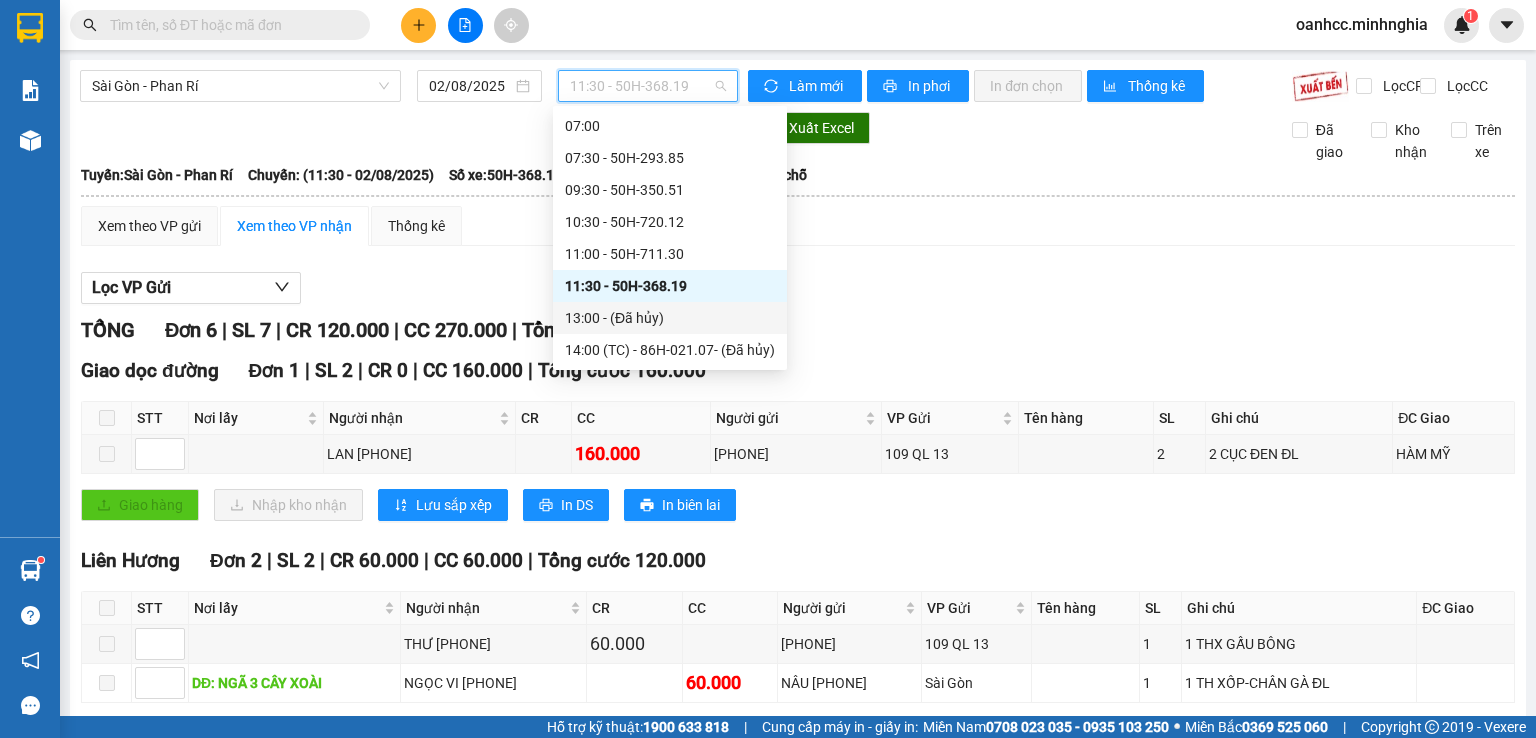 scroll, scrollTop: 232, scrollLeft: 0, axis: vertical 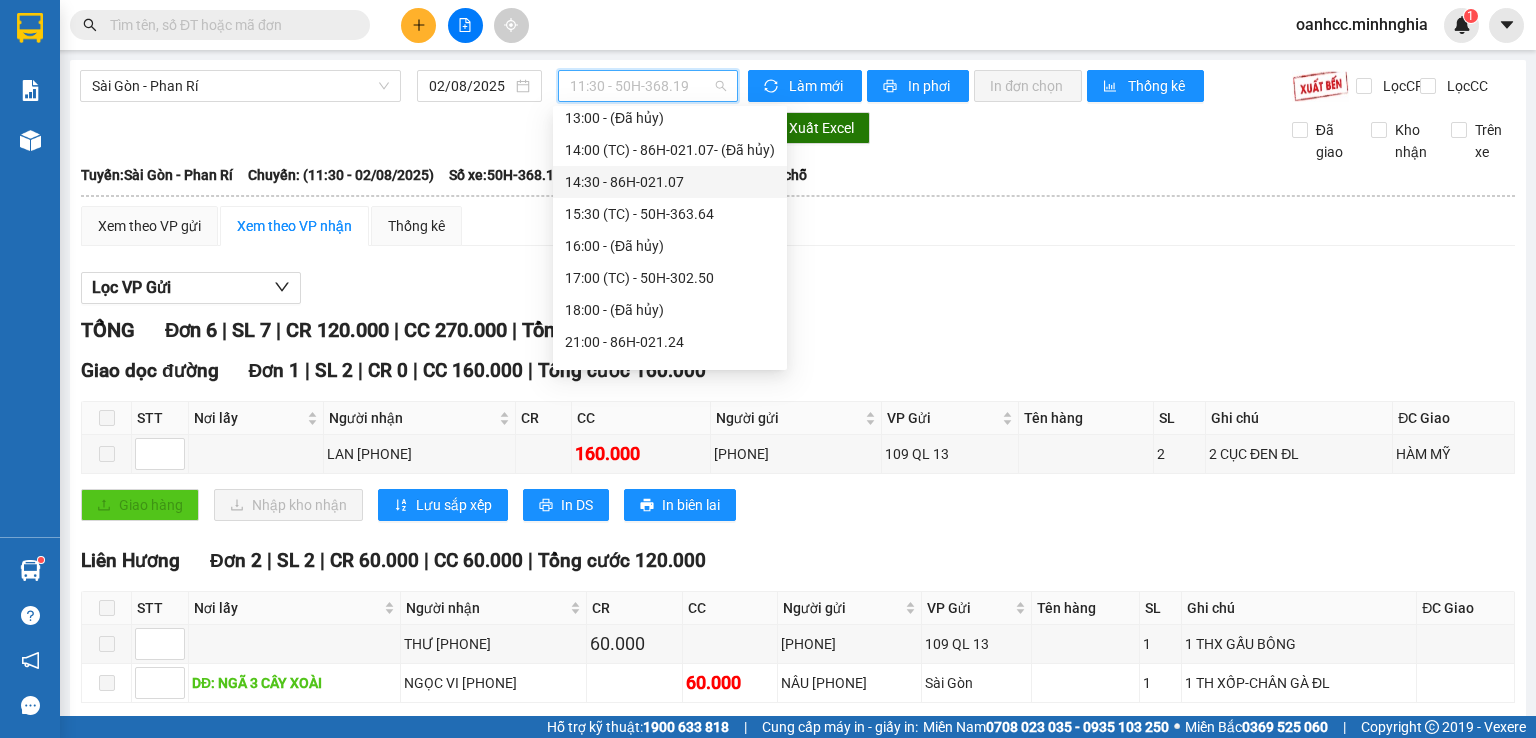 click on "14:30     - 86H-021.07" at bounding box center [670, 182] 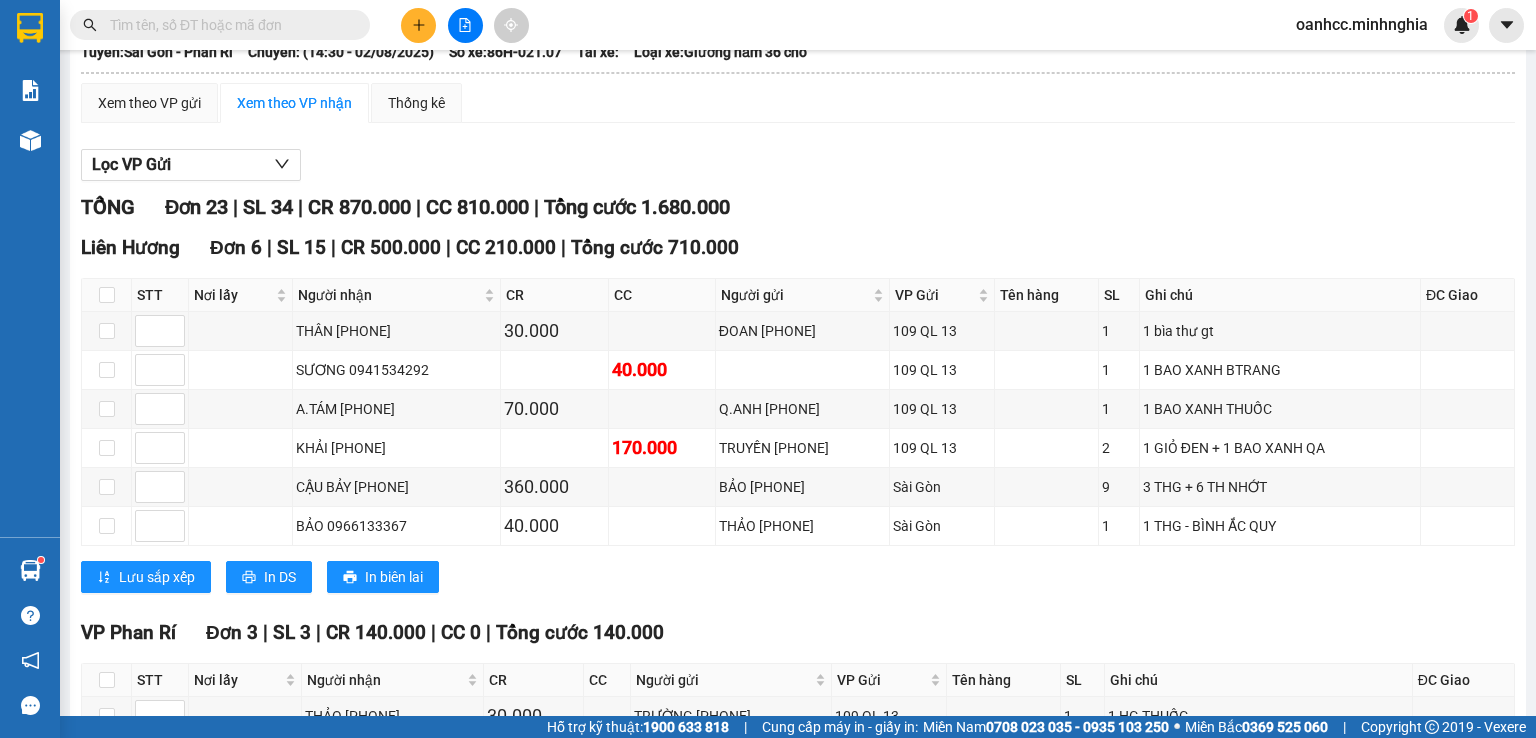 scroll, scrollTop: 0, scrollLeft: 0, axis: both 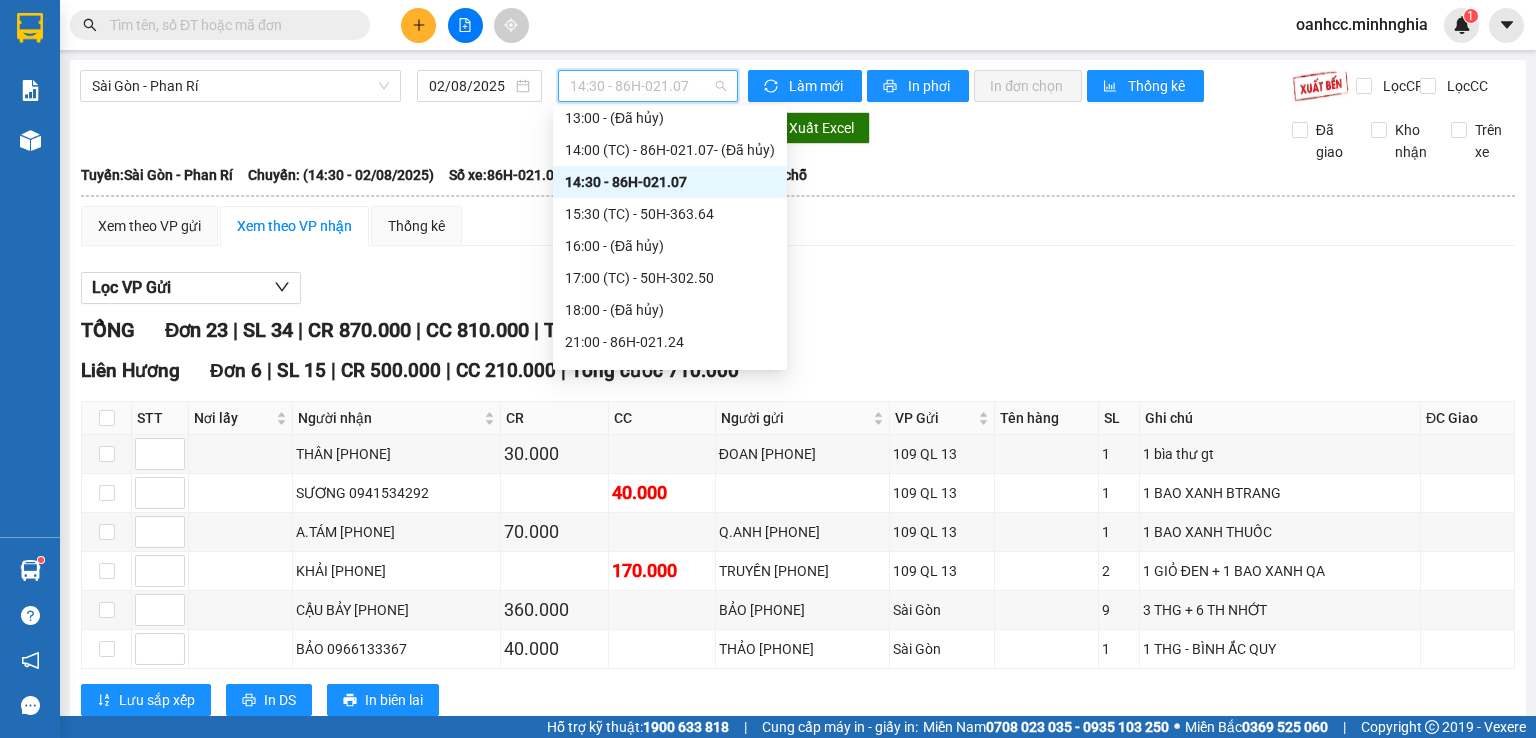 click on "14:30     - 86H-021.07" at bounding box center [648, 86] 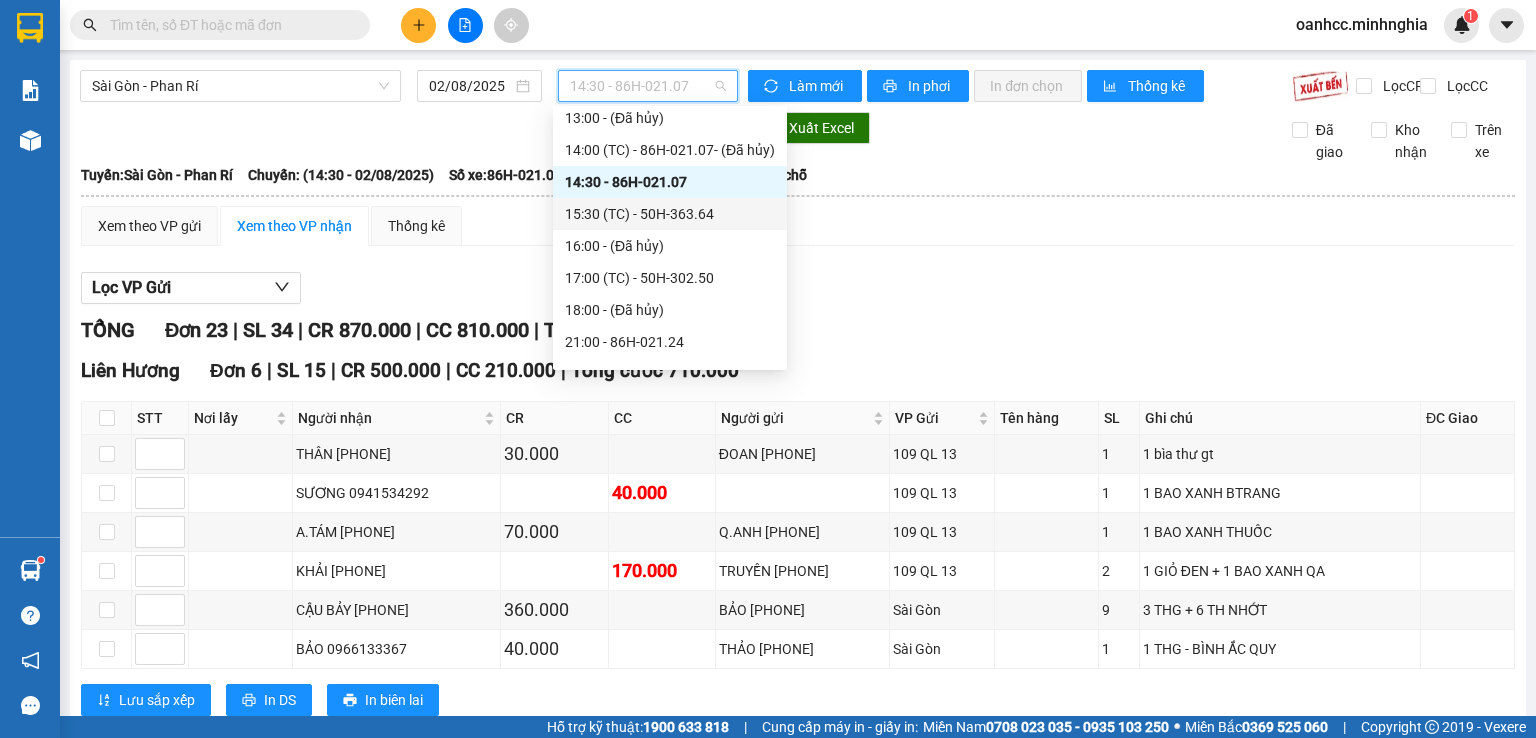 click on "15:30   (TC)   - 50H-363.64" at bounding box center [670, 214] 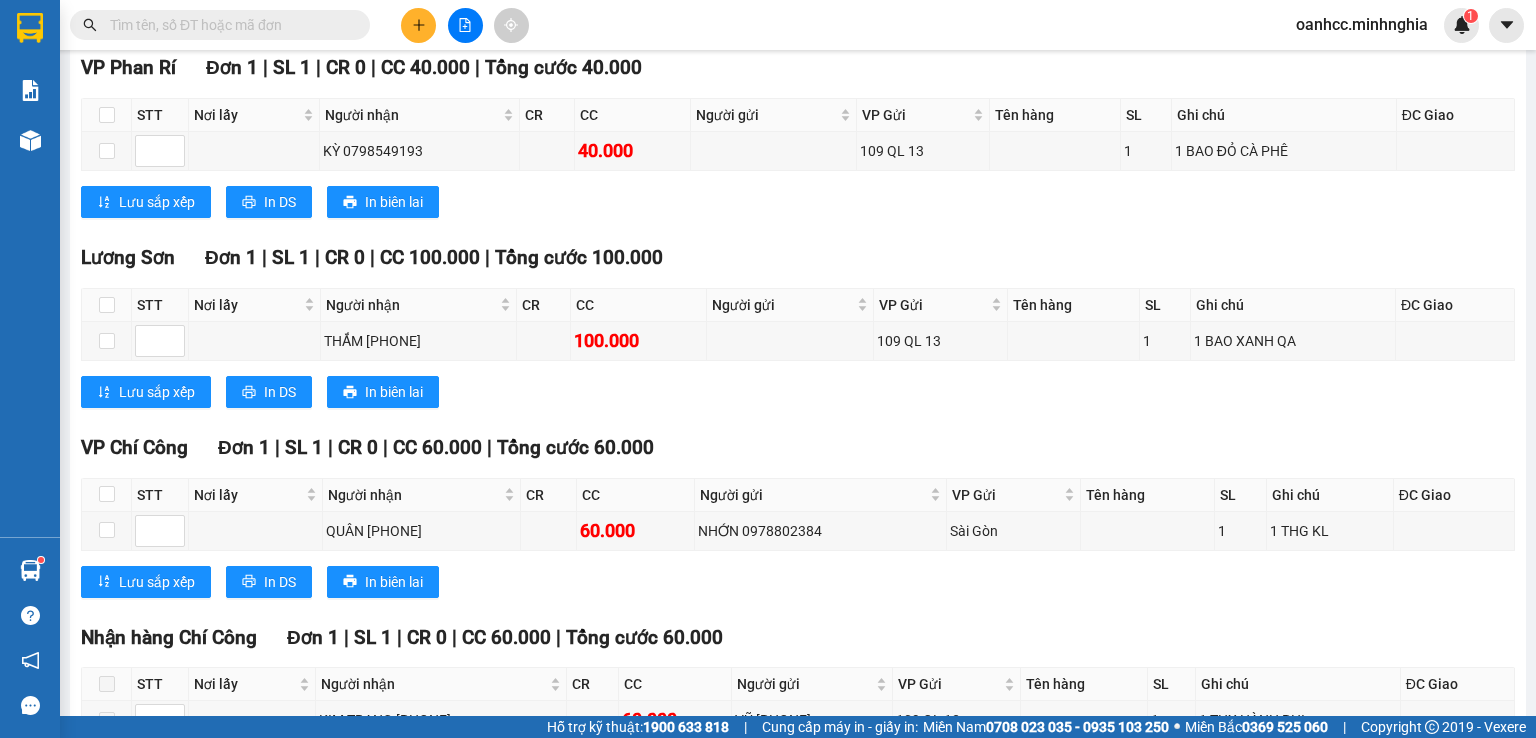scroll, scrollTop: 0, scrollLeft: 0, axis: both 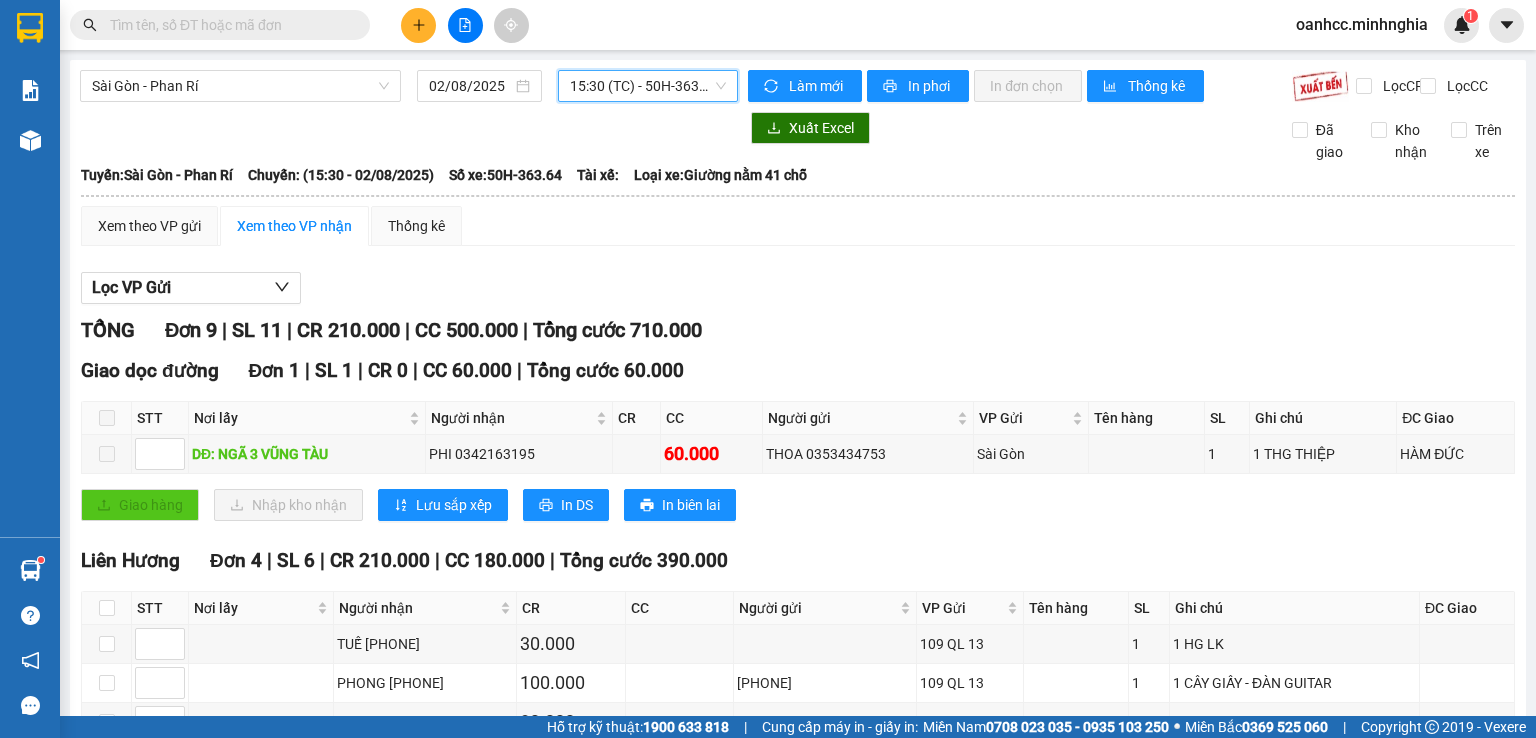 click on "15:30   (TC)   - 50H-363.64" at bounding box center [648, 86] 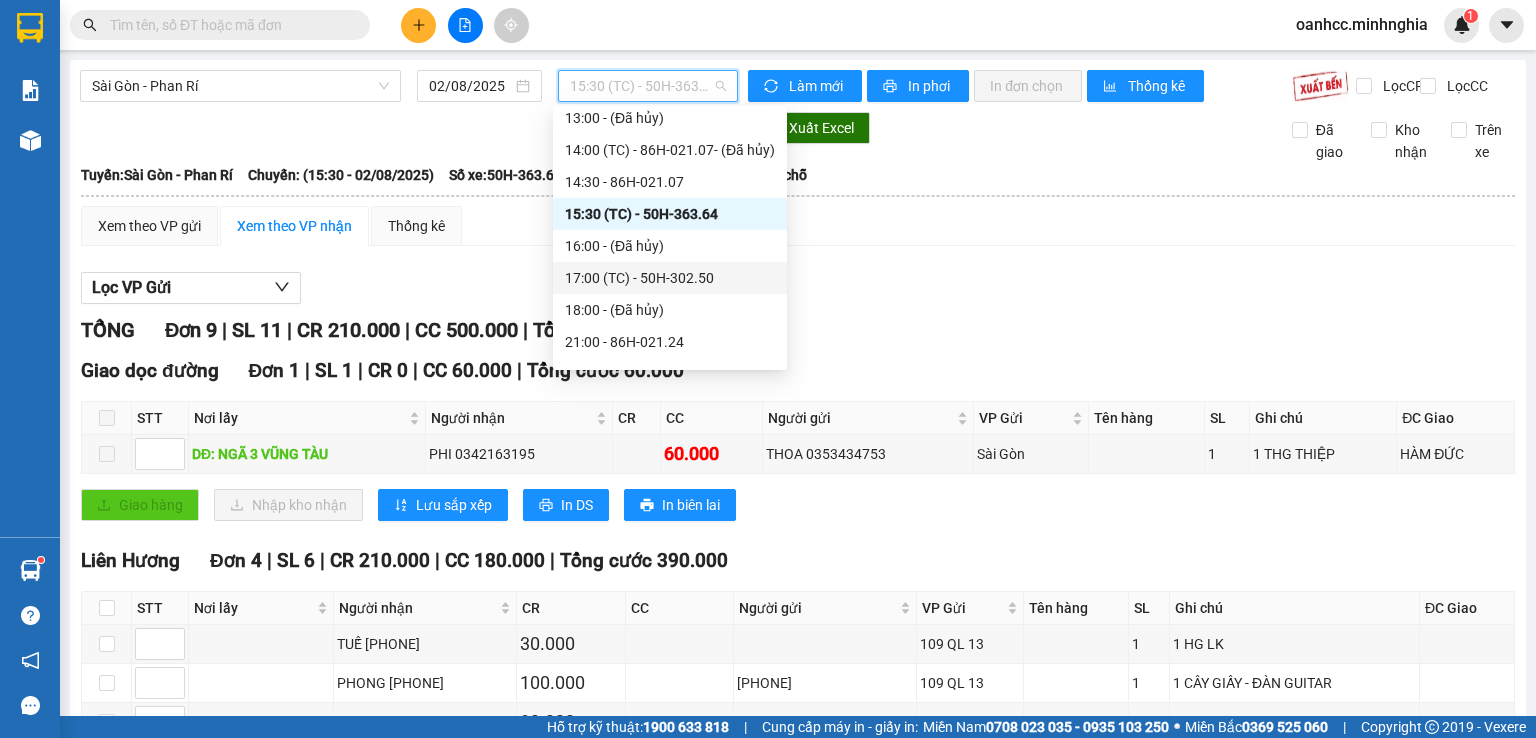 click on "17:00   (TC)   - 50H-302.50" at bounding box center (670, 278) 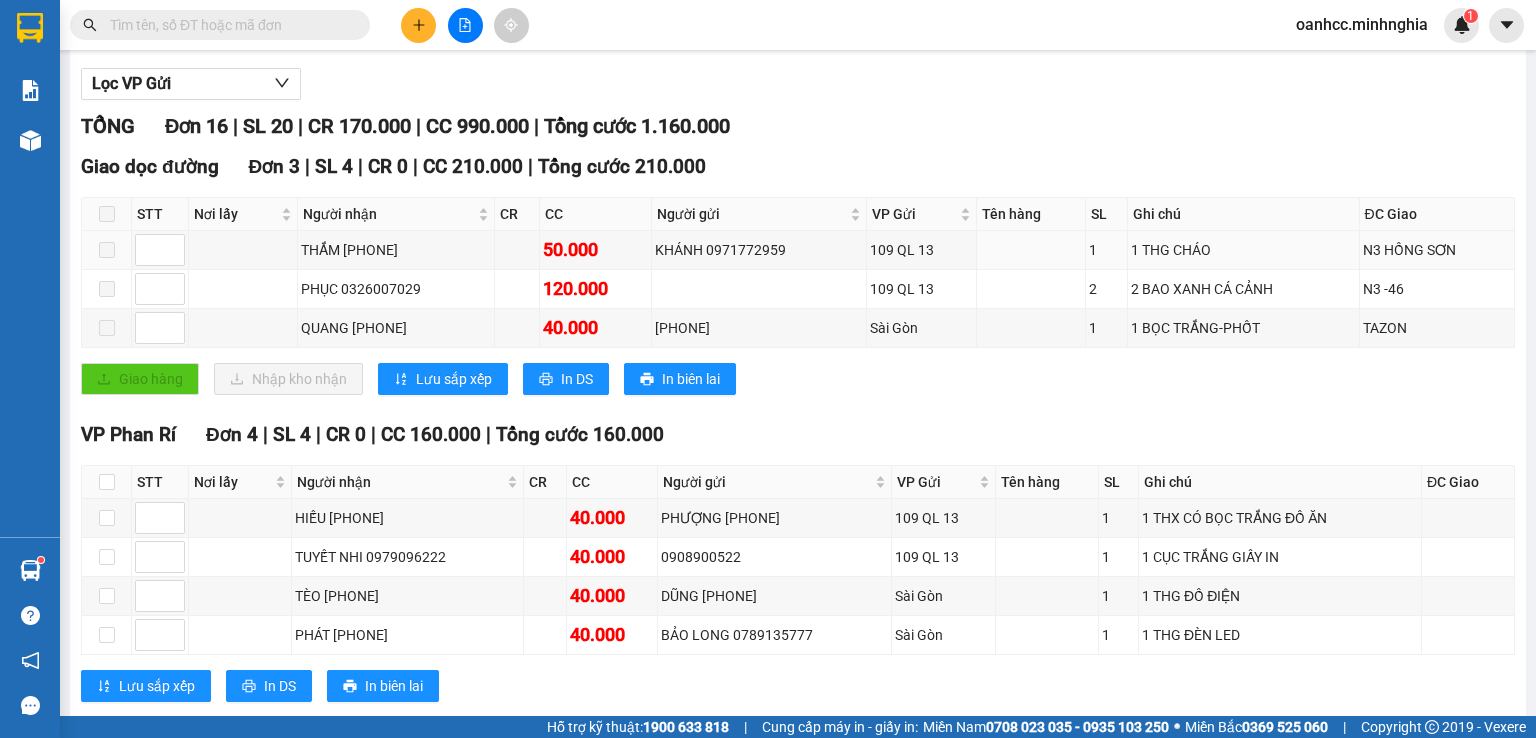 scroll, scrollTop: 0, scrollLeft: 0, axis: both 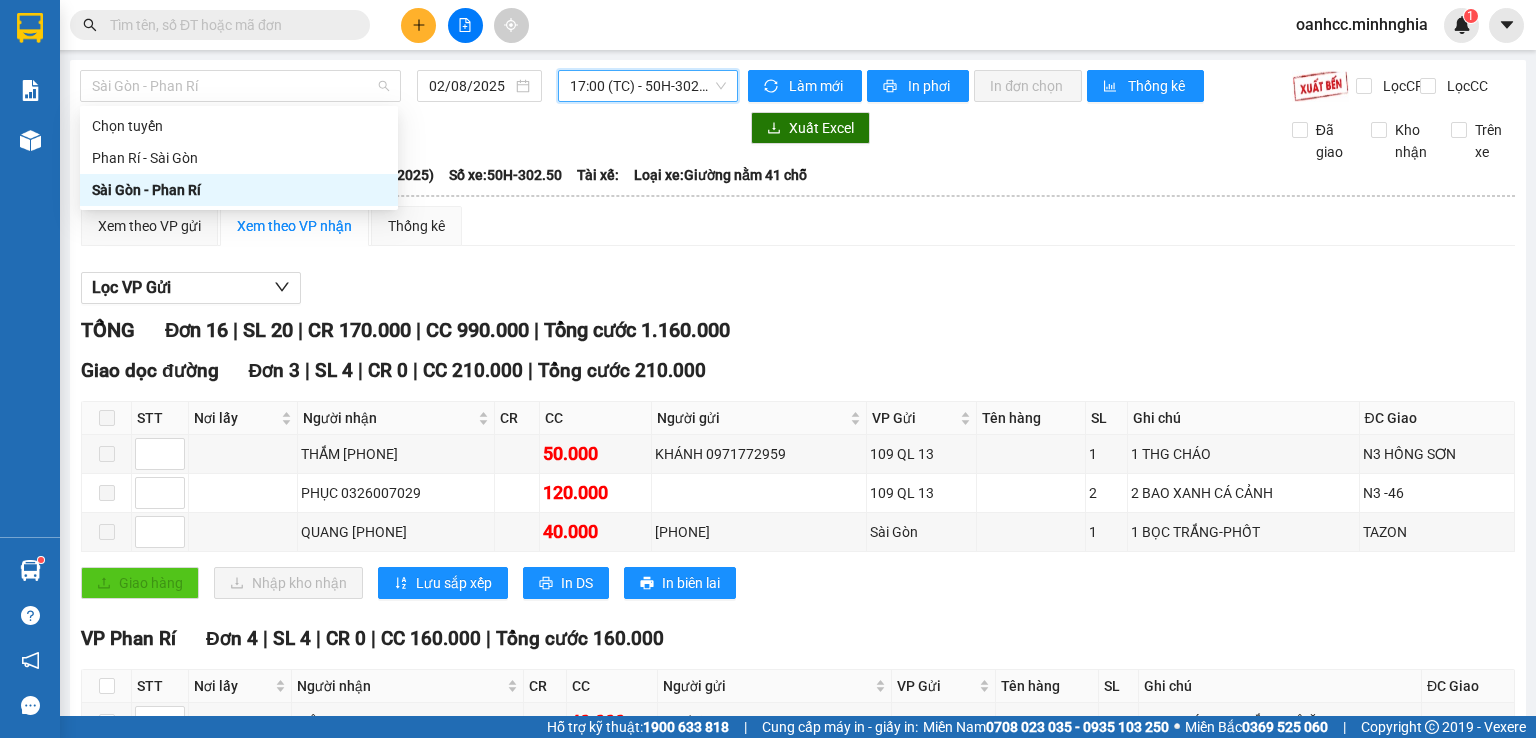 drag, startPoint x: 278, startPoint y: 98, endPoint x: 958, endPoint y: 296, distance: 708.24005 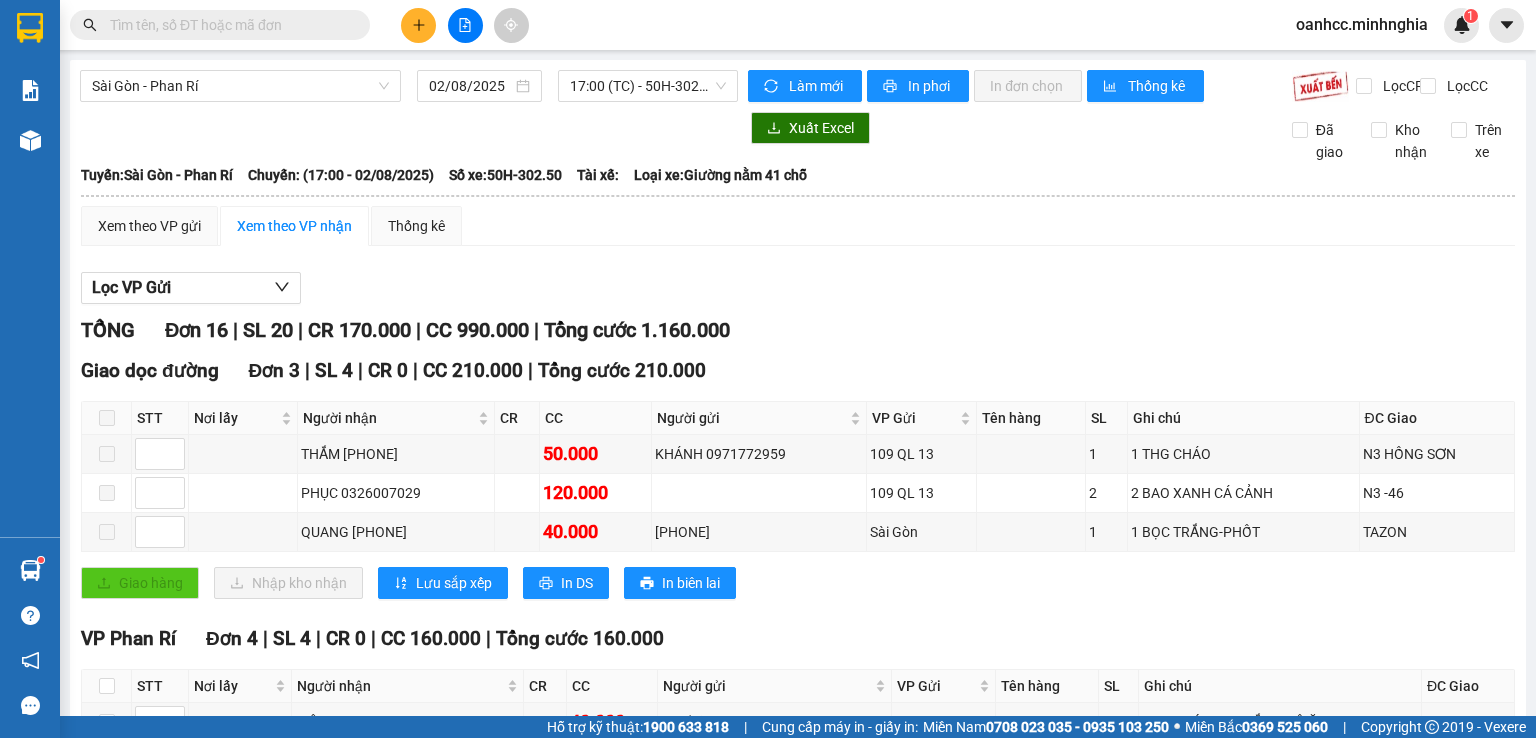 click on "THẮM  [PHONE] 50.000 KHÁNH [PHONE] 109 QL 13   1 1 THG CHÁO N3 HỒNG SƠN PHỤC [PHONE] 120.000   109 QL 13   2 2 BAO XANH CÁ CẢNH N3 -46 QUANG [PHONE] 40.000  [PHONE] Sài Gòn   1 1 BỌC TRẮNG-PHỐT TAZON Giao hàng Nhập kho nhận Lưu sắp xếp In DS In biên lai Minh Nghĩa   [PHONE]   01 Đinh Tiên Hoàng PHƠI HÀNG Nhận hàng Chí Công  -  [TIME] - [DATE] Tuyến:  Sài Gòn - Phan Rí Chuyến:   ([TIME] - [DATE]) Số xe:  [CODE] Tài xế:  Loại xe:  Giường nằm 41 chỗ STT Nơi lấy Người nhận CR CC Người gửi VP Gửi Tên hàng SL Ghi chú ĐC Giao" at bounding box center [798, 1045] 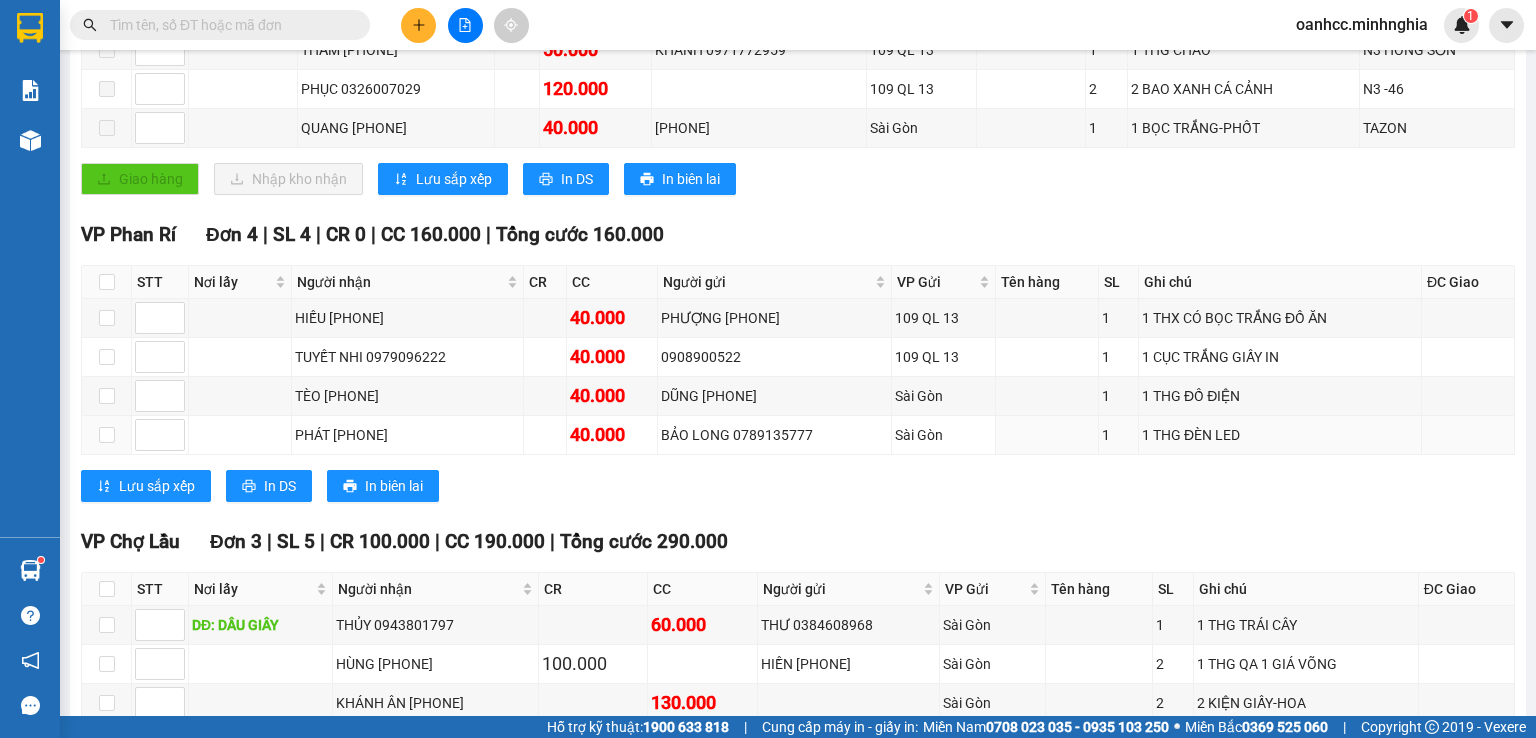 scroll, scrollTop: 0, scrollLeft: 0, axis: both 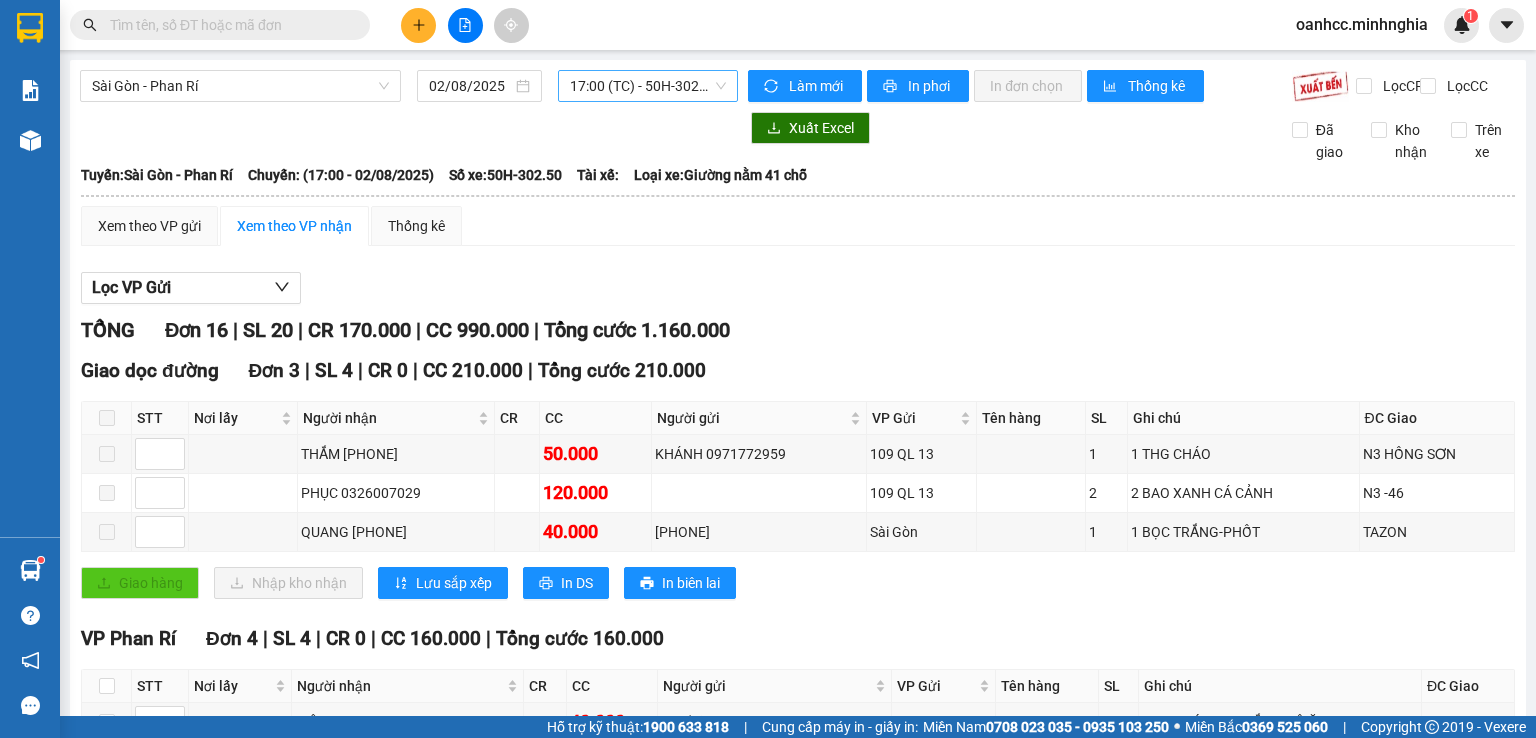 click on "17:00   (TC)   - 50H-302.50" at bounding box center (648, 86) 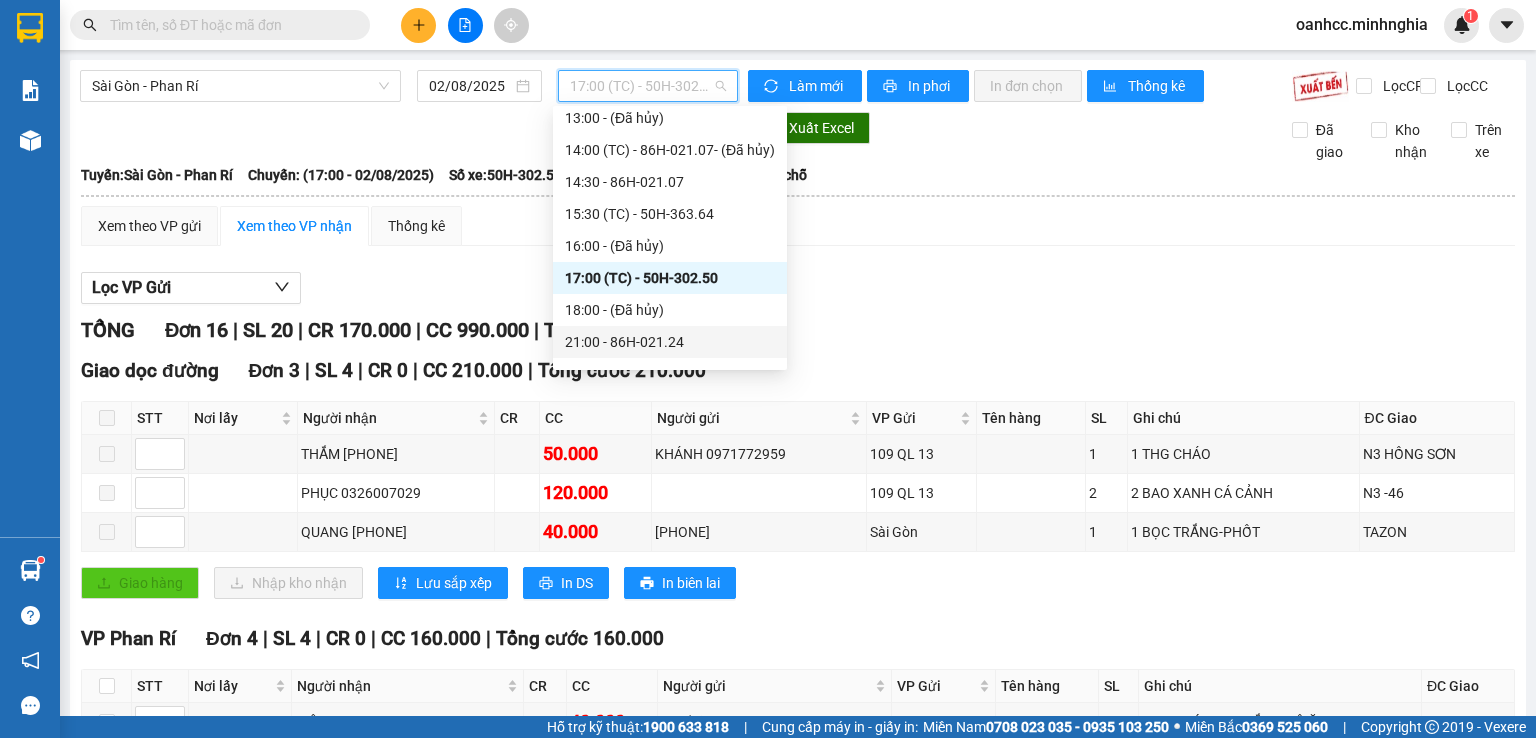 click on "[TIME]     - [LICENSE_PLATE]" at bounding box center (670, 342) 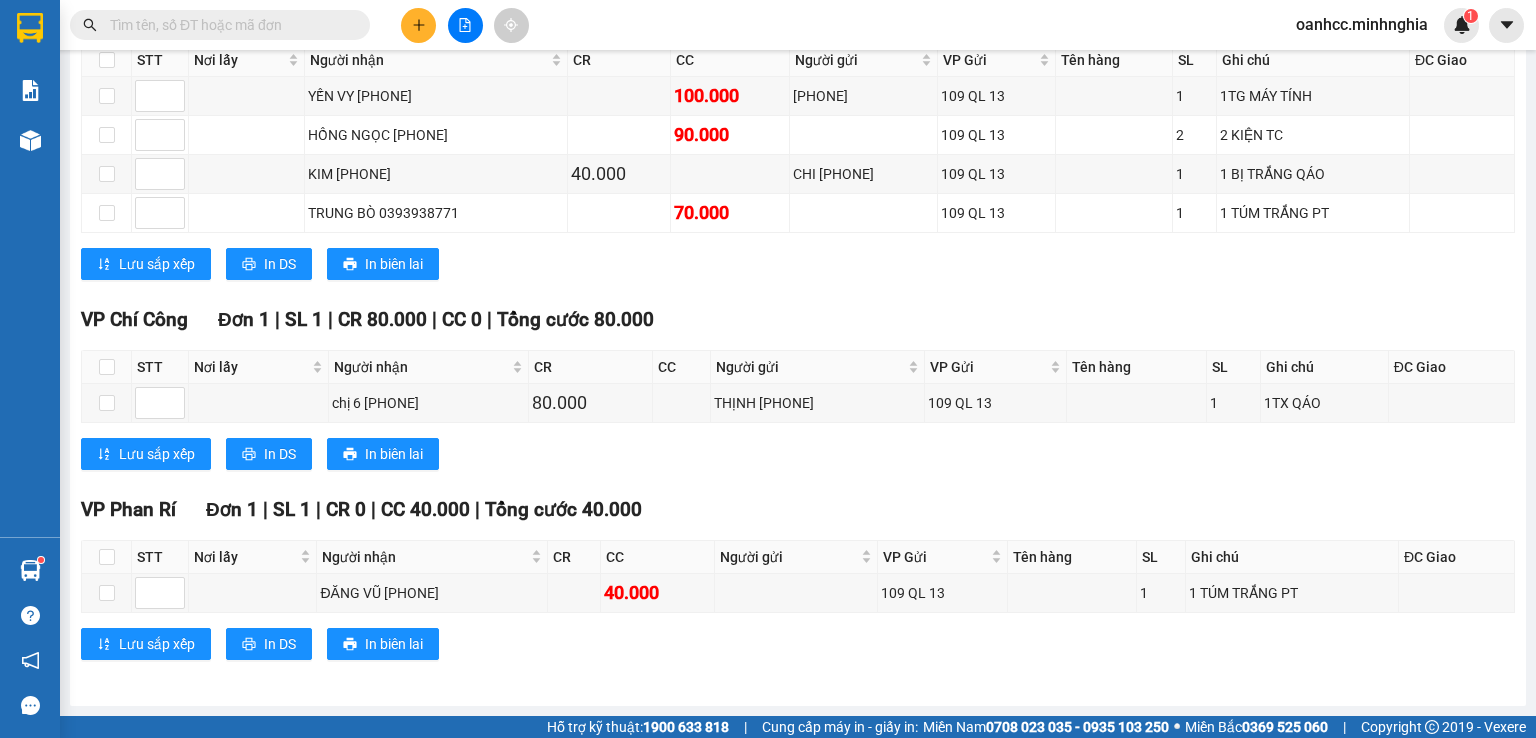 scroll, scrollTop: 0, scrollLeft: 0, axis: both 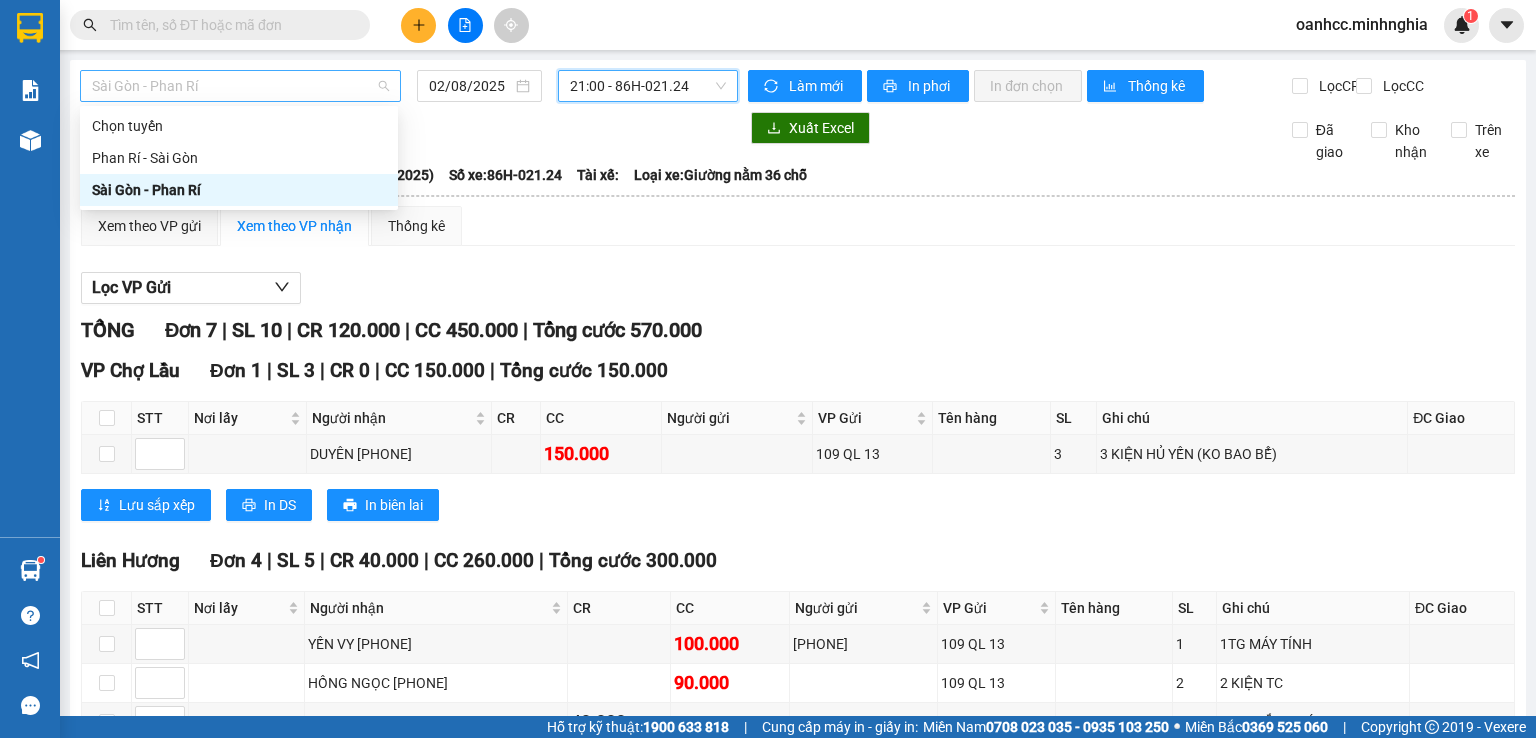 click on "Sài Gòn - Phan Rí" at bounding box center (240, 86) 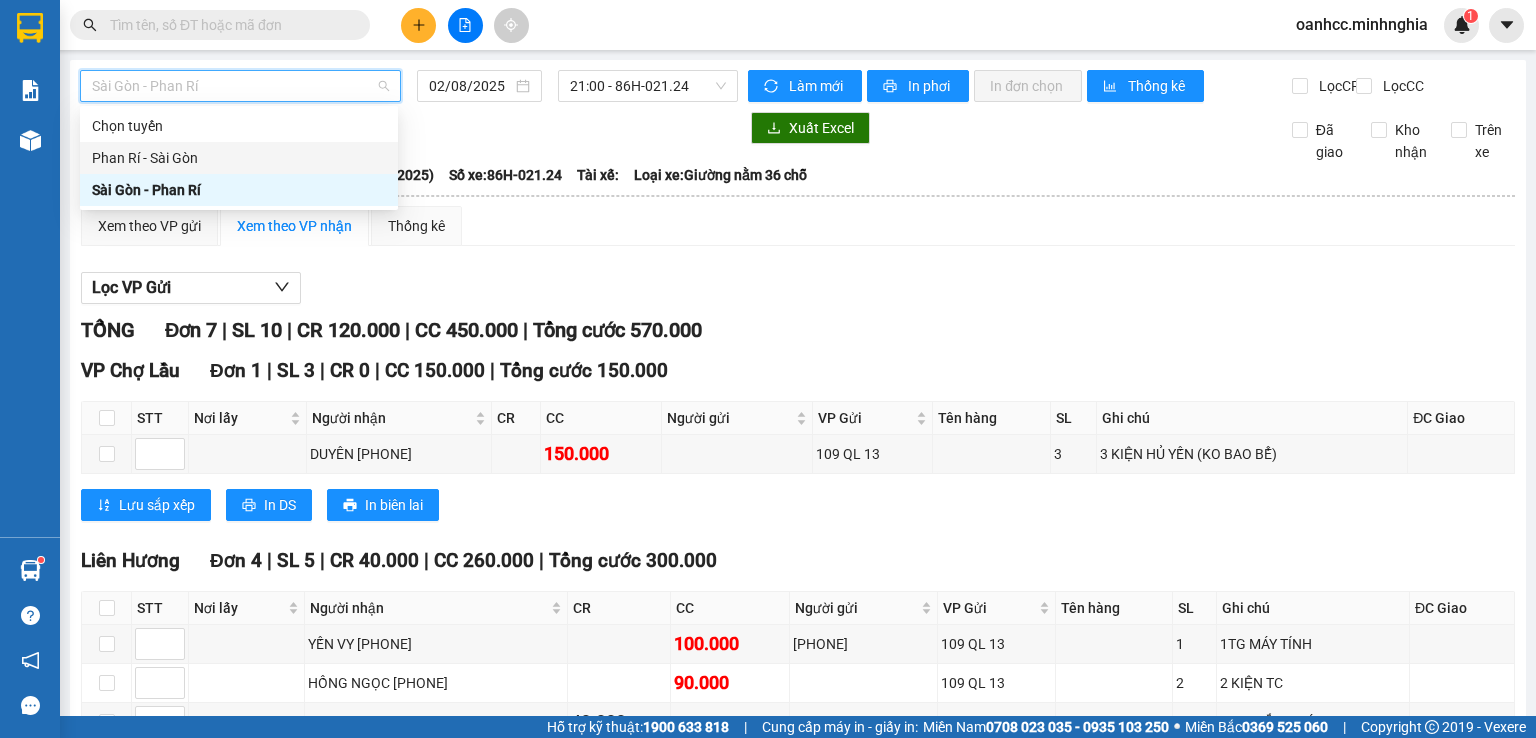 click on "Phan Rí - Sài Gòn" at bounding box center (239, 158) 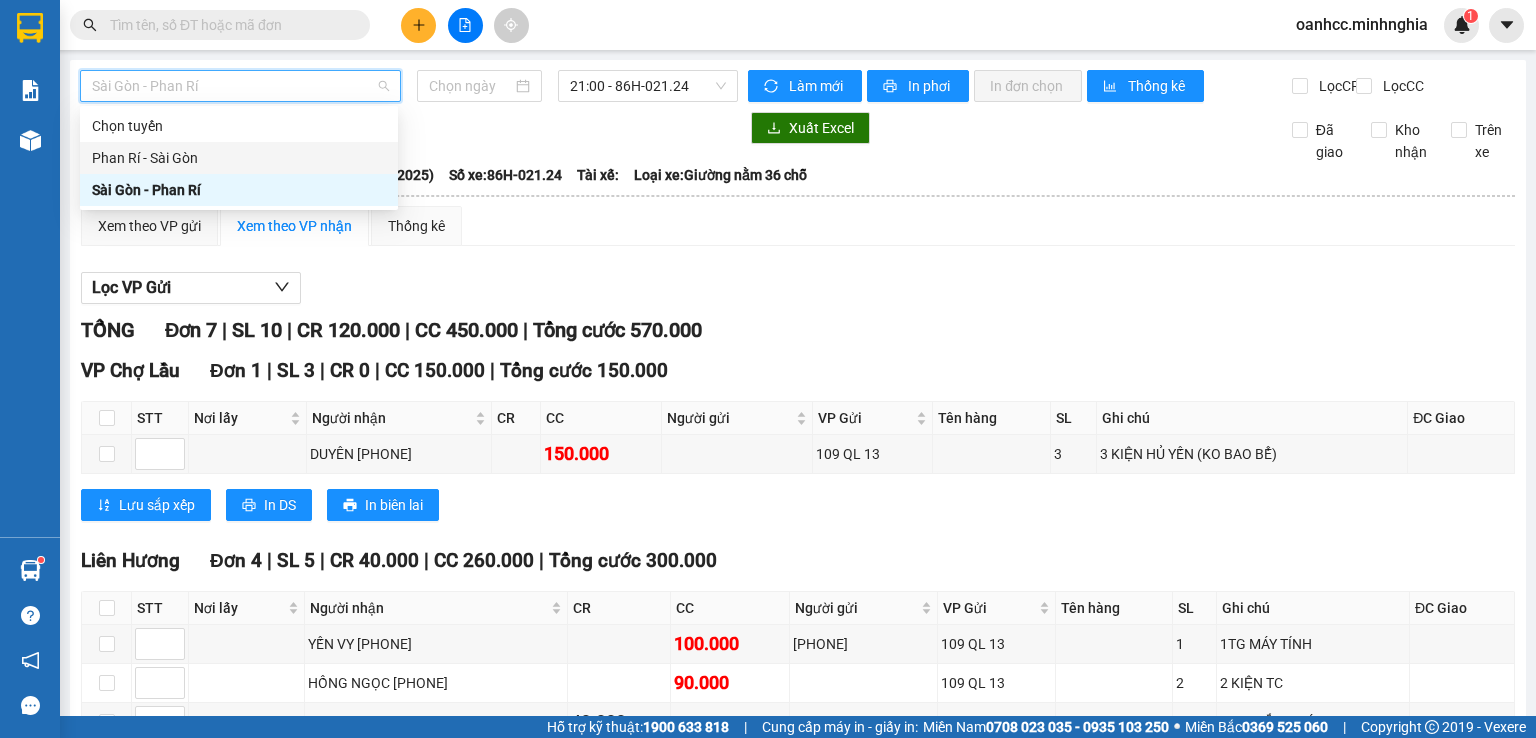 type on "02/08/2025" 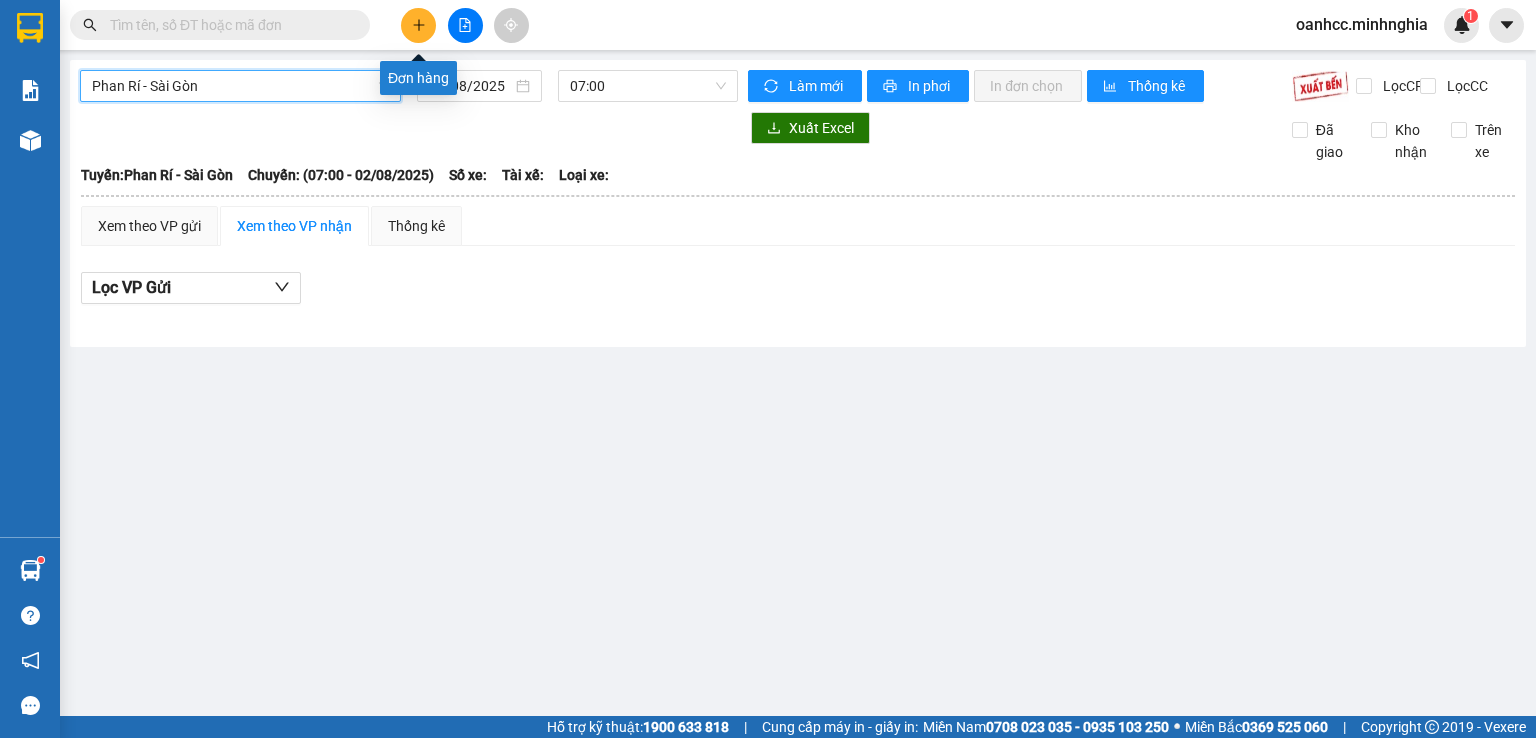 click at bounding box center (418, 25) 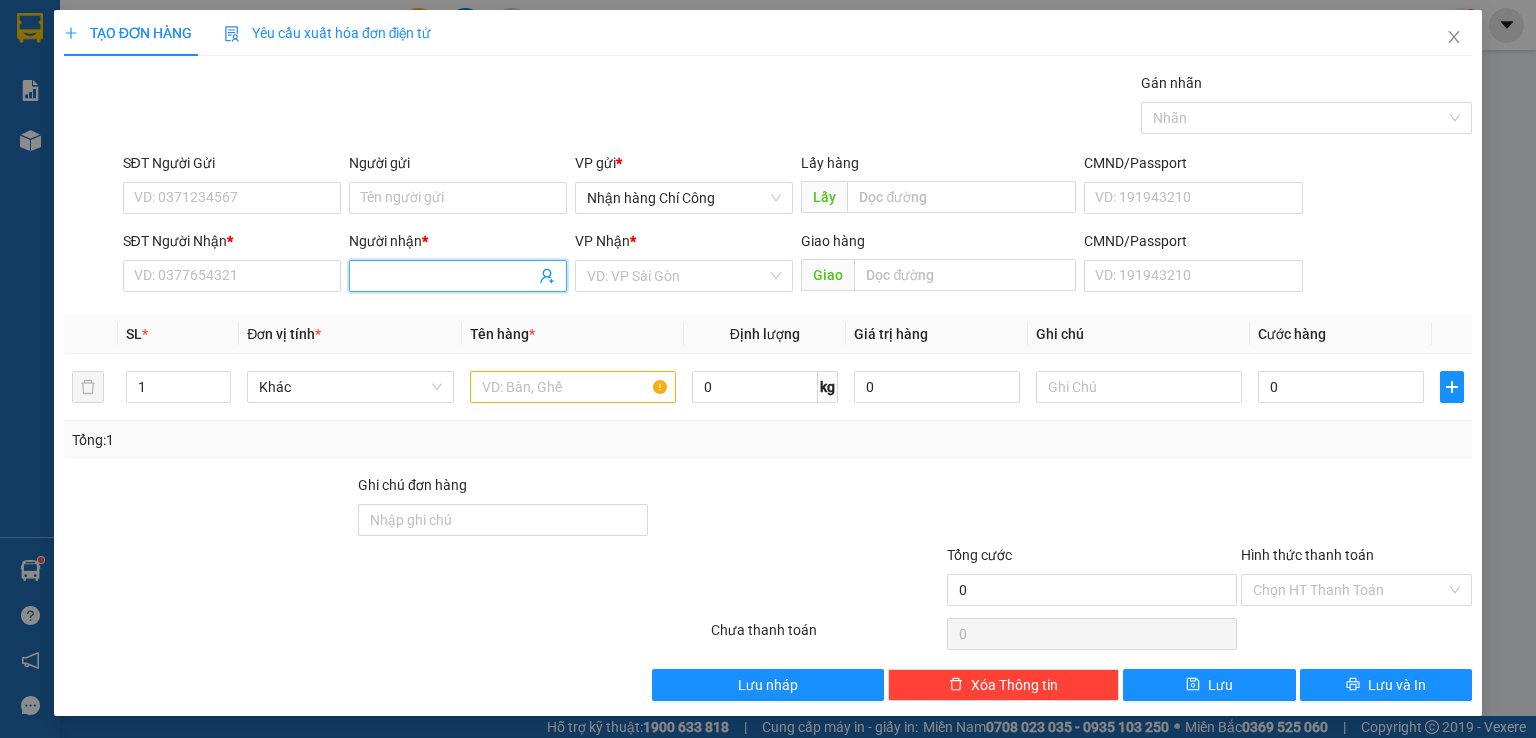 click on "Người nhận  *" at bounding box center [448, 276] 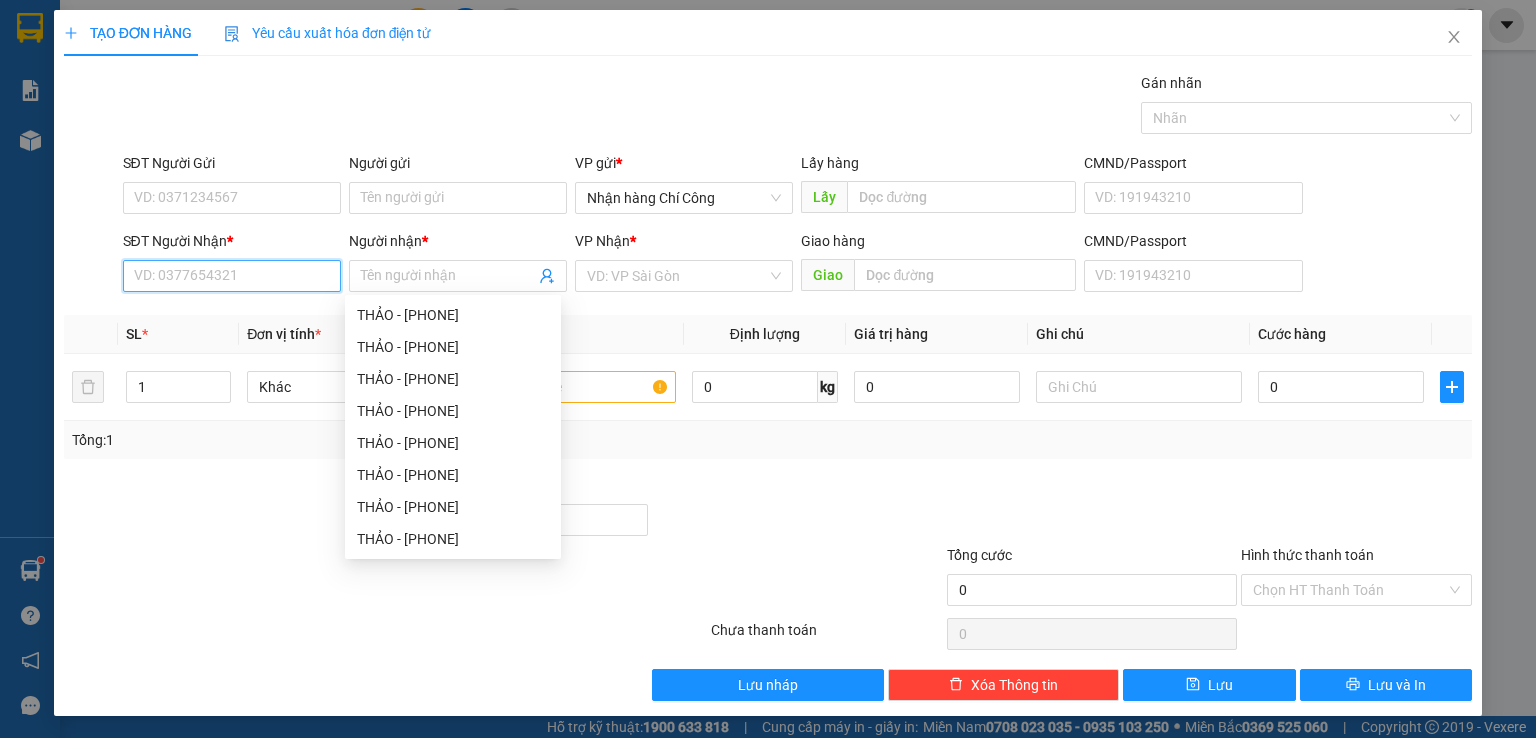 click on "SĐT Người Nhận  *" at bounding box center [232, 276] 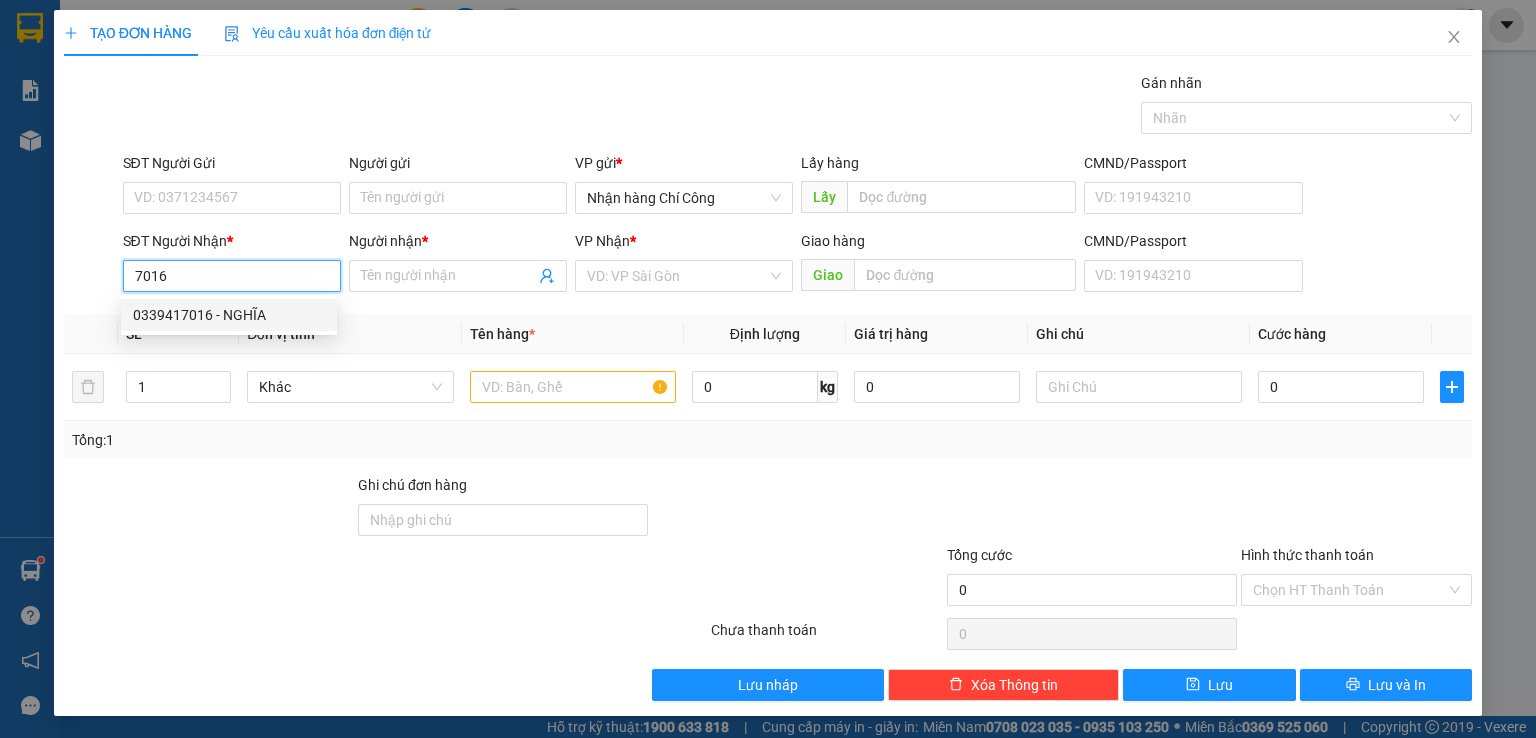 click on "0339417016 - NGHĨA" at bounding box center [229, 315] 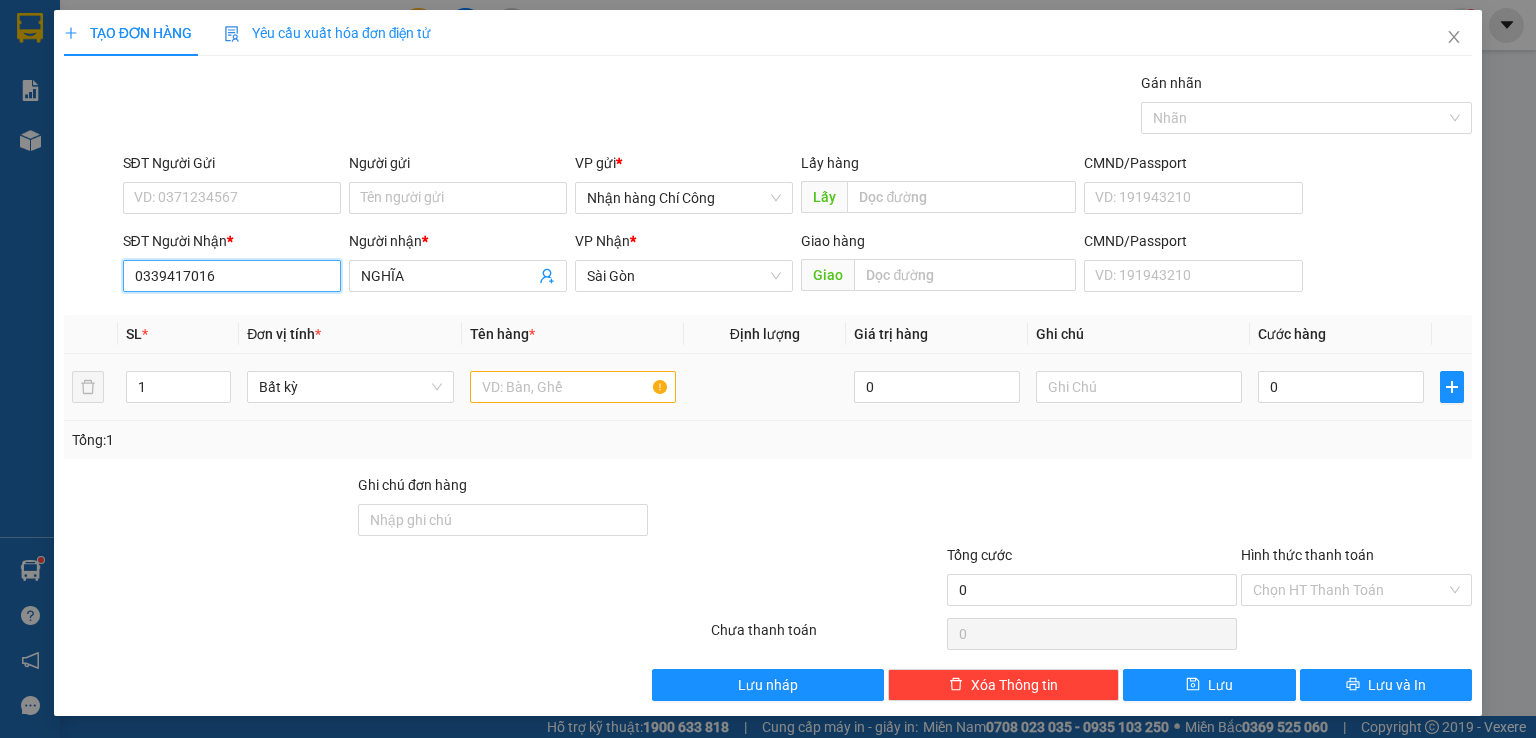 type on "0339417016" 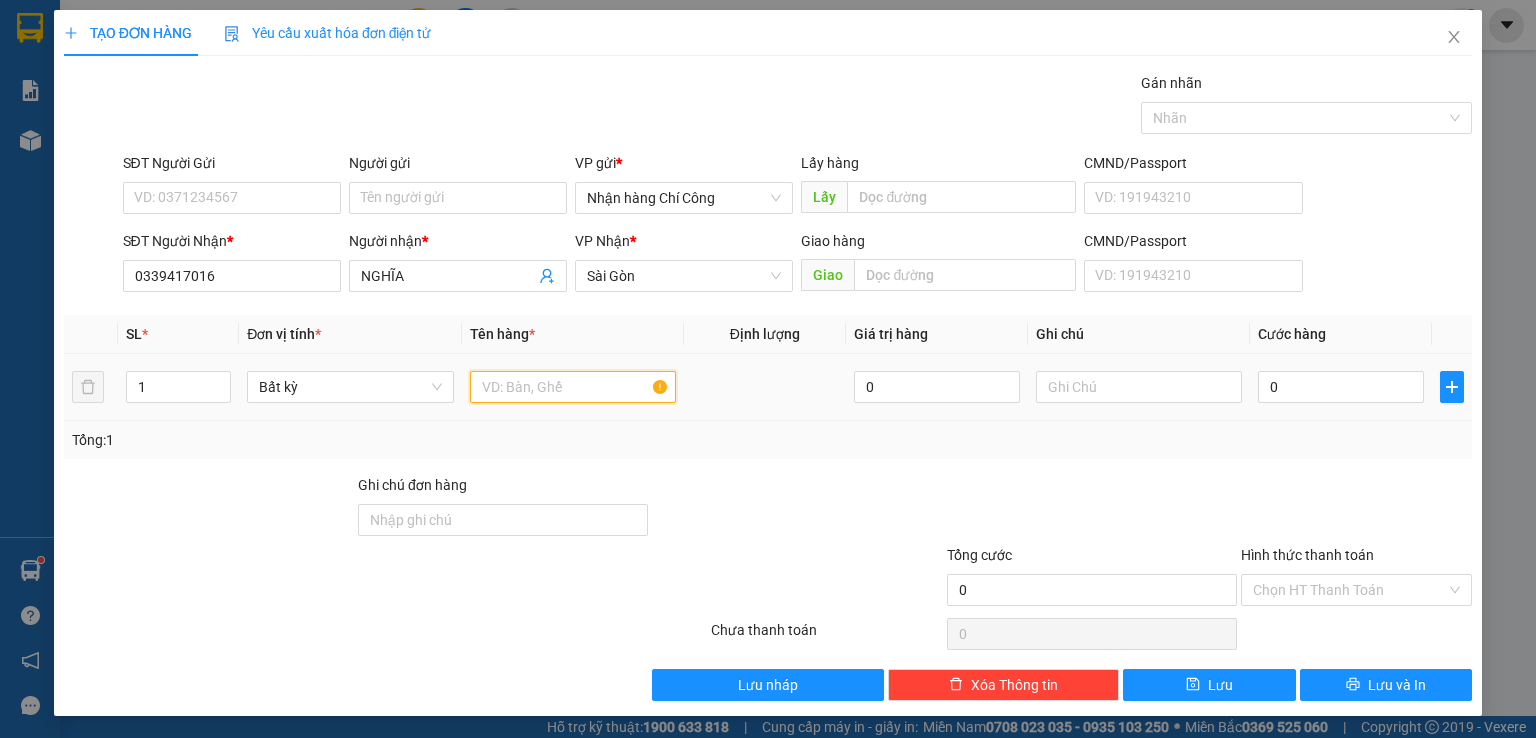 click at bounding box center (573, 387) 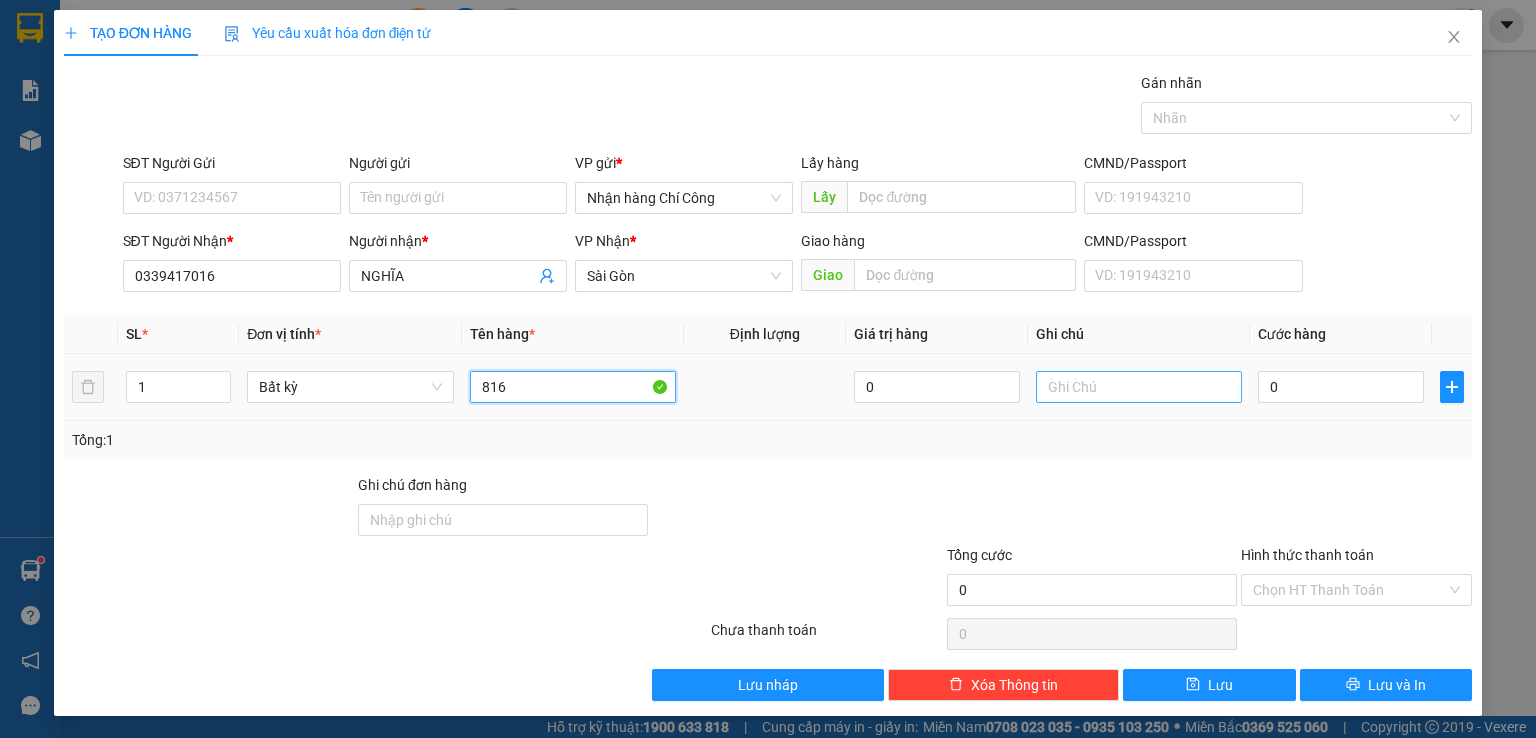 type on "816" 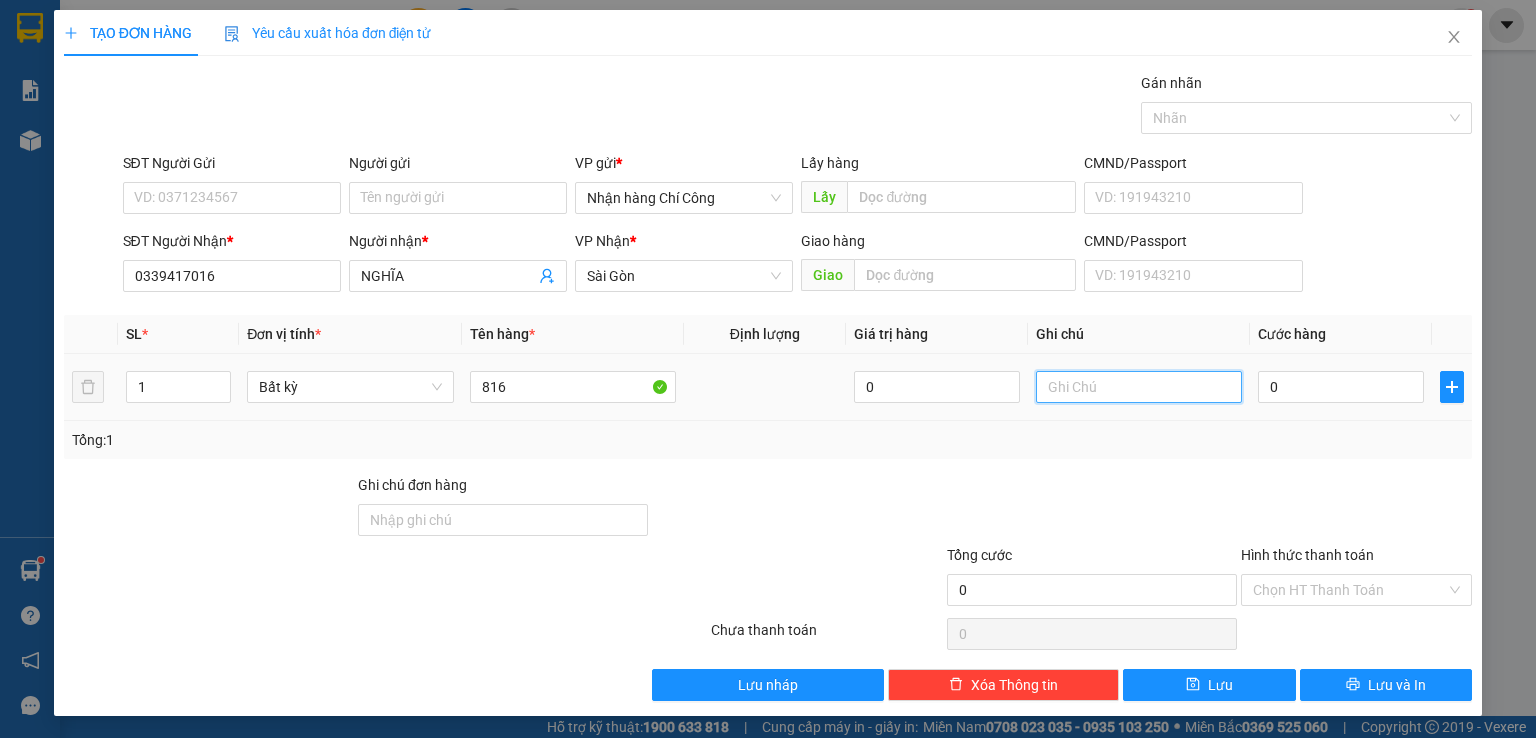 click at bounding box center (1139, 387) 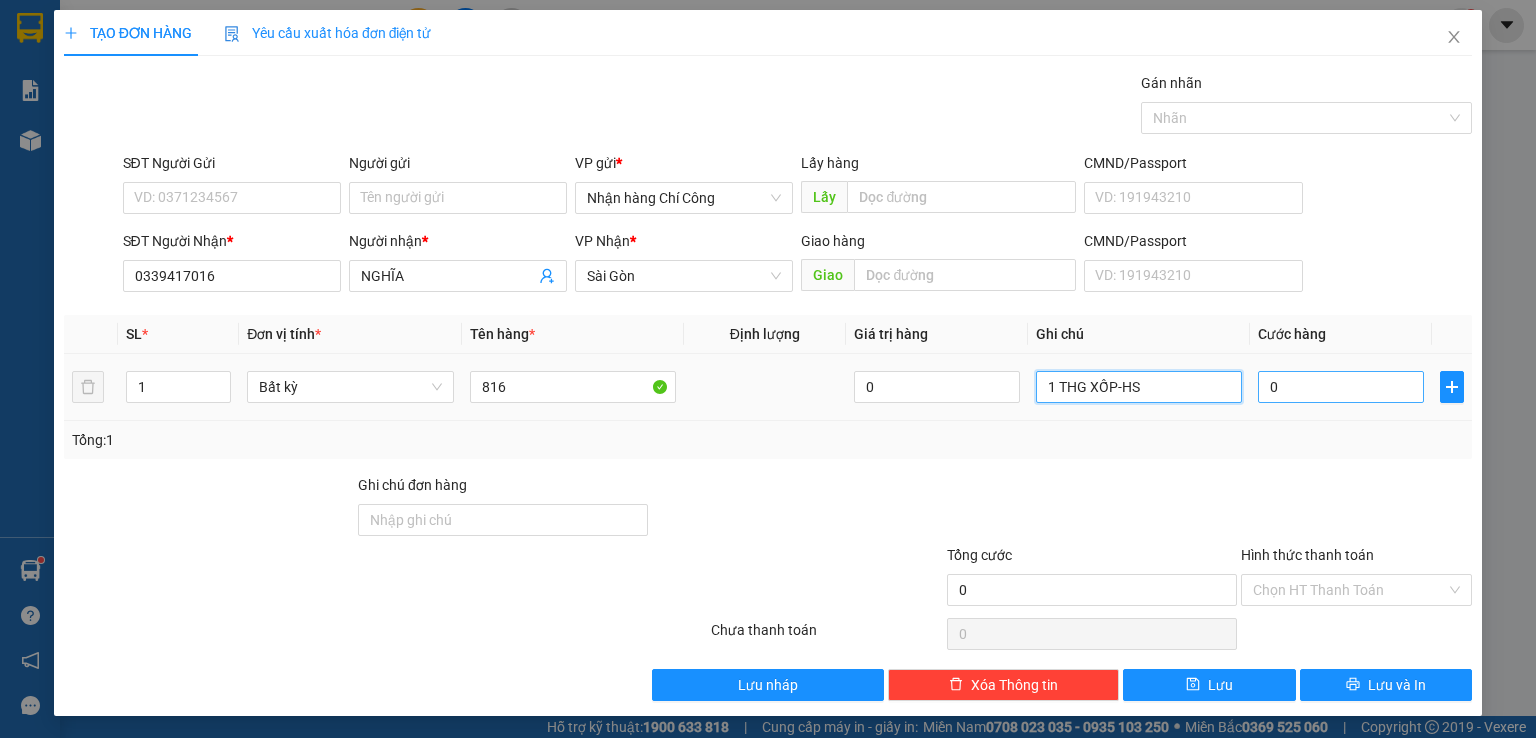 type on "1 THG XỐP-HS" 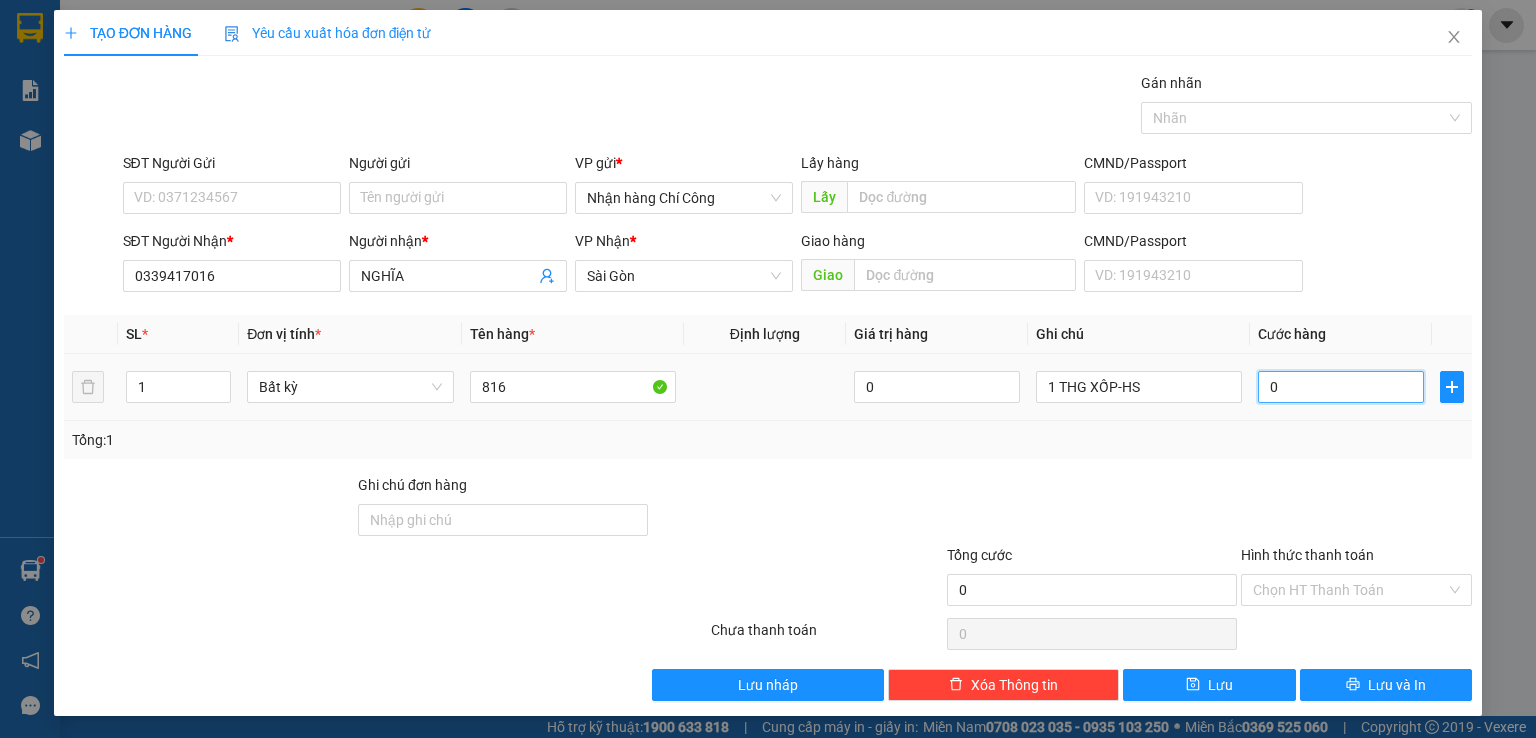 click on "0" at bounding box center (1341, 387) 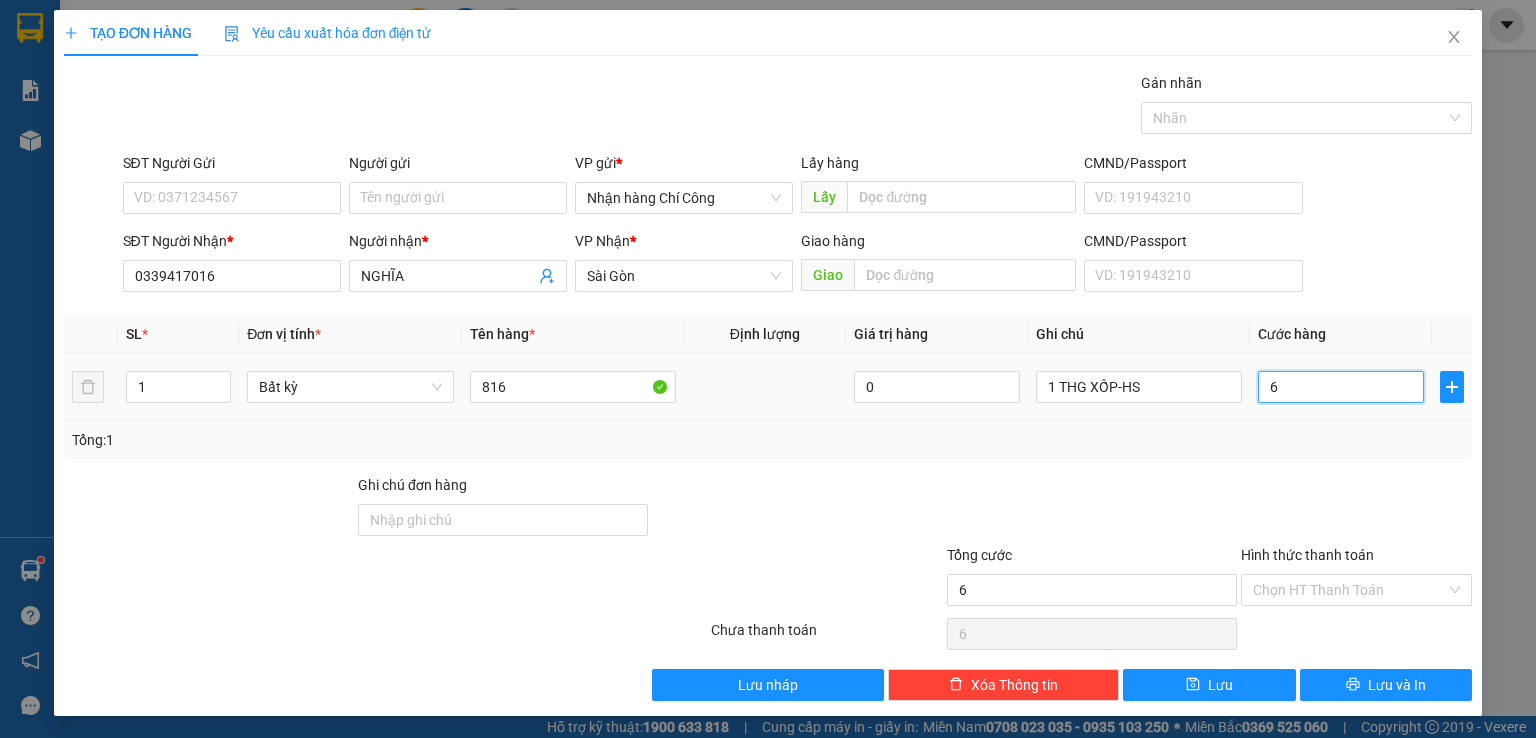 type on "60" 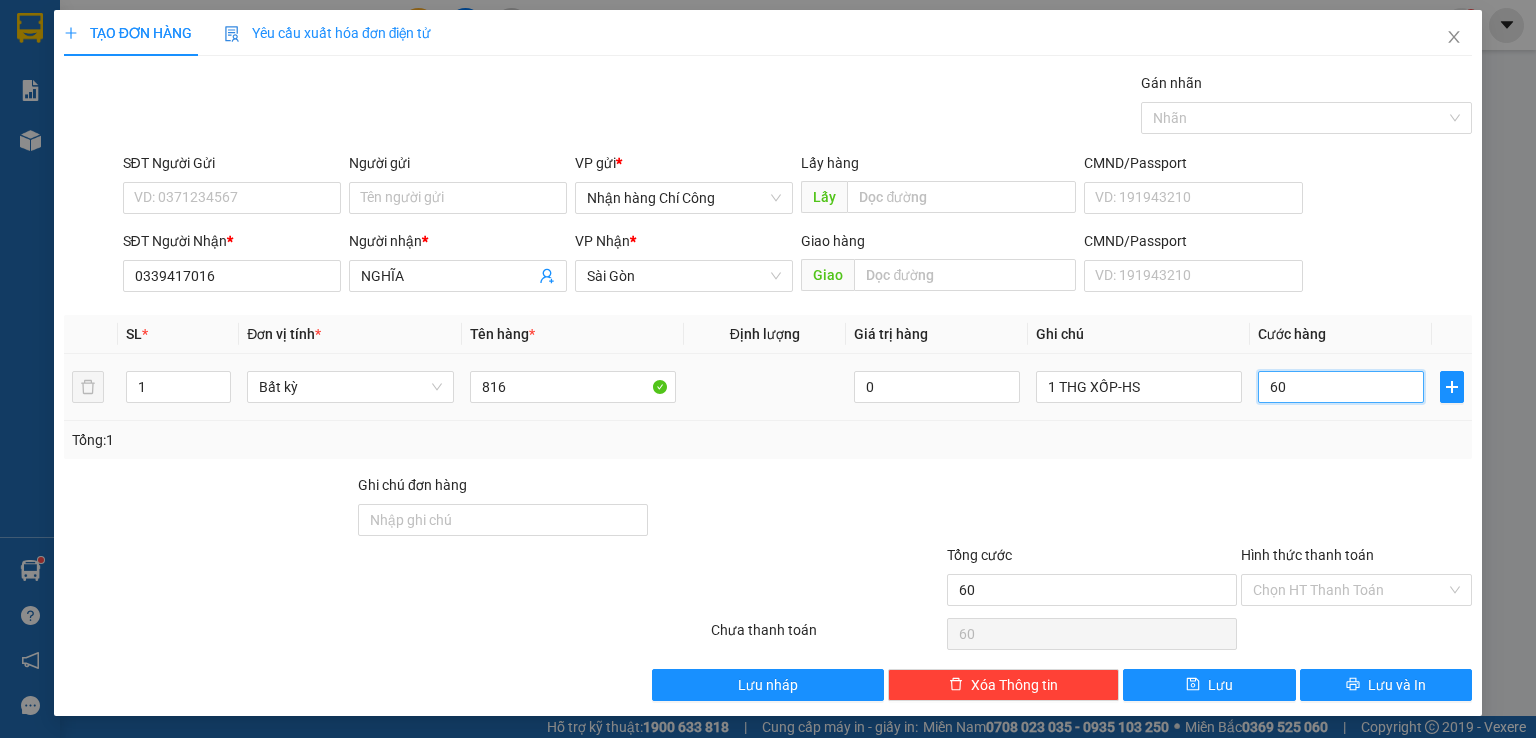 scroll, scrollTop: 0, scrollLeft: 0, axis: both 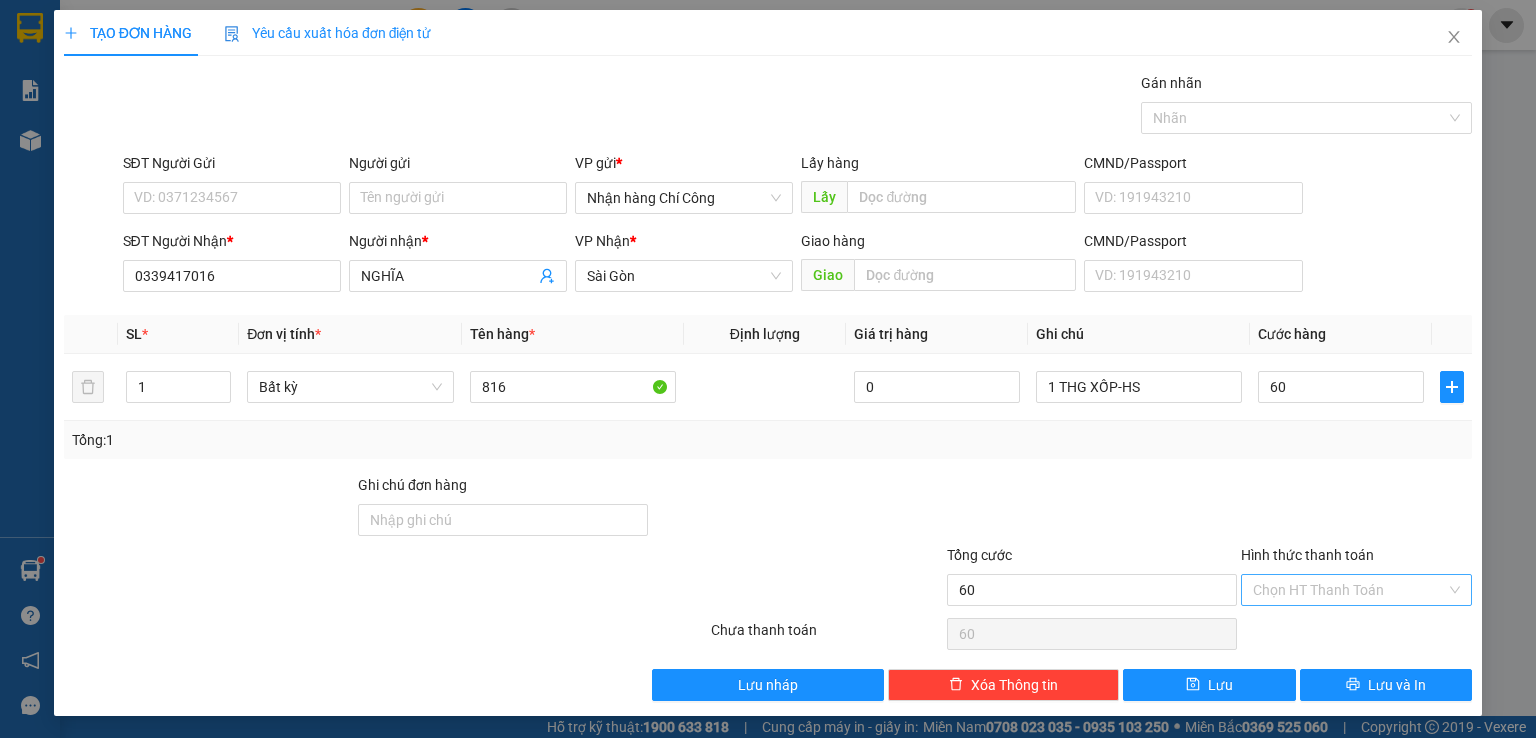 type on "60.000" 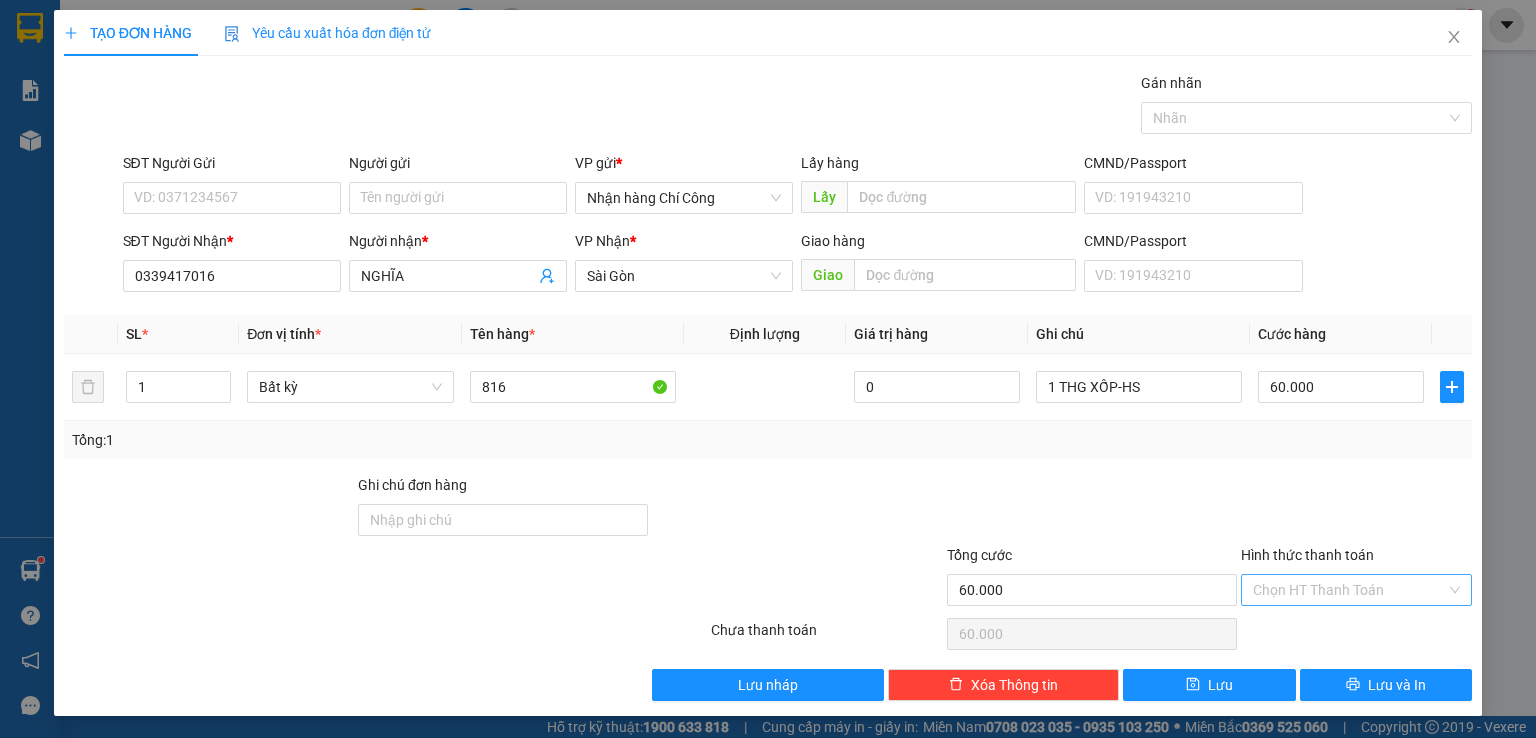 click on "Hình thức thanh toán" at bounding box center [1349, 590] 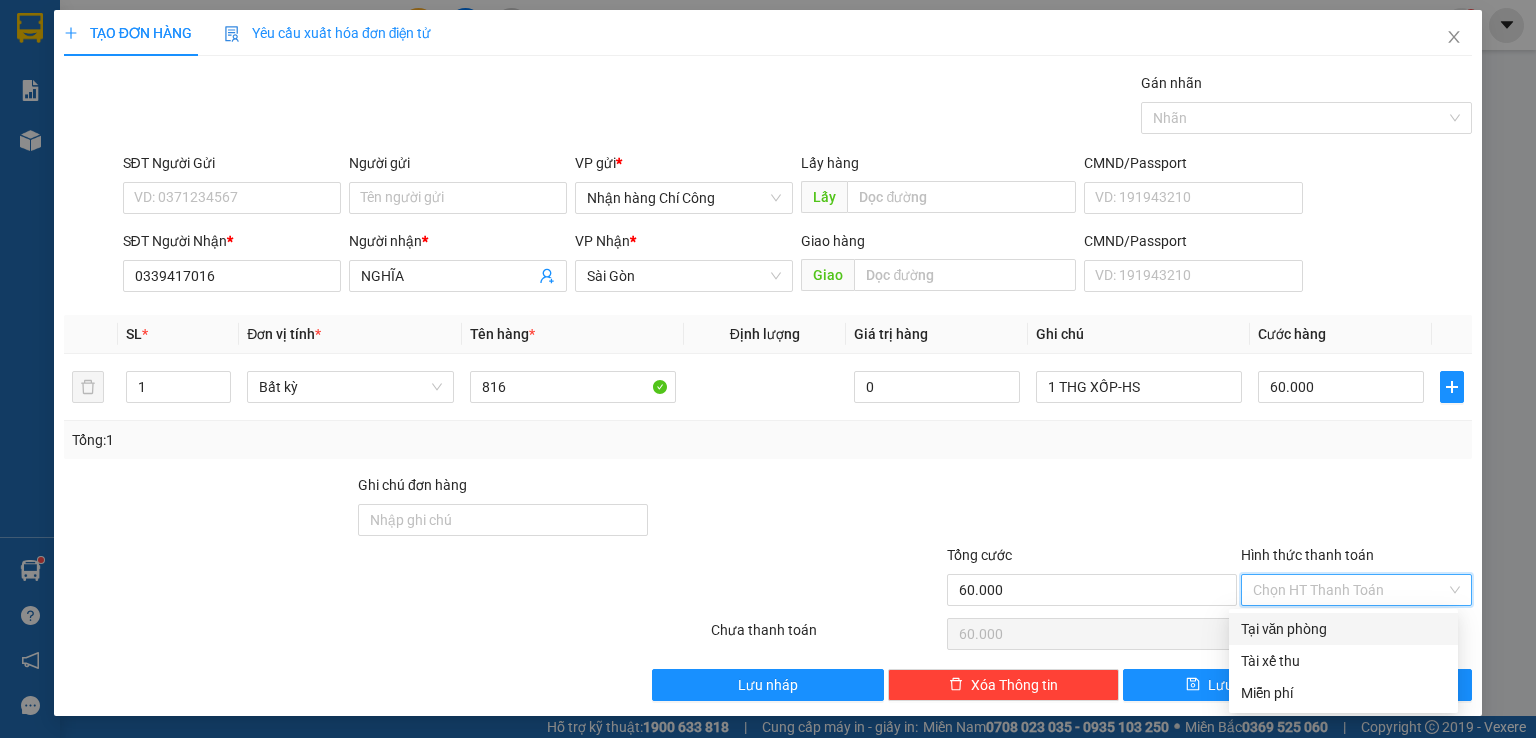 click on "Tại văn phòng" at bounding box center [1343, 629] 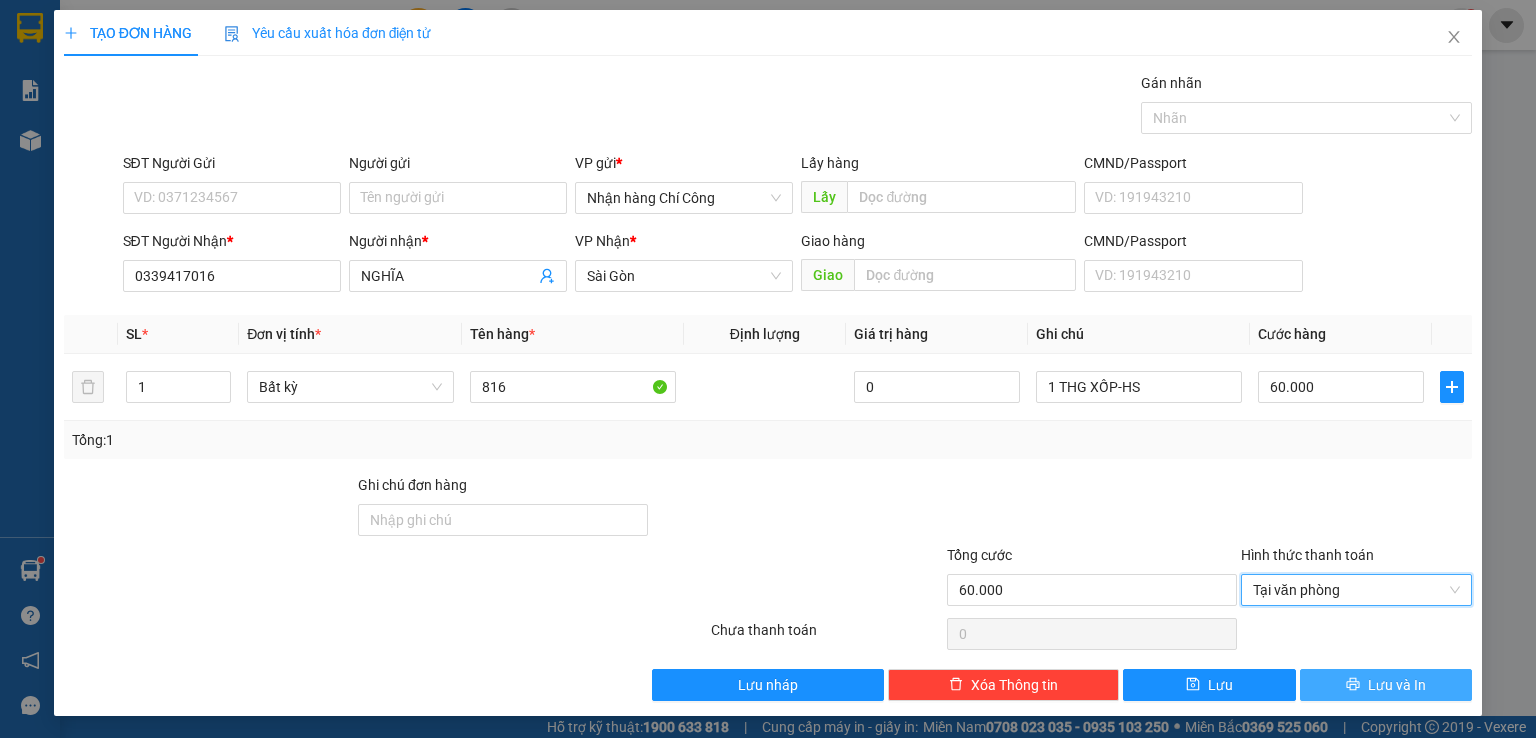 click on "Lưu và In" at bounding box center [1397, 685] 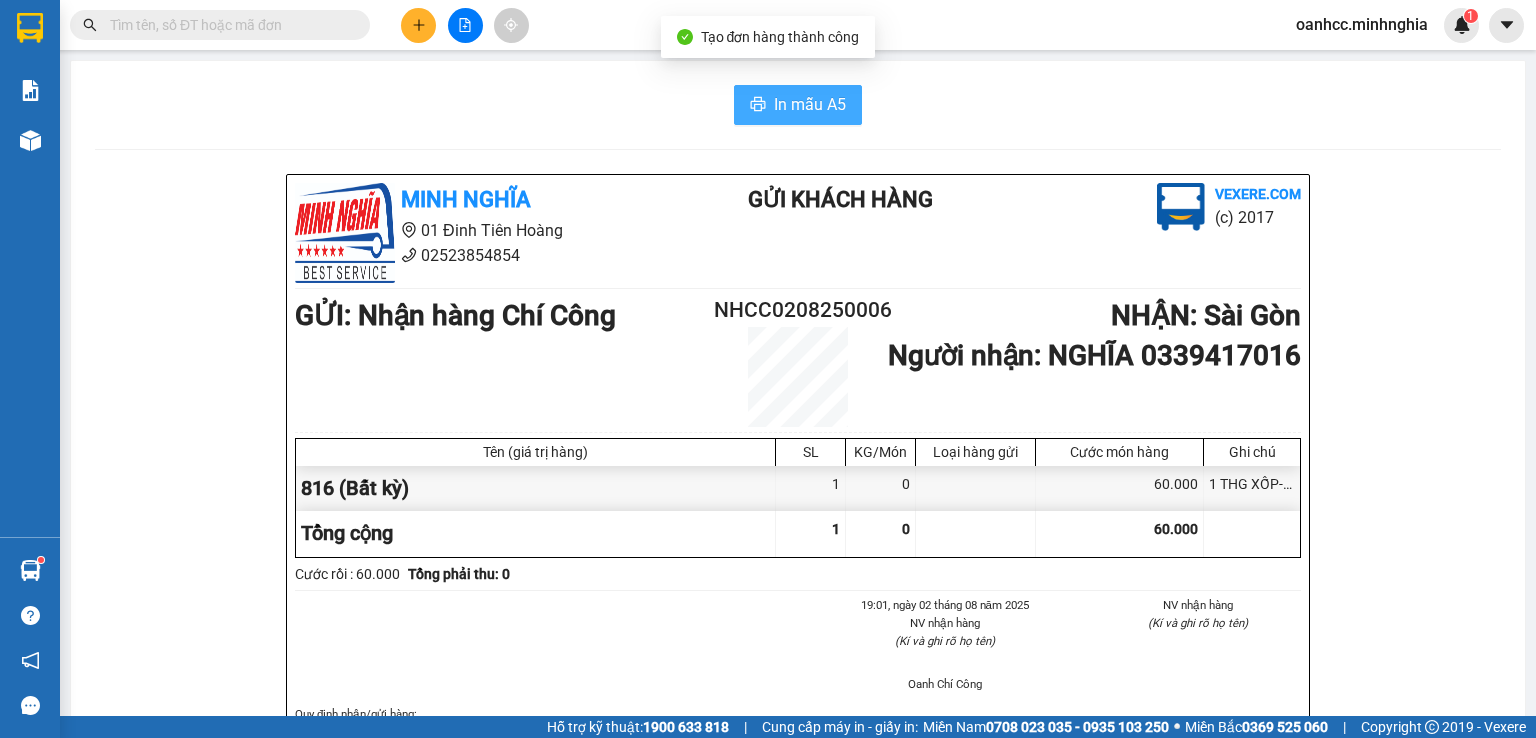 click on "In mẫu A5" at bounding box center [810, 104] 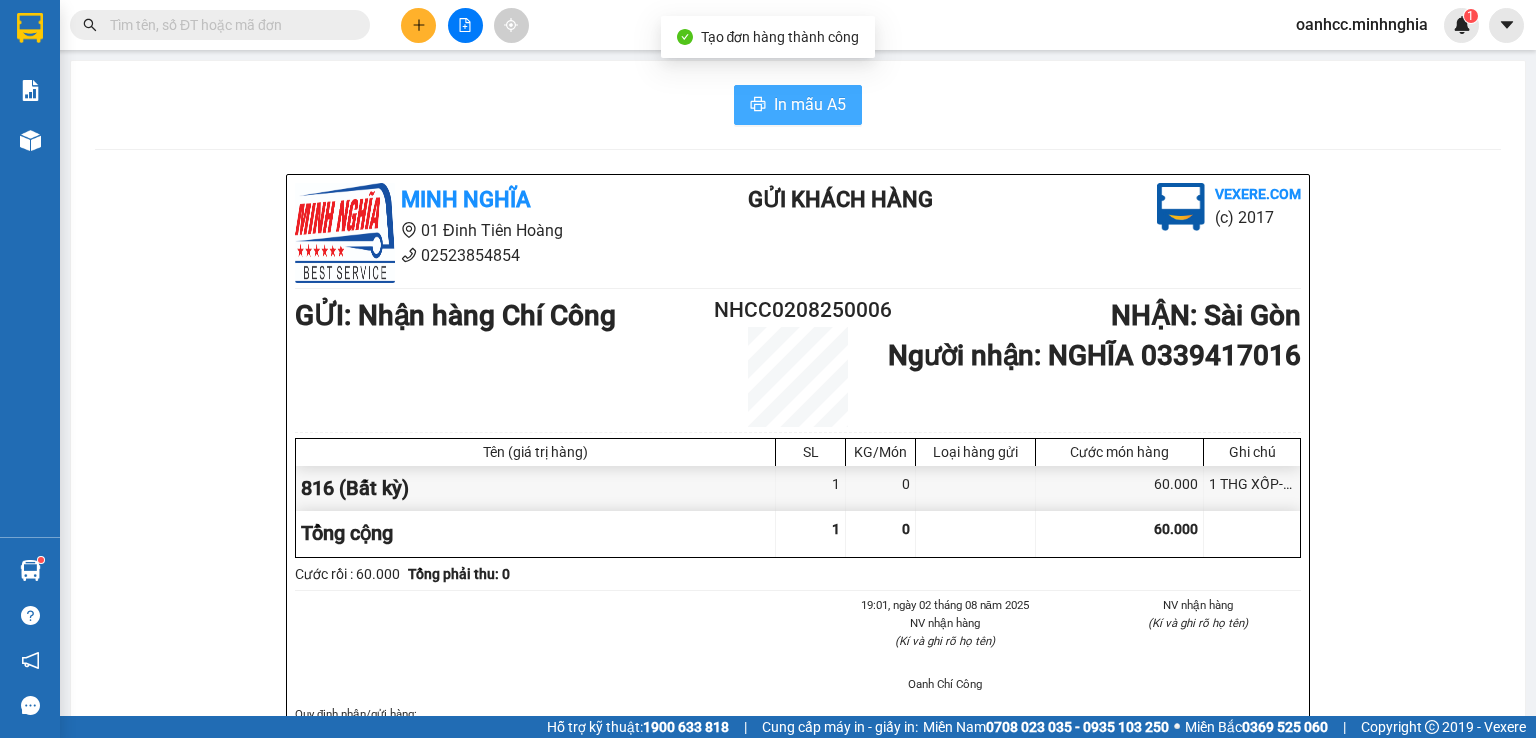 scroll, scrollTop: 0, scrollLeft: 0, axis: both 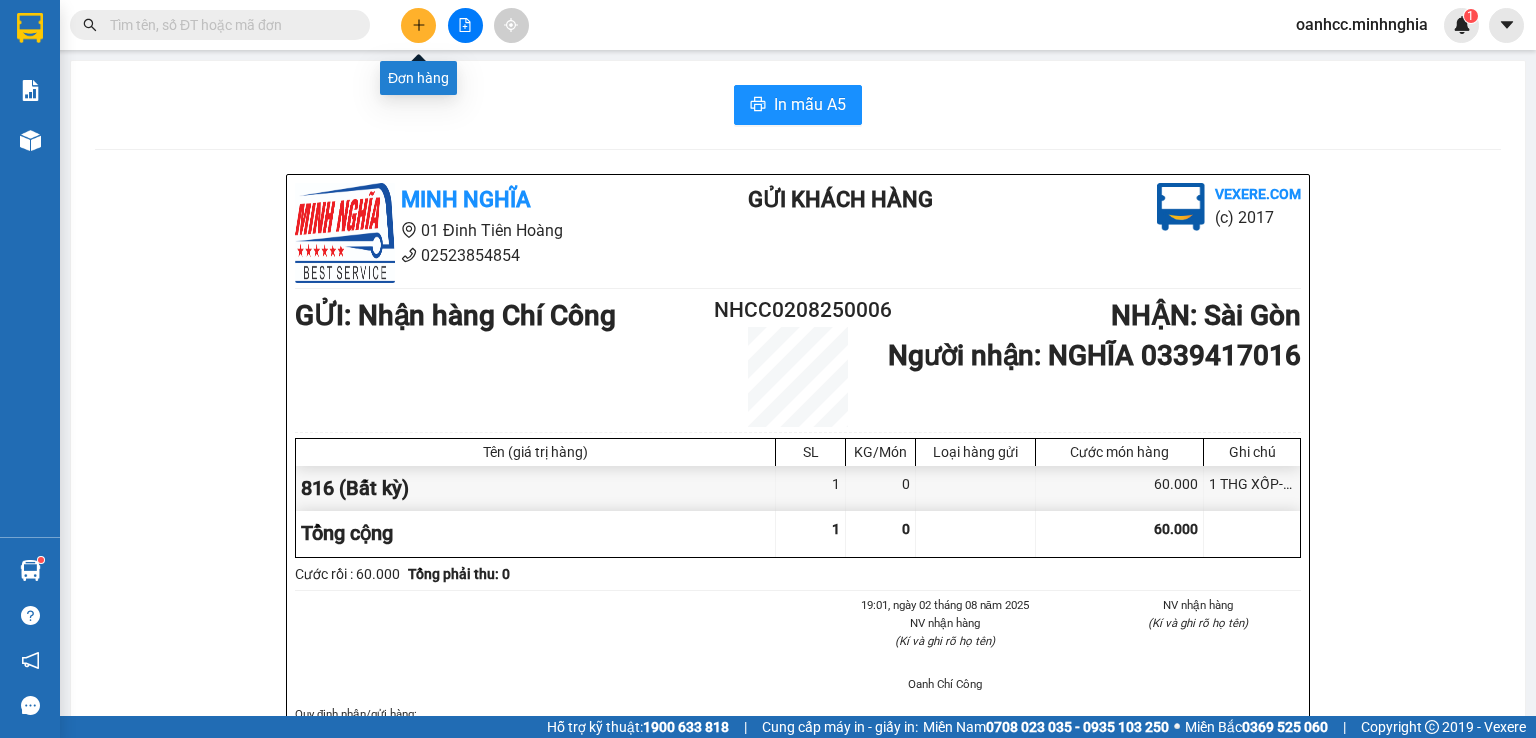 click at bounding box center (418, 25) 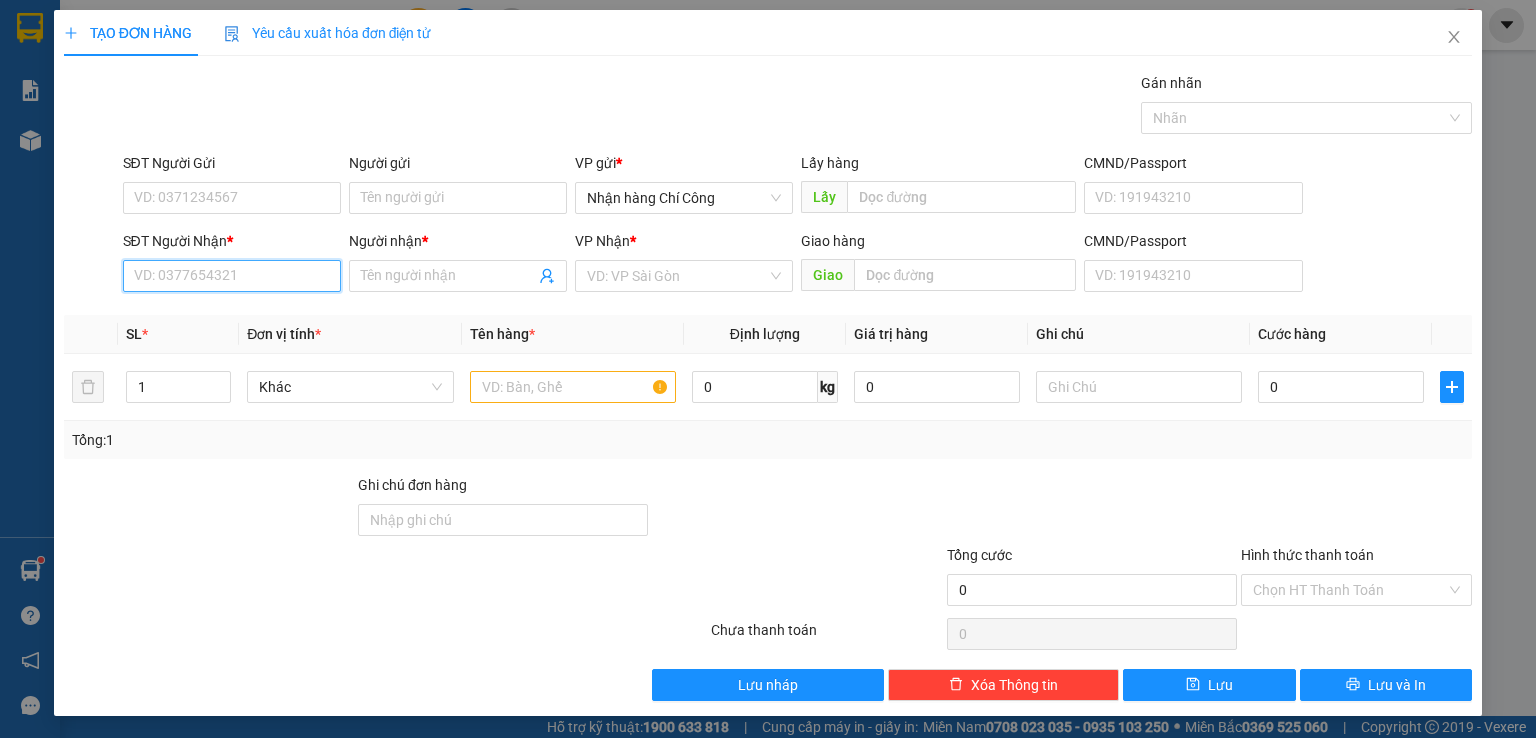 click on "SĐT Người Nhận  *" at bounding box center [232, 276] 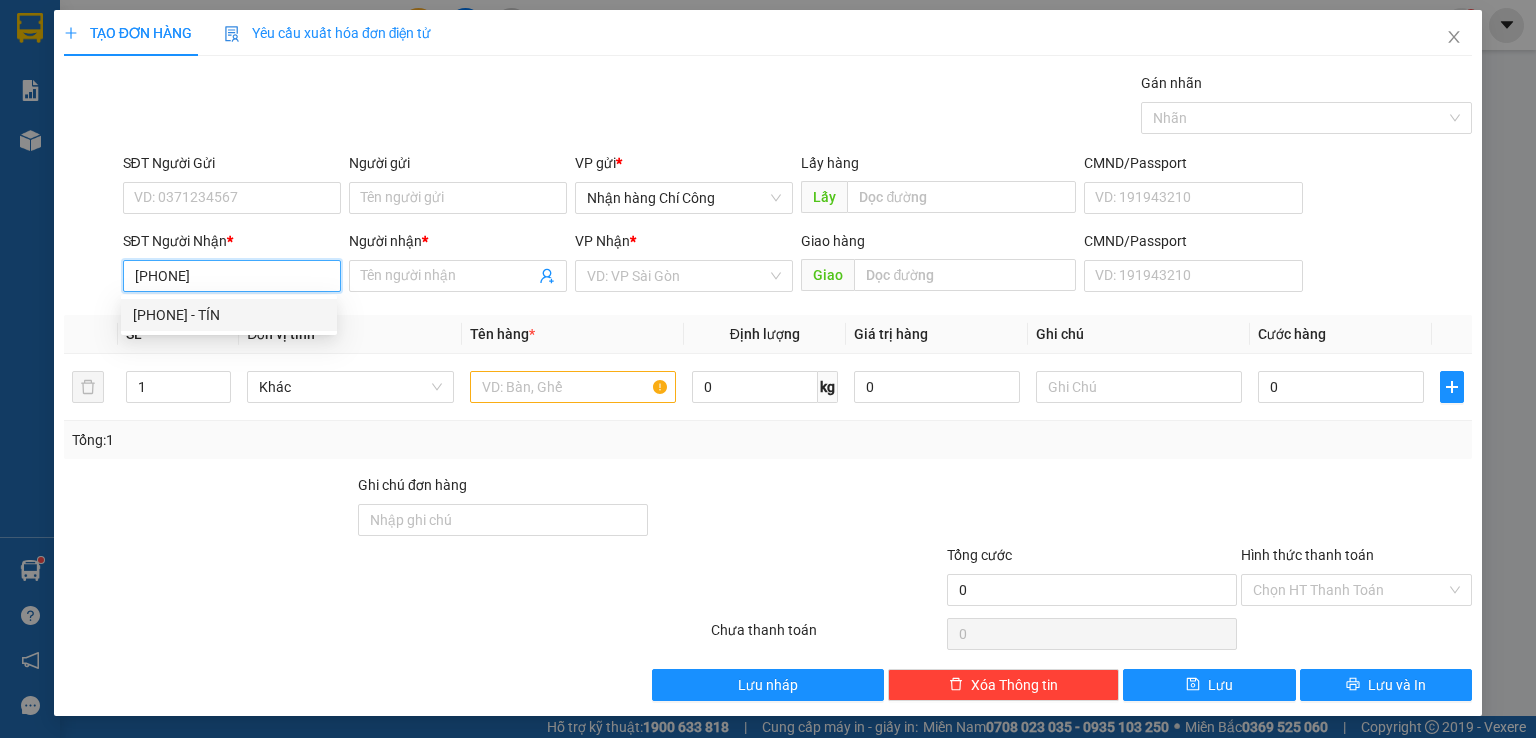 click on "[PHONE] - TÍN" at bounding box center (229, 315) 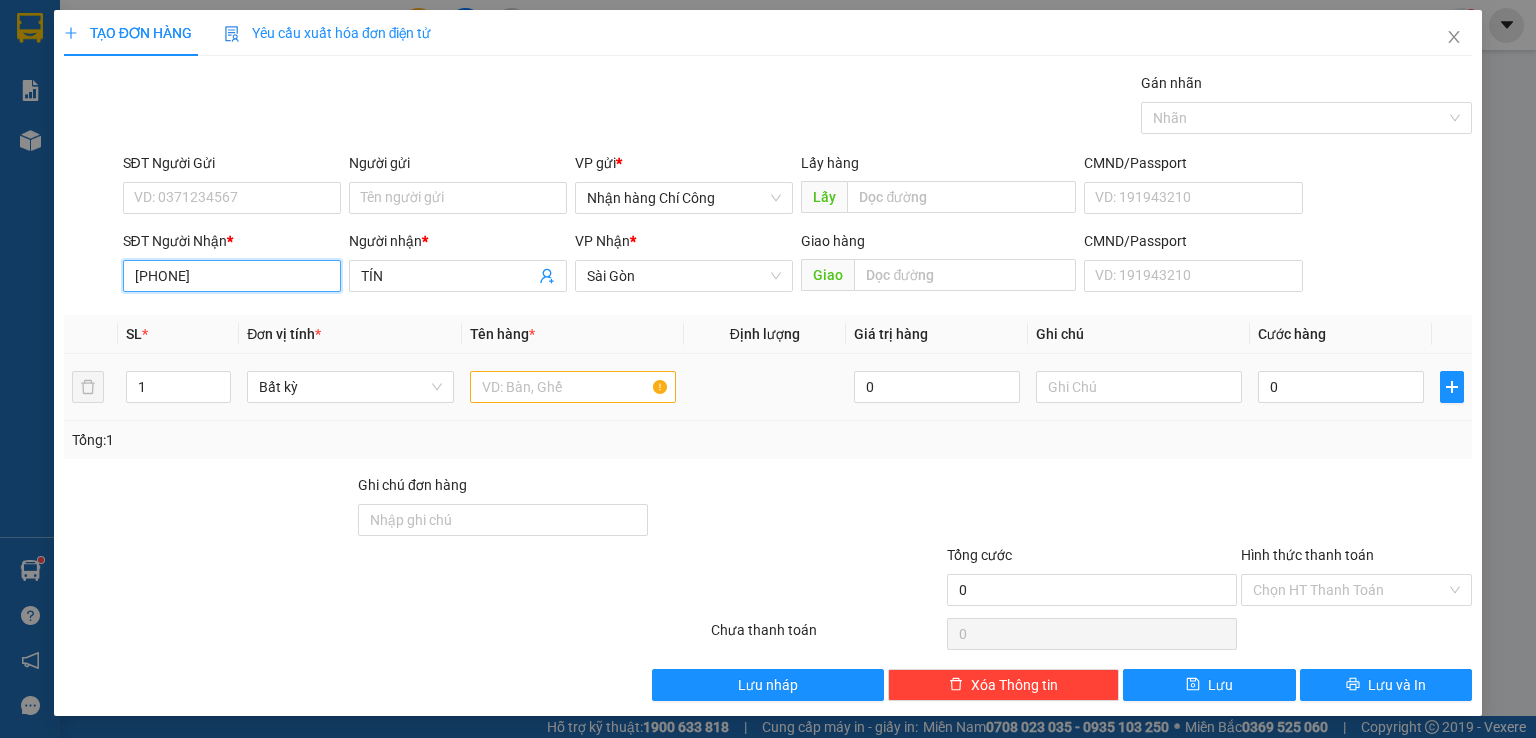 type on "[PHONE]" 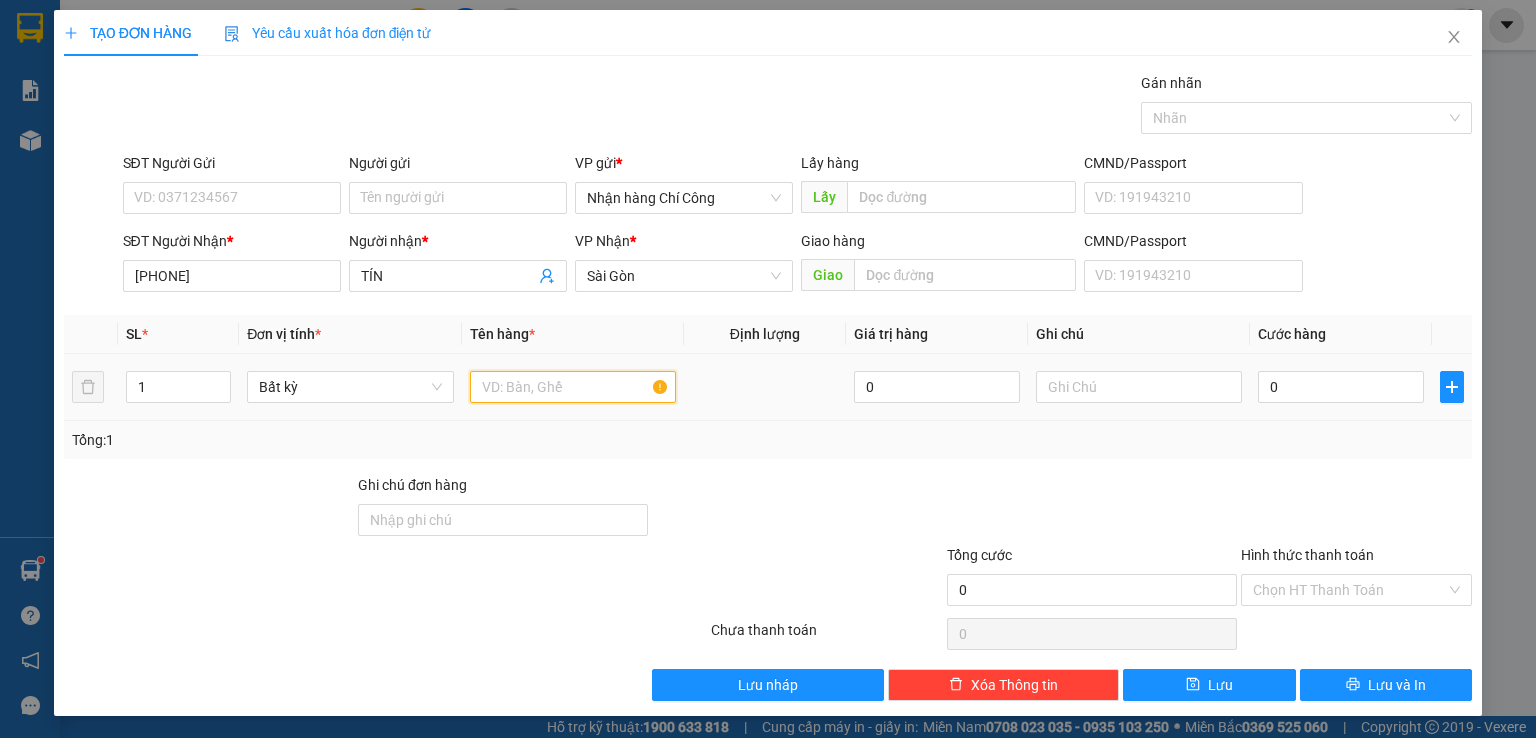 click at bounding box center (573, 387) 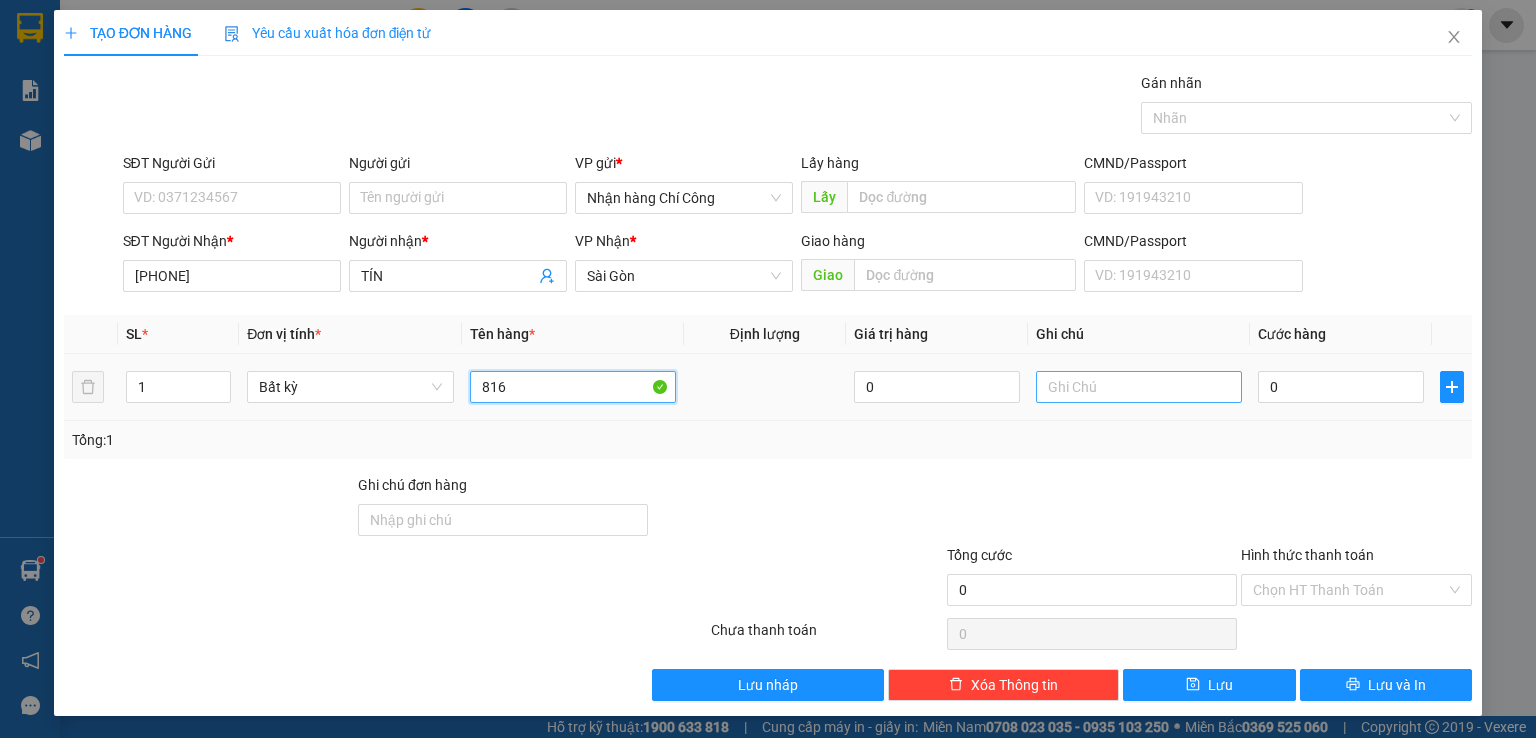 type on "816" 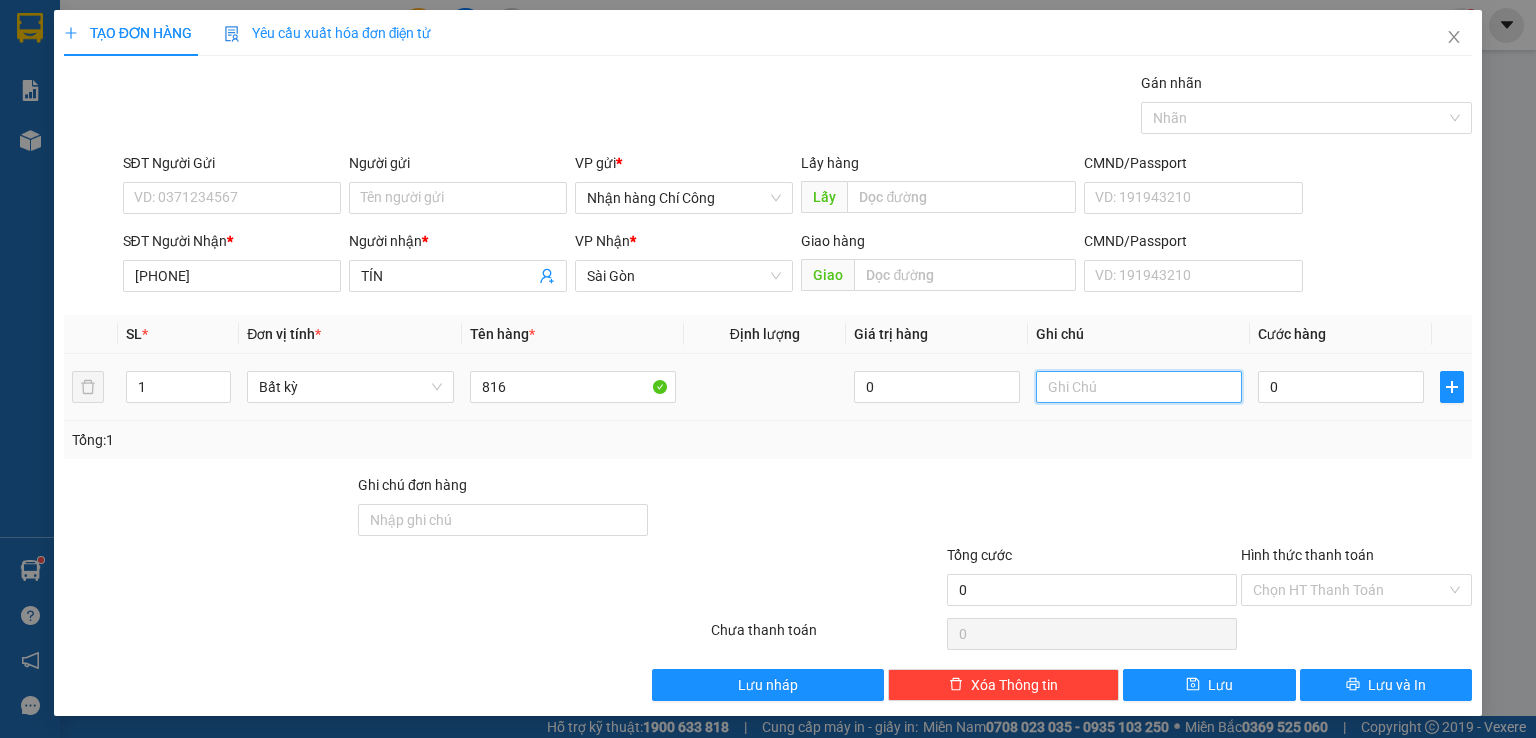 click at bounding box center [1139, 387] 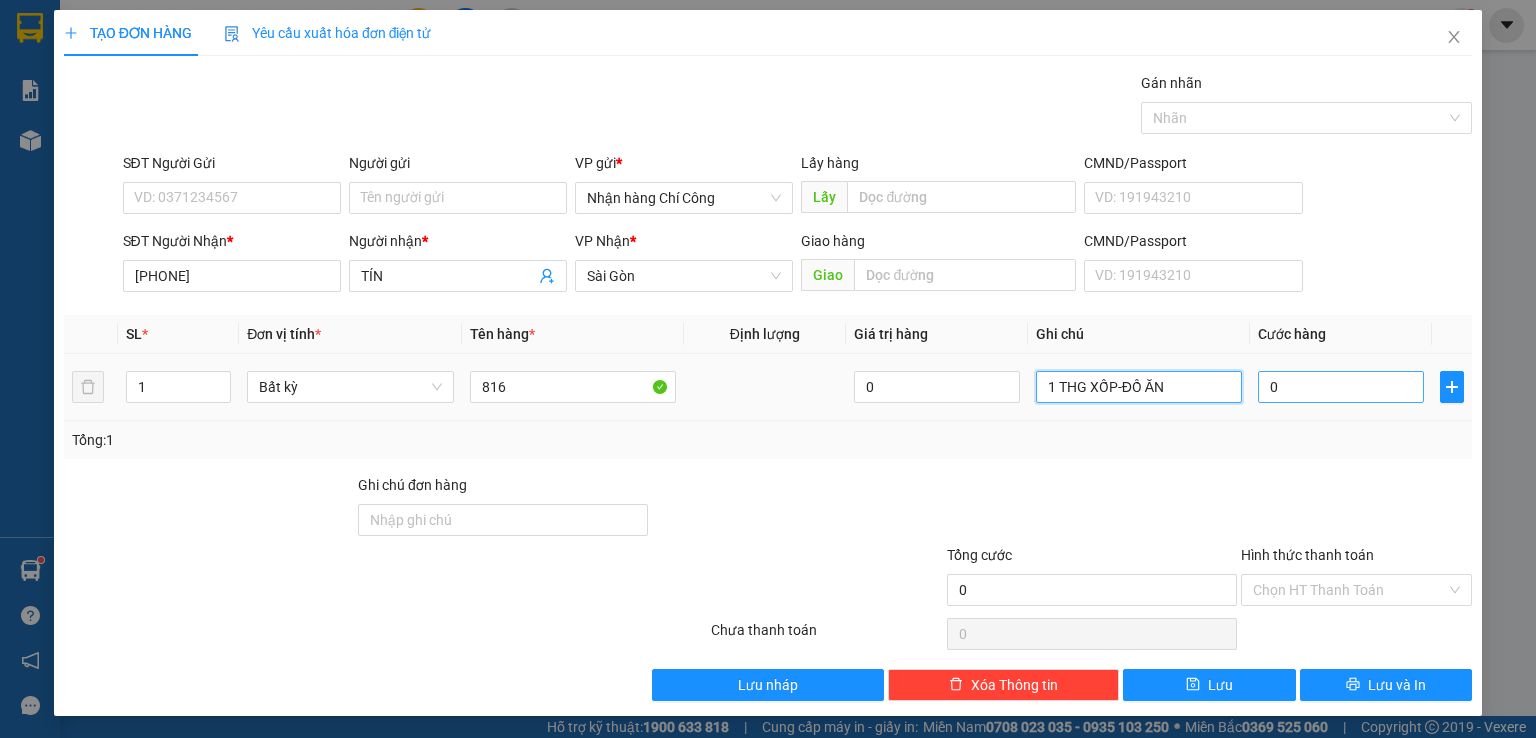 type on "1 THG XỐP-ĐỒ ĂN" 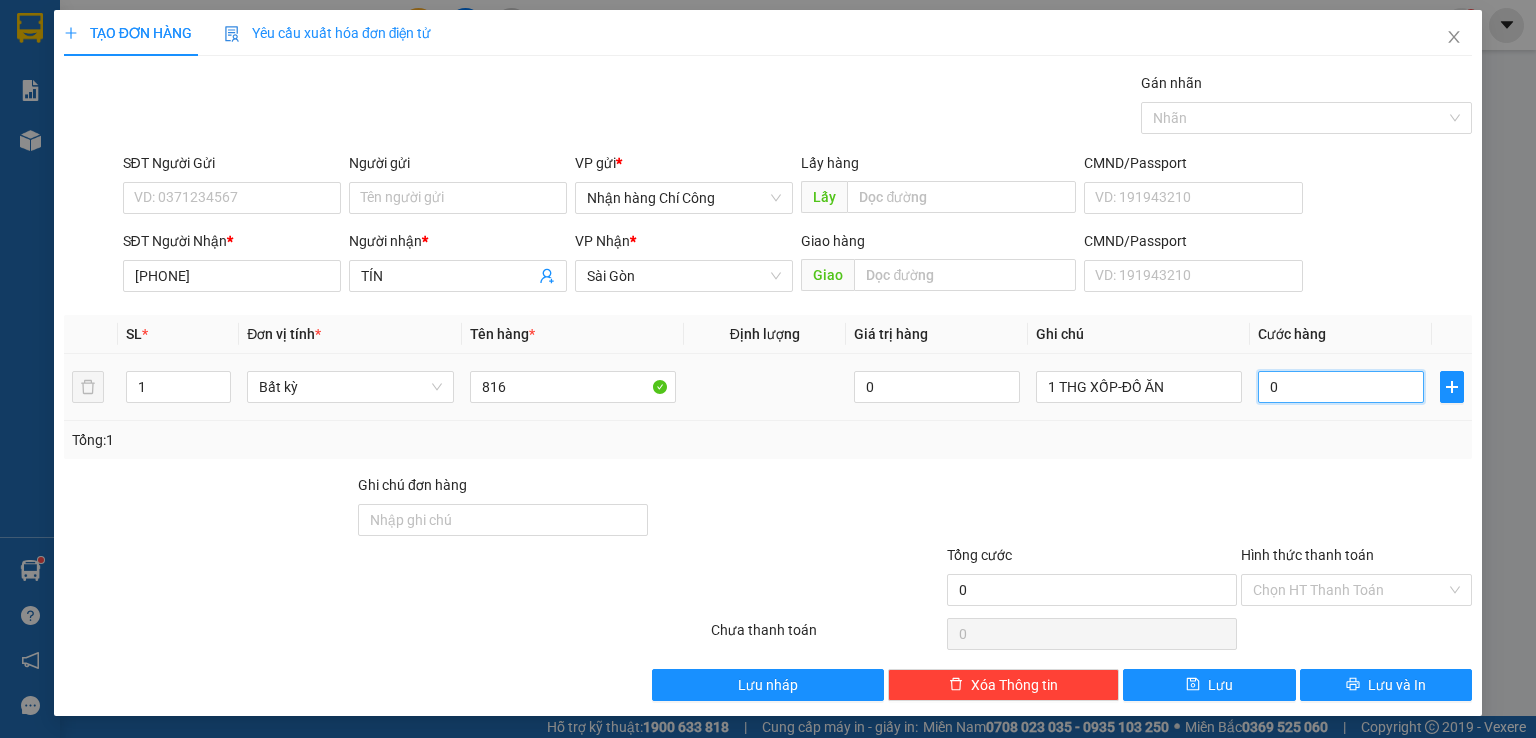 click on "0" at bounding box center (1341, 387) 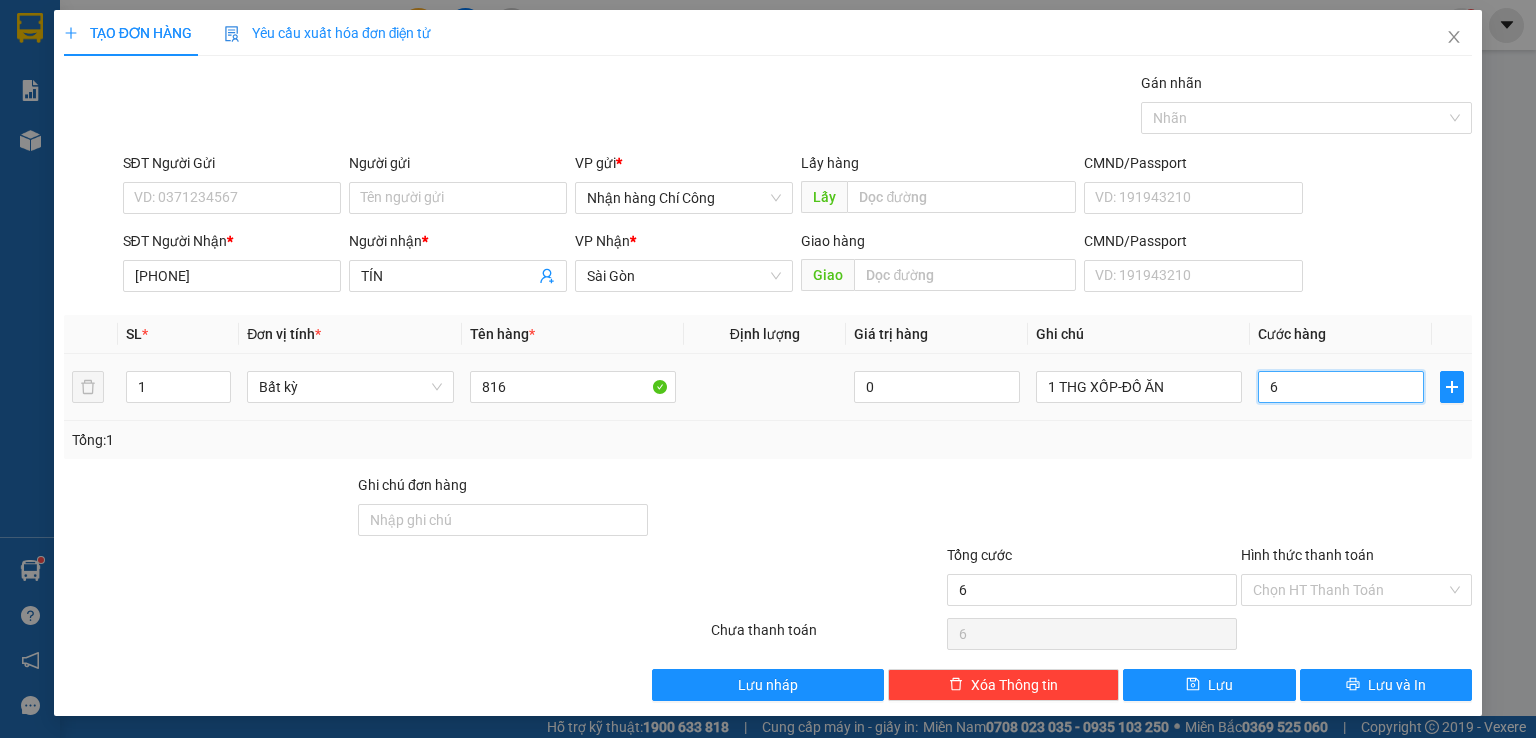 type on "60" 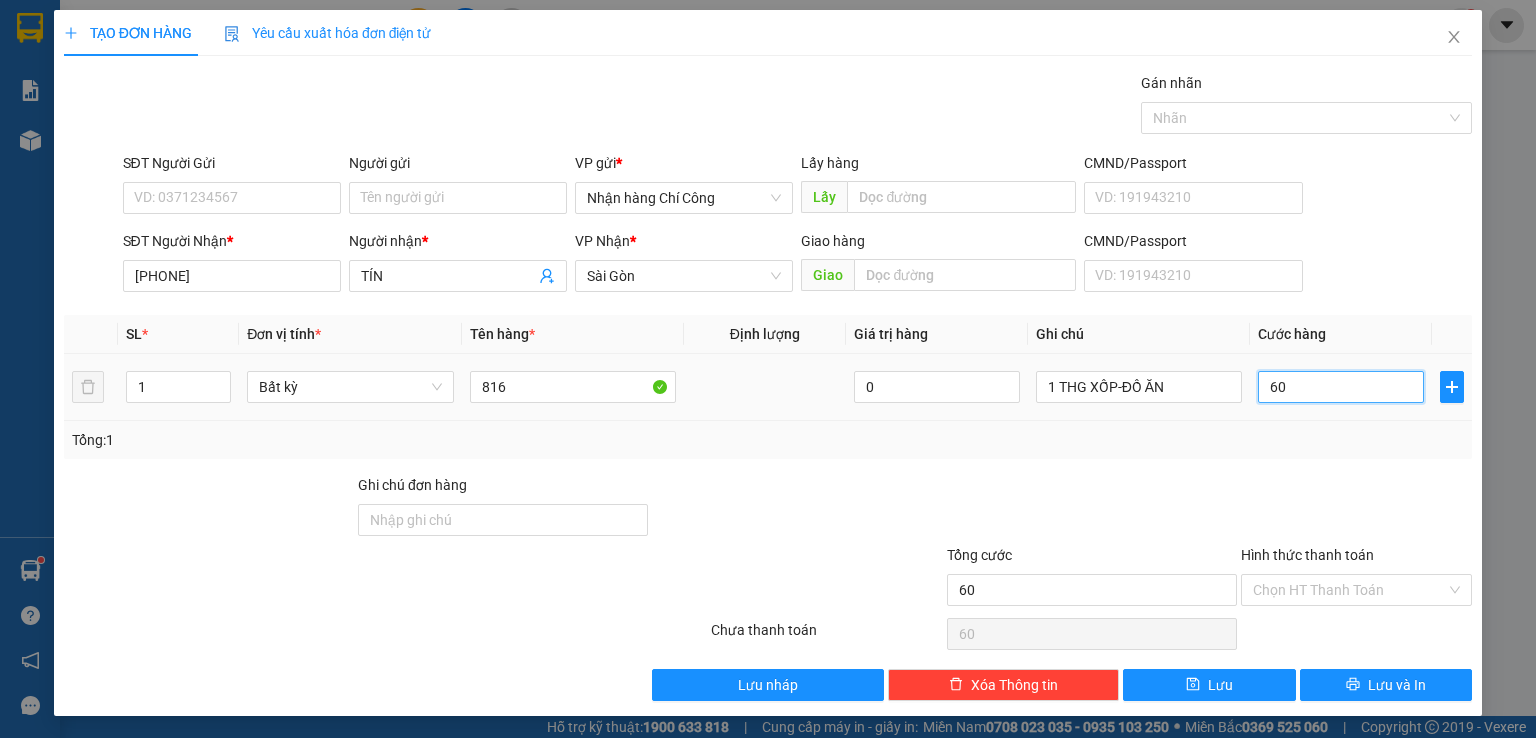 scroll, scrollTop: 0, scrollLeft: 0, axis: both 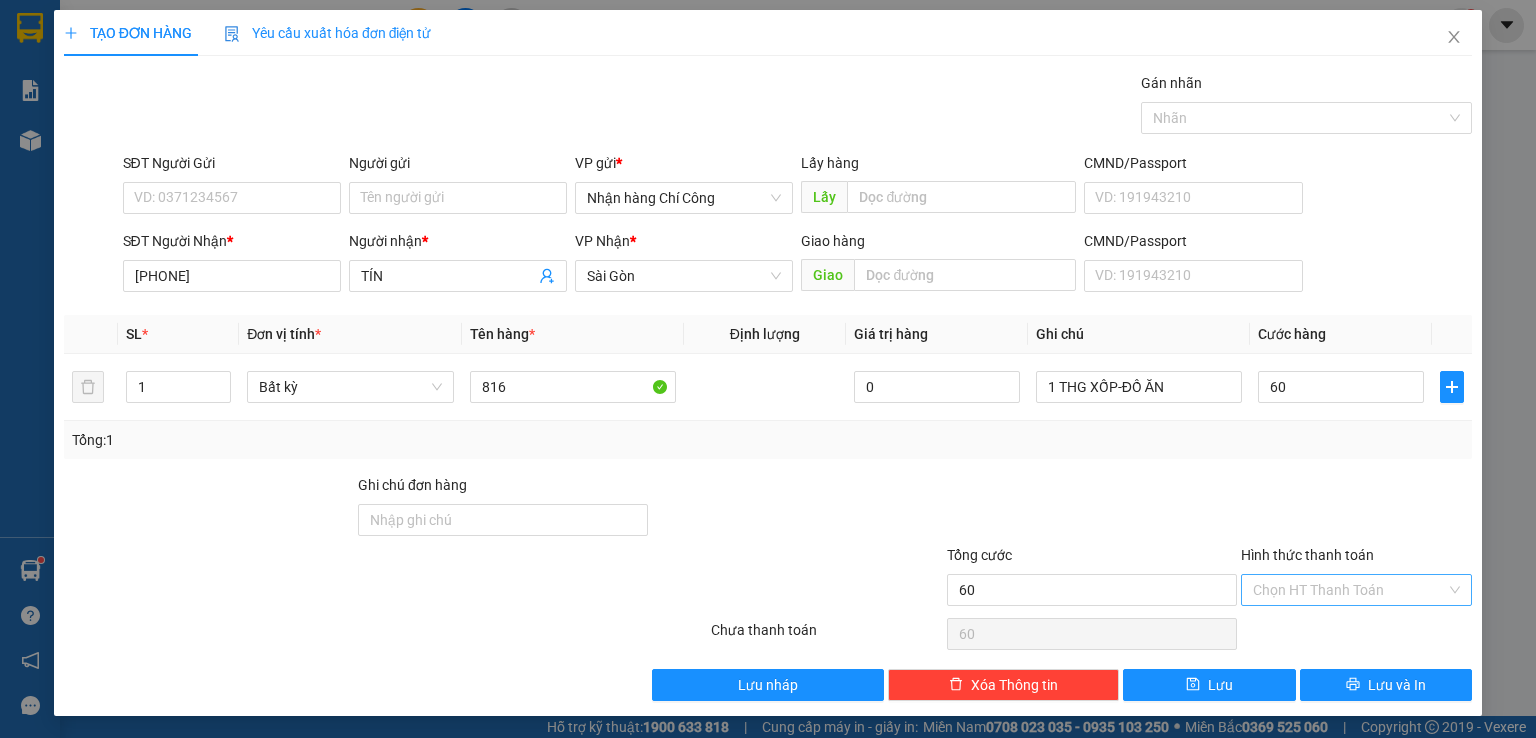 type on "60.000" 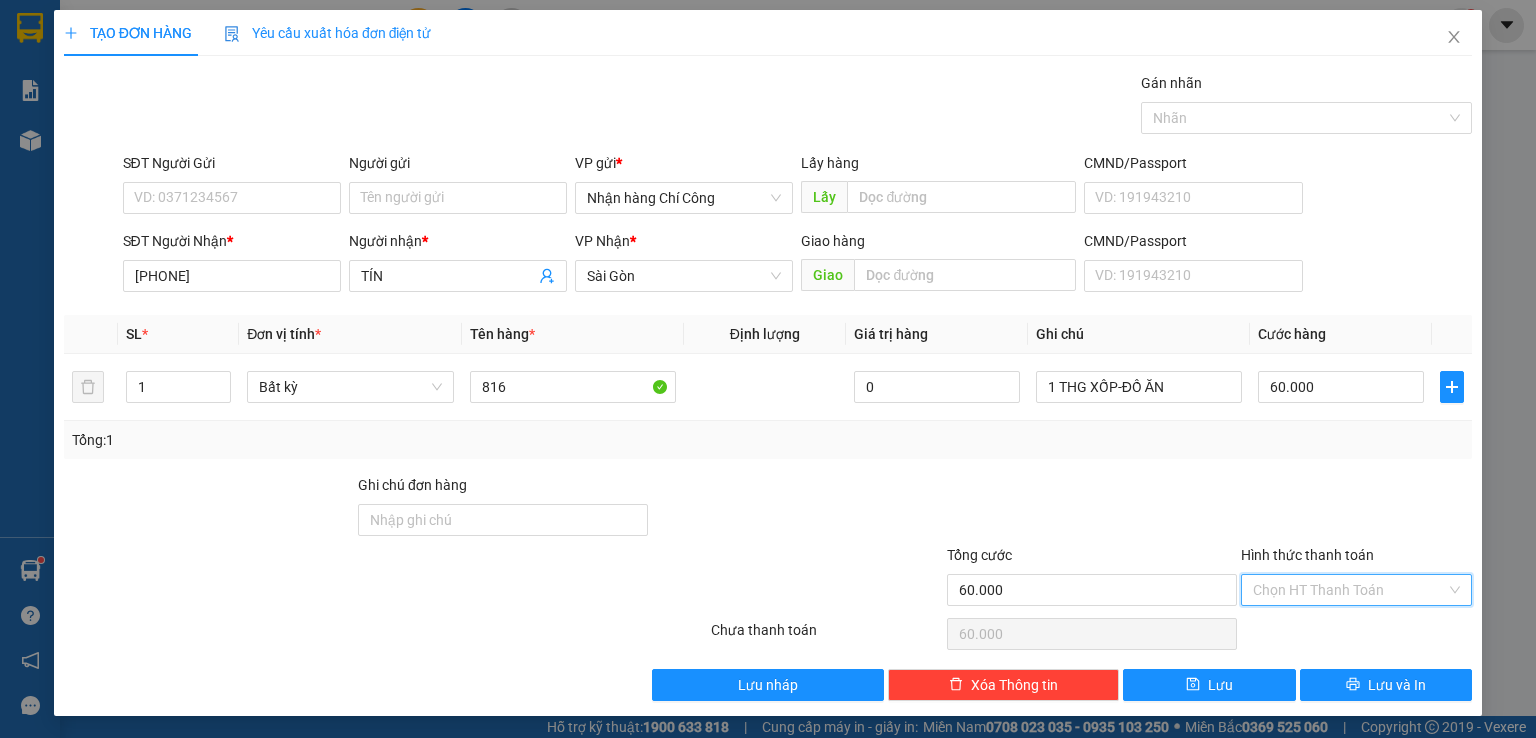 click on "Hình thức thanh toán" at bounding box center [1349, 590] 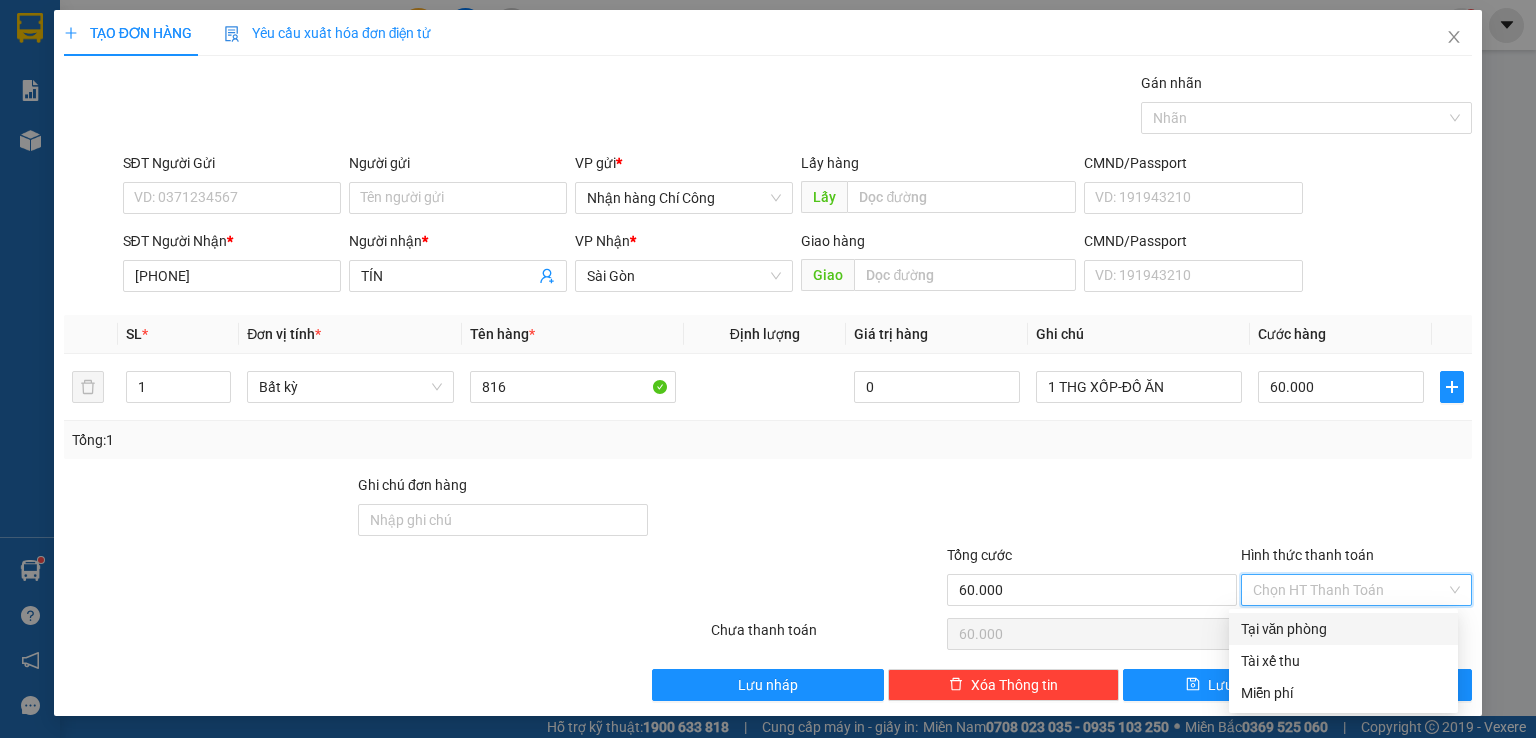 click on "Tại văn phòng" at bounding box center [1343, 629] 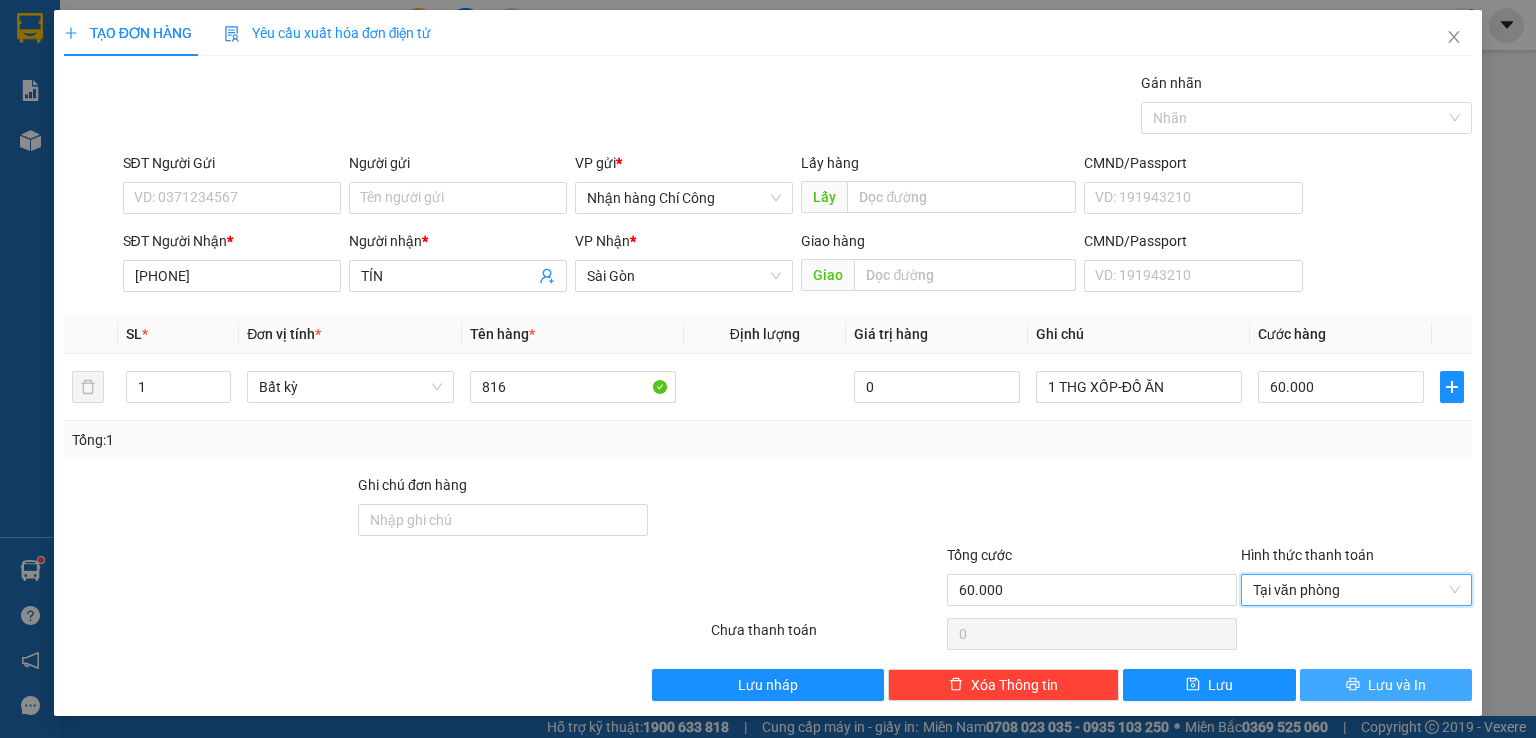 click 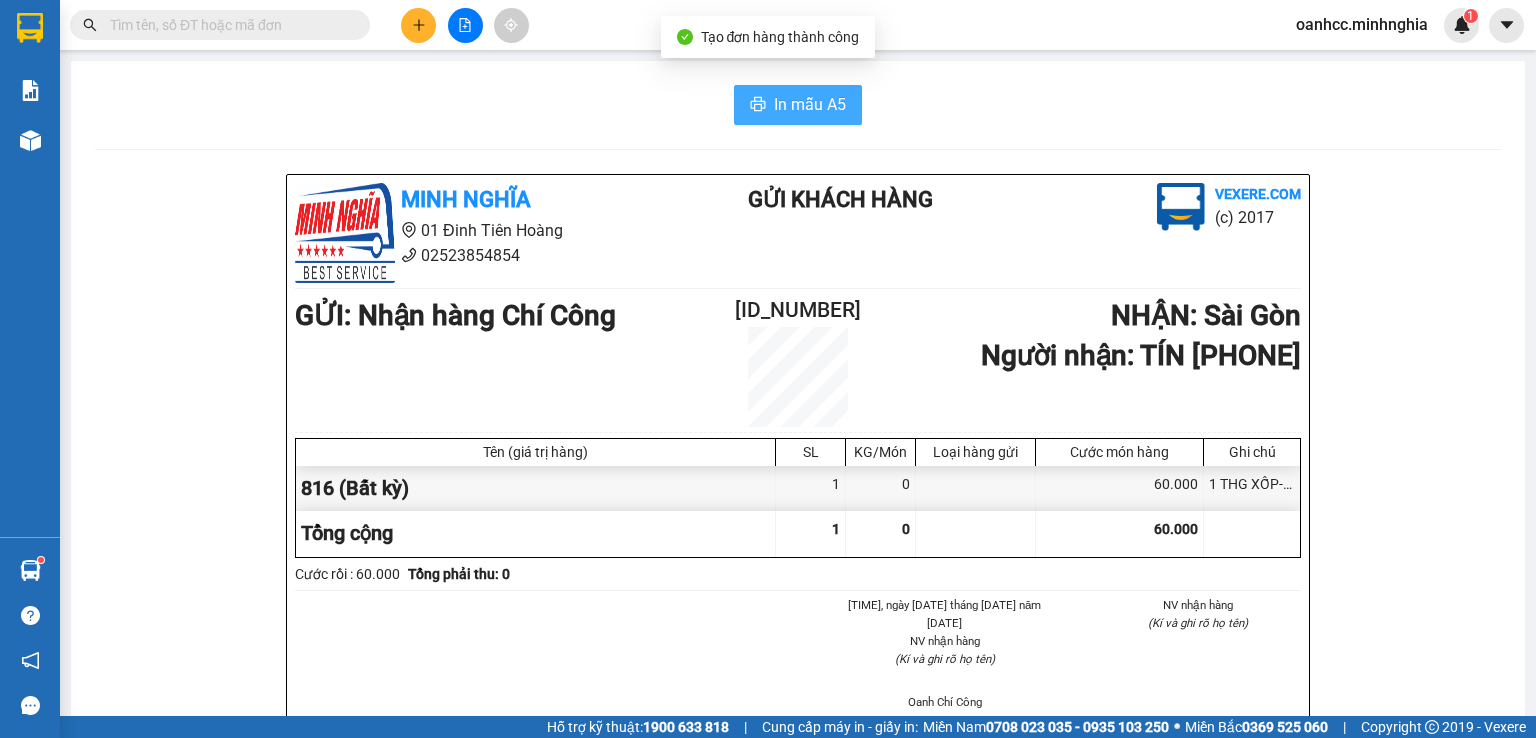 click on "In mẫu A5" at bounding box center (810, 104) 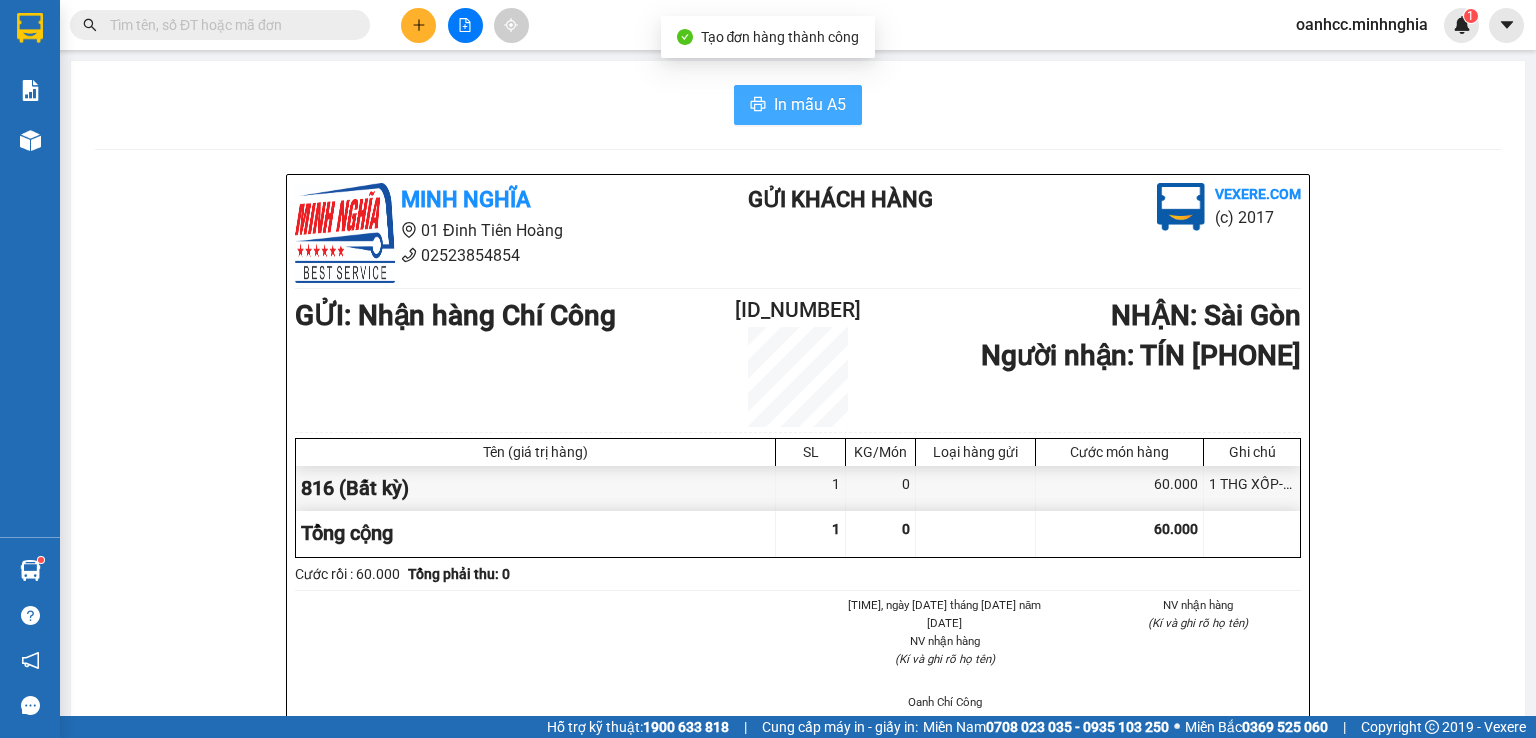 scroll, scrollTop: 0, scrollLeft: 0, axis: both 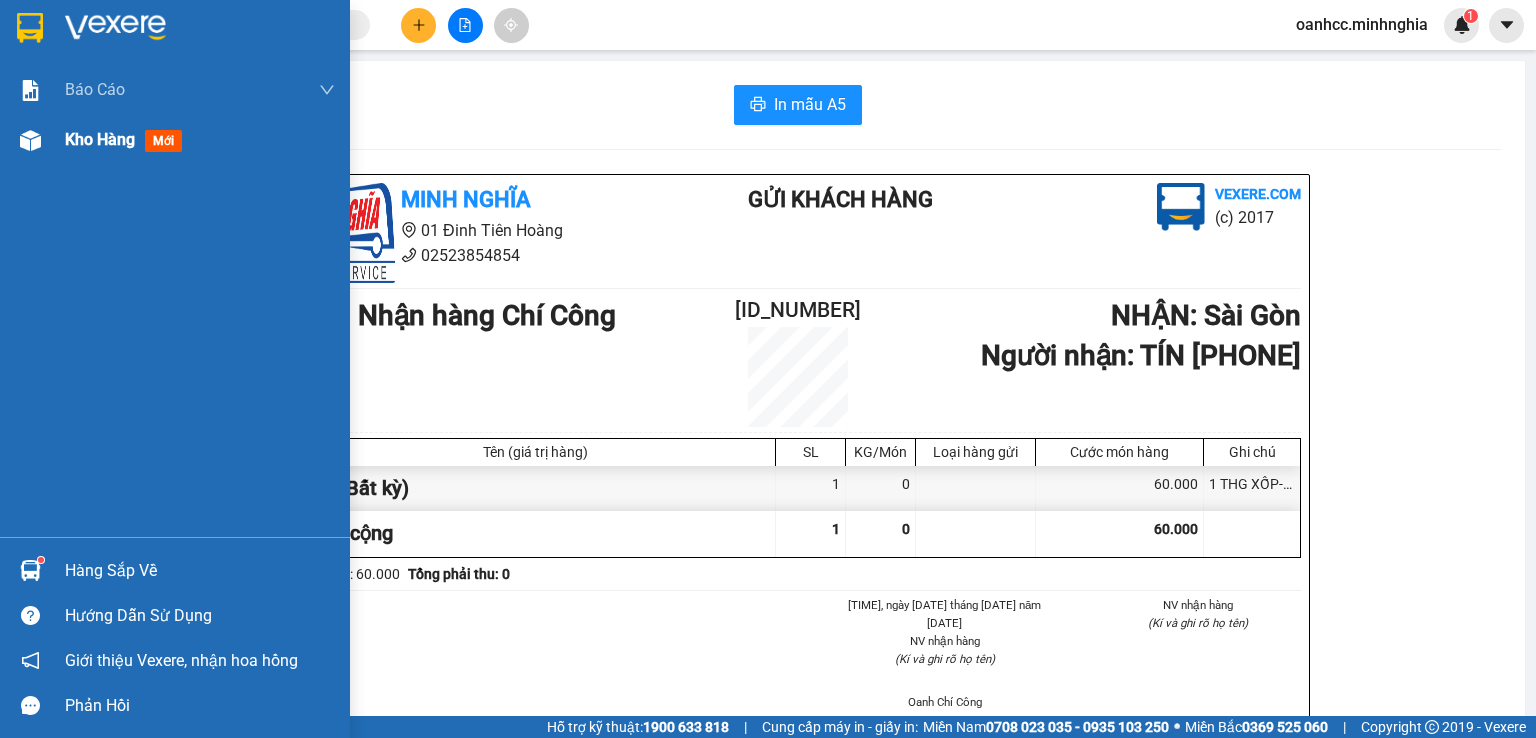 click on "Kho hàng" at bounding box center (100, 139) 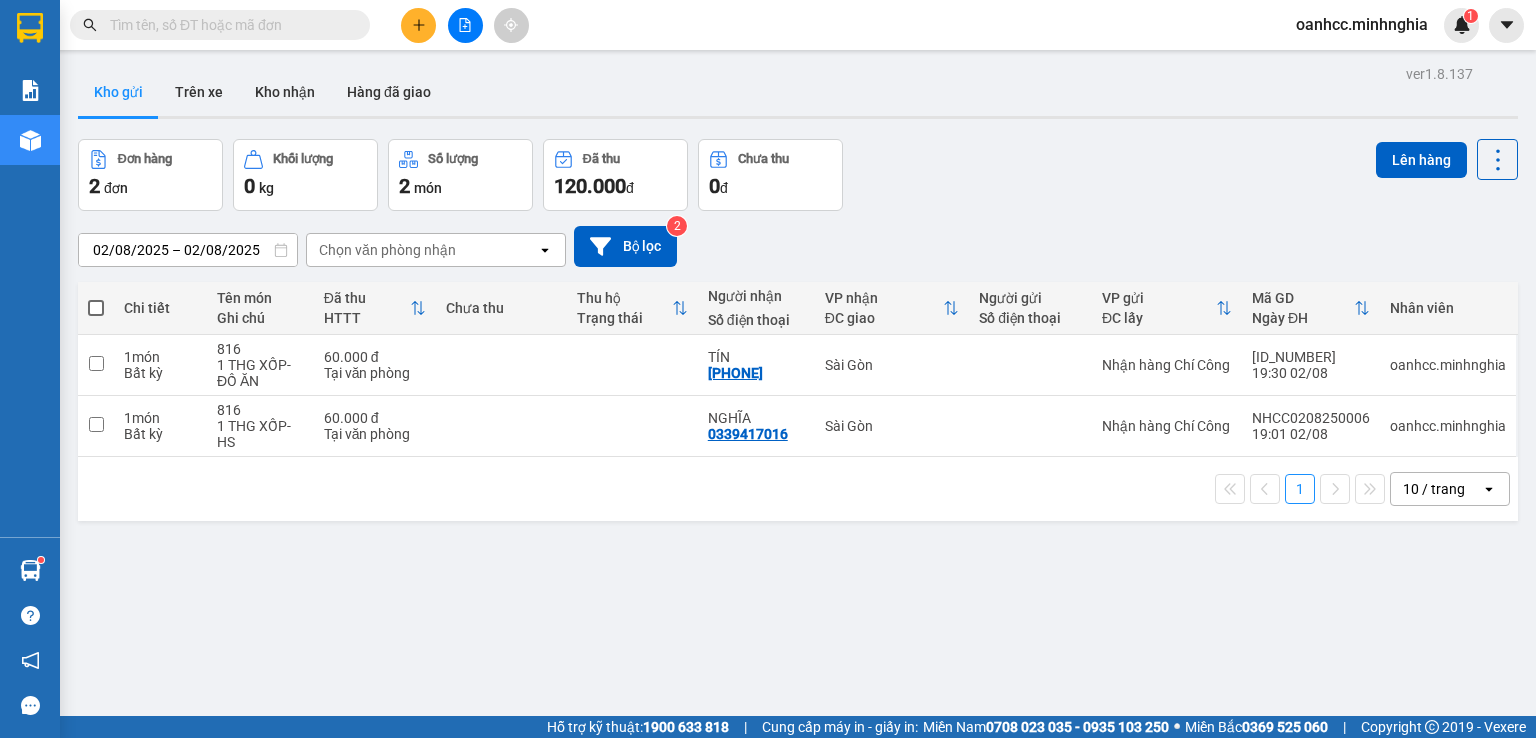 click at bounding box center [96, 308] 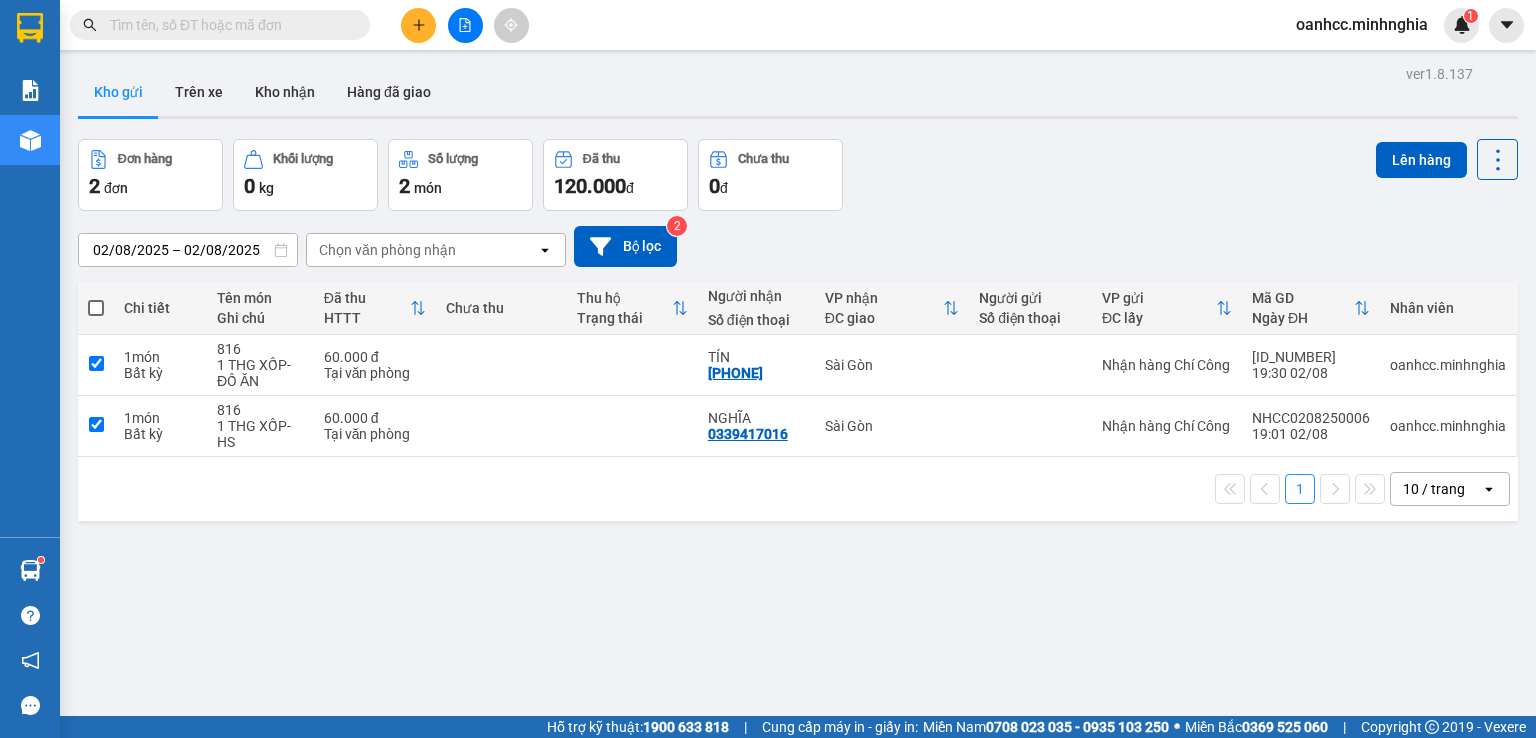 checkbox on "true" 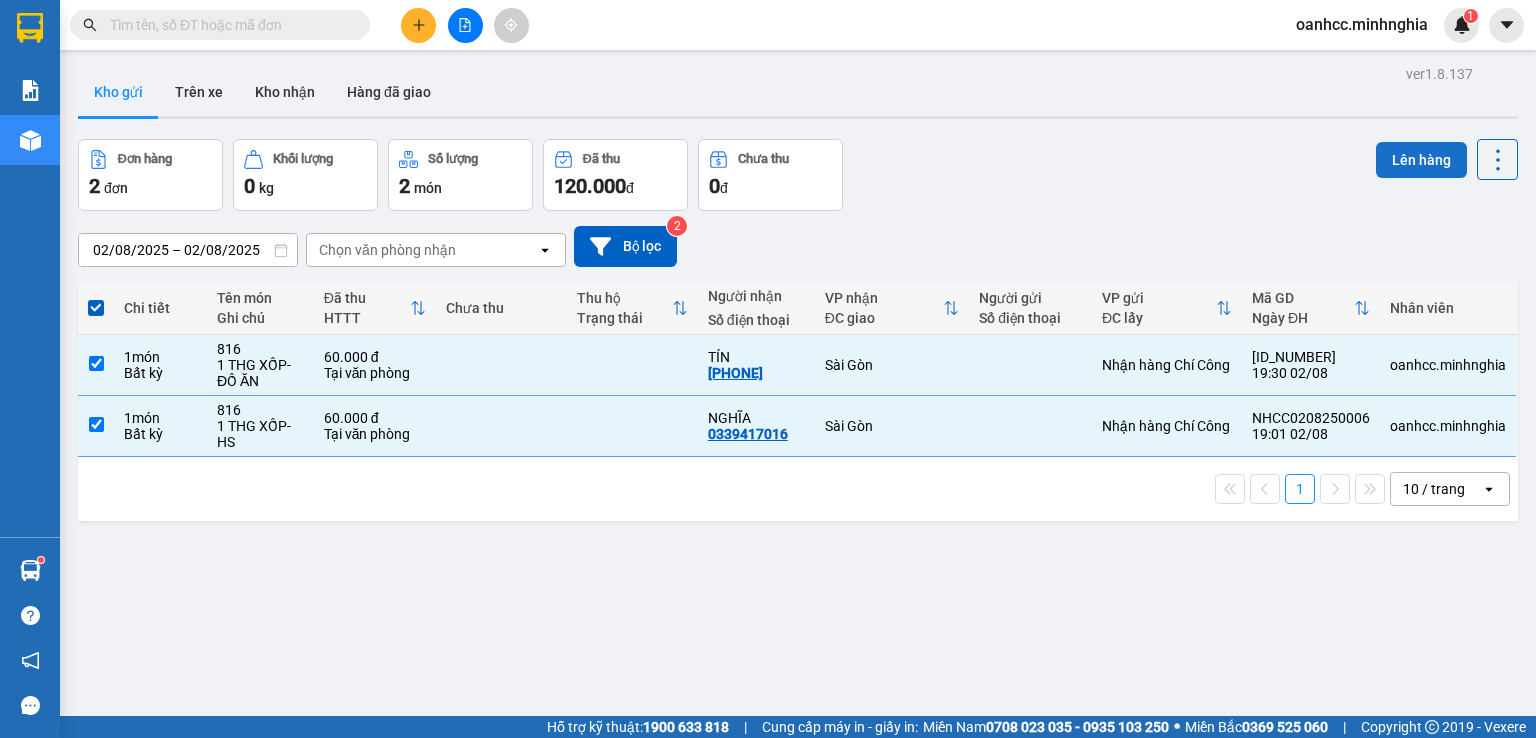 click on "Lên hàng" at bounding box center [1421, 160] 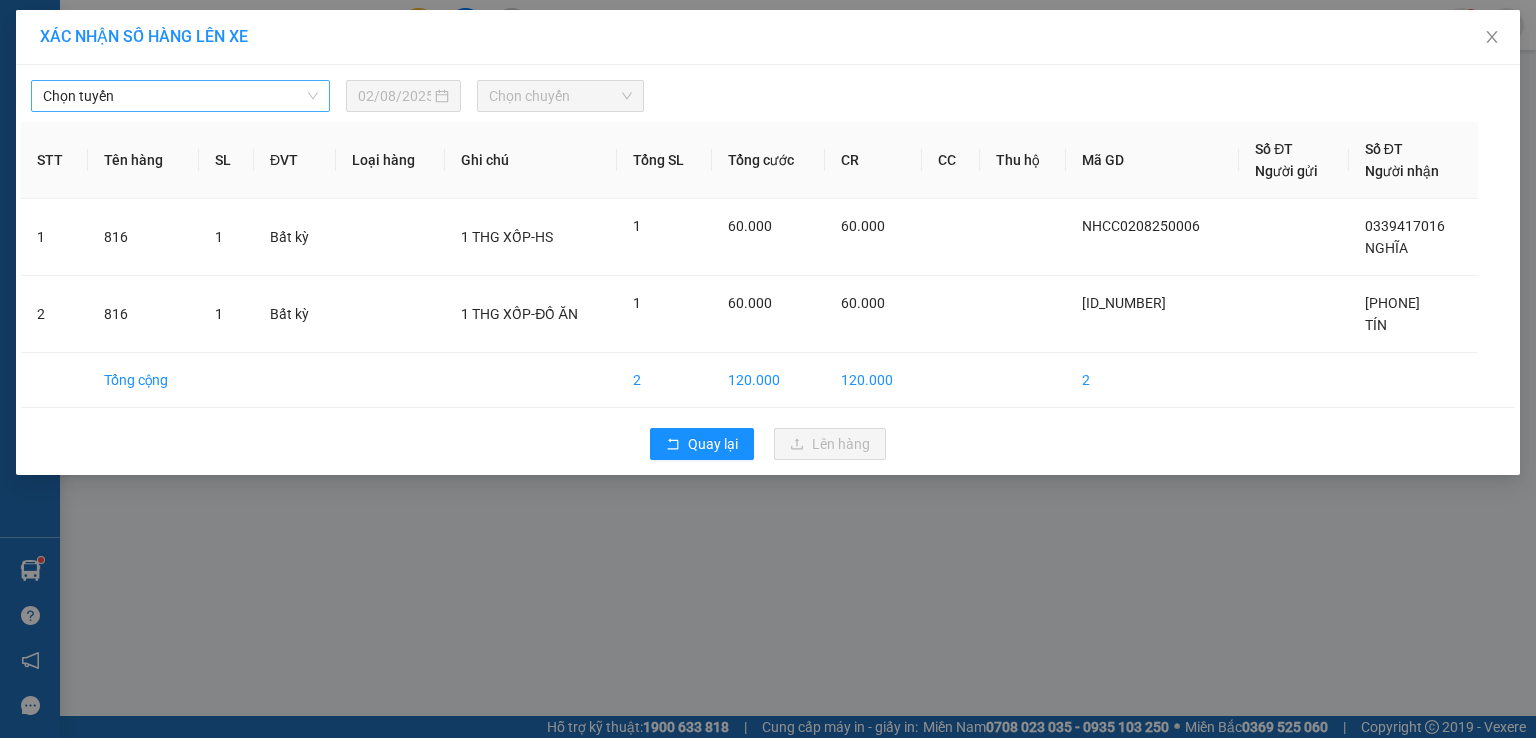 click on "Chọn tuyến" at bounding box center (180, 96) 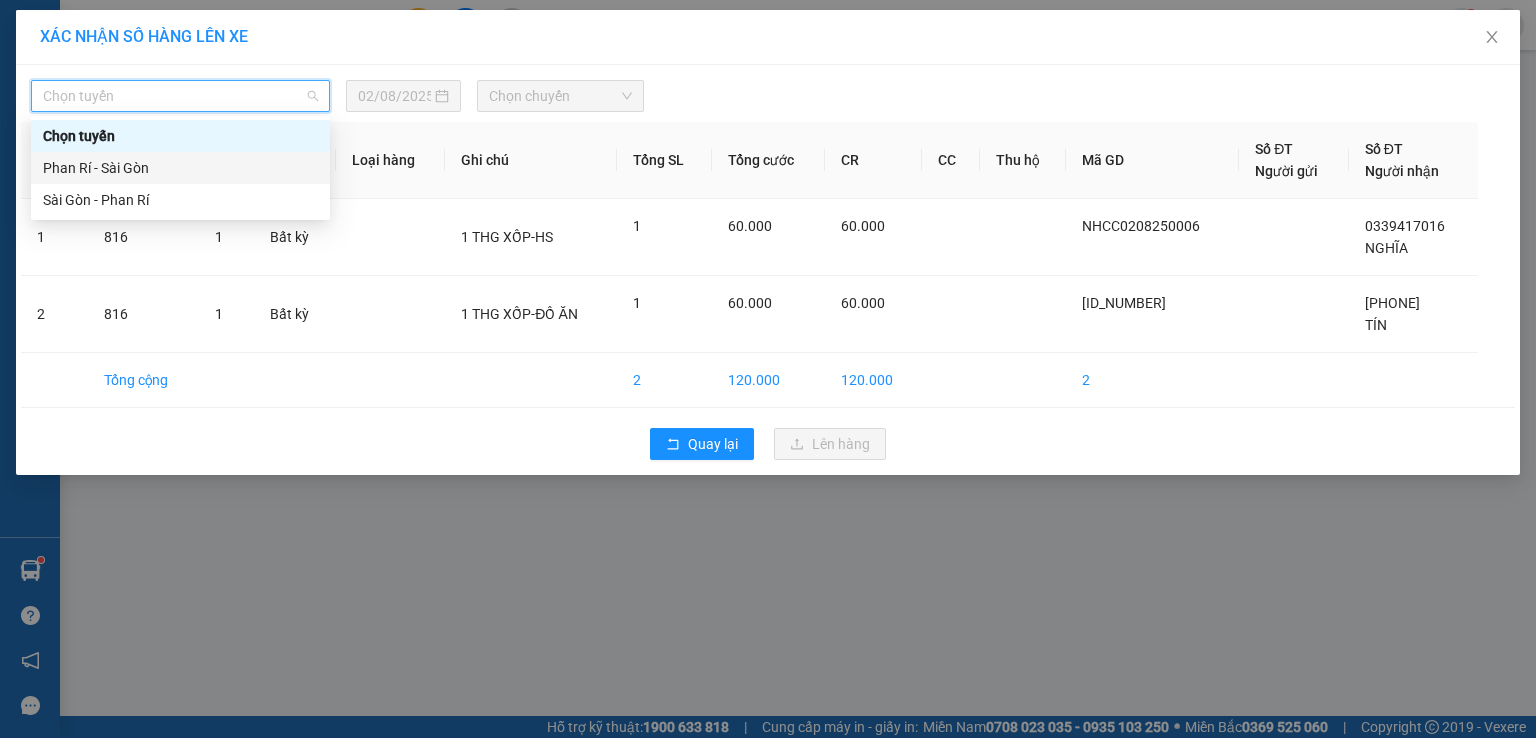 click on "Phan Rí - Sài Gòn" at bounding box center (180, 168) 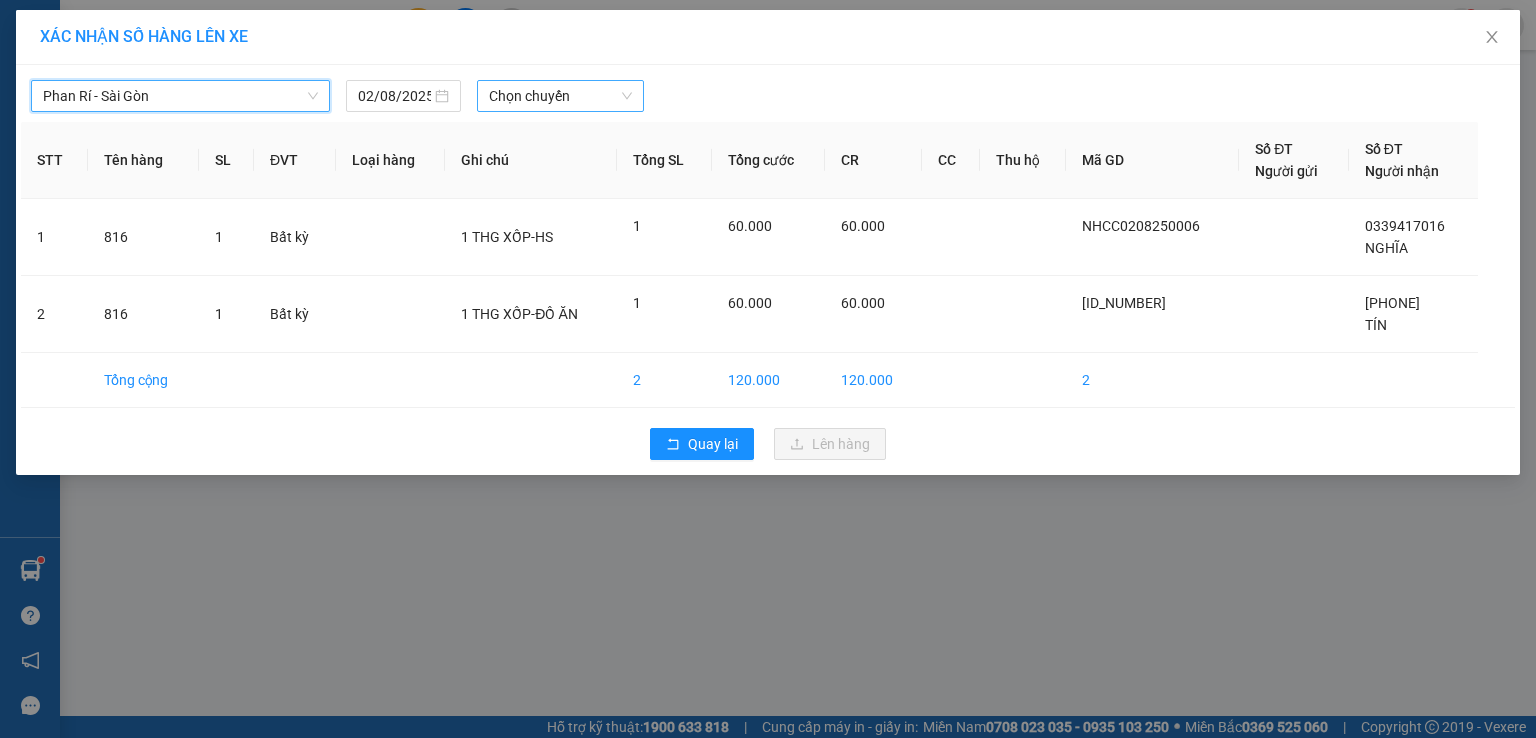 click on "Chọn chuyến" at bounding box center [561, 96] 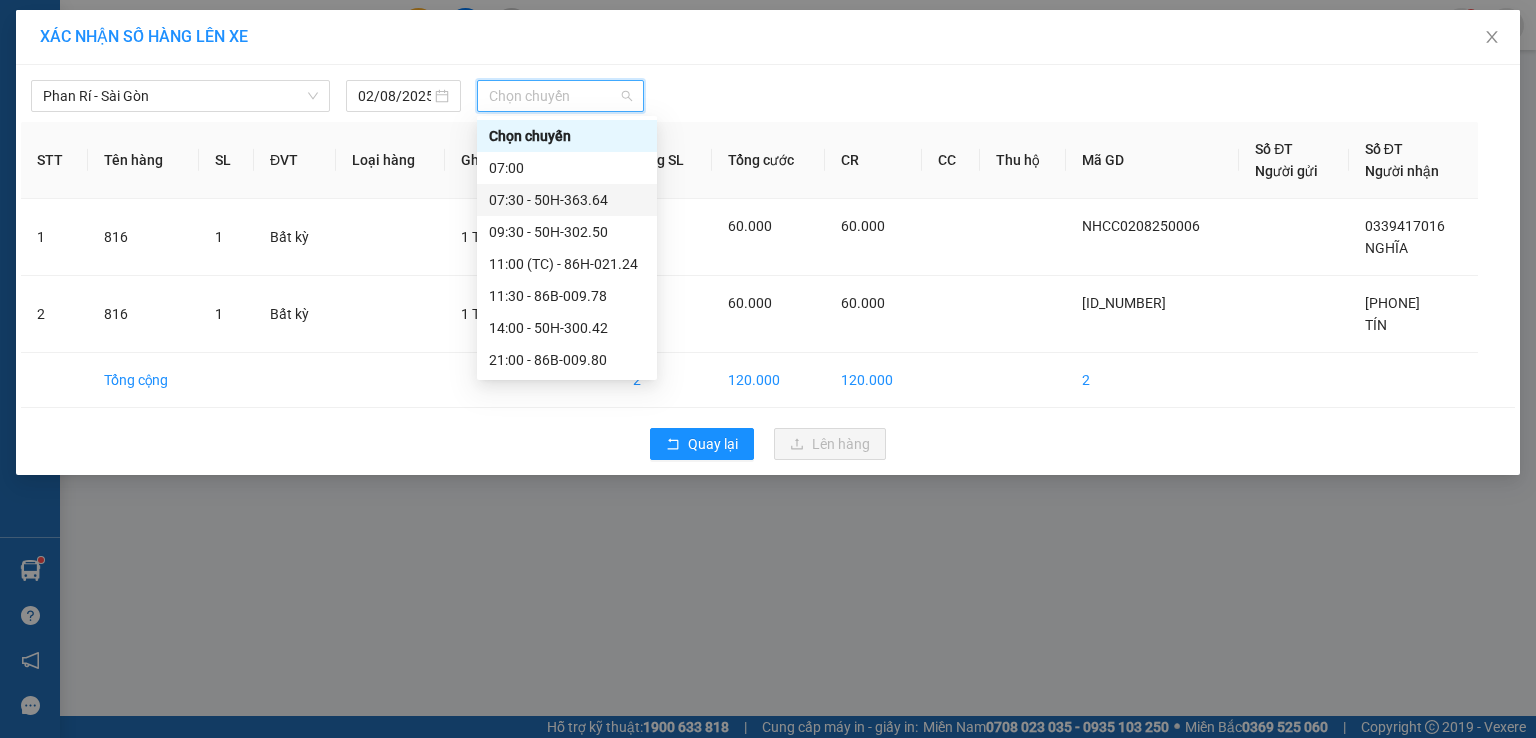 scroll, scrollTop: 192, scrollLeft: 0, axis: vertical 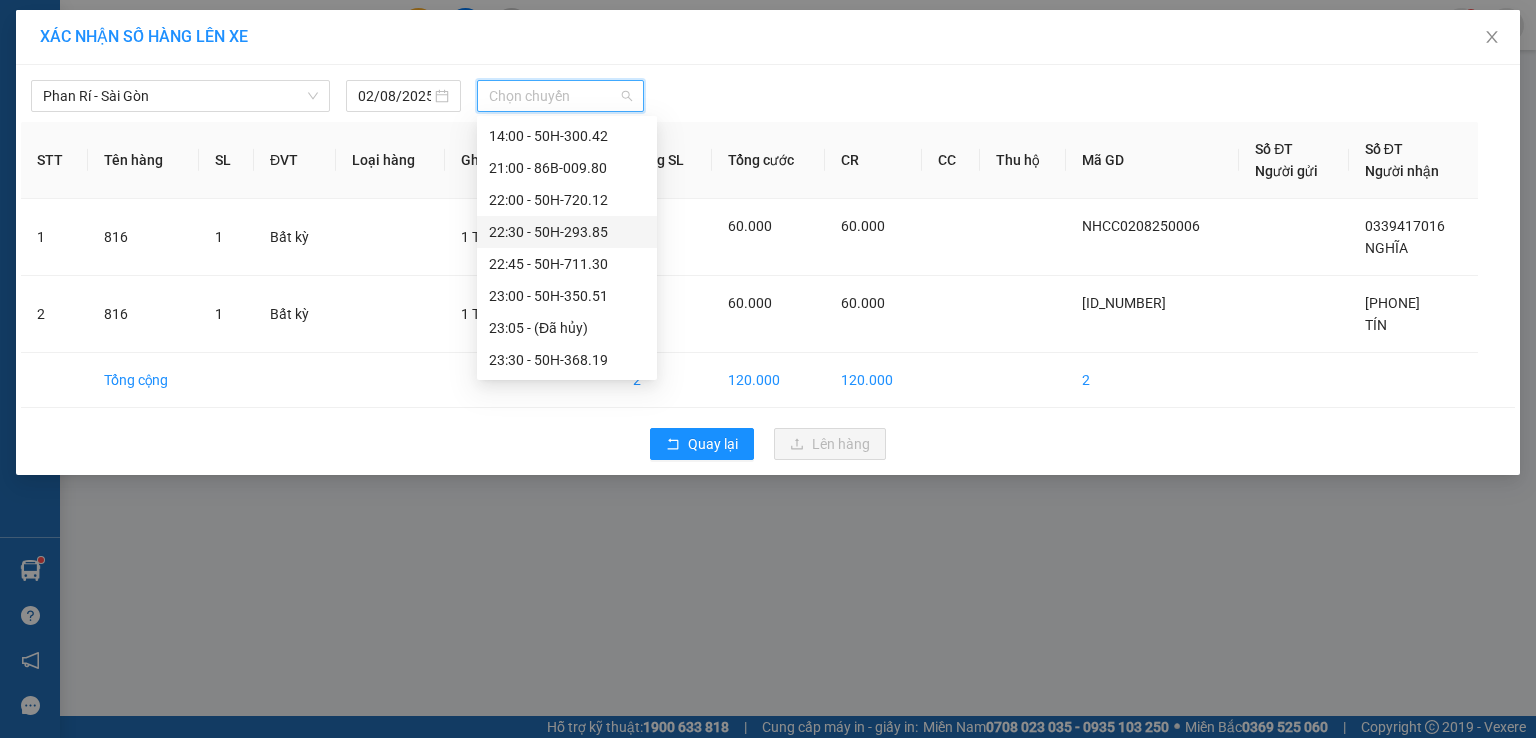 click on "[TIME]     - [LICENSE_PLATE]" at bounding box center [567, 232] 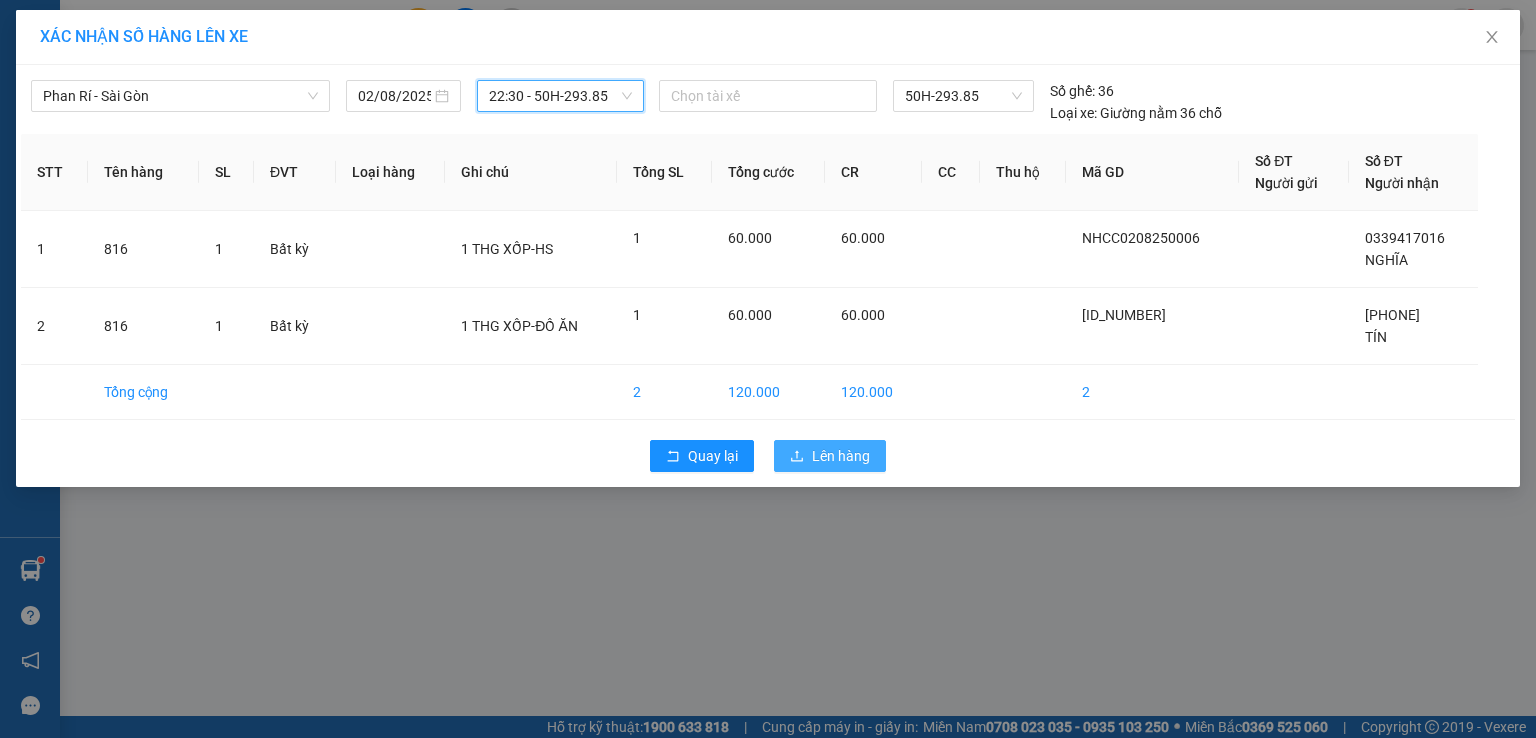 click on "Lên hàng" at bounding box center [841, 456] 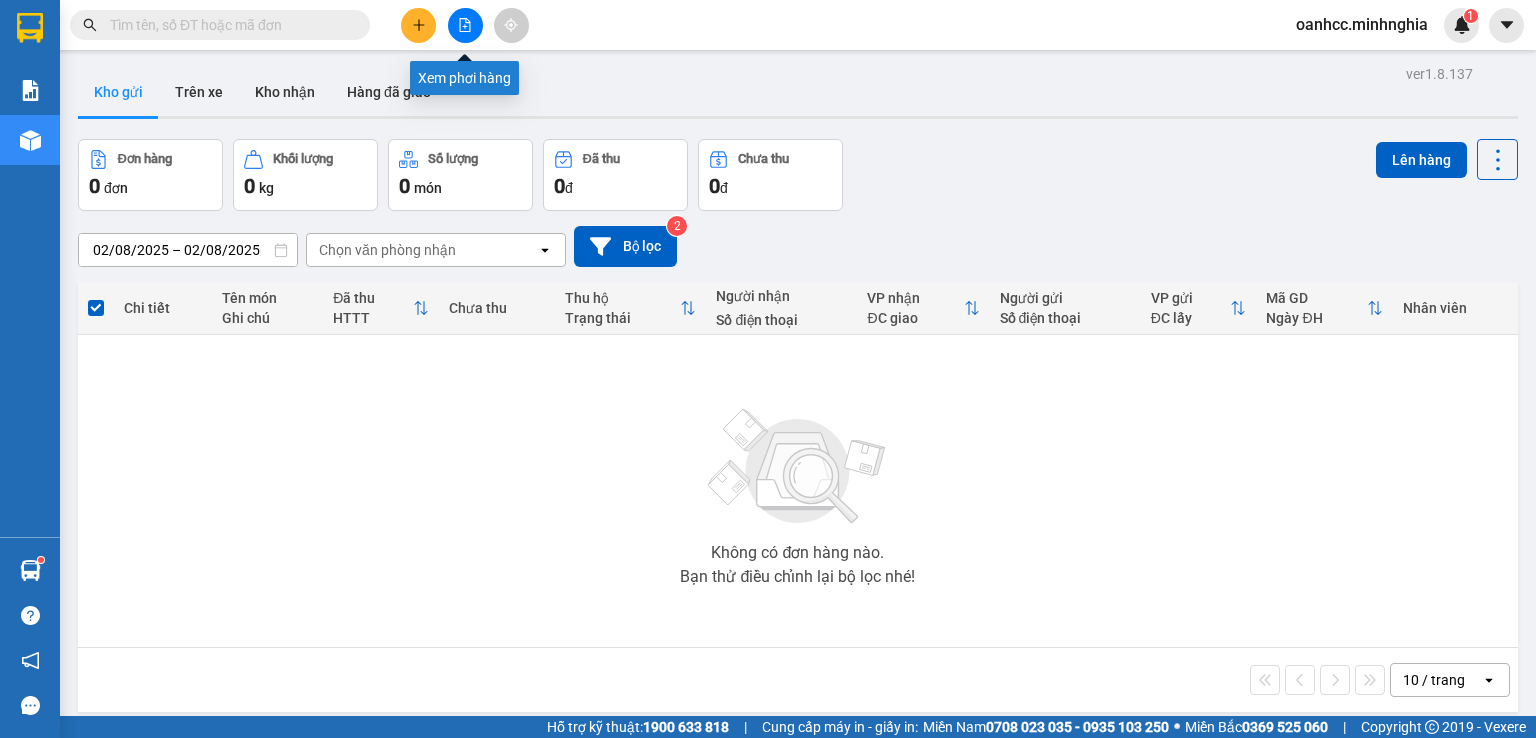 click 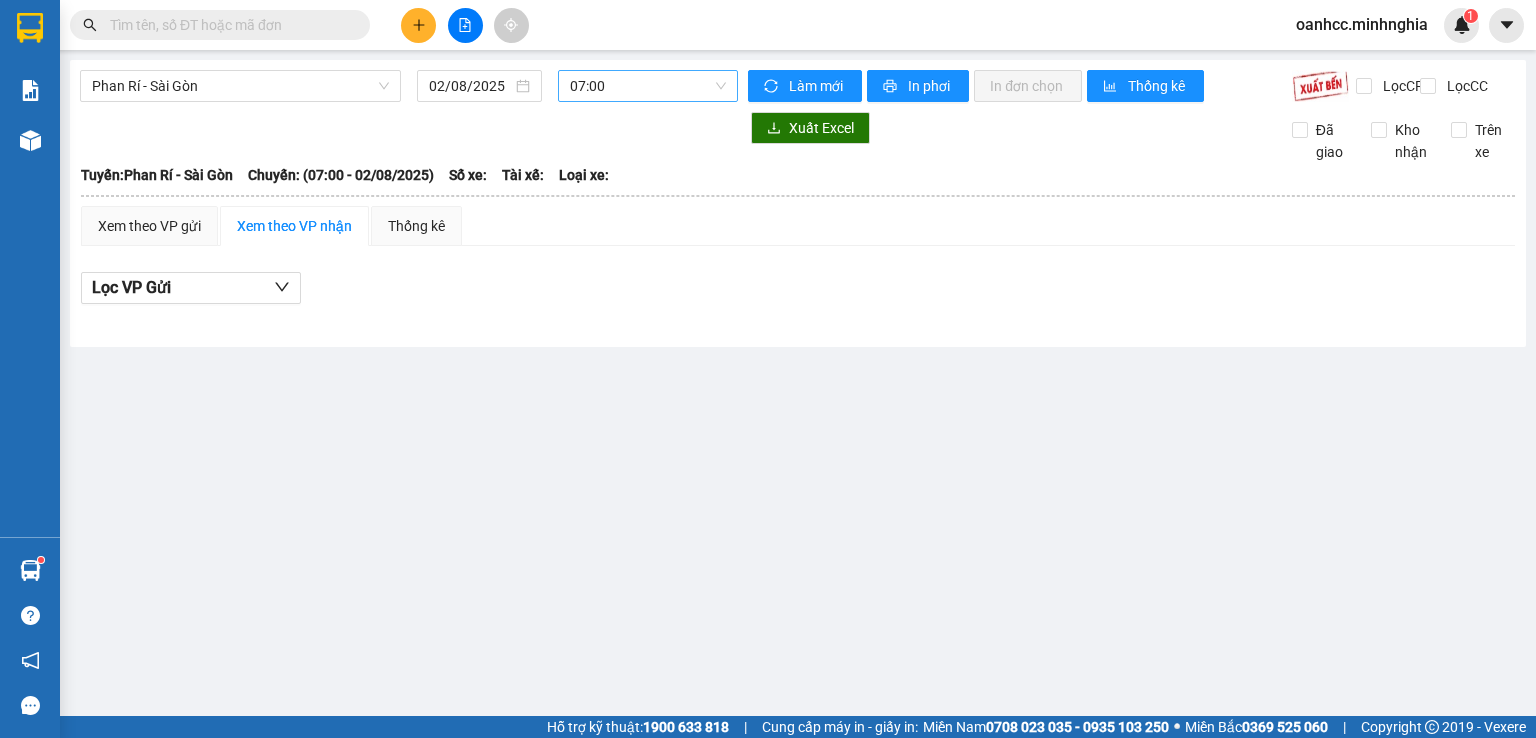 click on "07:00" at bounding box center [648, 86] 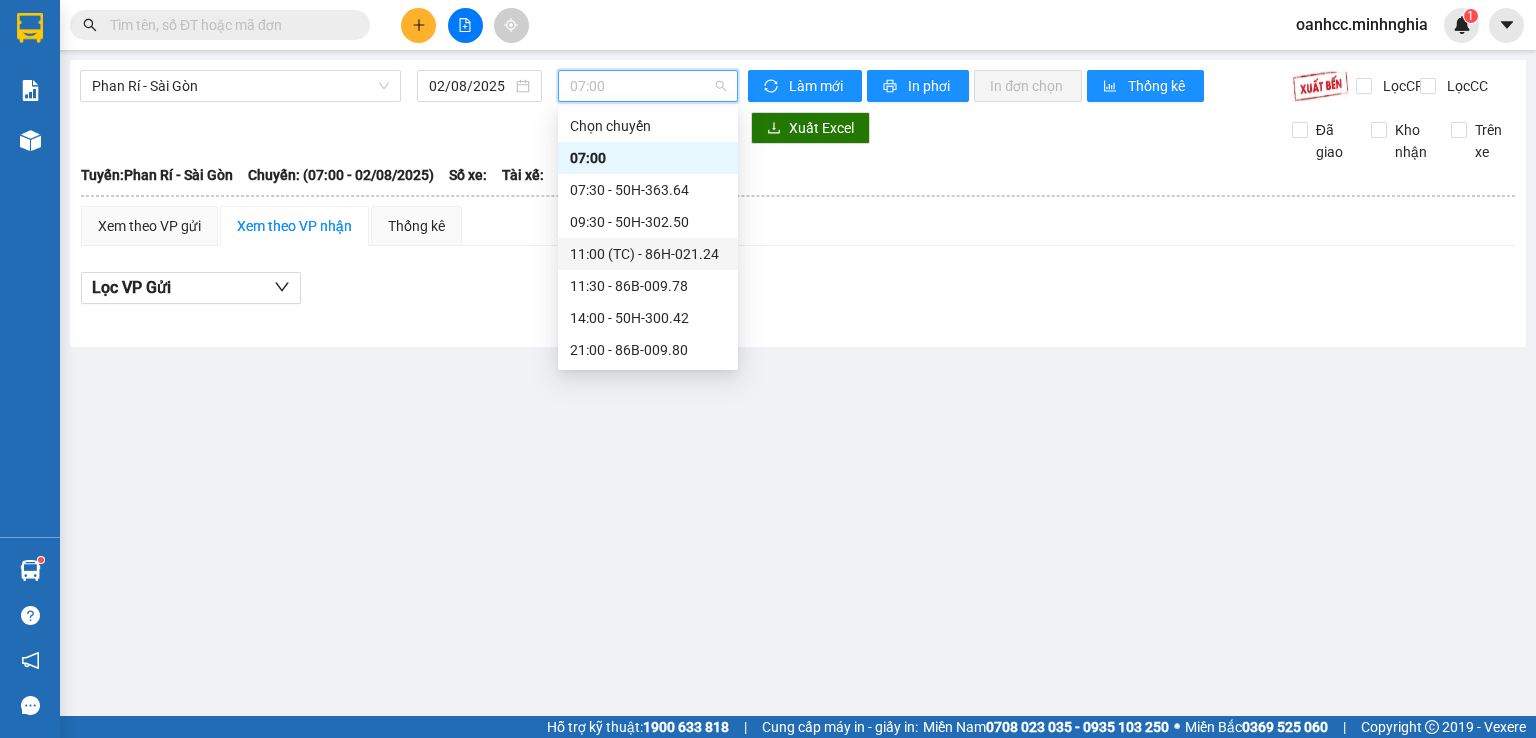 scroll, scrollTop: 192, scrollLeft: 0, axis: vertical 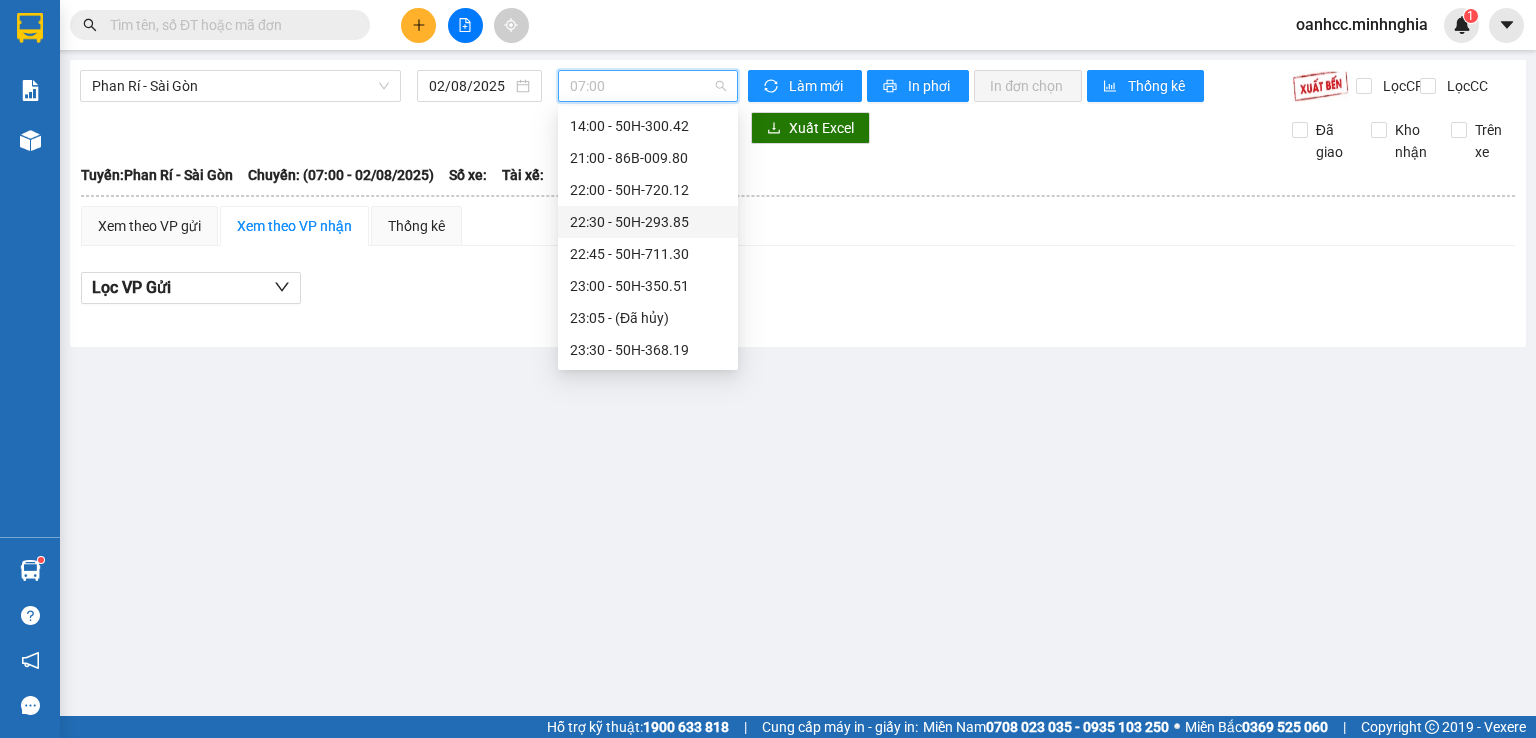 click on "[TIME]     - [LICENSE_PLATE]" at bounding box center [648, 222] 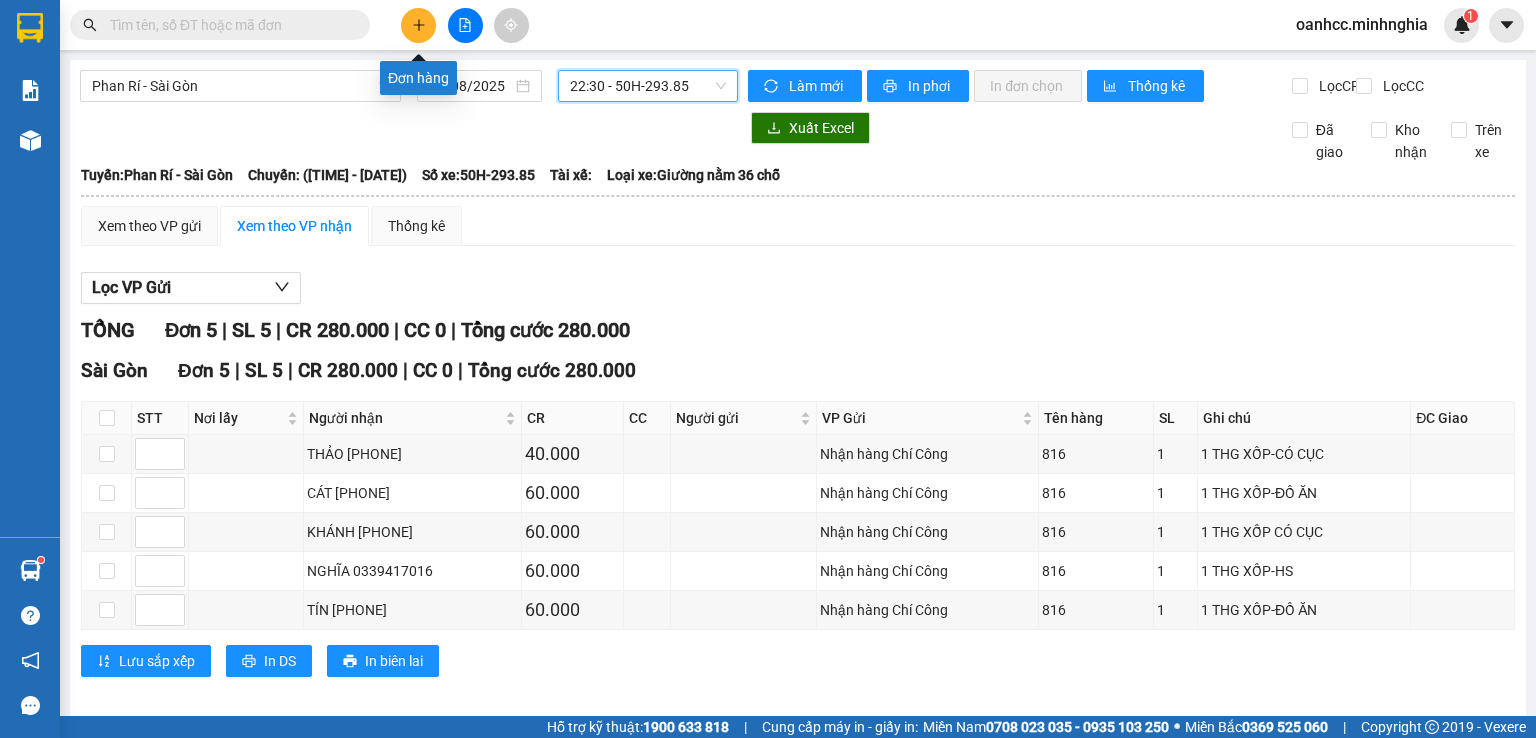 click at bounding box center (418, 25) 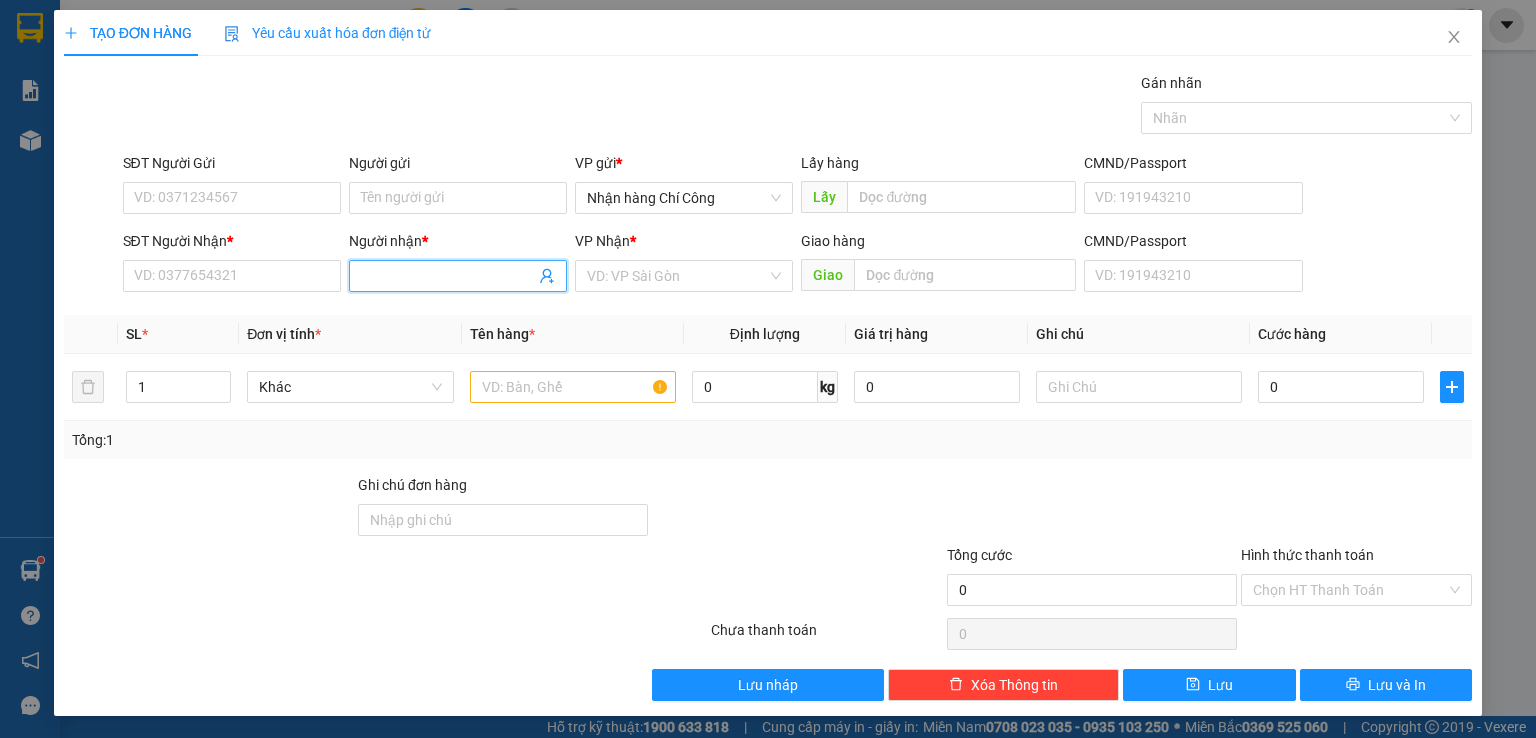 click on "Người nhận  *" at bounding box center (448, 276) 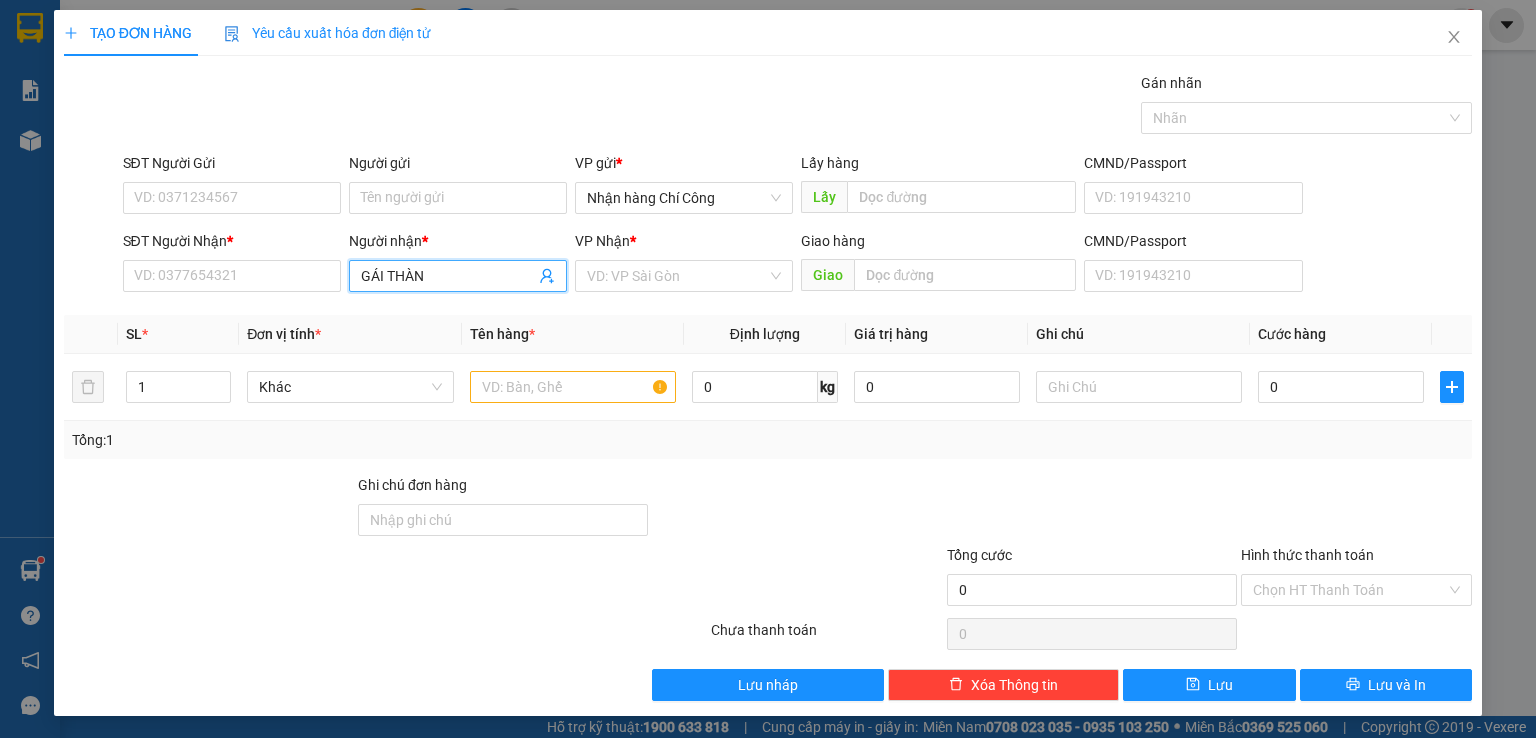 type on "GÁI THÀNH" 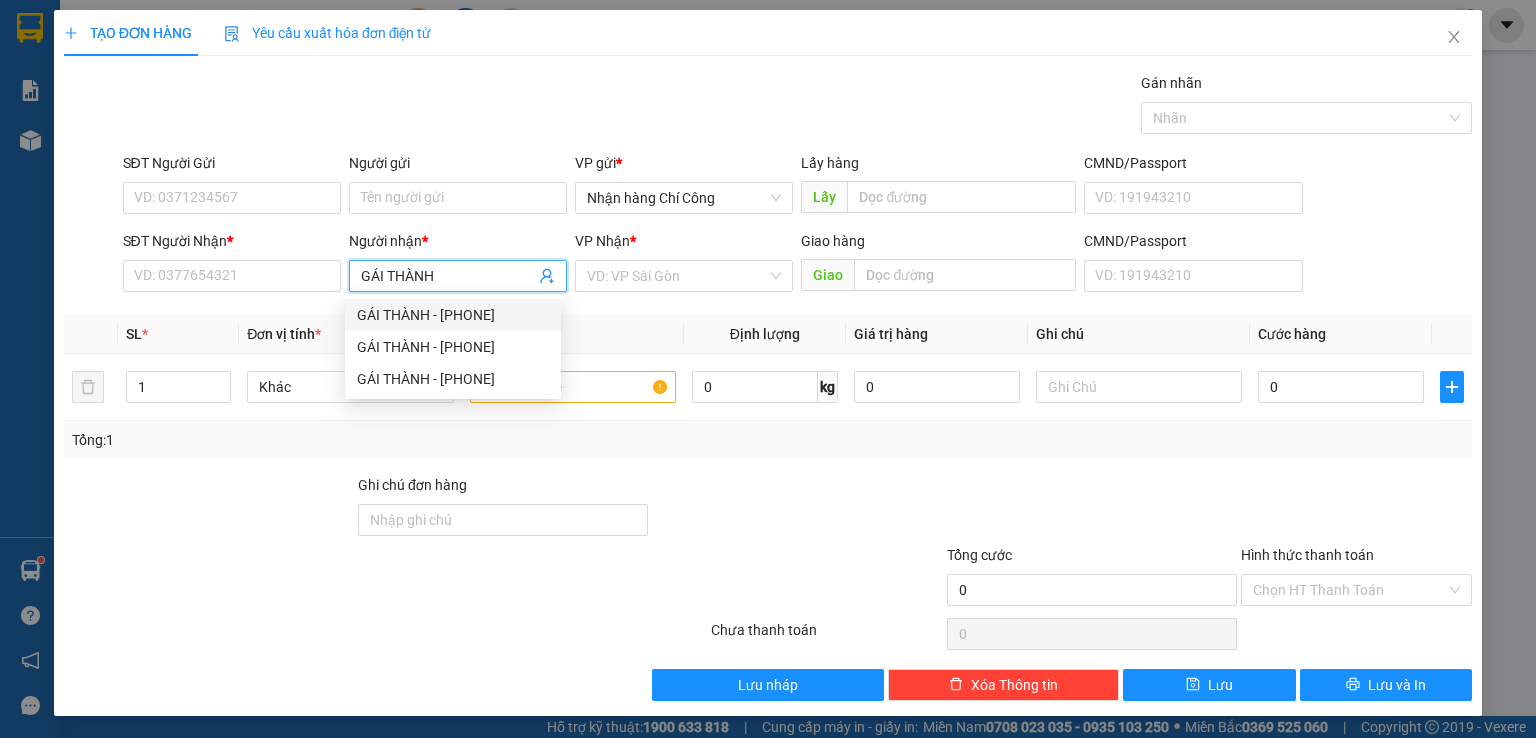 click on "GÁI THÀNH - [PHONE]" at bounding box center (453, 315) 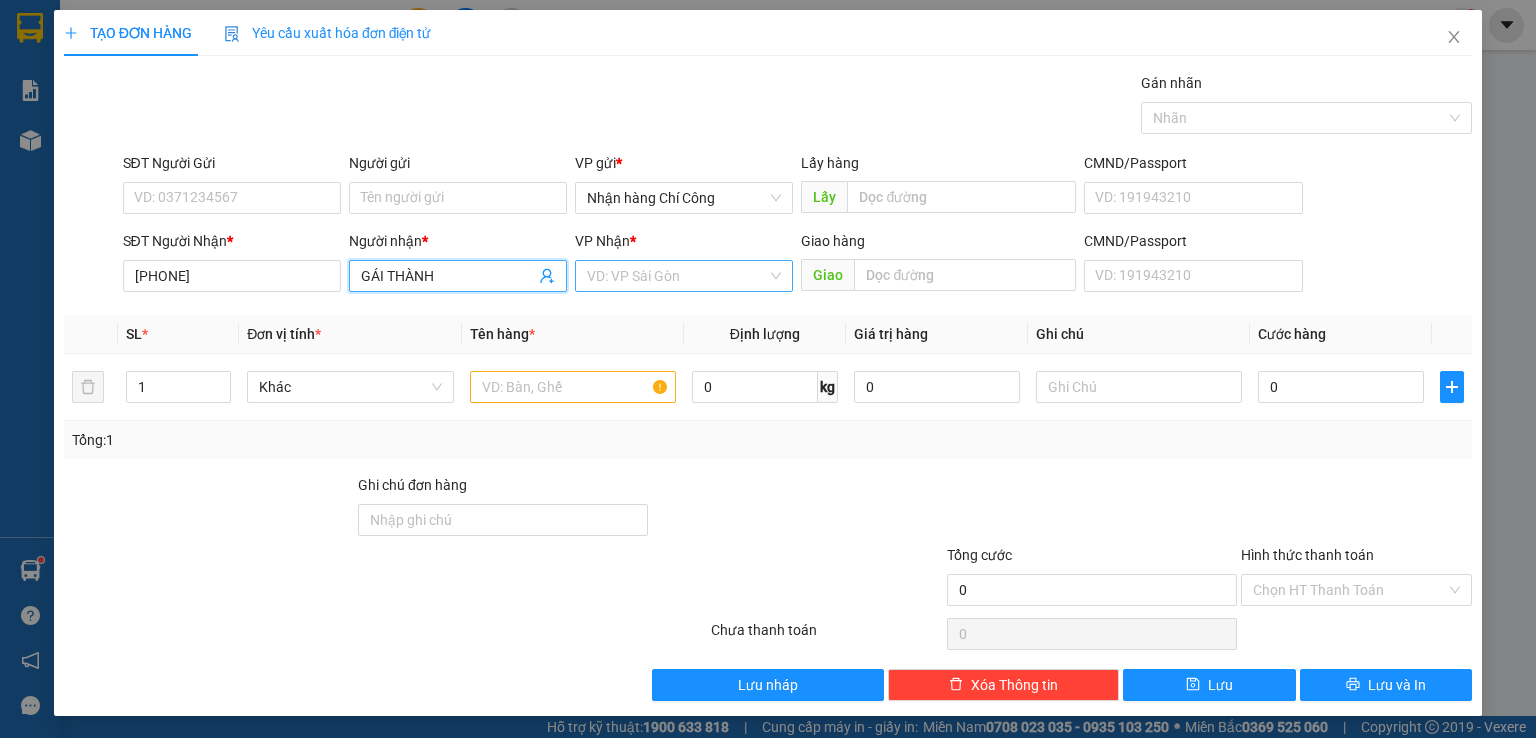 type on "GÁI THÀNH" 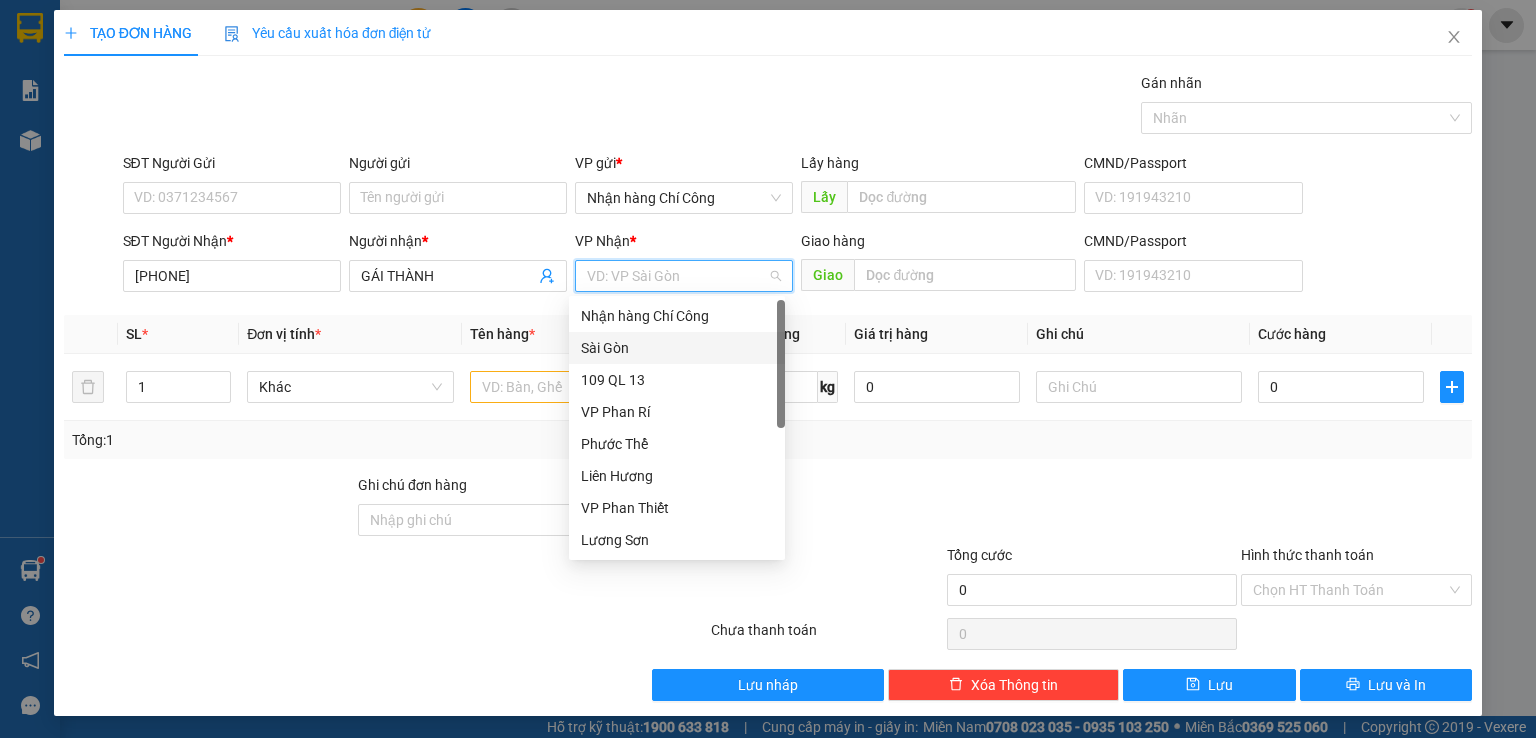 click on "Sài Gòn" at bounding box center [677, 348] 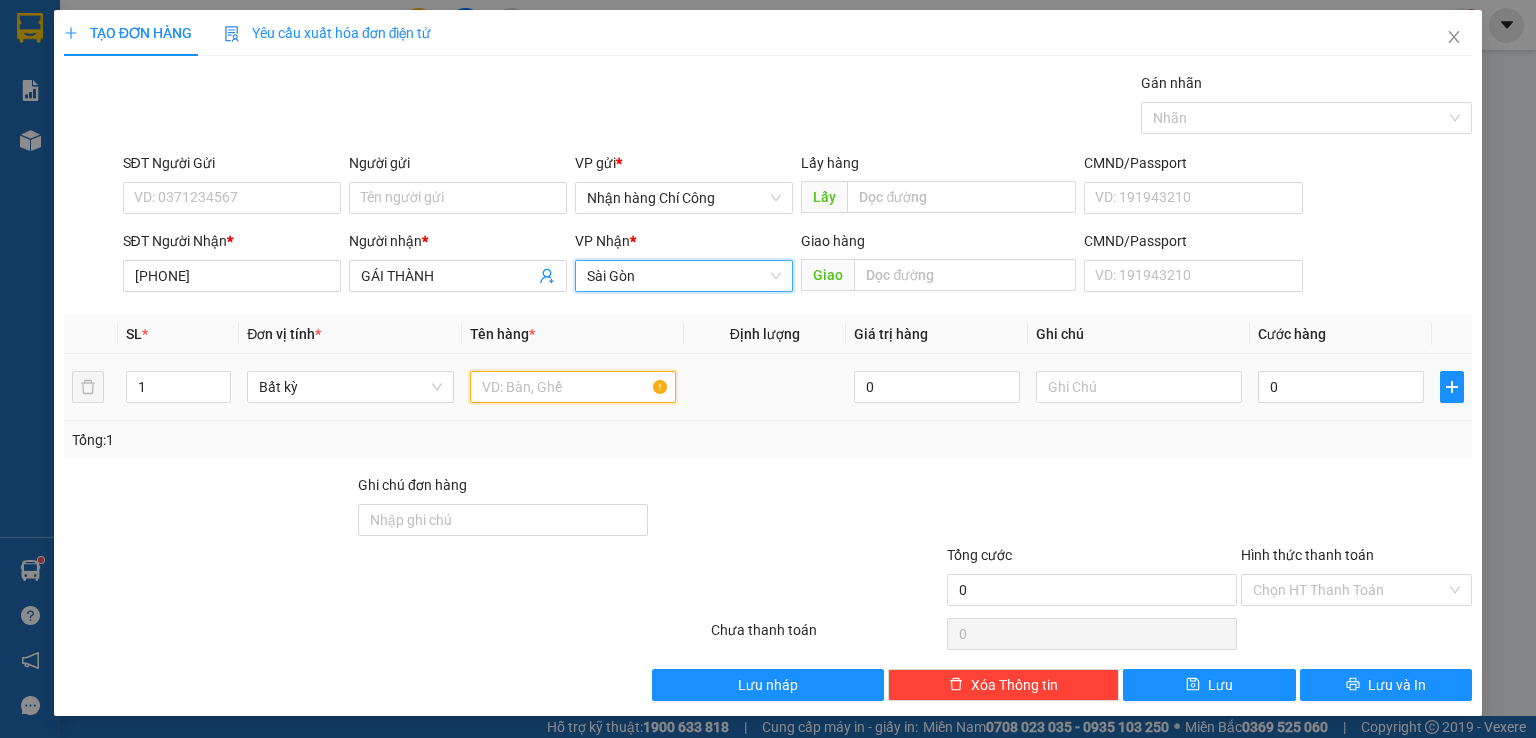 click at bounding box center [573, 387] 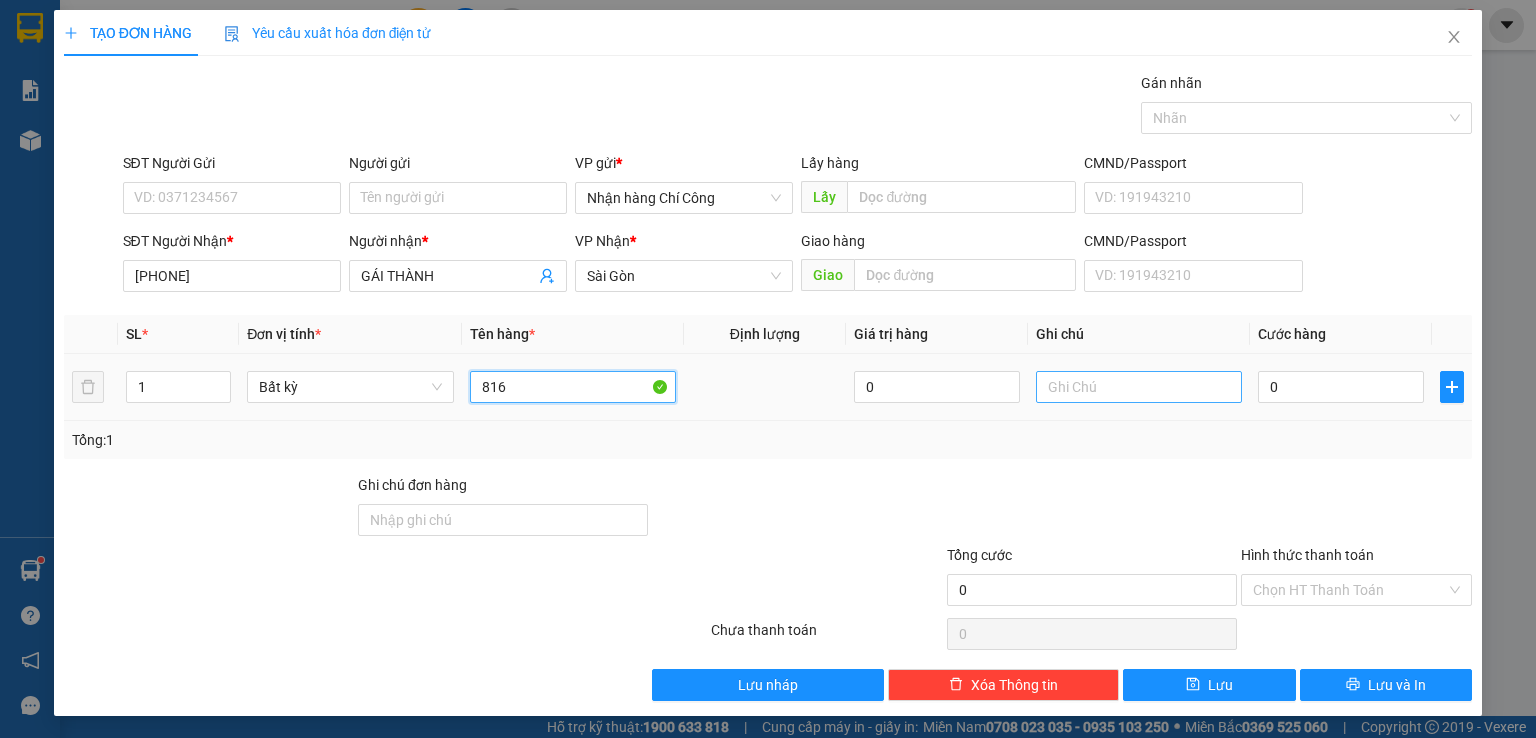 type on "816" 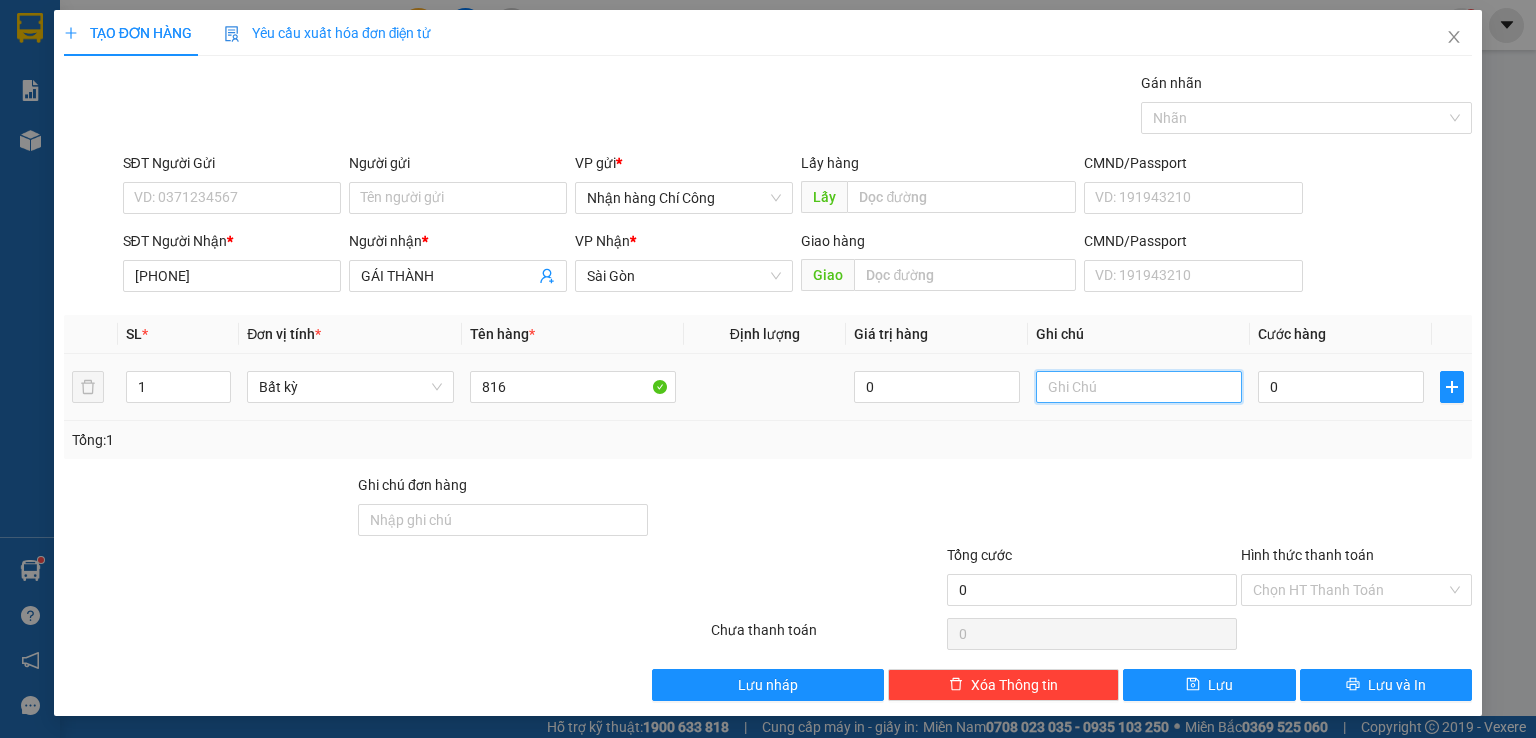 click at bounding box center [1139, 387] 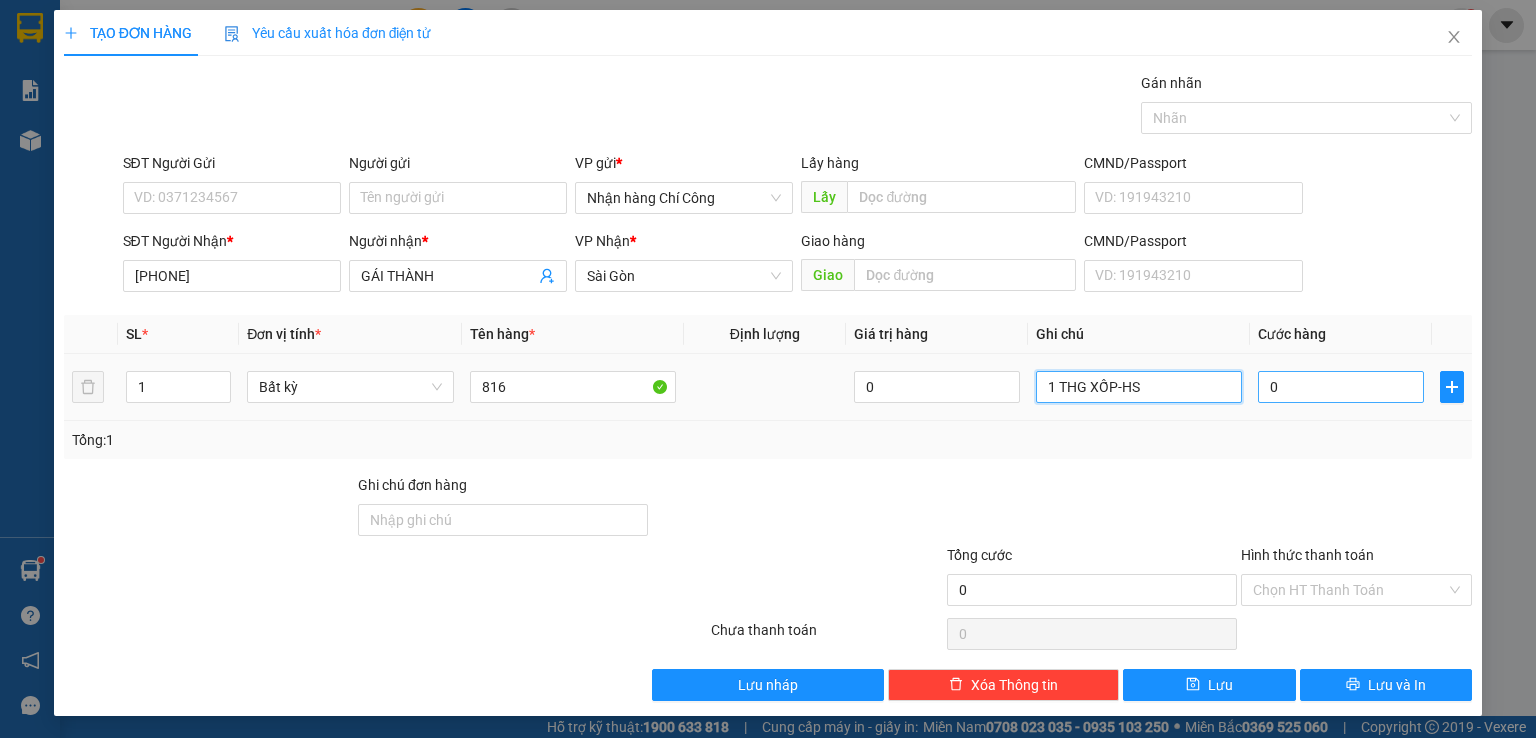 type on "1 THG XỐP-HS" 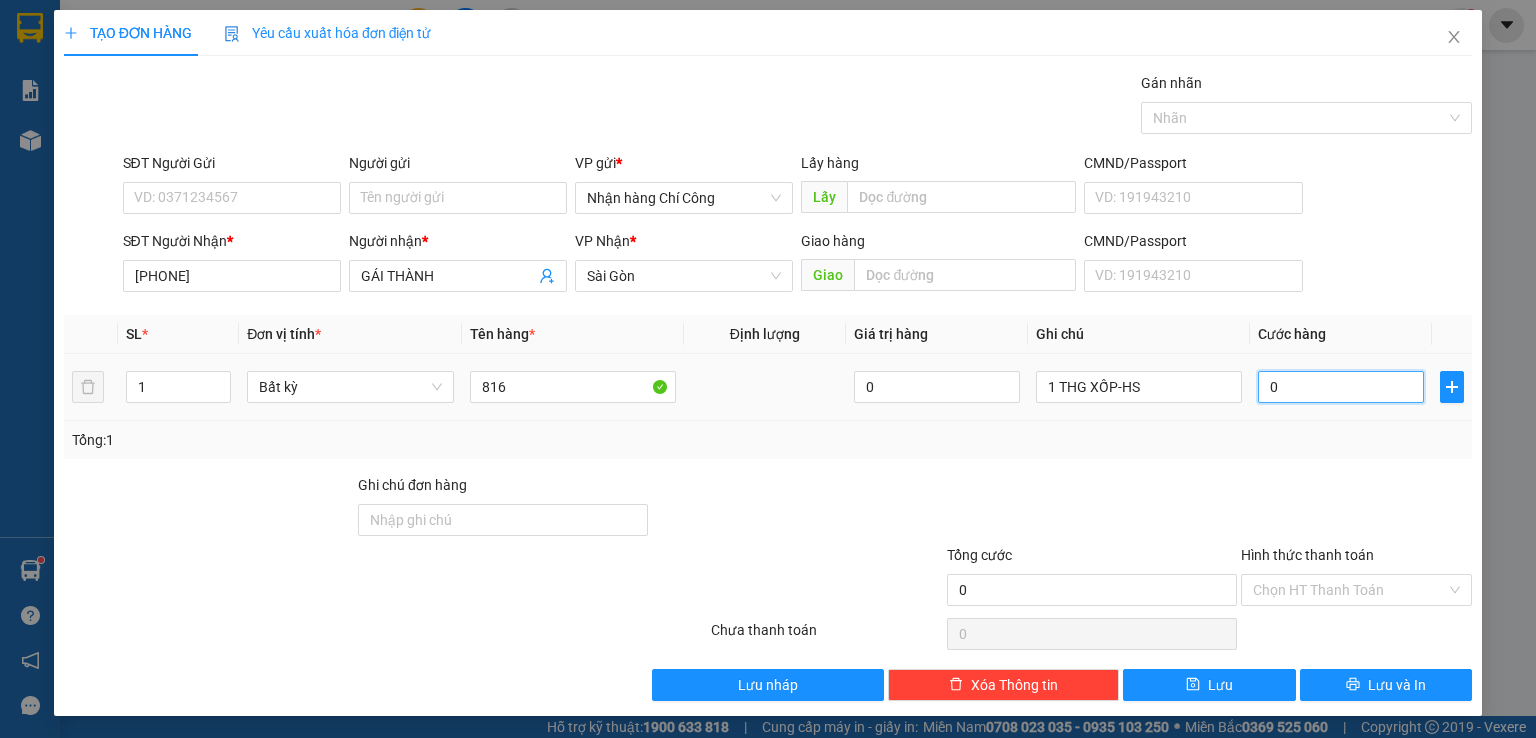 click on "0" at bounding box center [1341, 387] 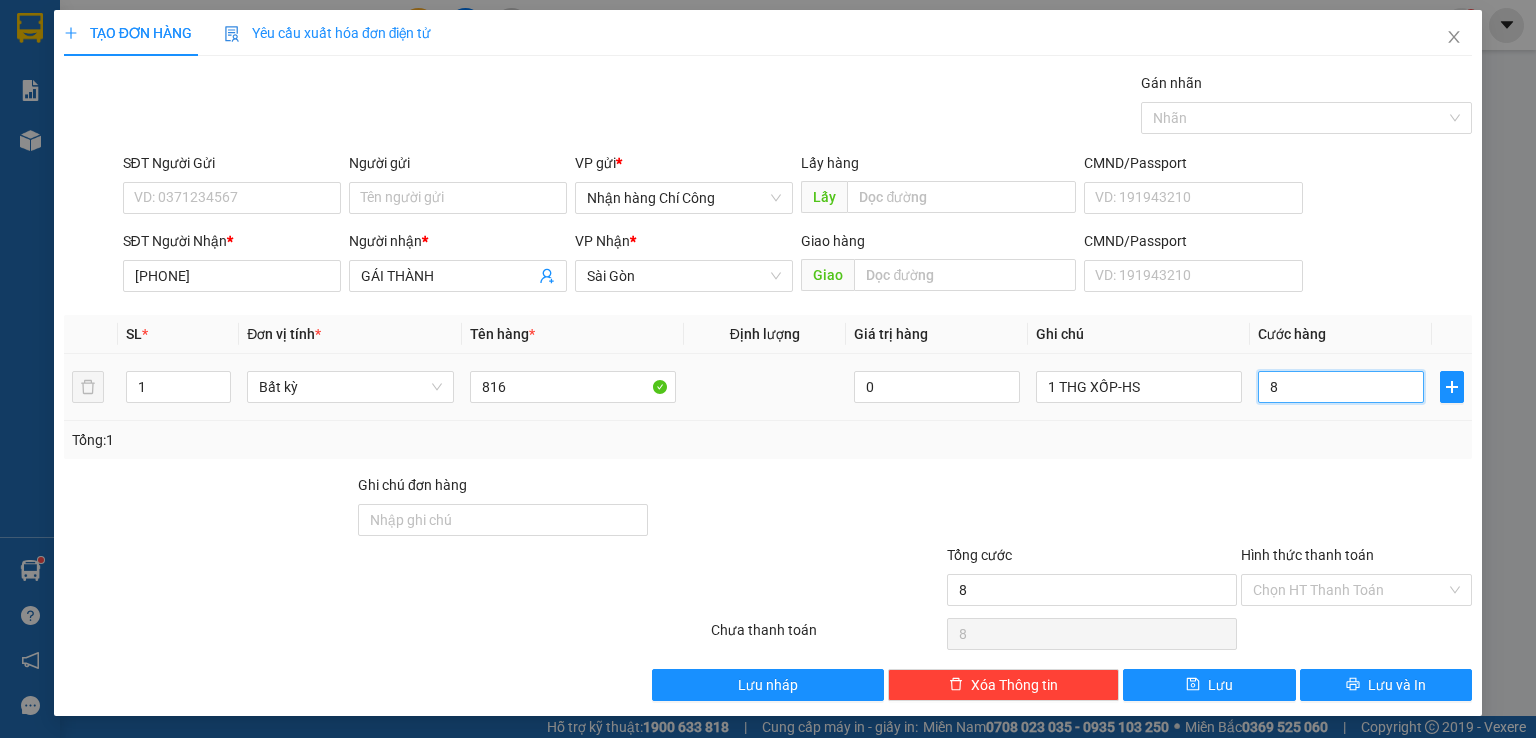 type on "80" 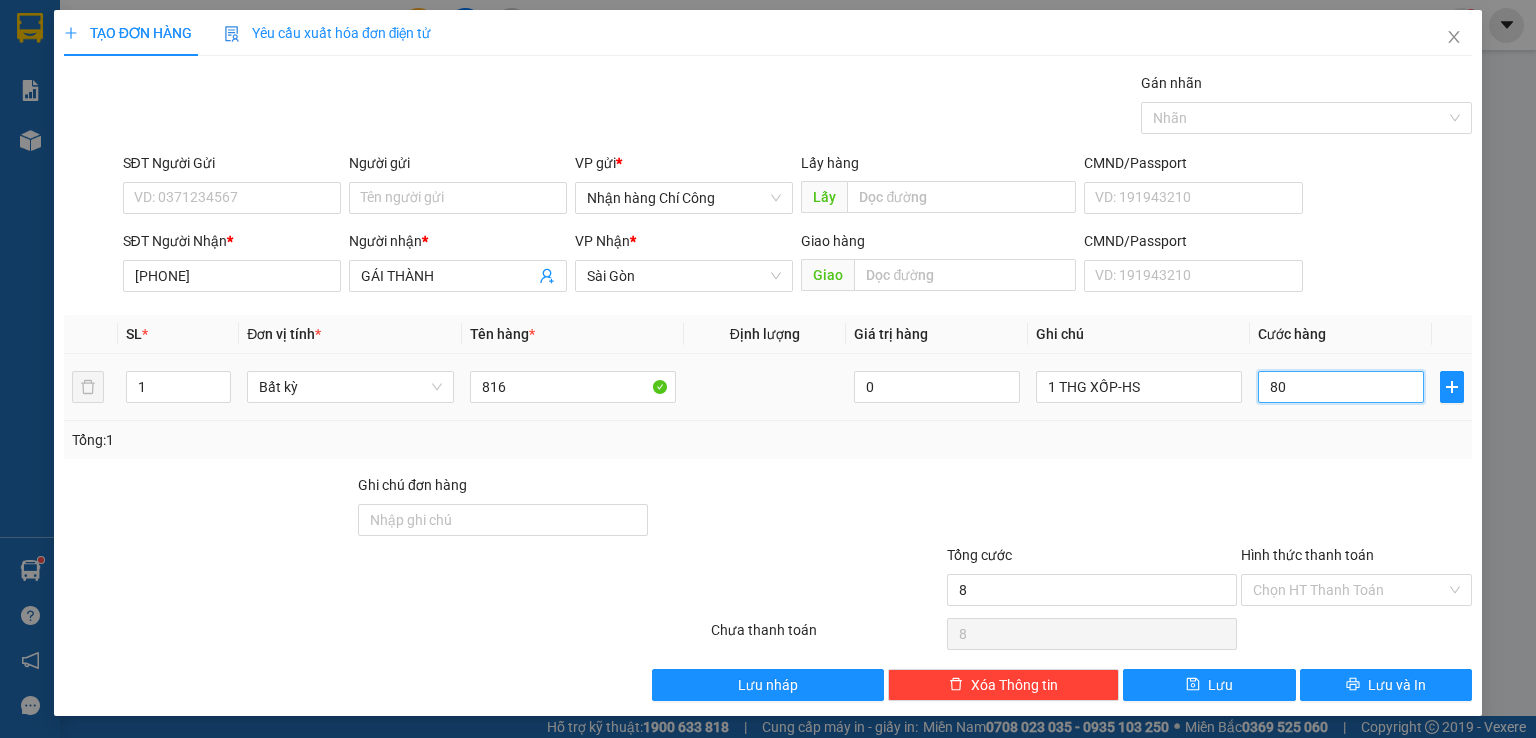 type on "80" 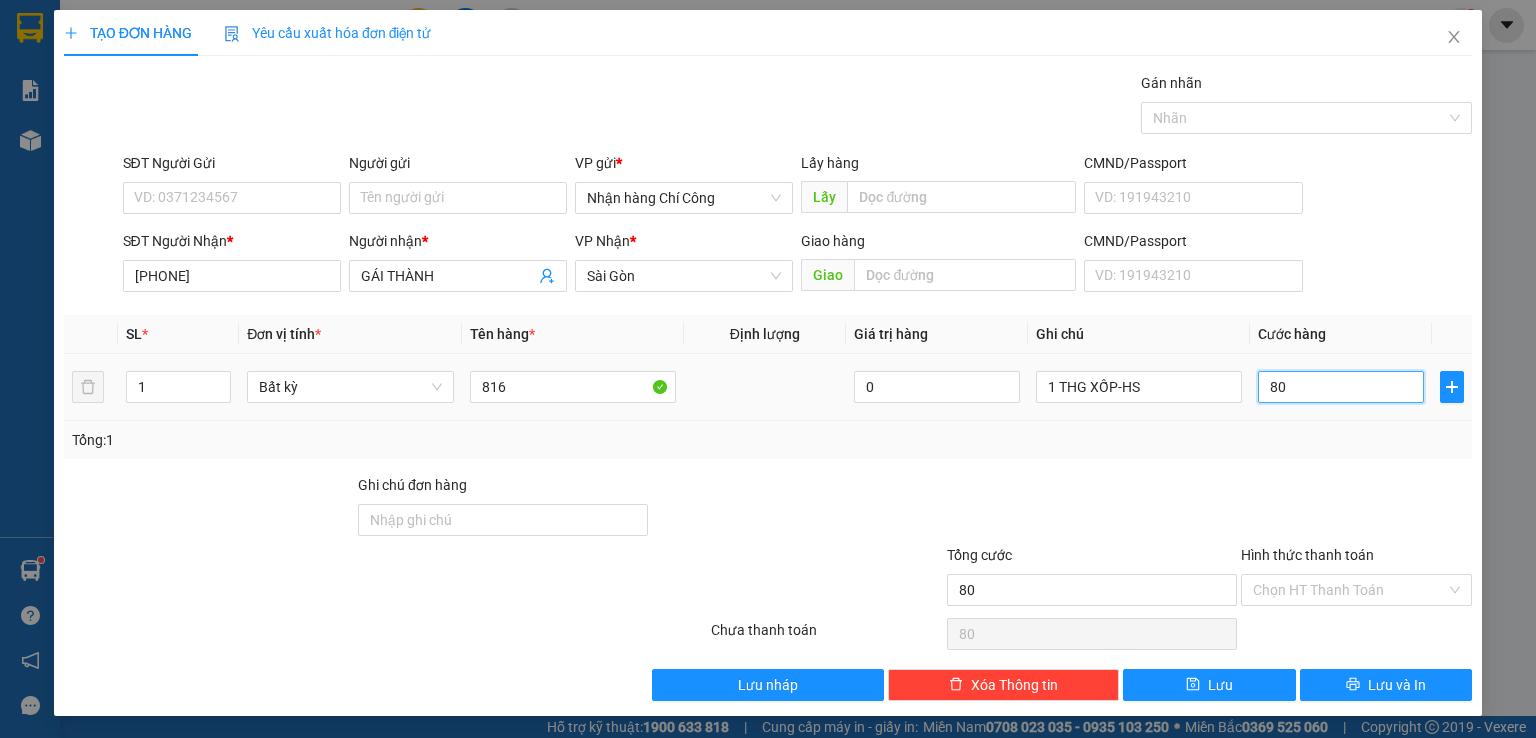 scroll, scrollTop: 0, scrollLeft: 0, axis: both 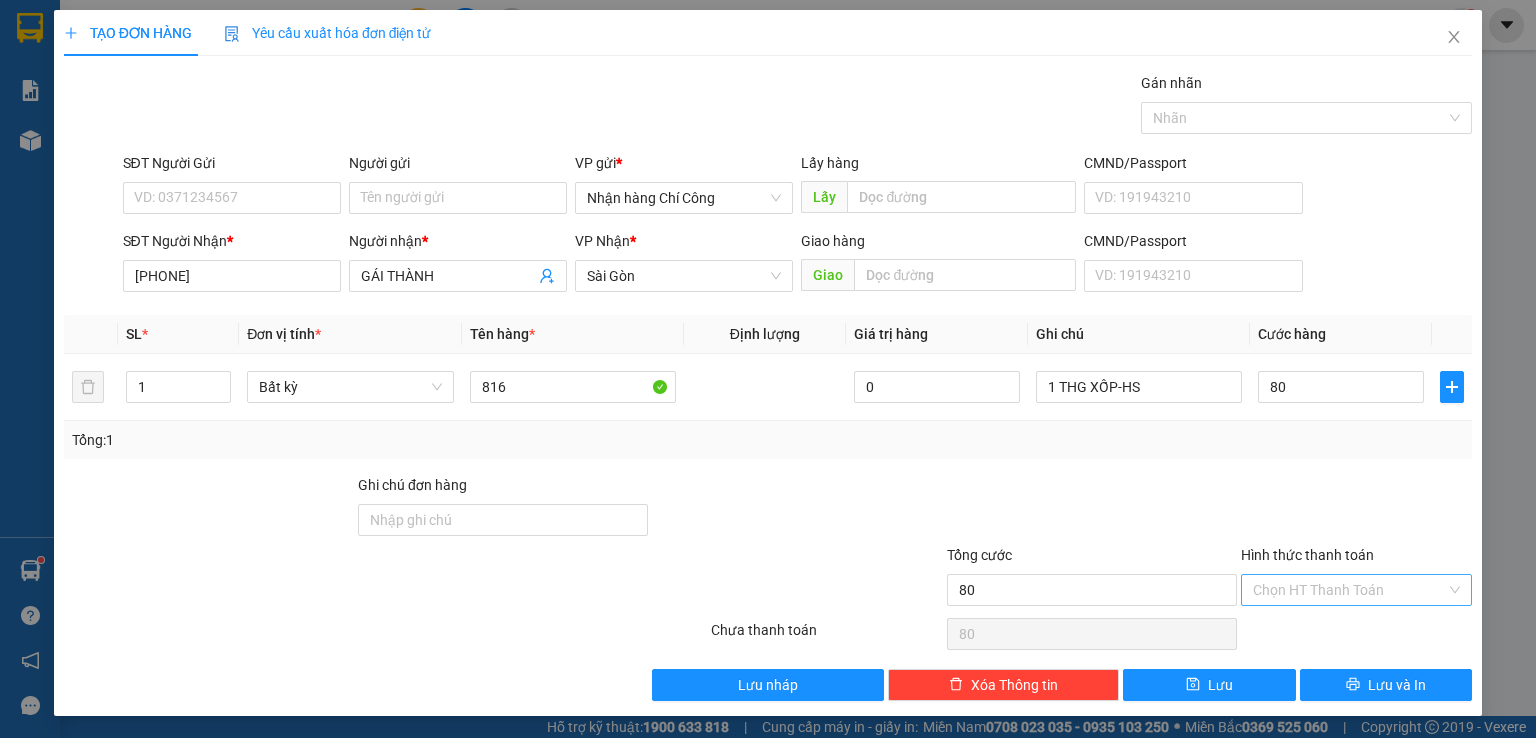 type on "80.000" 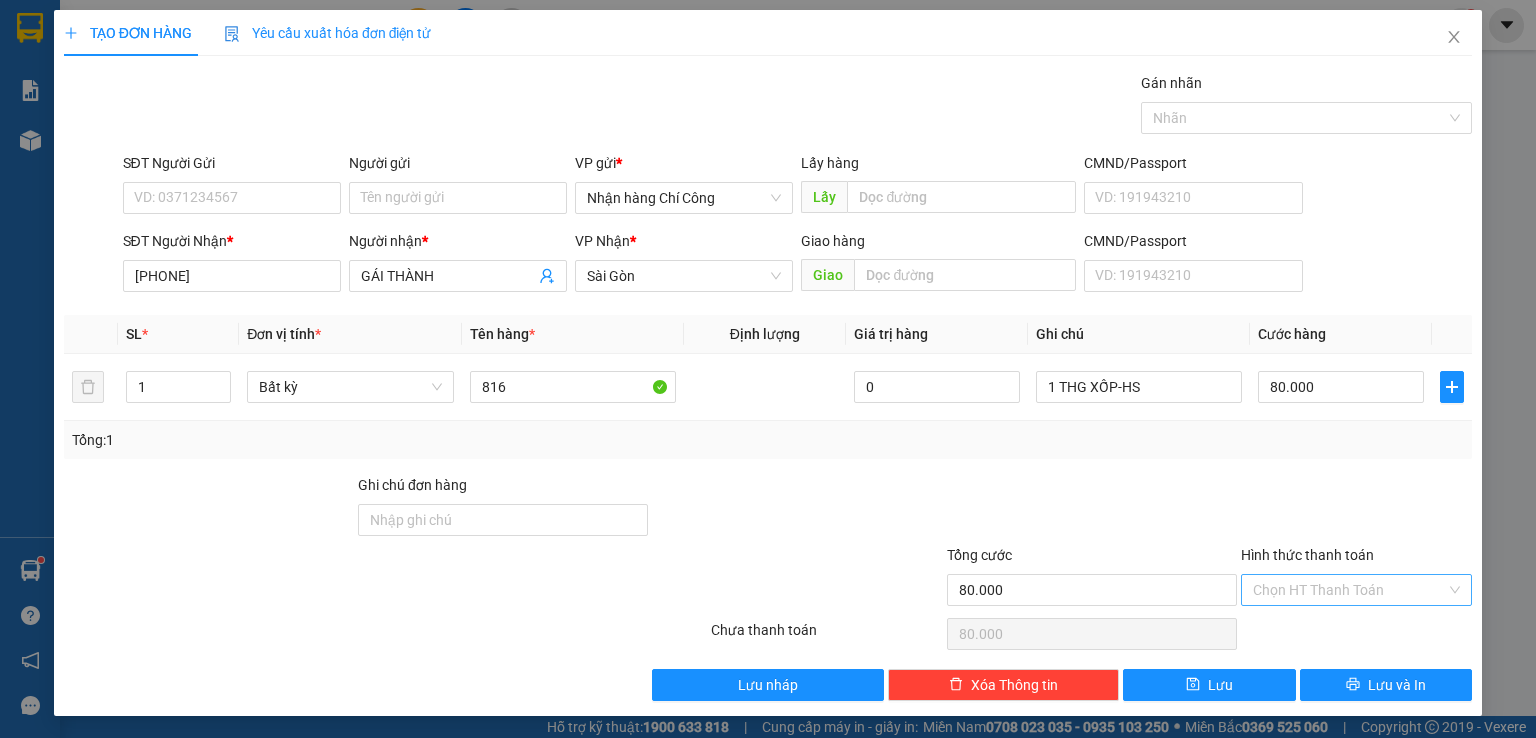 click on "Hình thức thanh toán" at bounding box center (1349, 590) 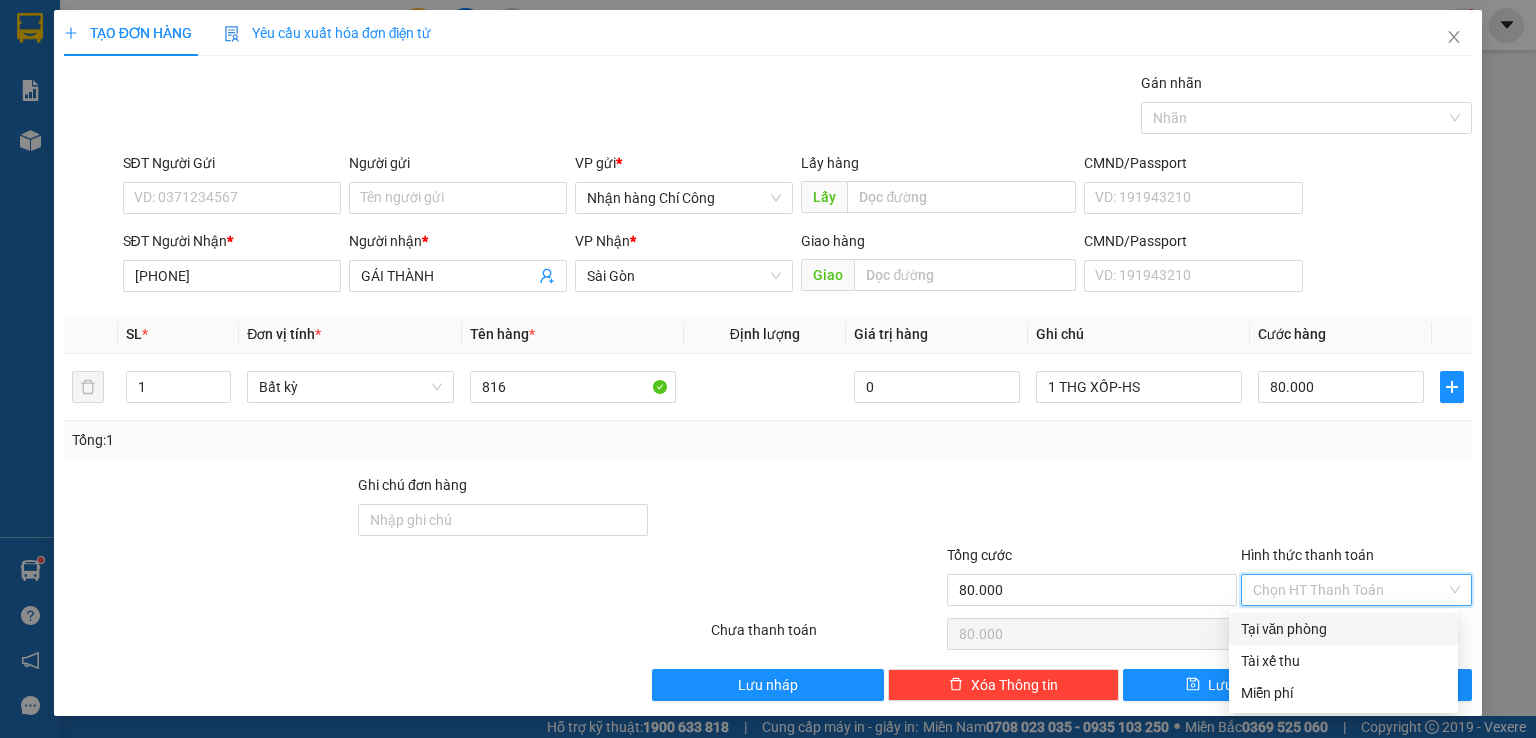 click on "Tại văn phòng" at bounding box center [1343, 629] 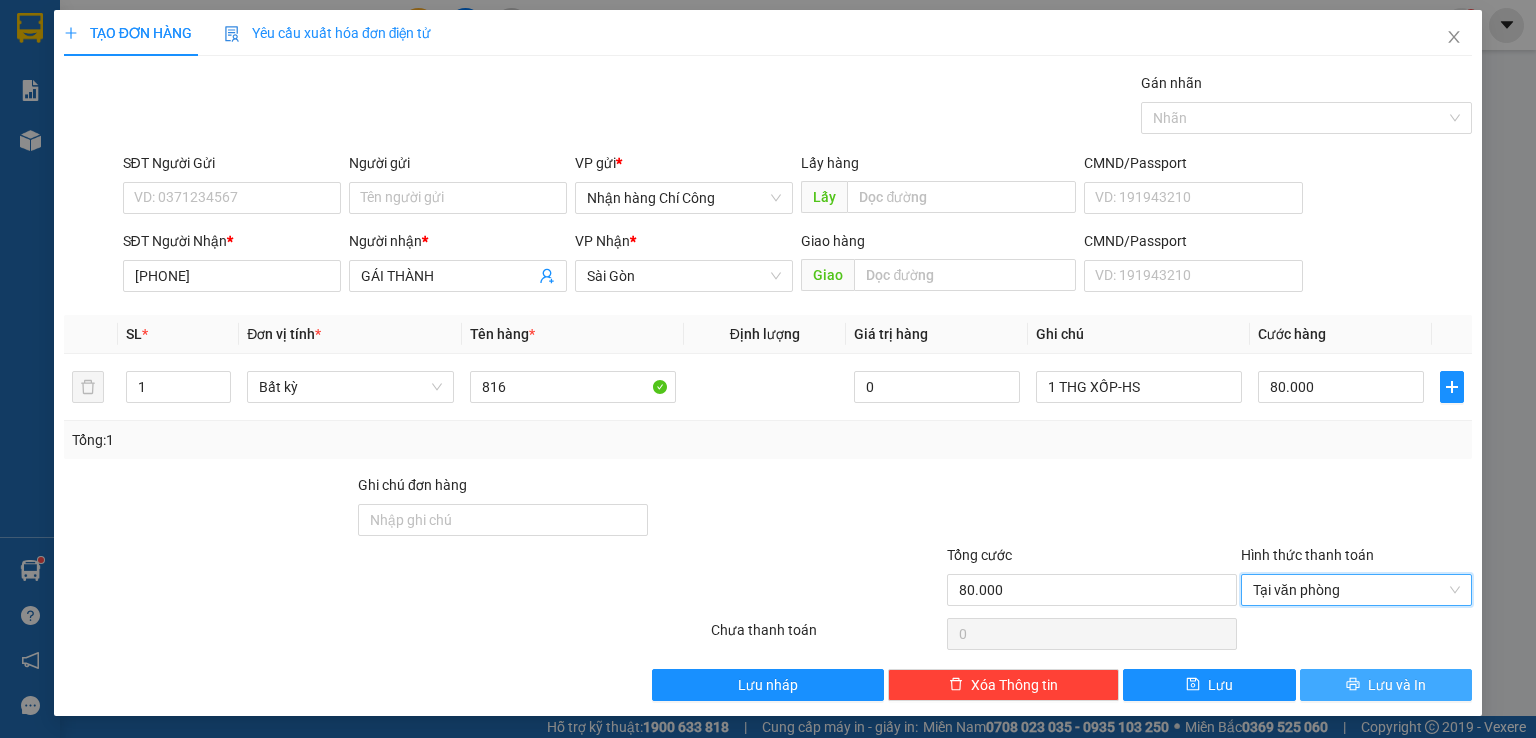 click on "Lưu và In" at bounding box center (1397, 685) 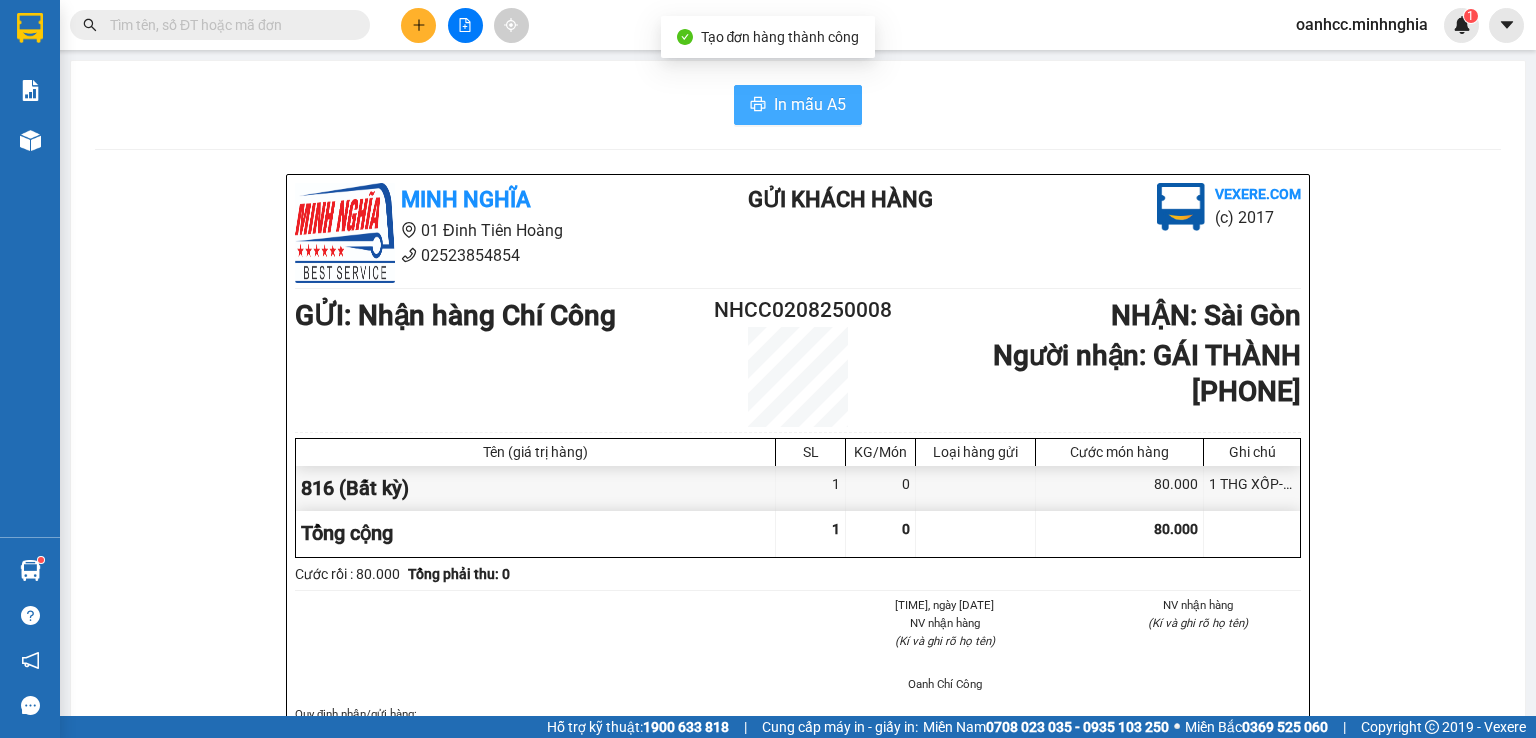 click on "In mẫu A5" at bounding box center (810, 104) 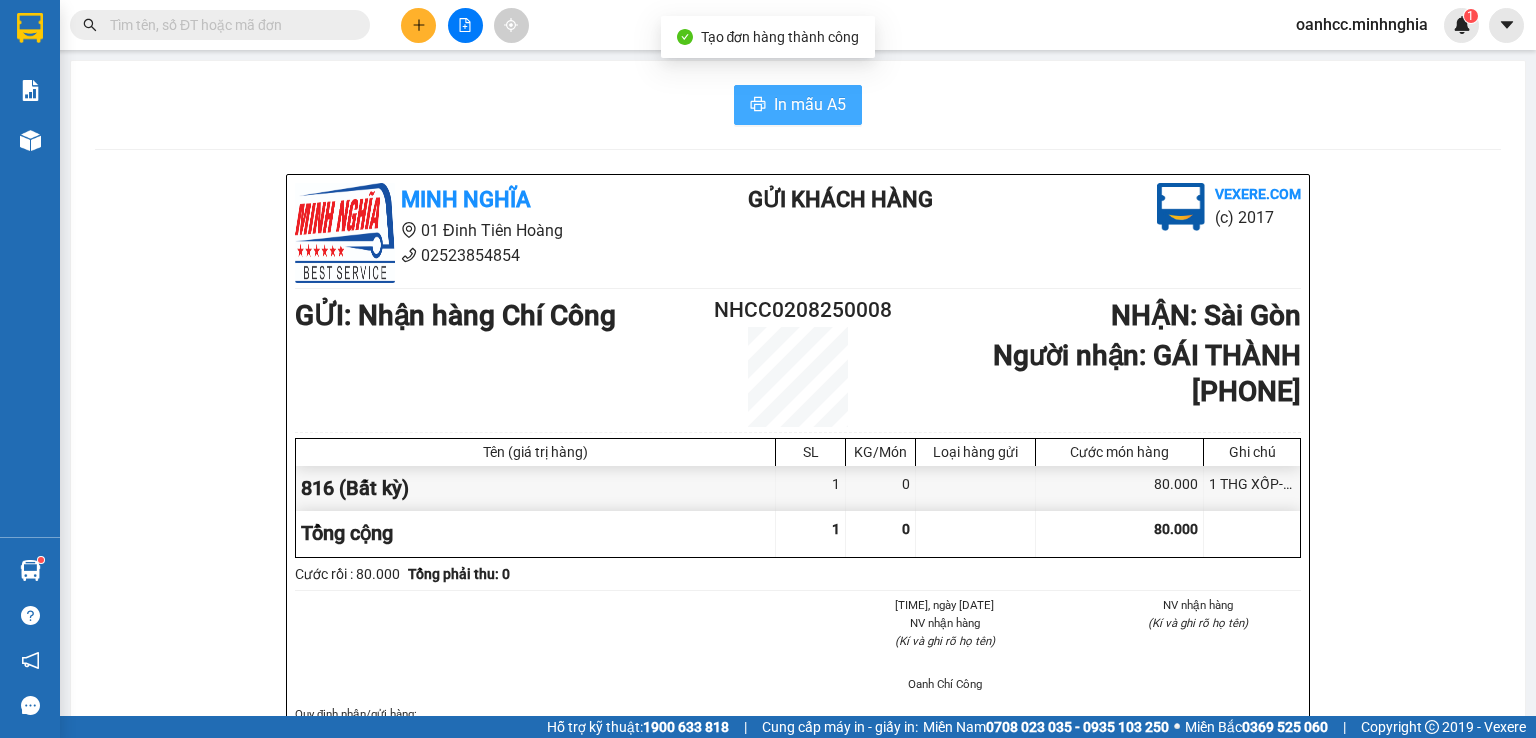 scroll, scrollTop: 0, scrollLeft: 0, axis: both 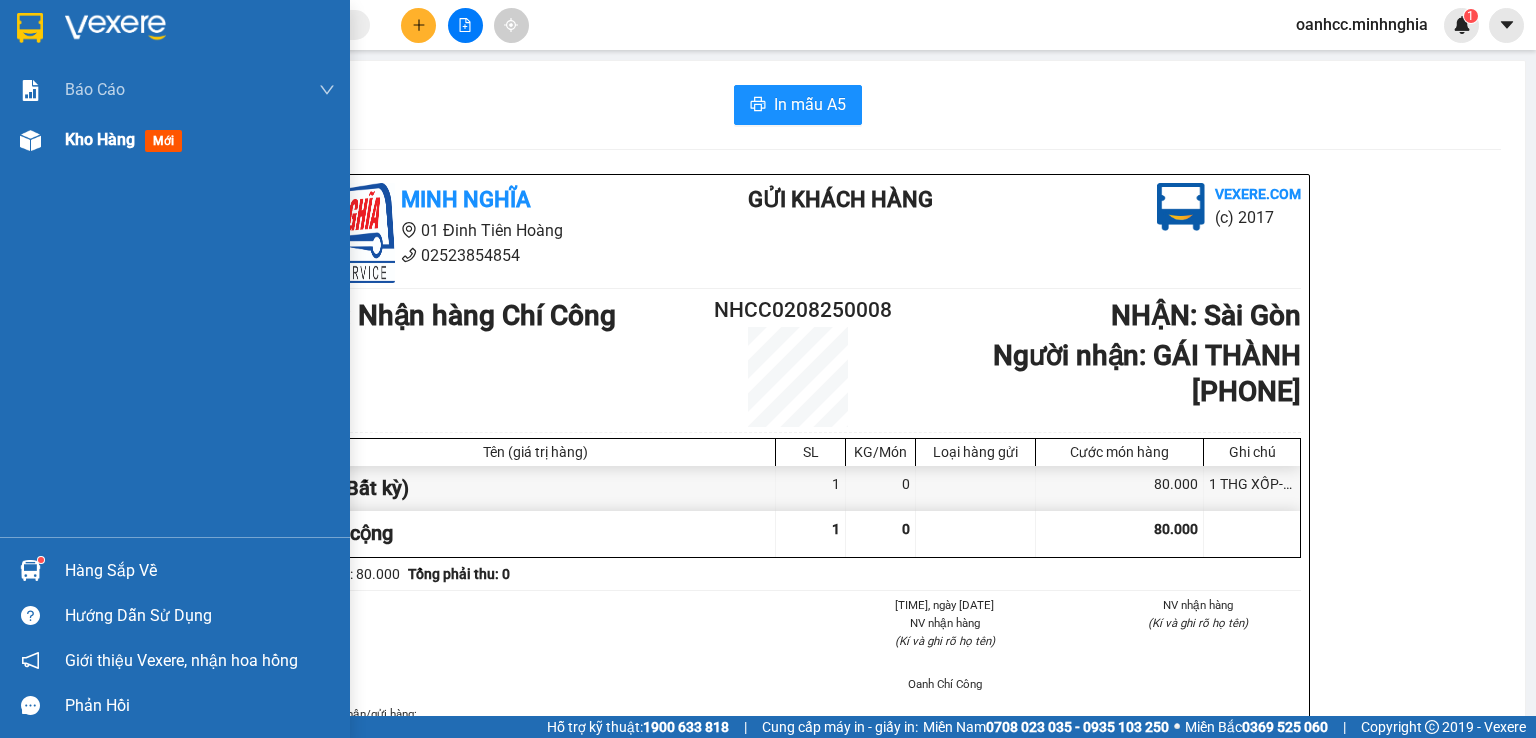 click on "Kho hàng" at bounding box center (100, 139) 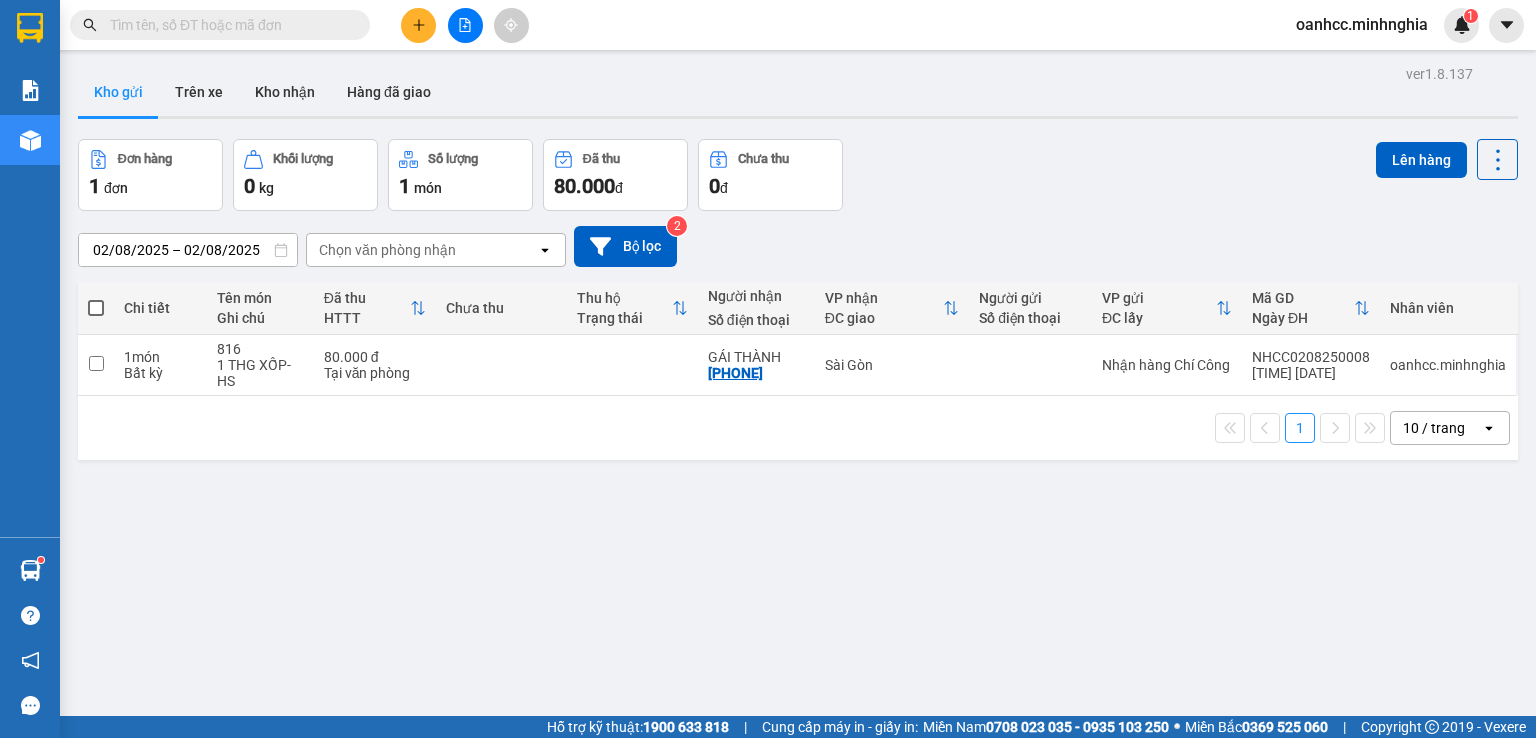 click at bounding box center [96, 308] 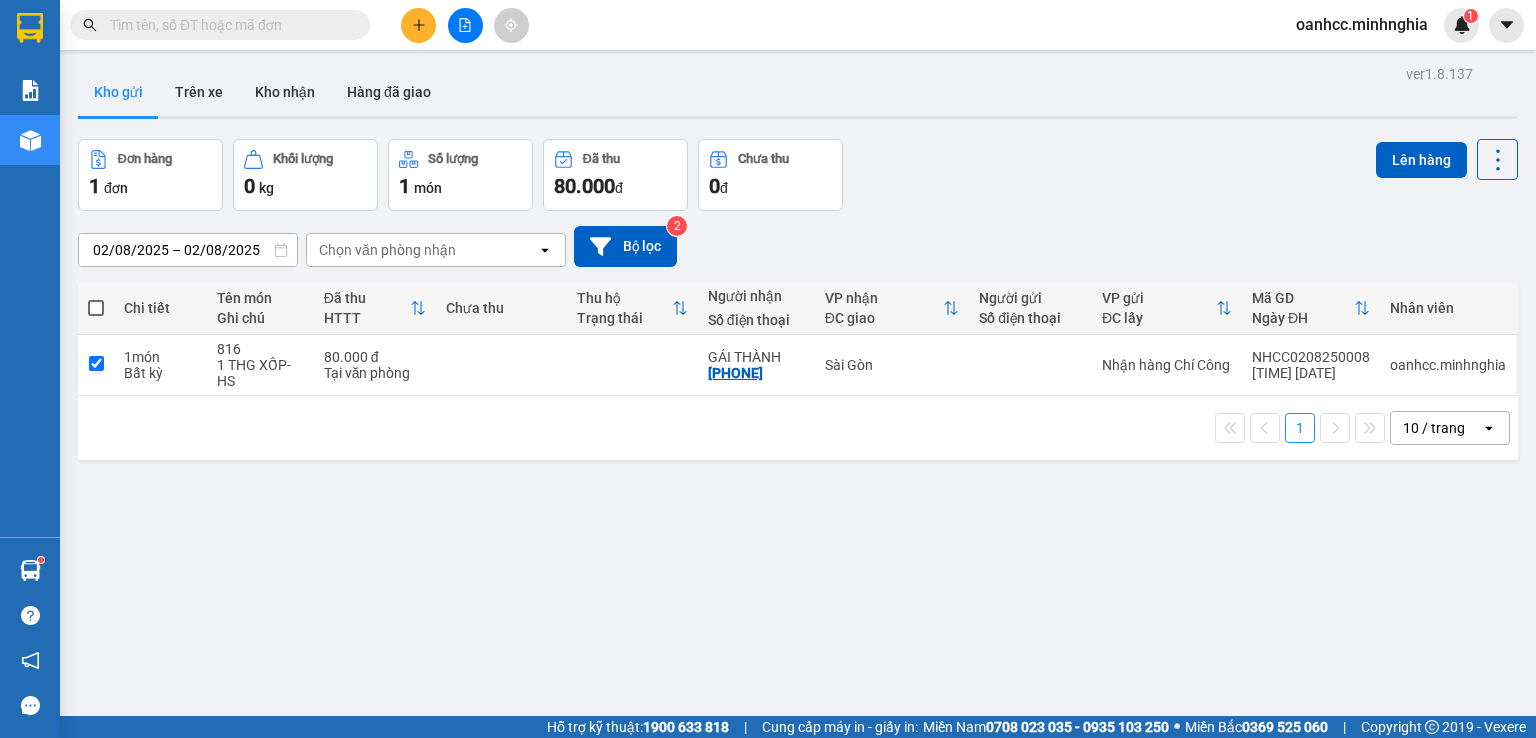 checkbox on "true" 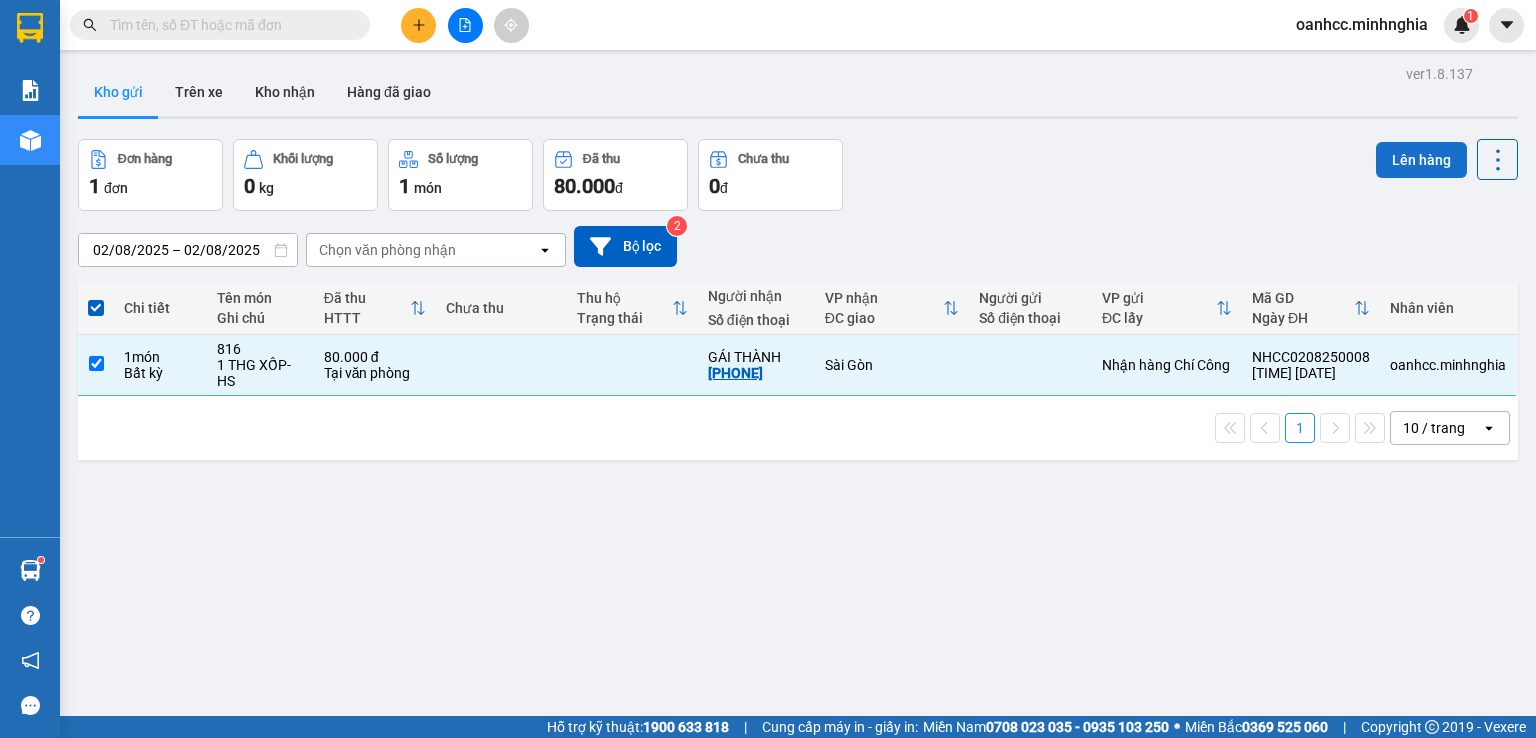 click on "Lên hàng" at bounding box center (1421, 160) 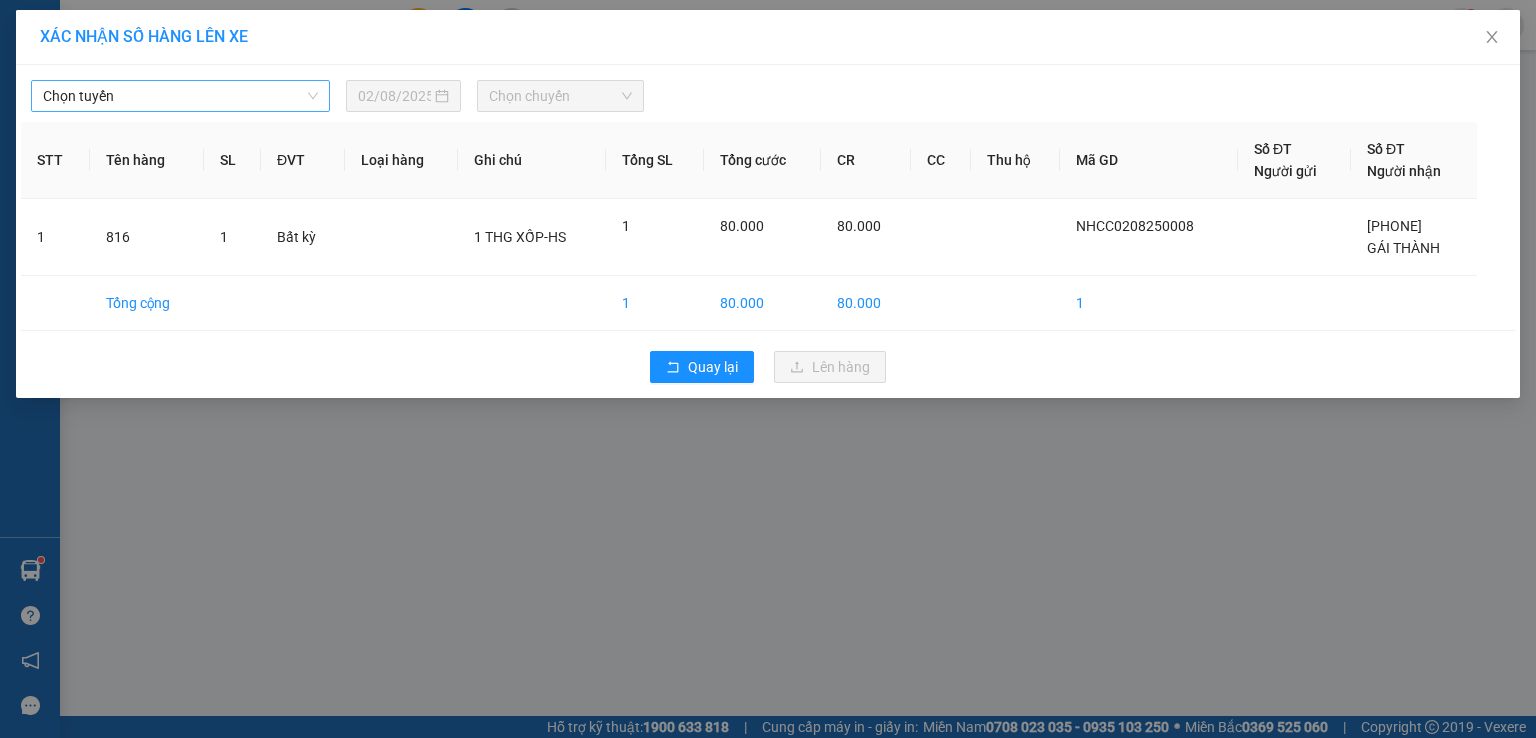 click on "Chọn tuyến" at bounding box center (180, 96) 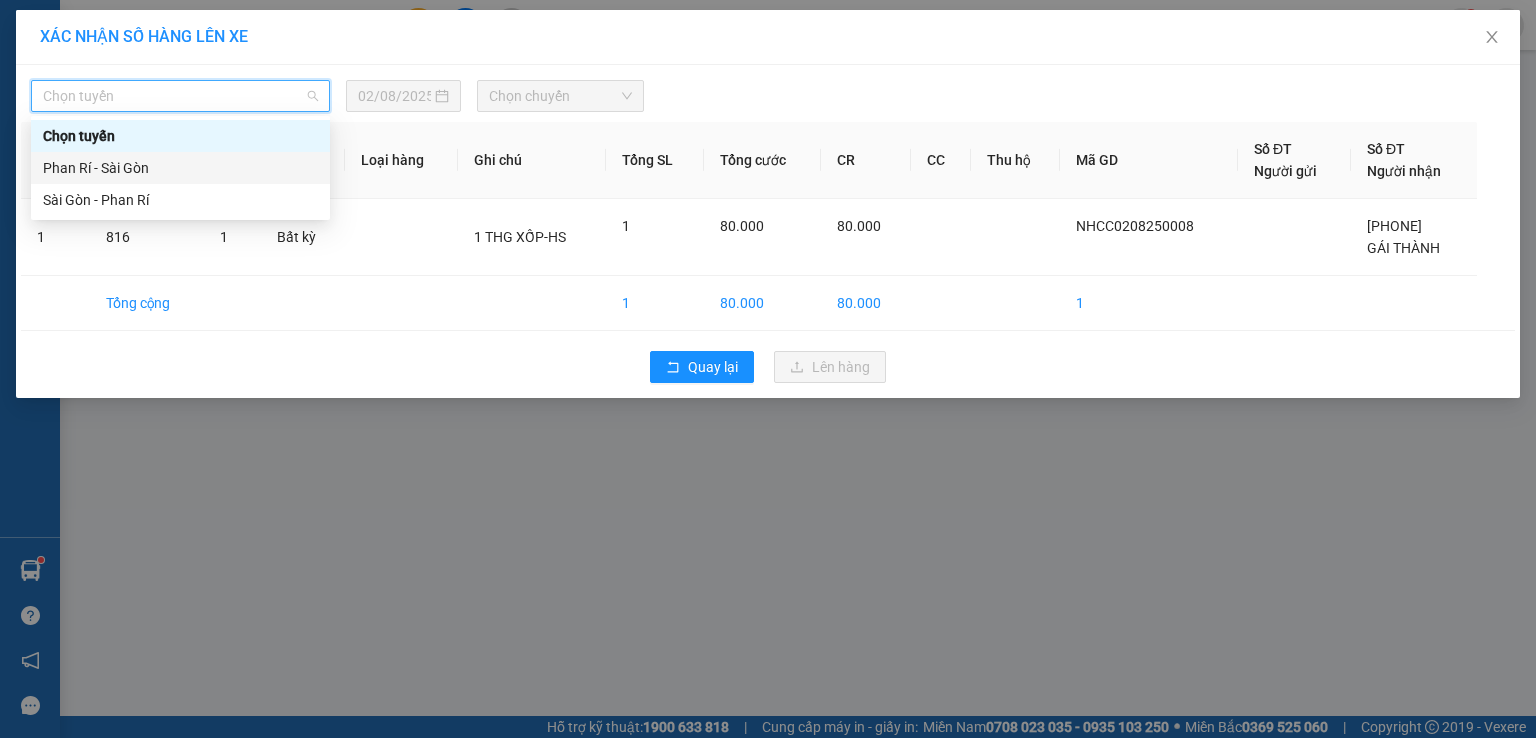 click on "Phan Rí - Sài Gòn" at bounding box center [180, 168] 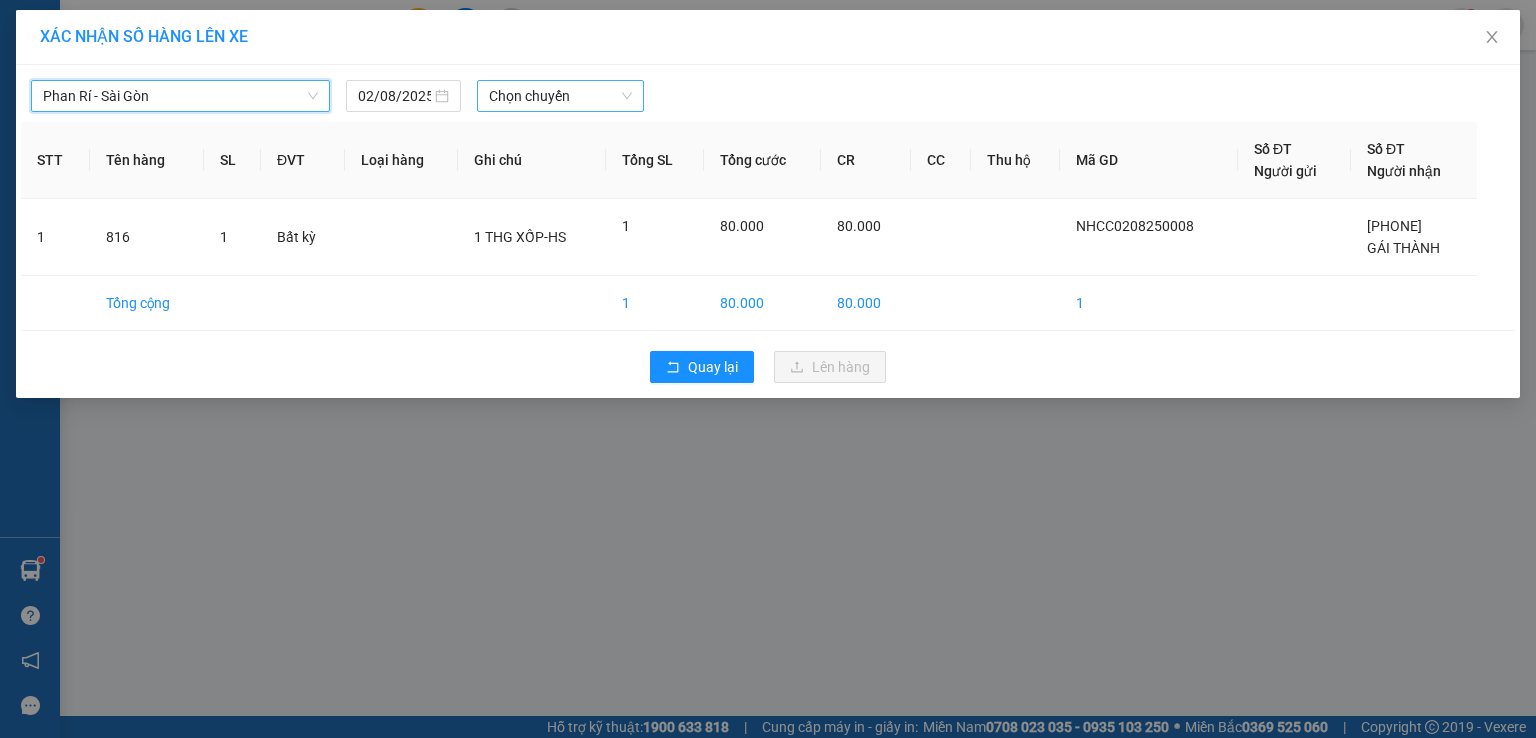 click on "Chọn chuyến" at bounding box center (561, 96) 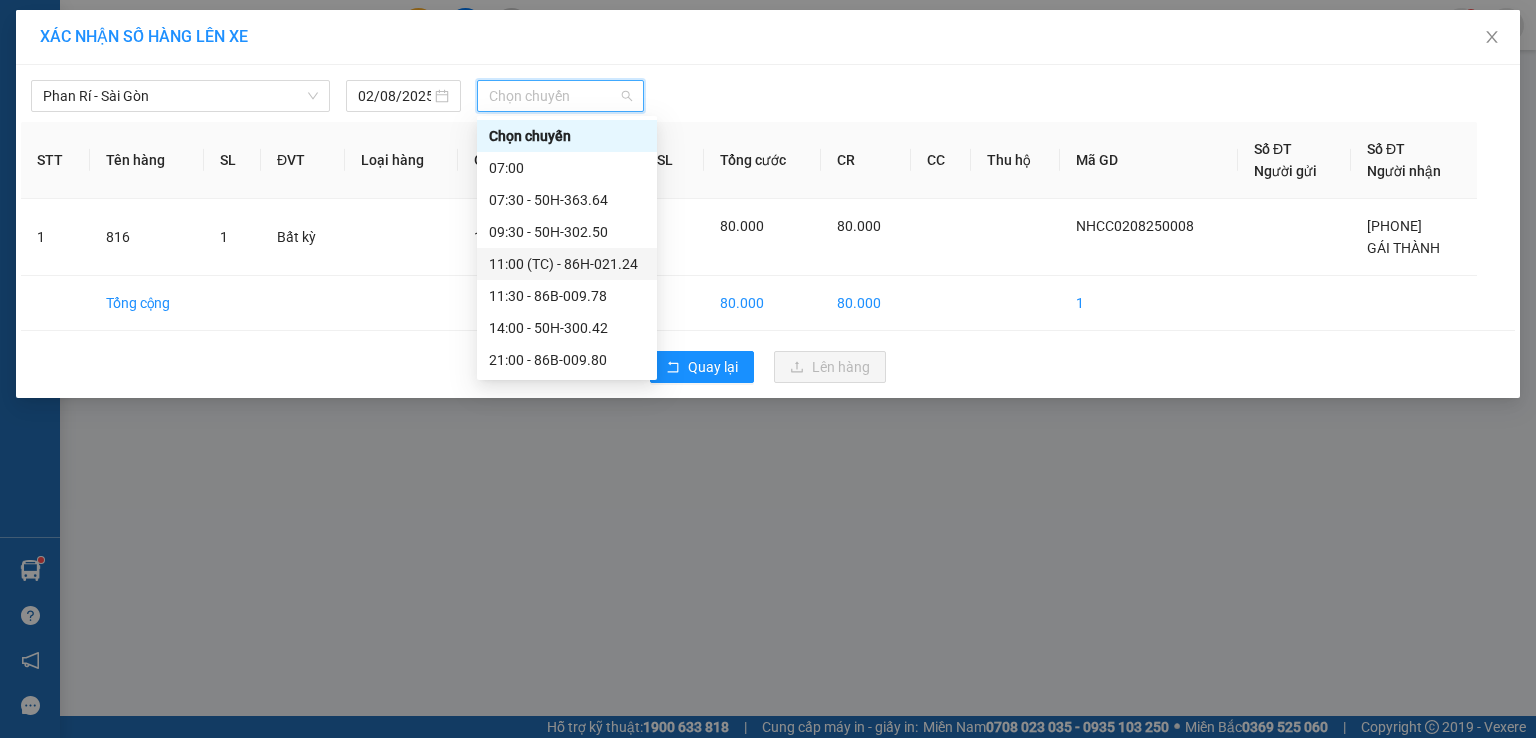scroll, scrollTop: 192, scrollLeft: 0, axis: vertical 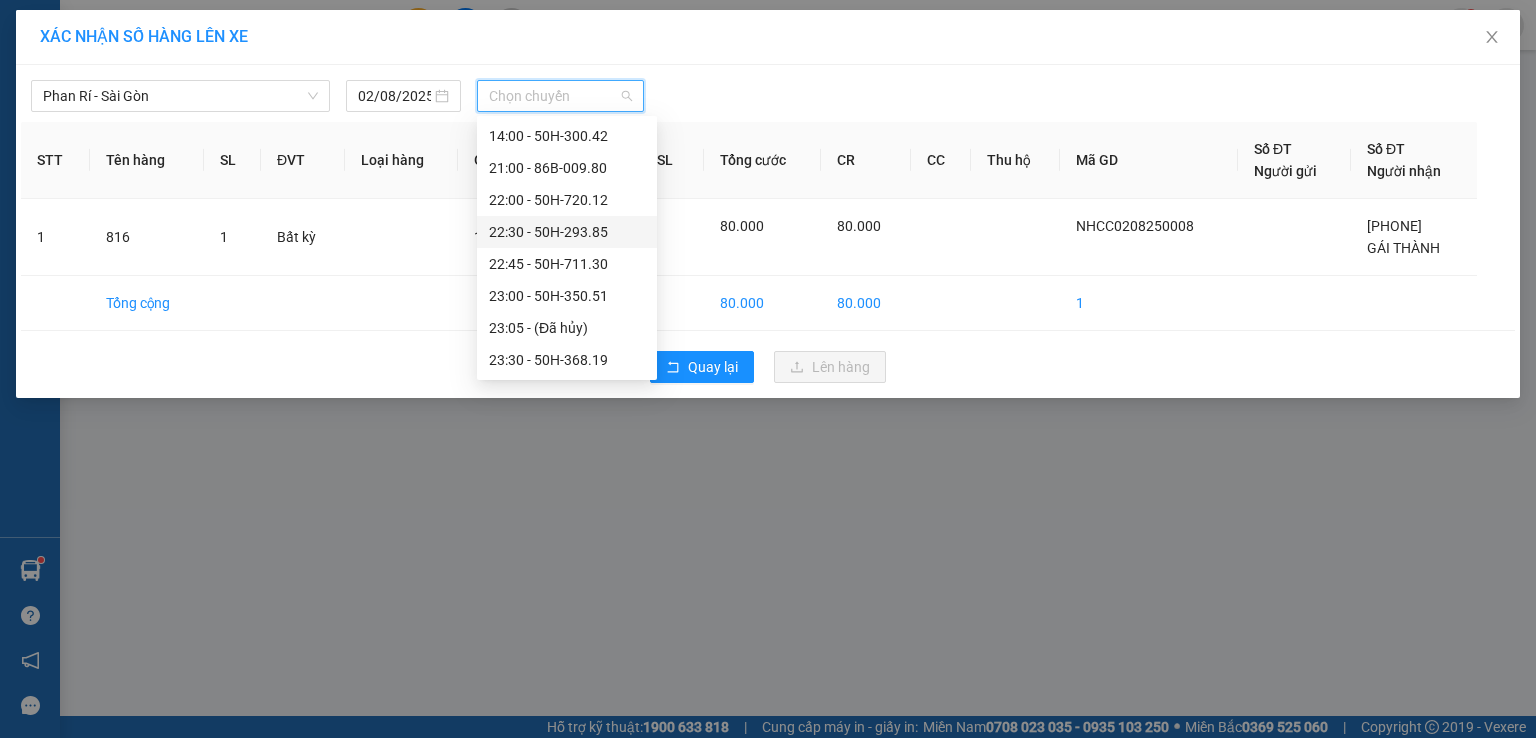 click on "[TIME]     - [LICENSE_PLATE]" at bounding box center [567, 232] 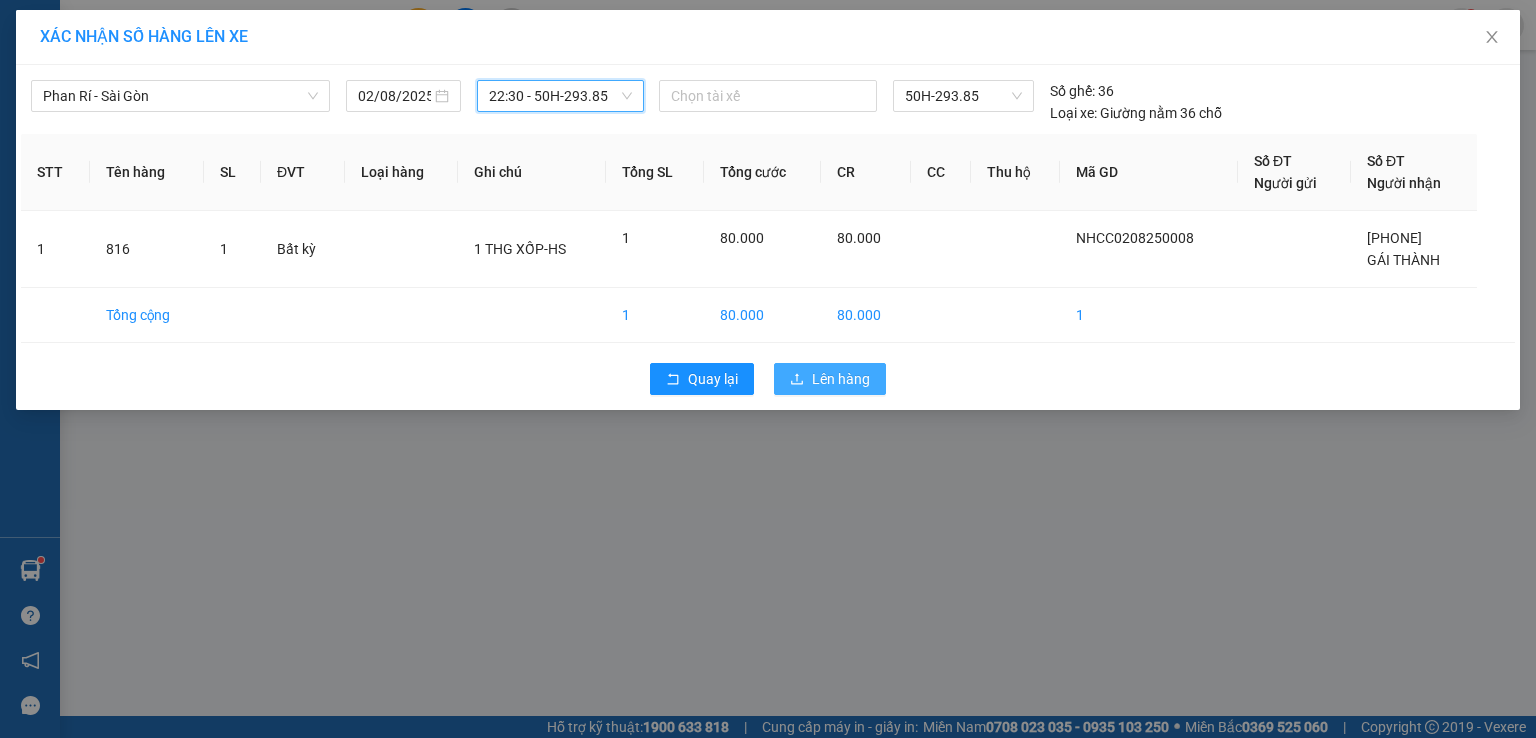 click on "Lên hàng" at bounding box center (841, 379) 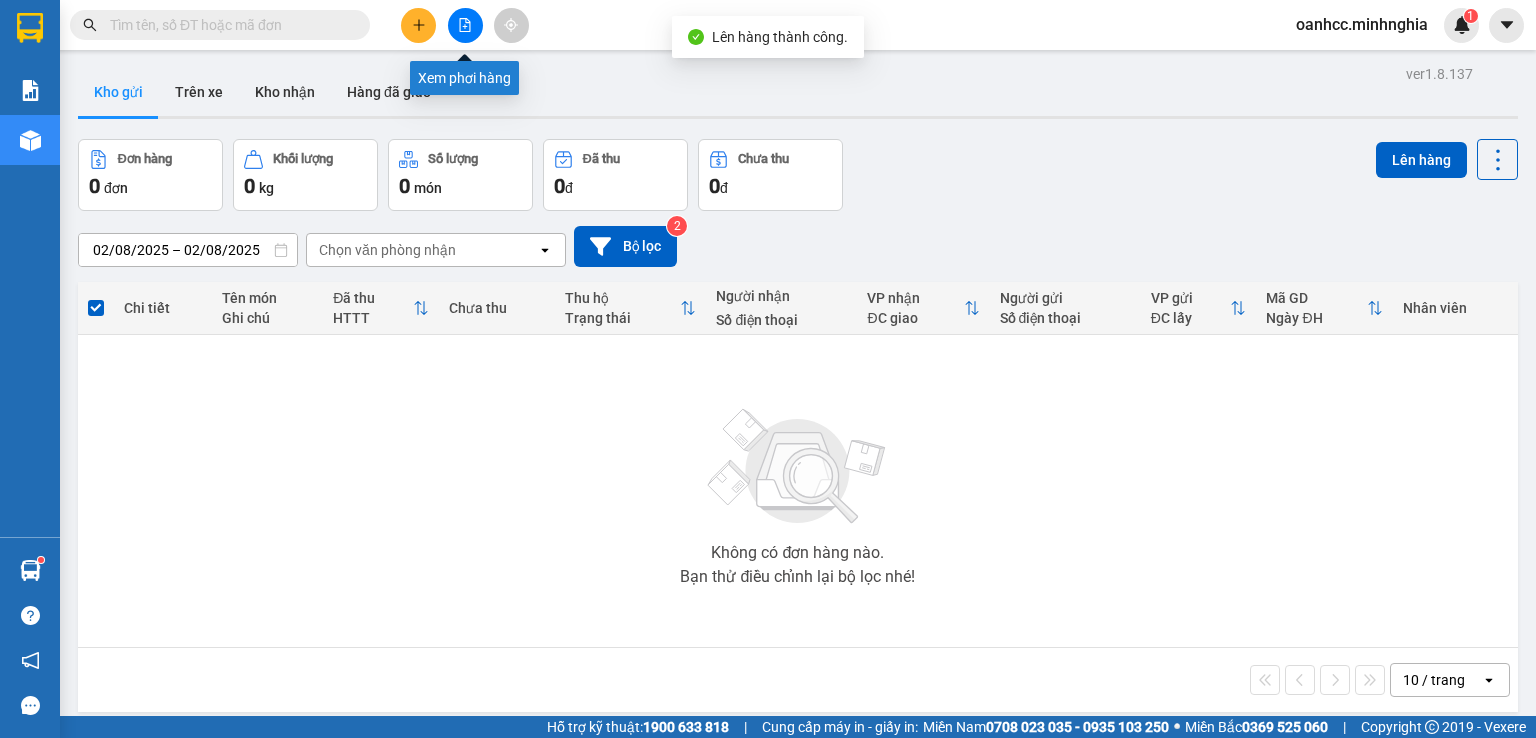 click 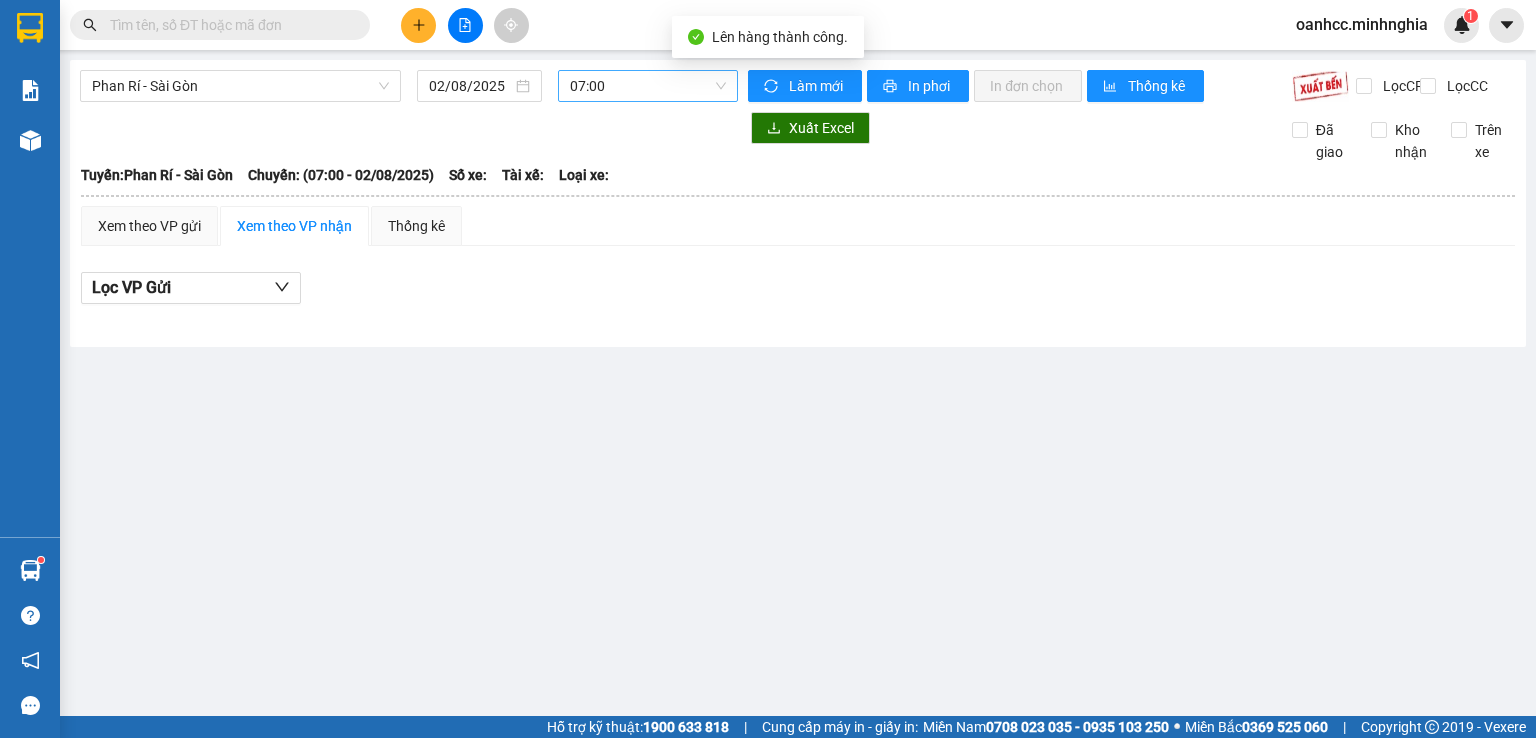 click on "07:00" at bounding box center (648, 86) 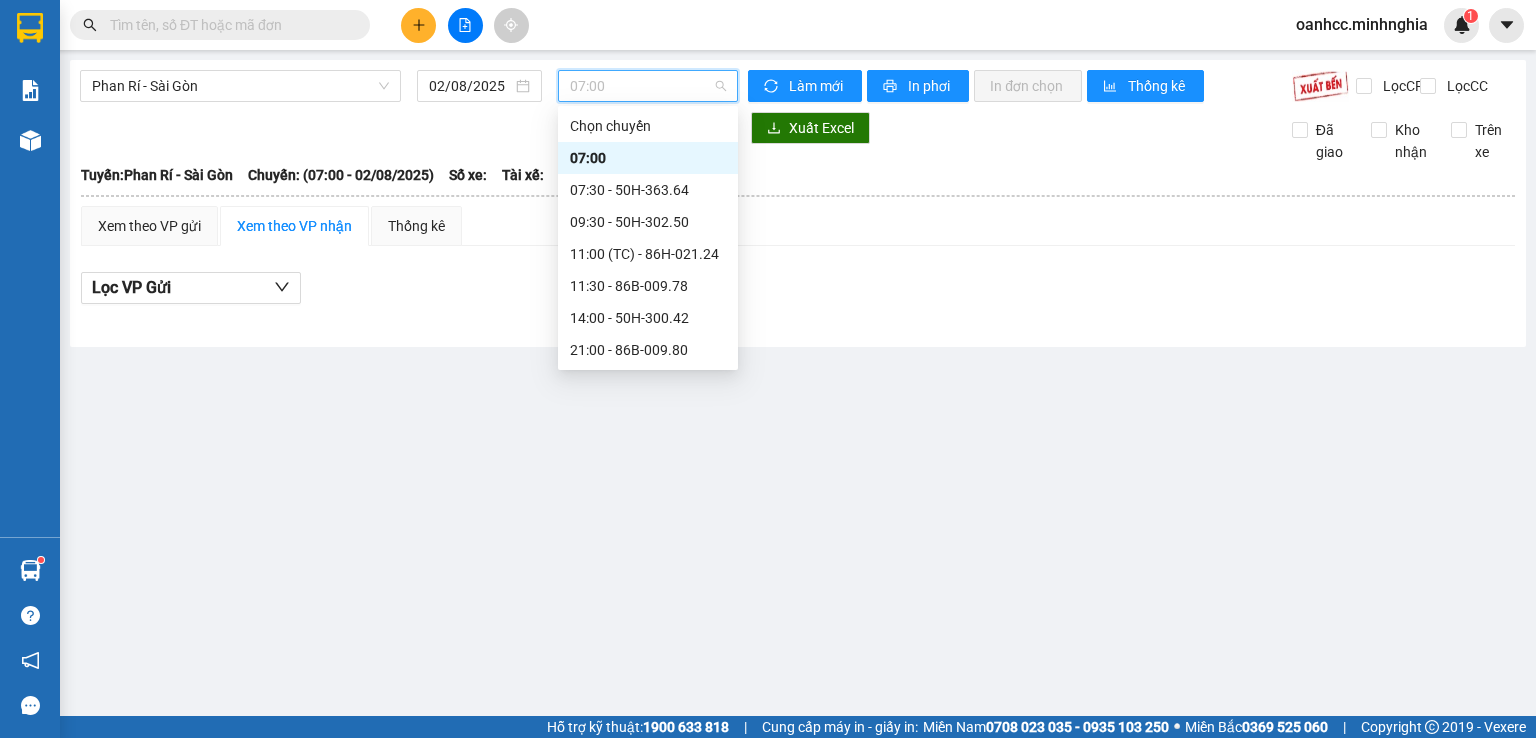 scroll, scrollTop: 192, scrollLeft: 0, axis: vertical 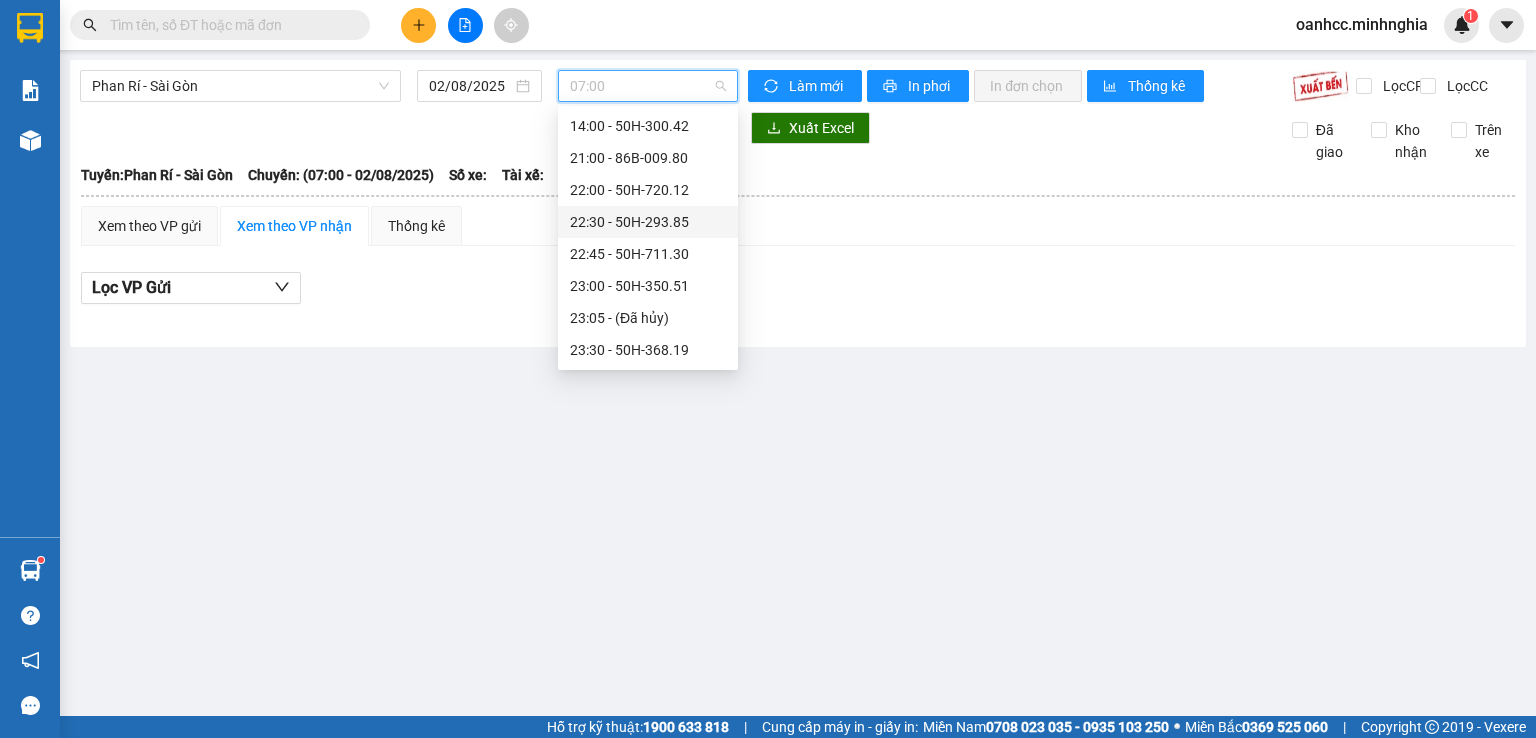 click on "[TIME]     - [LICENSE_PLATE]" at bounding box center (648, 222) 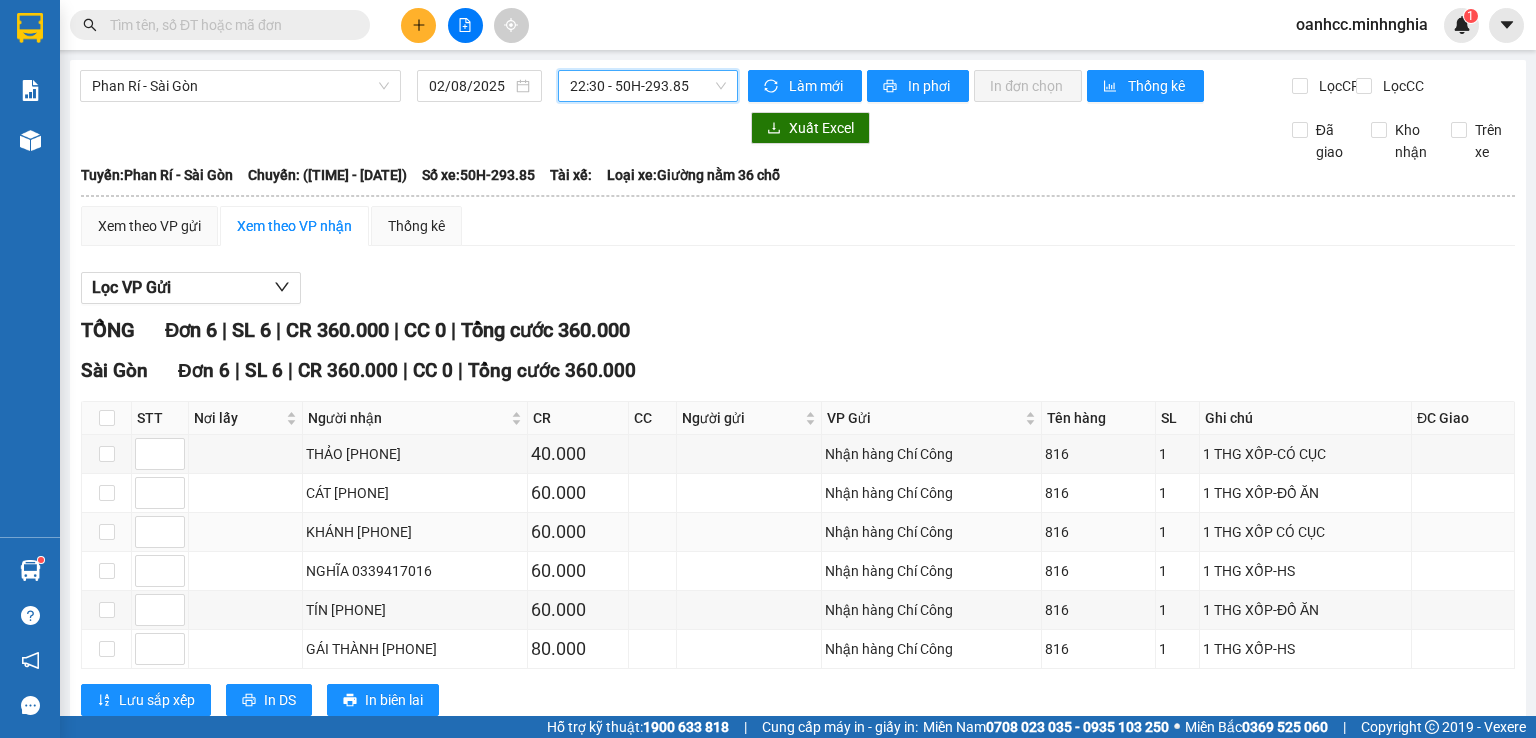 scroll, scrollTop: 68, scrollLeft: 0, axis: vertical 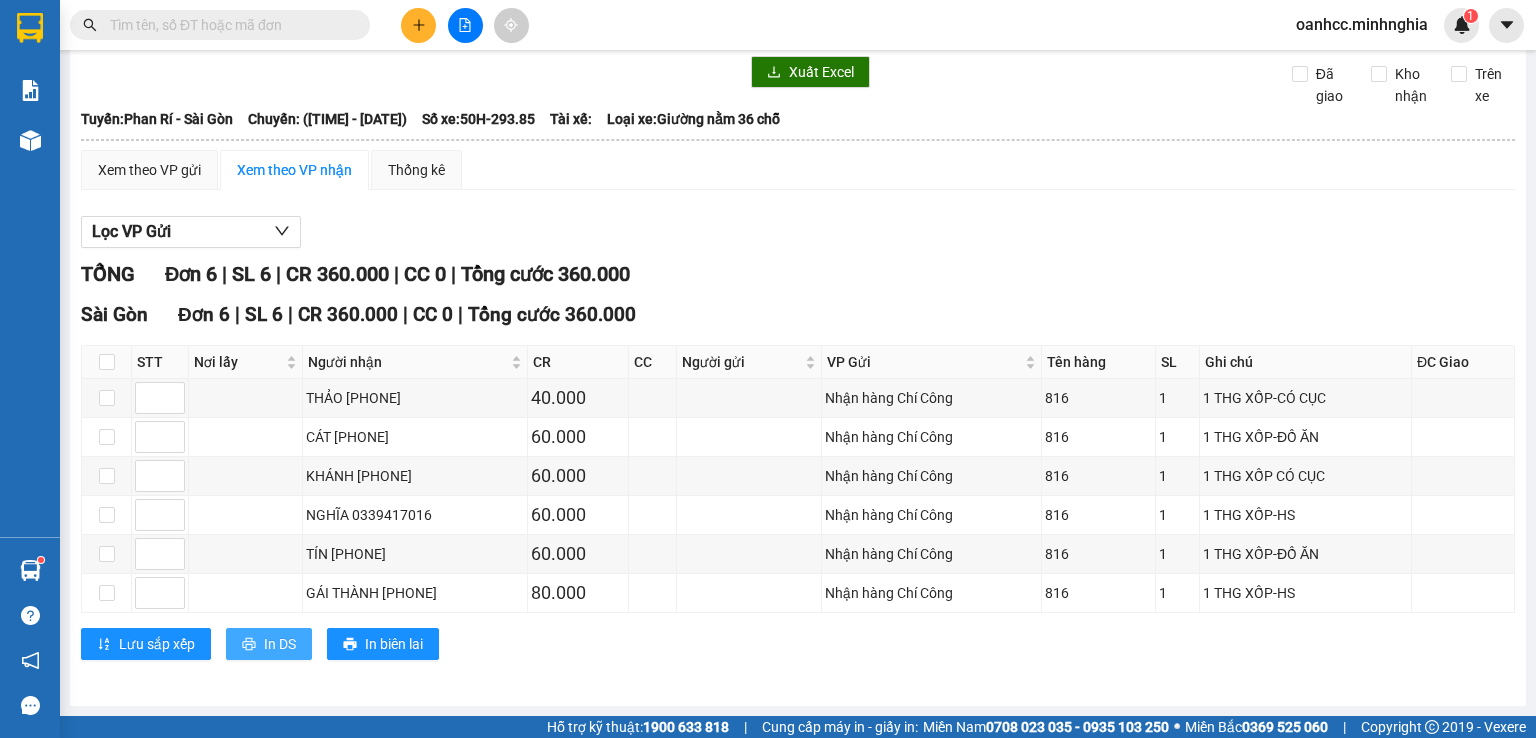 click on "In DS" at bounding box center (280, 644) 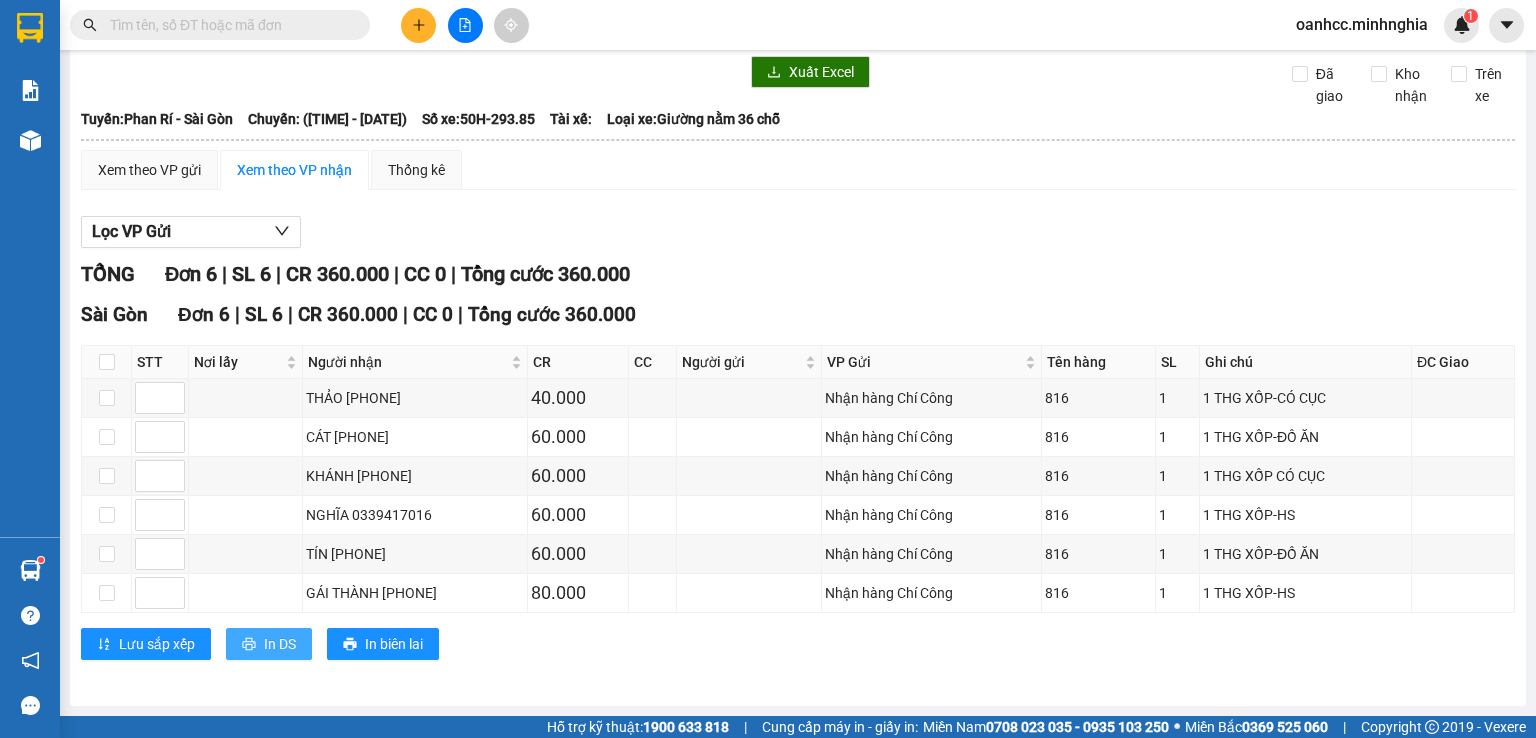 scroll, scrollTop: 0, scrollLeft: 0, axis: both 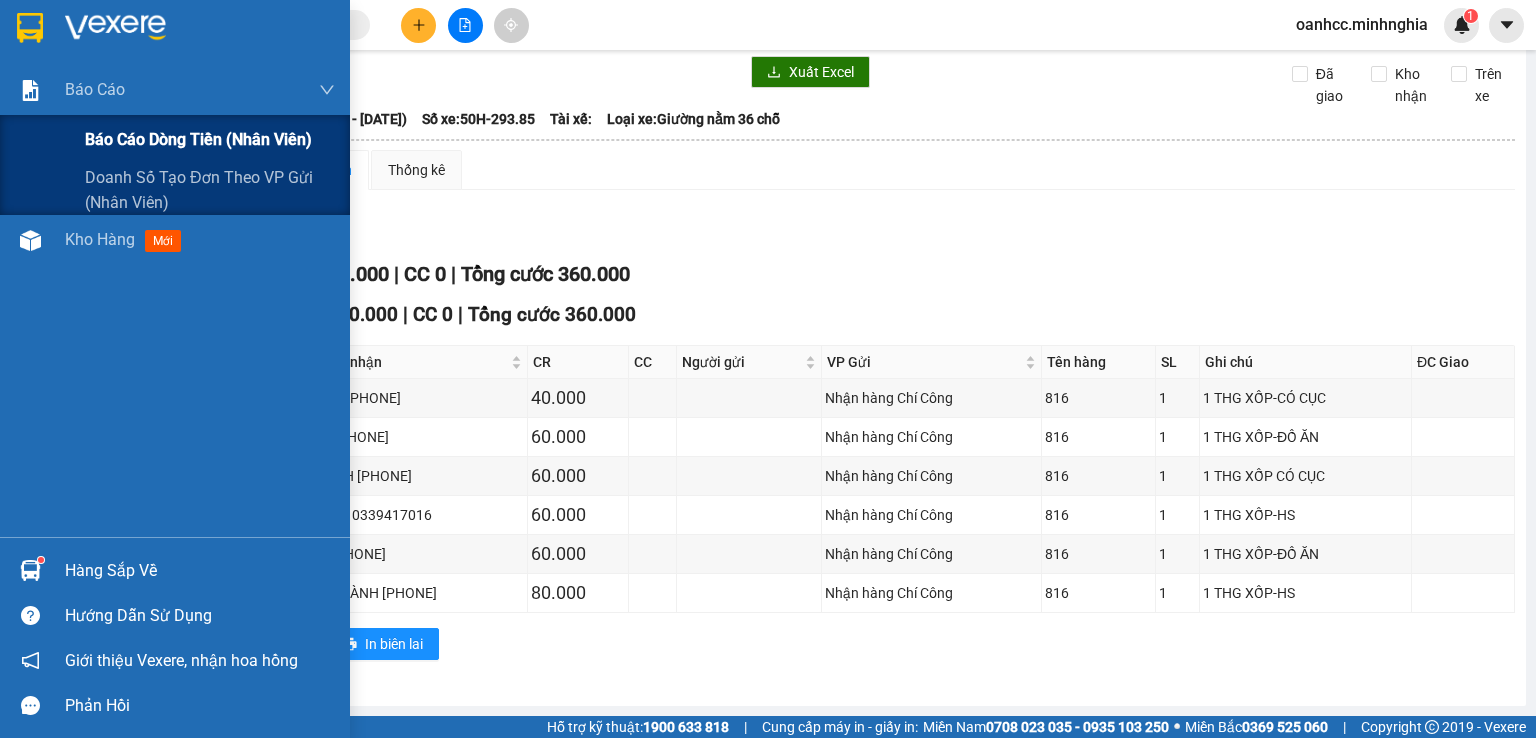 click on "Báo cáo dòng tiền (nhân viên)" at bounding box center (198, 139) 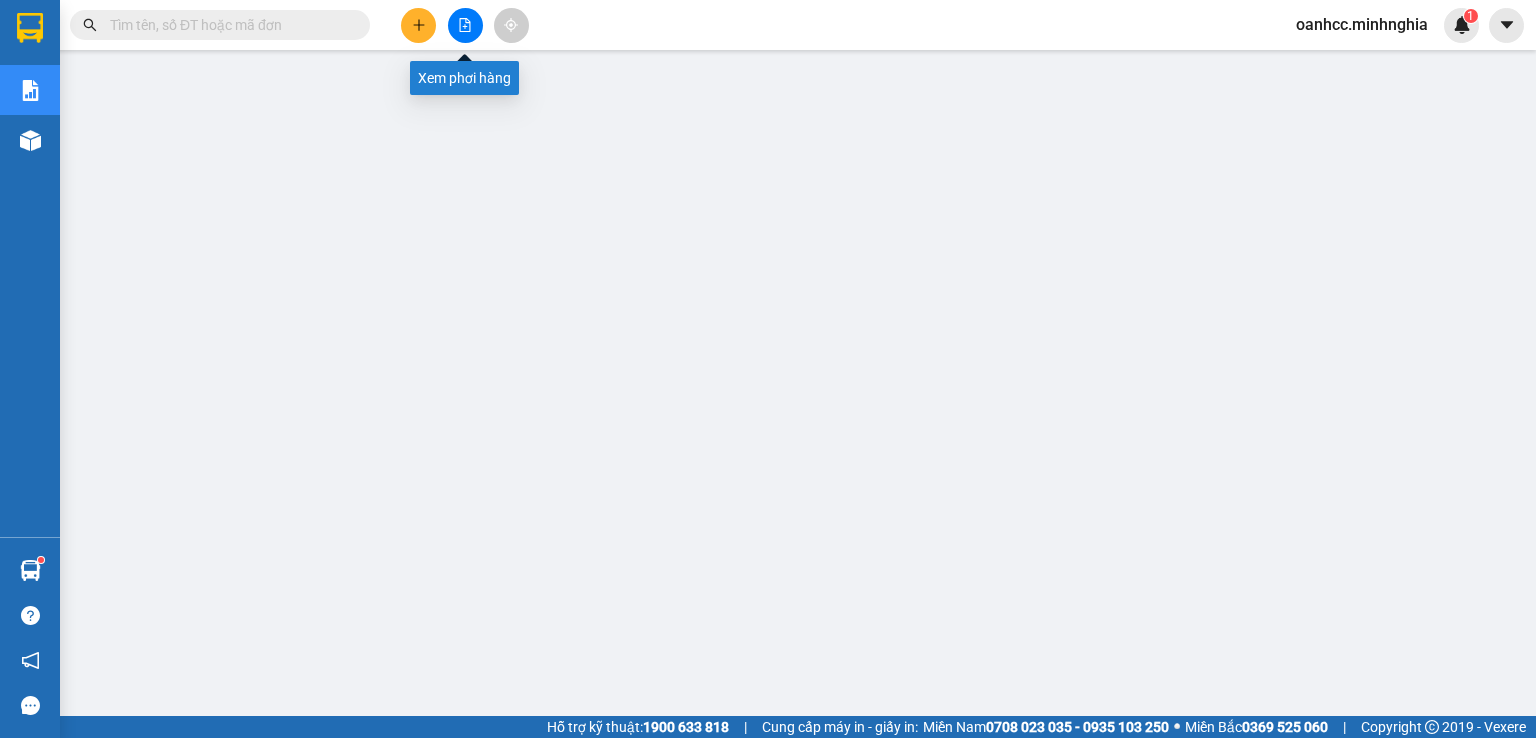click 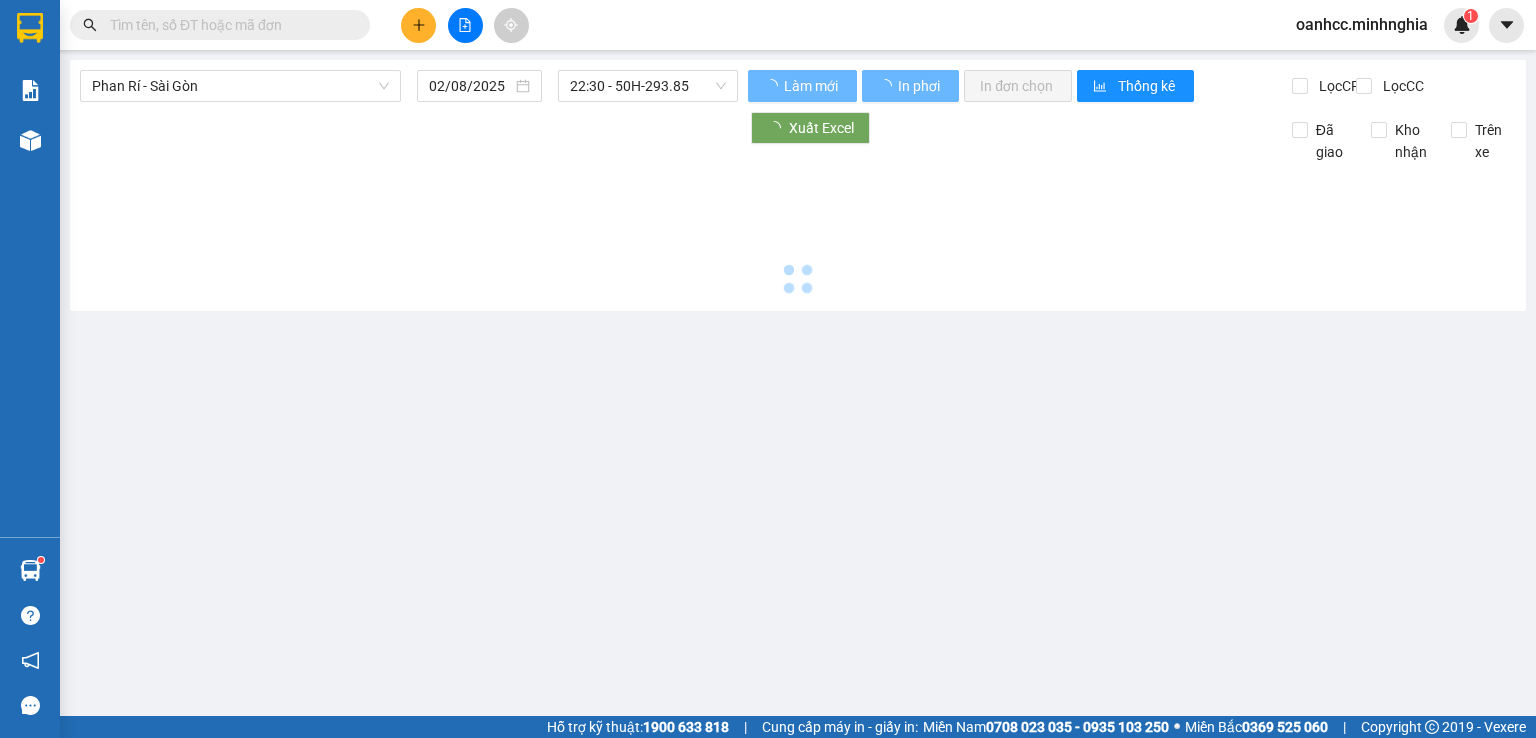 scroll, scrollTop: 0, scrollLeft: 0, axis: both 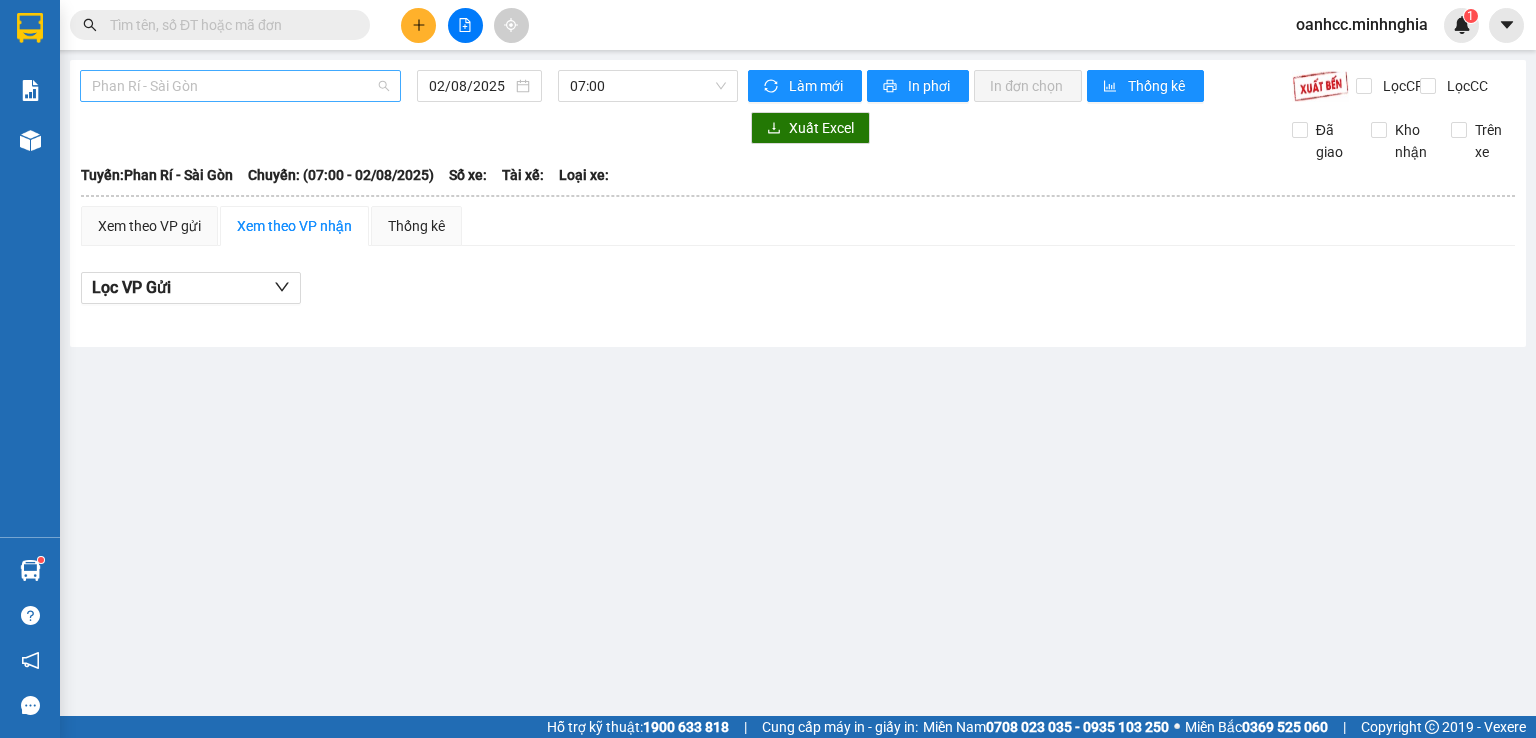 click on "Phan Rí - Sài Gòn" at bounding box center [240, 86] 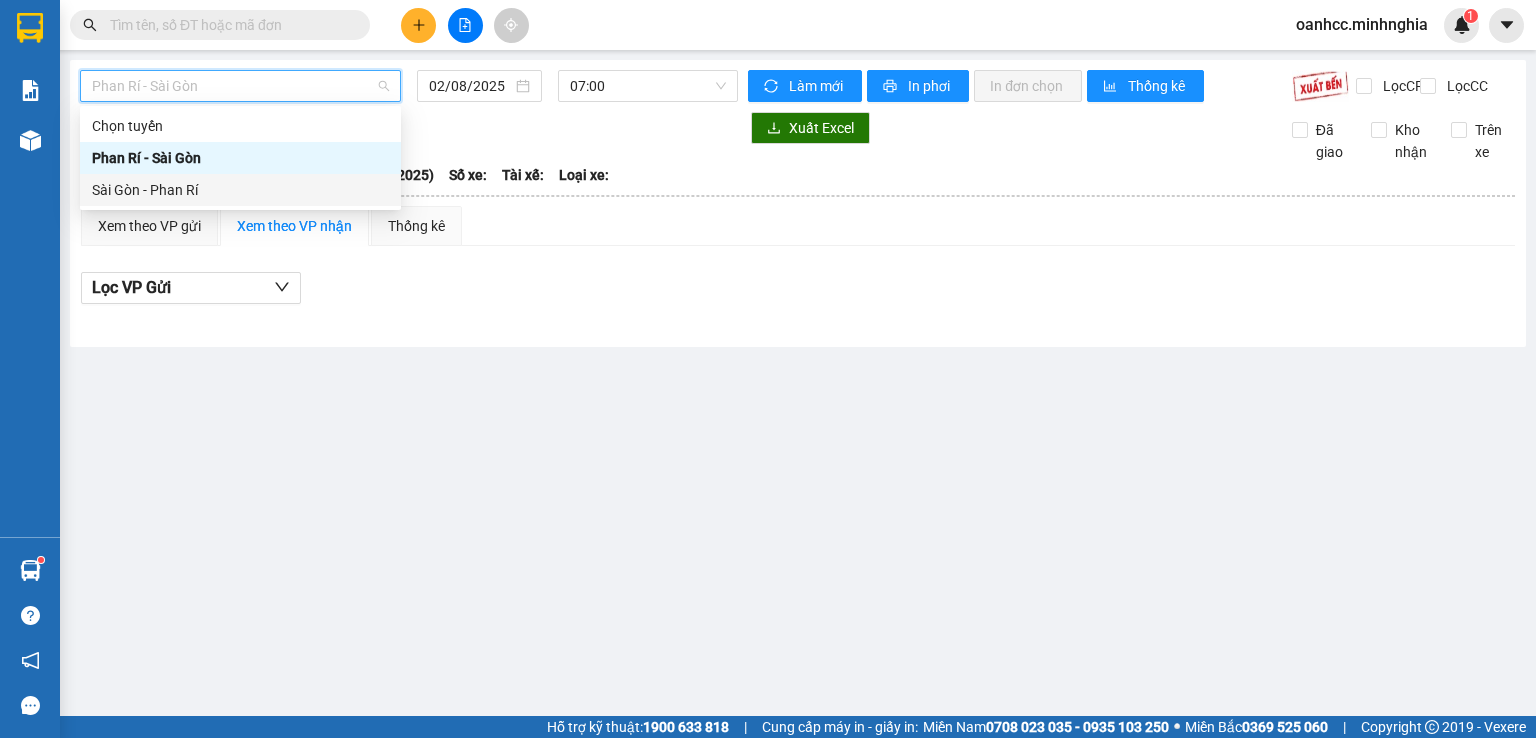 click on "Sài Gòn - Phan Rí" at bounding box center (240, 190) 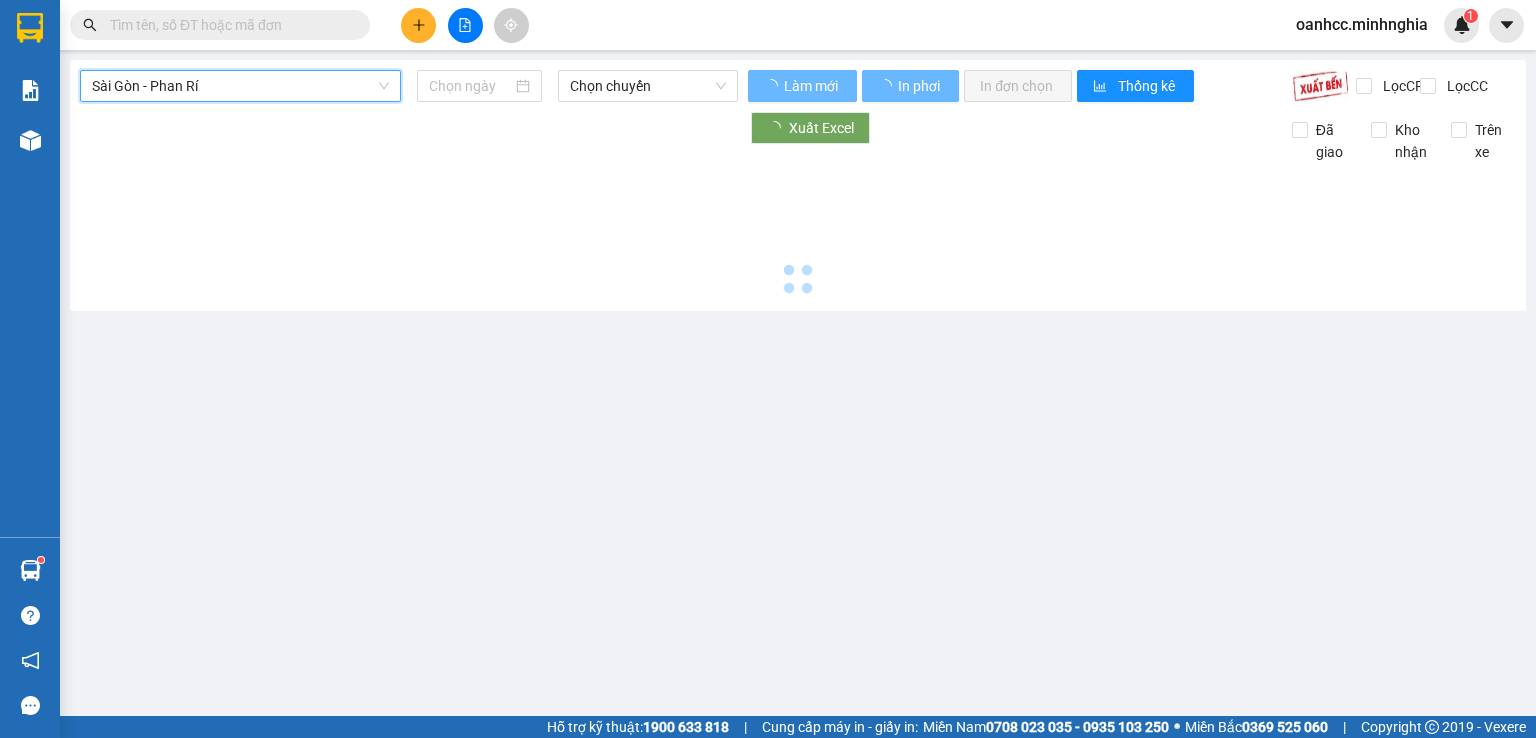 type on "02/08/2025" 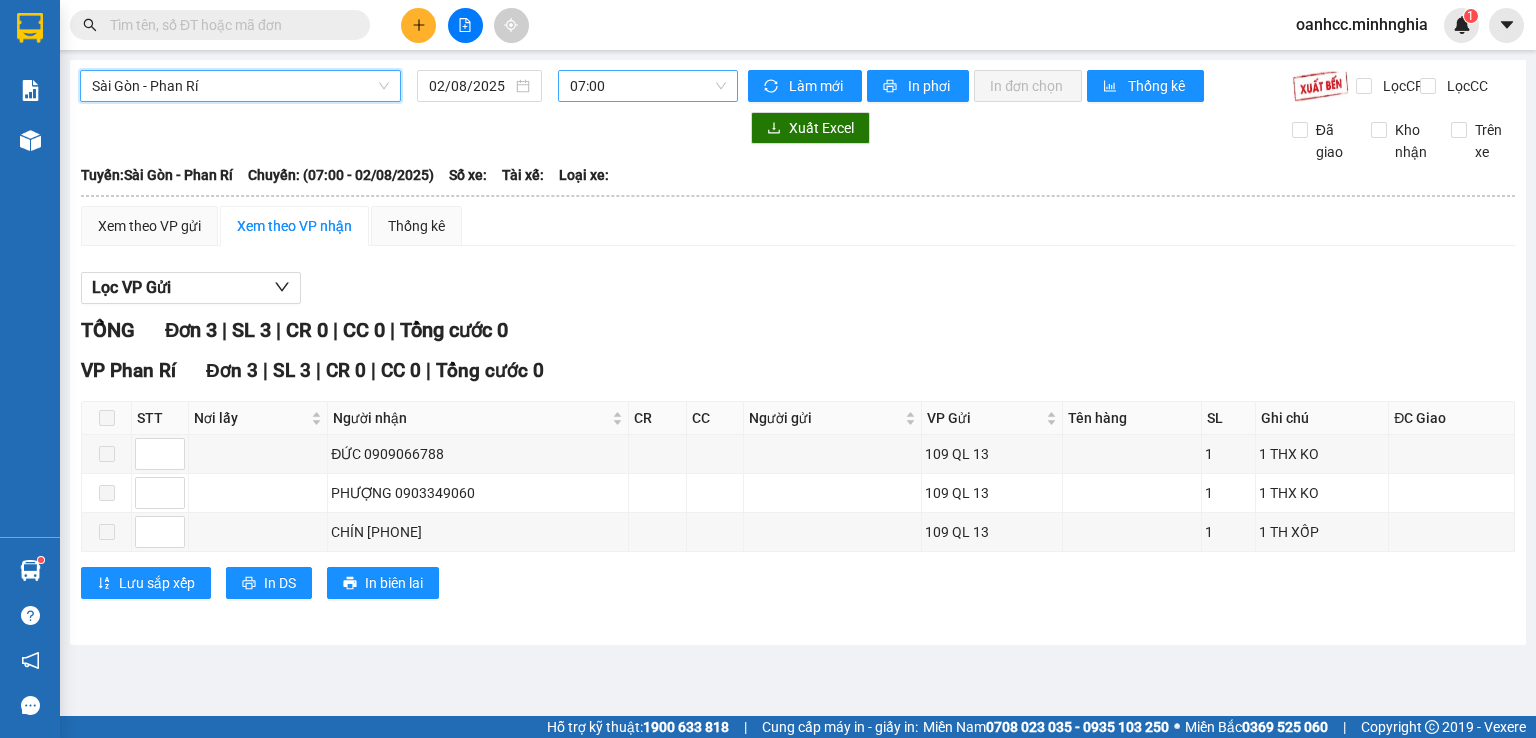 click on "07:00" at bounding box center [648, 86] 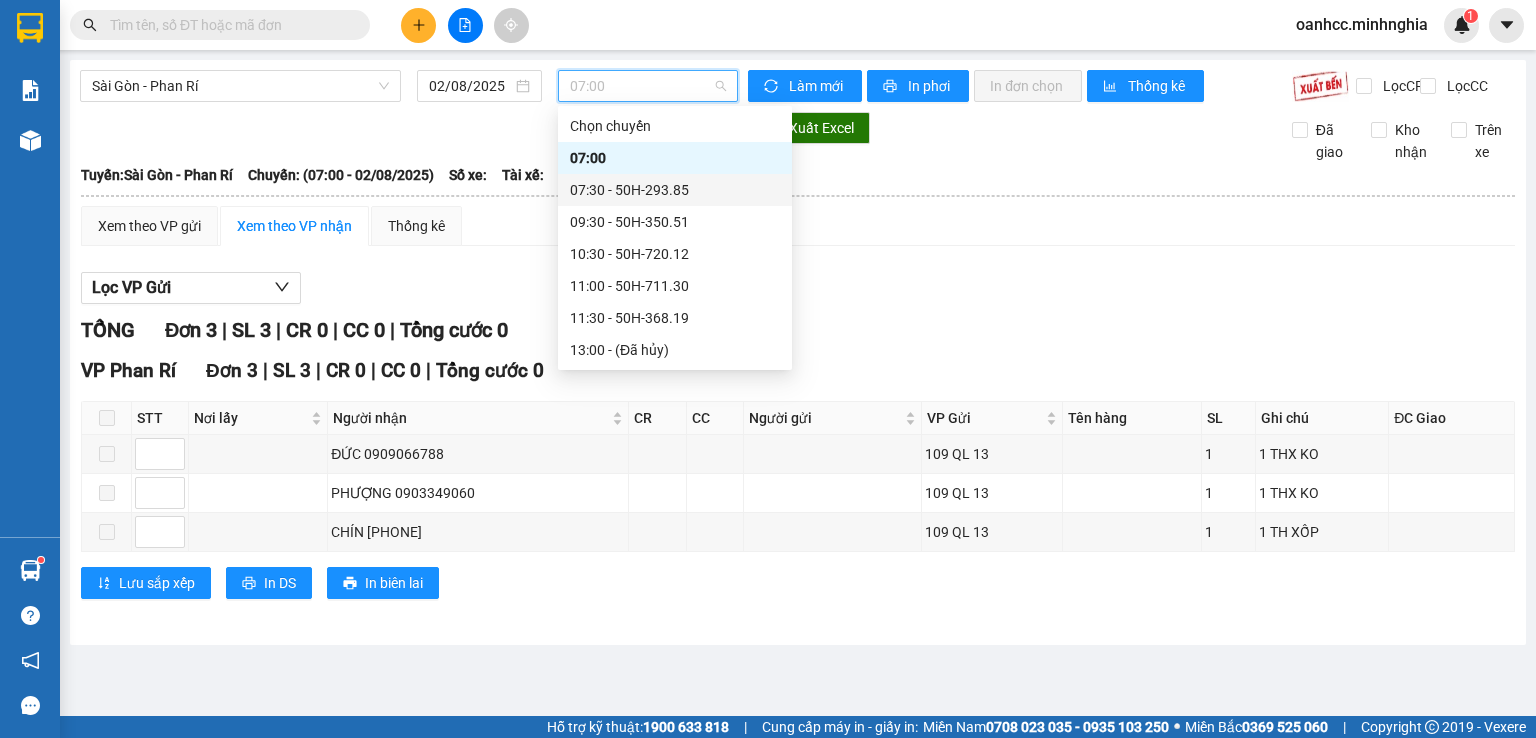 click on "07:30     - 50H-293.85" at bounding box center [675, 190] 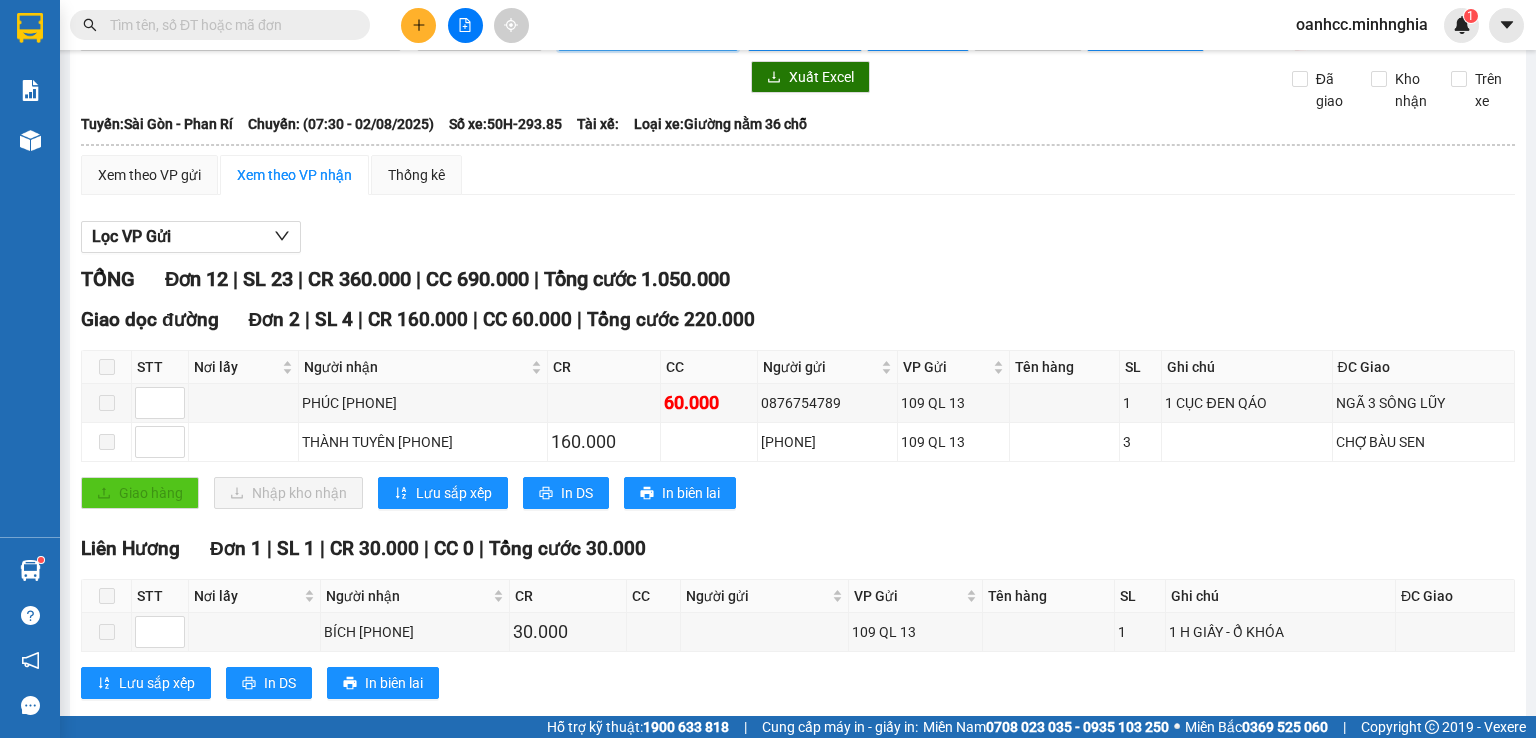 scroll, scrollTop: 0, scrollLeft: 0, axis: both 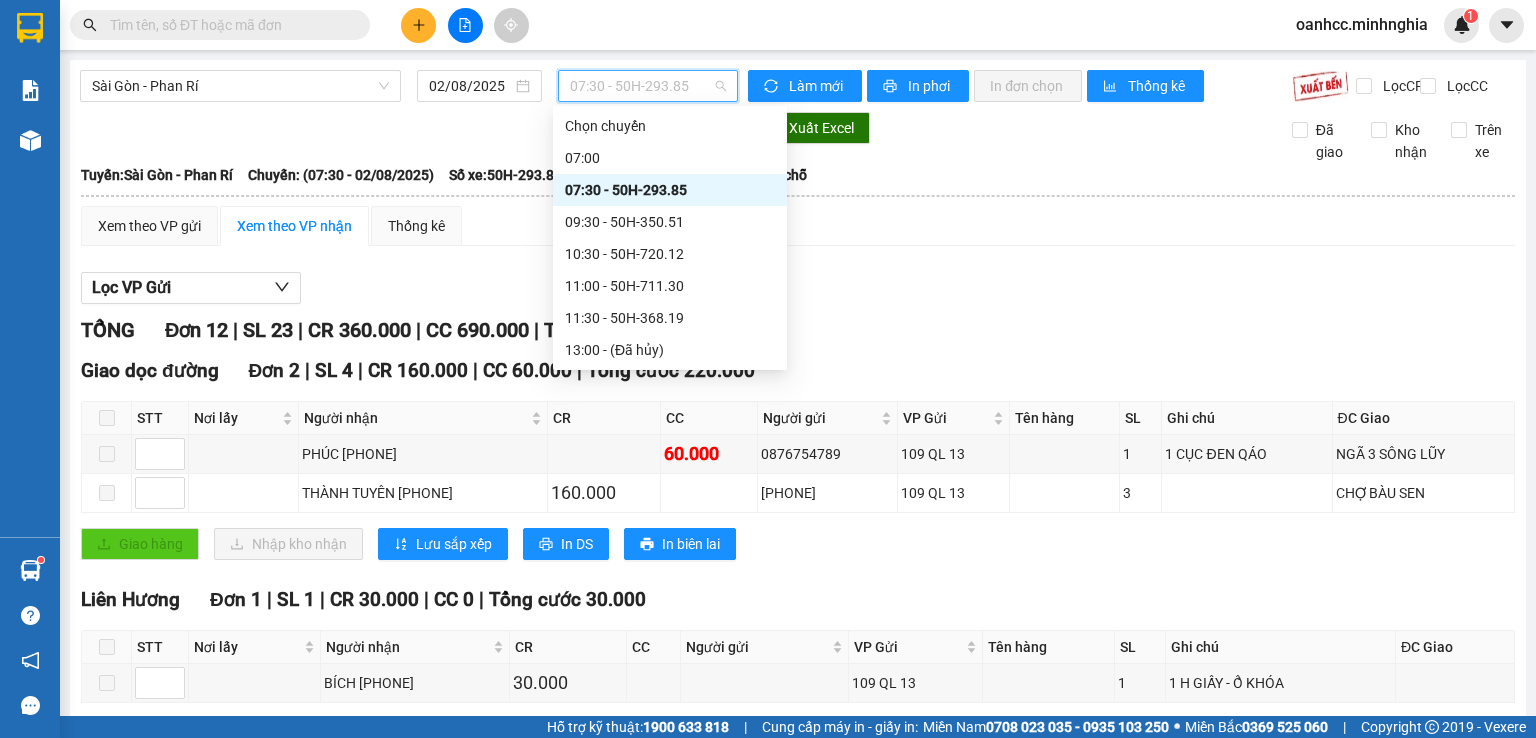 click on "07:30     - 50H-293.85" at bounding box center [648, 86] 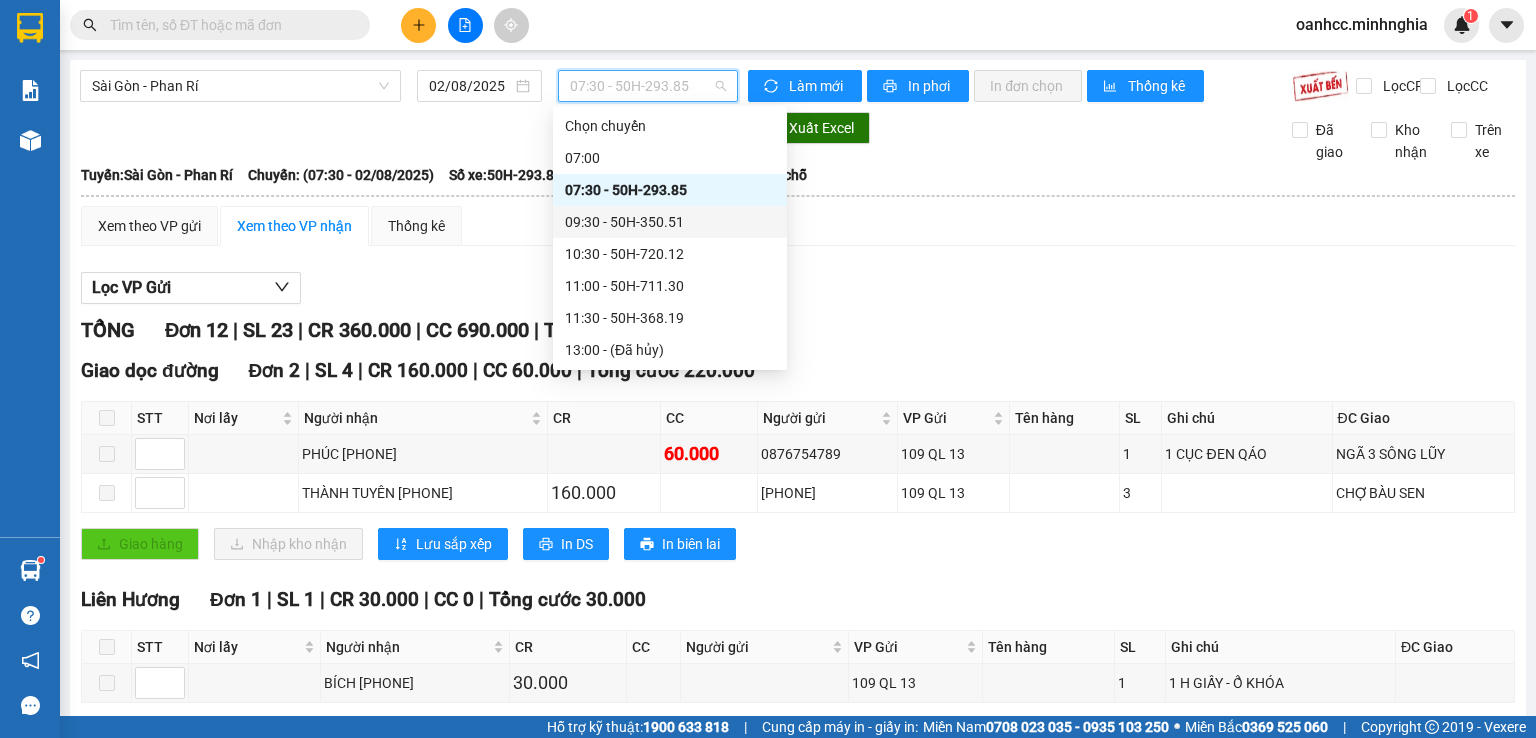 click on "[TIME]     - [CODE]" at bounding box center (670, 222) 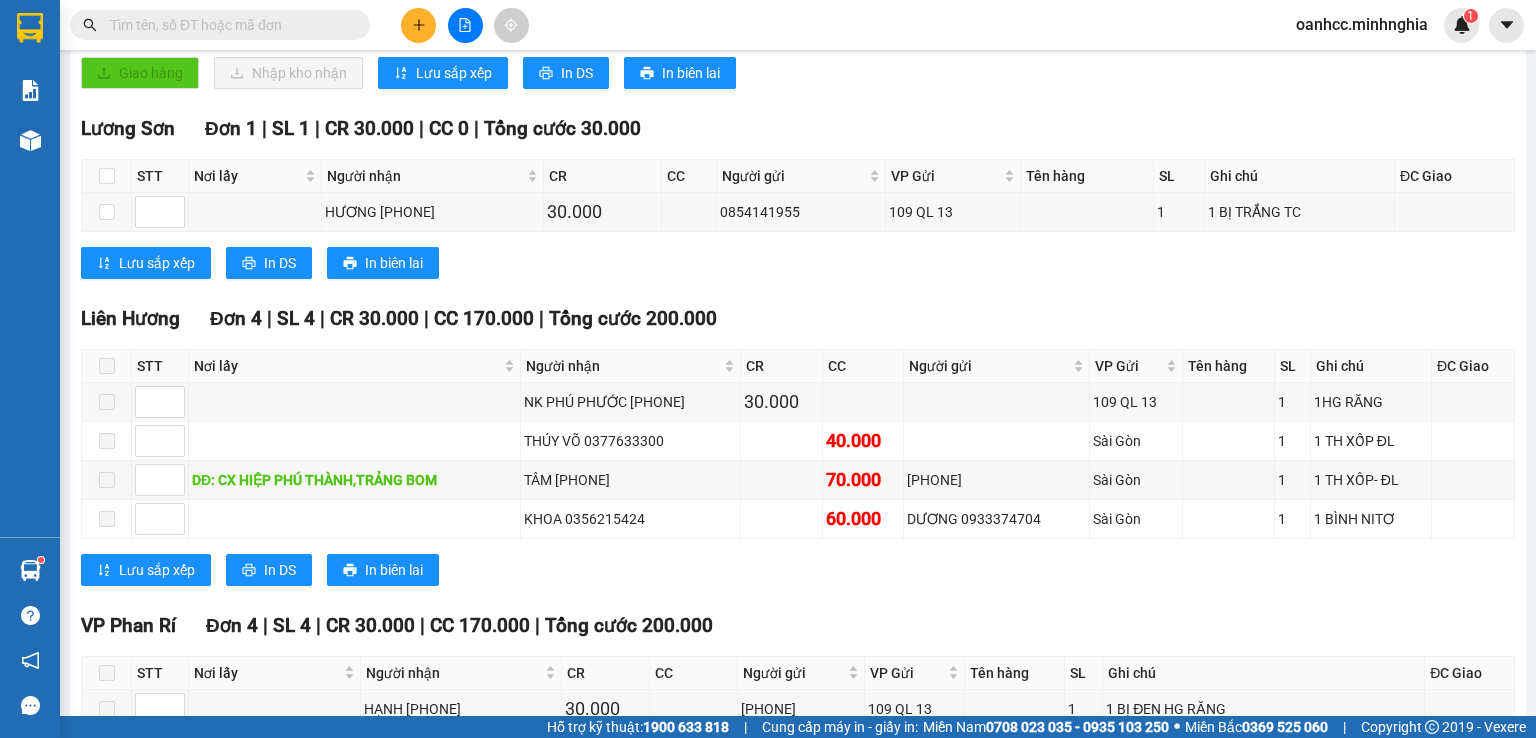 scroll, scrollTop: 0, scrollLeft: 0, axis: both 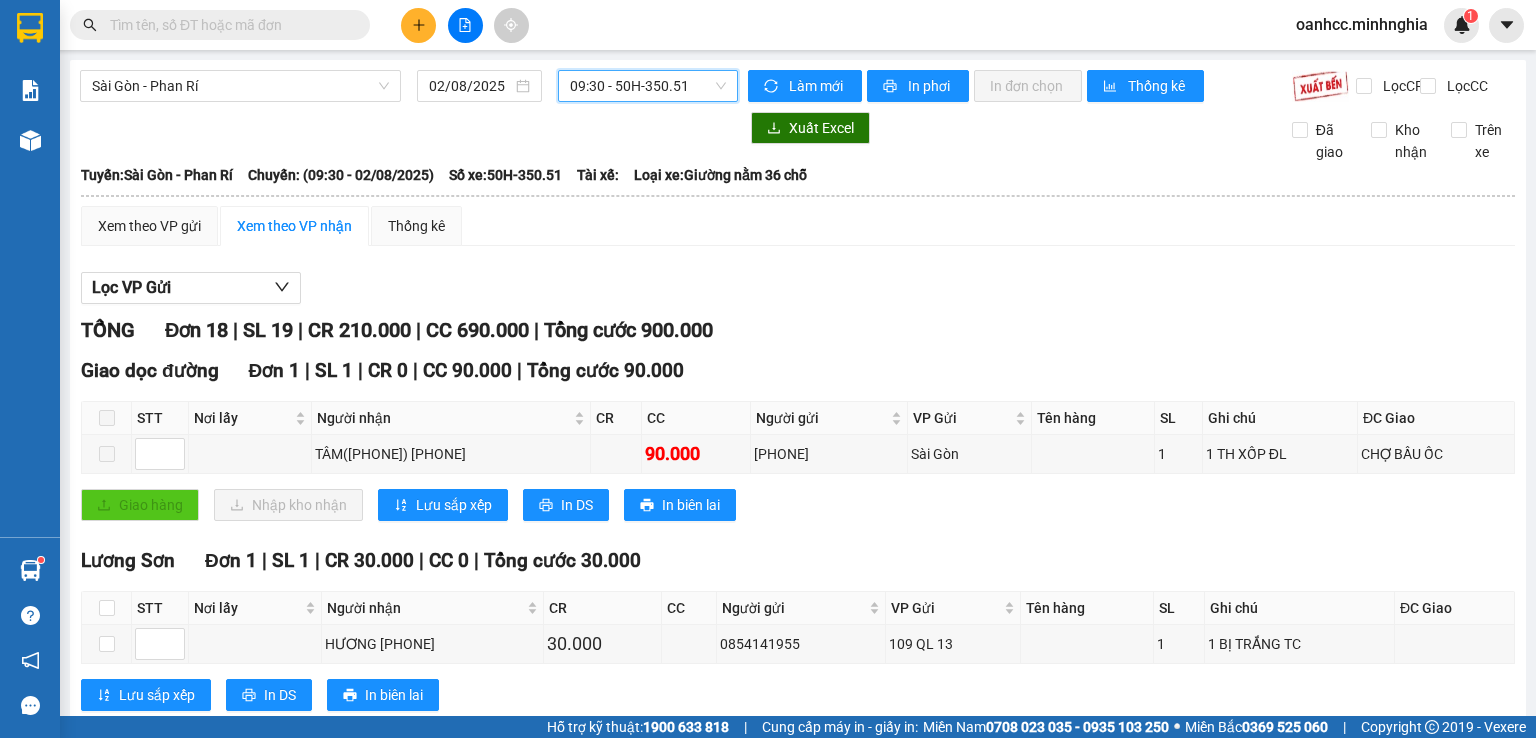 click on "[TIME]     - [CODE]" at bounding box center [648, 86] 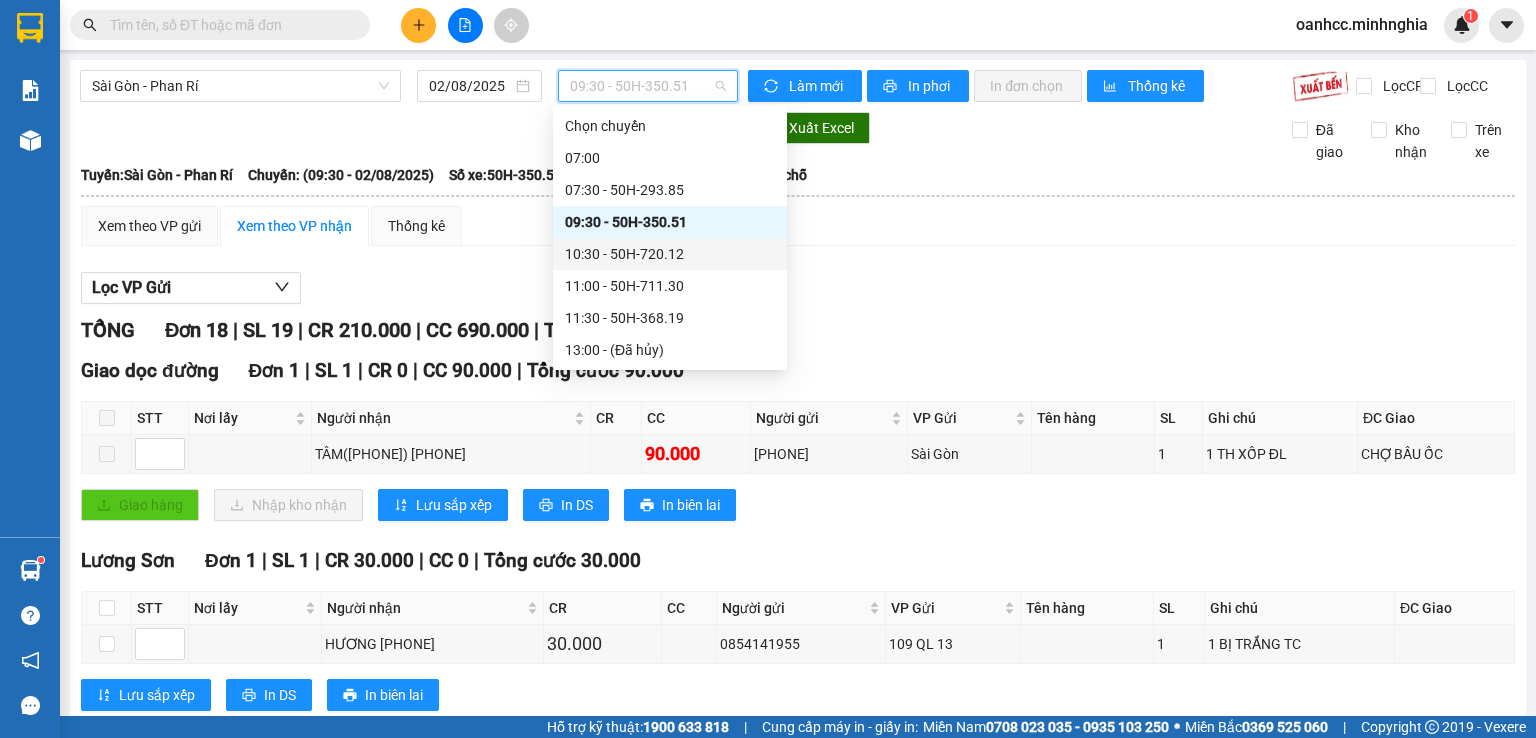 click on "10:30     - 50H-720.12" at bounding box center (670, 254) 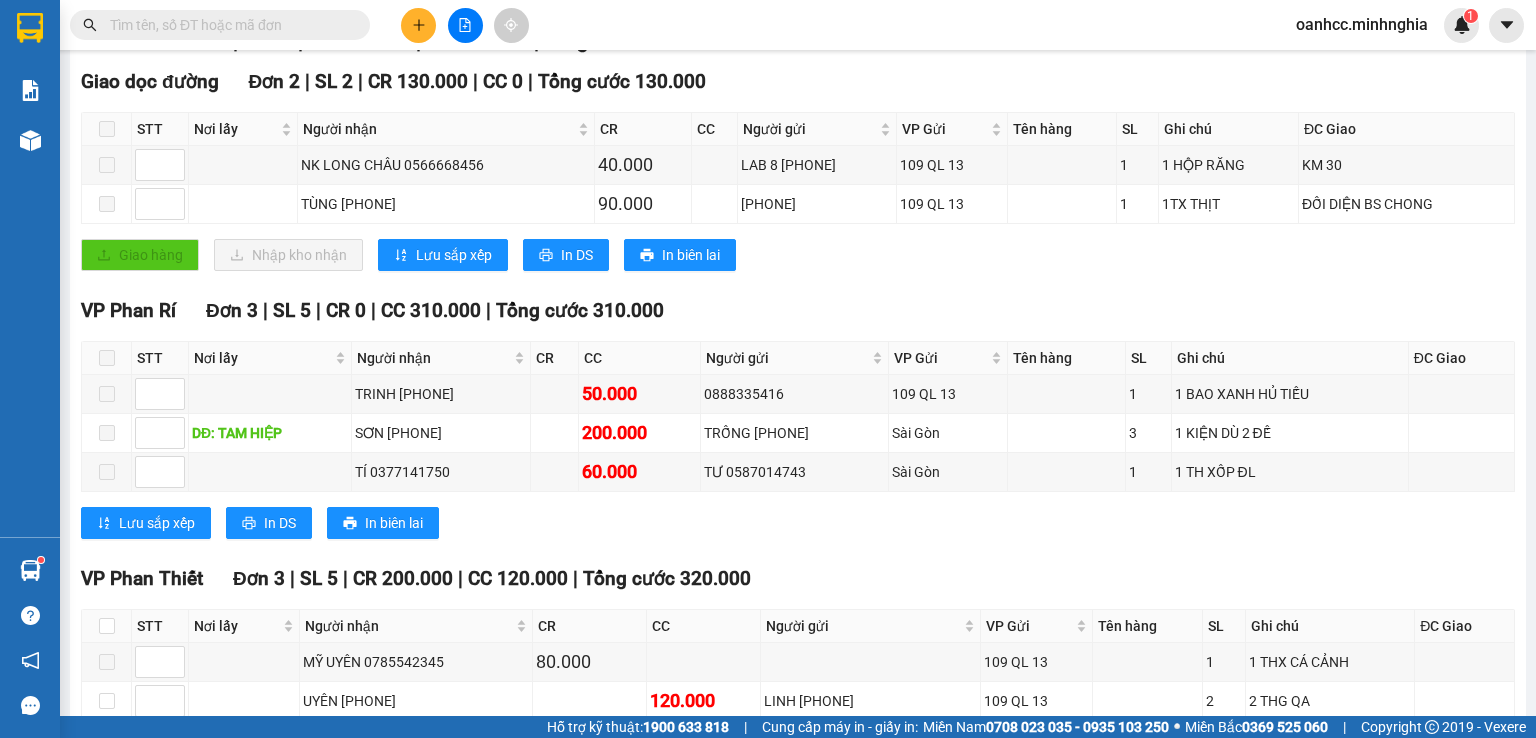 scroll, scrollTop: 0, scrollLeft: 0, axis: both 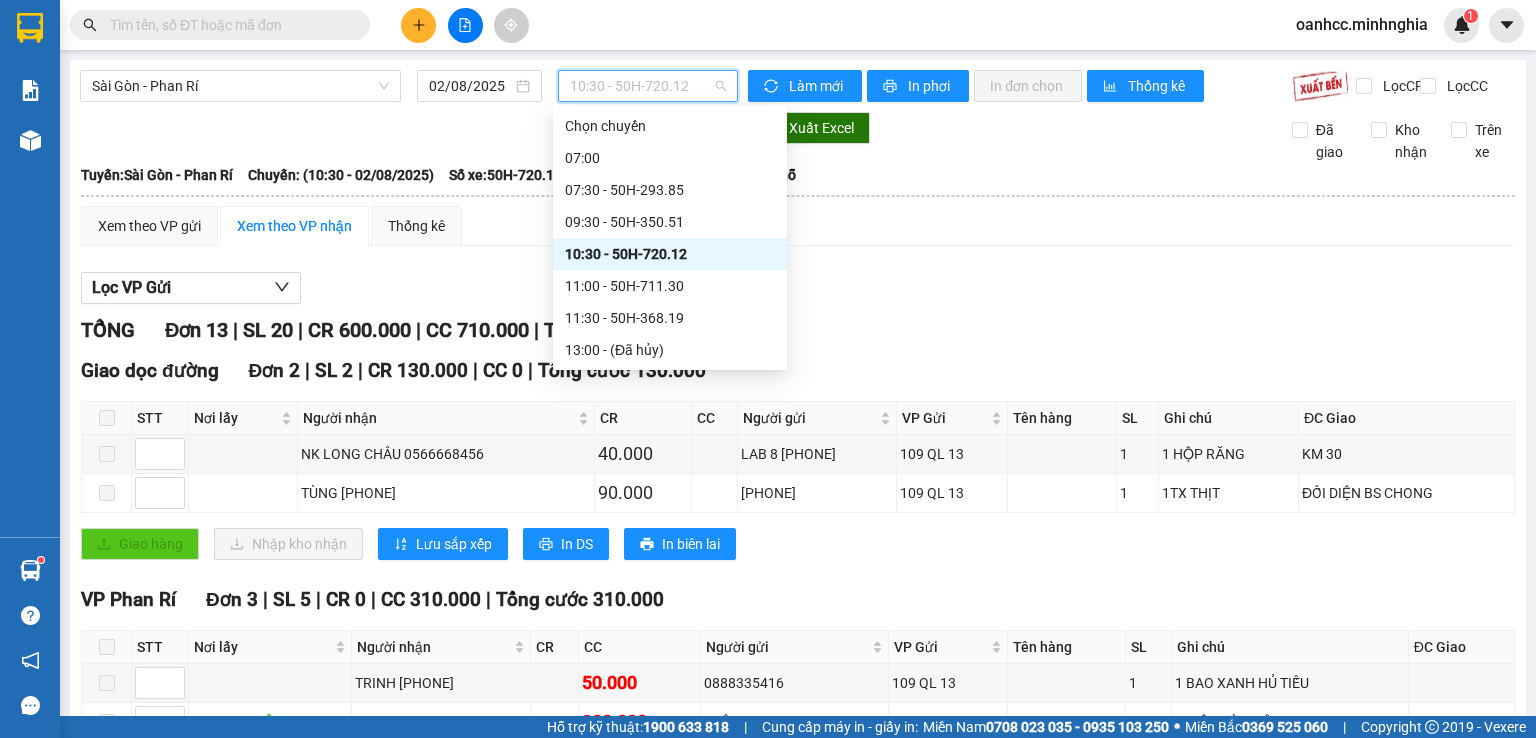 click on "10:30     - 50H-720.12" at bounding box center [648, 86] 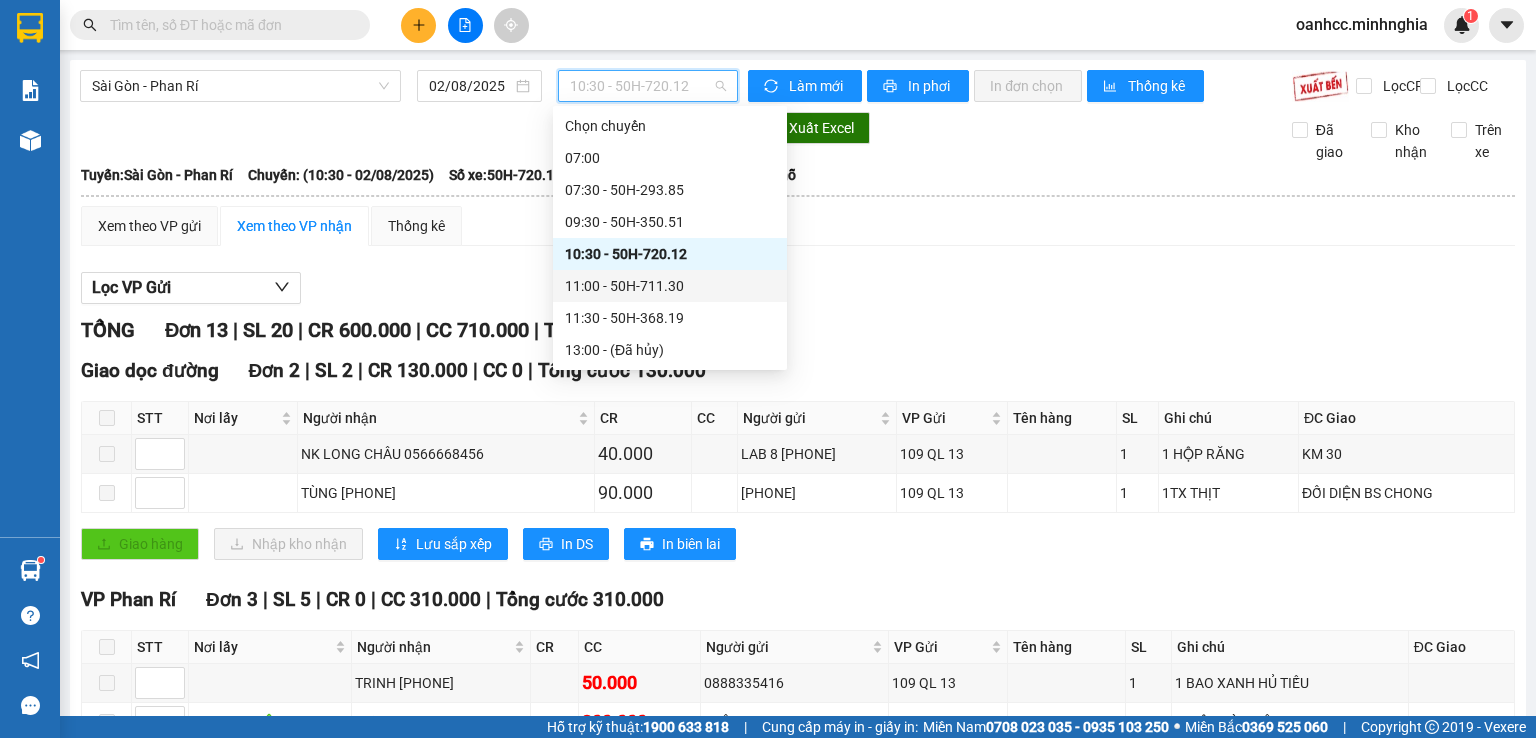 click on "11:00     - 50H-711.30" at bounding box center [670, 286] 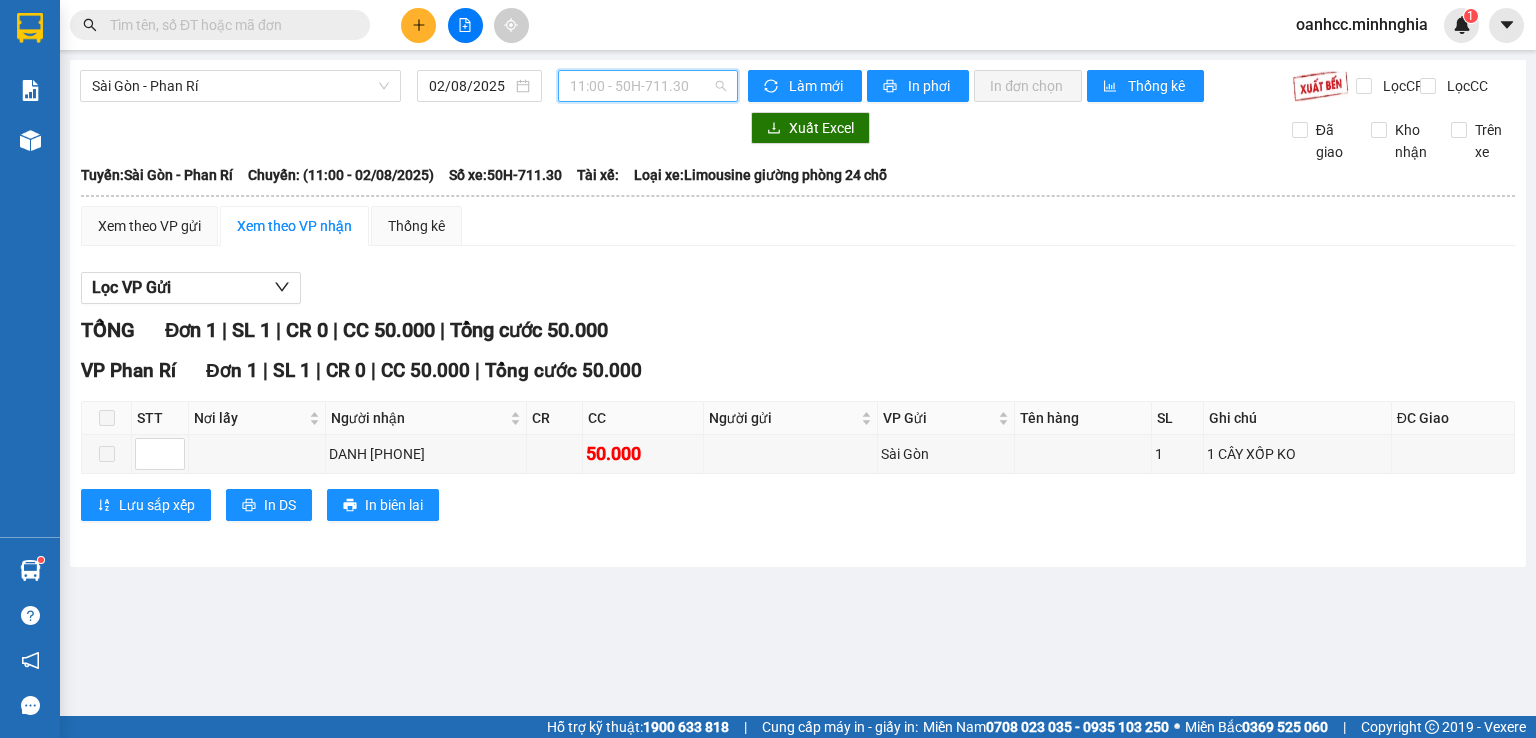 click on "11:00     - 50H-711.30" at bounding box center (648, 86) 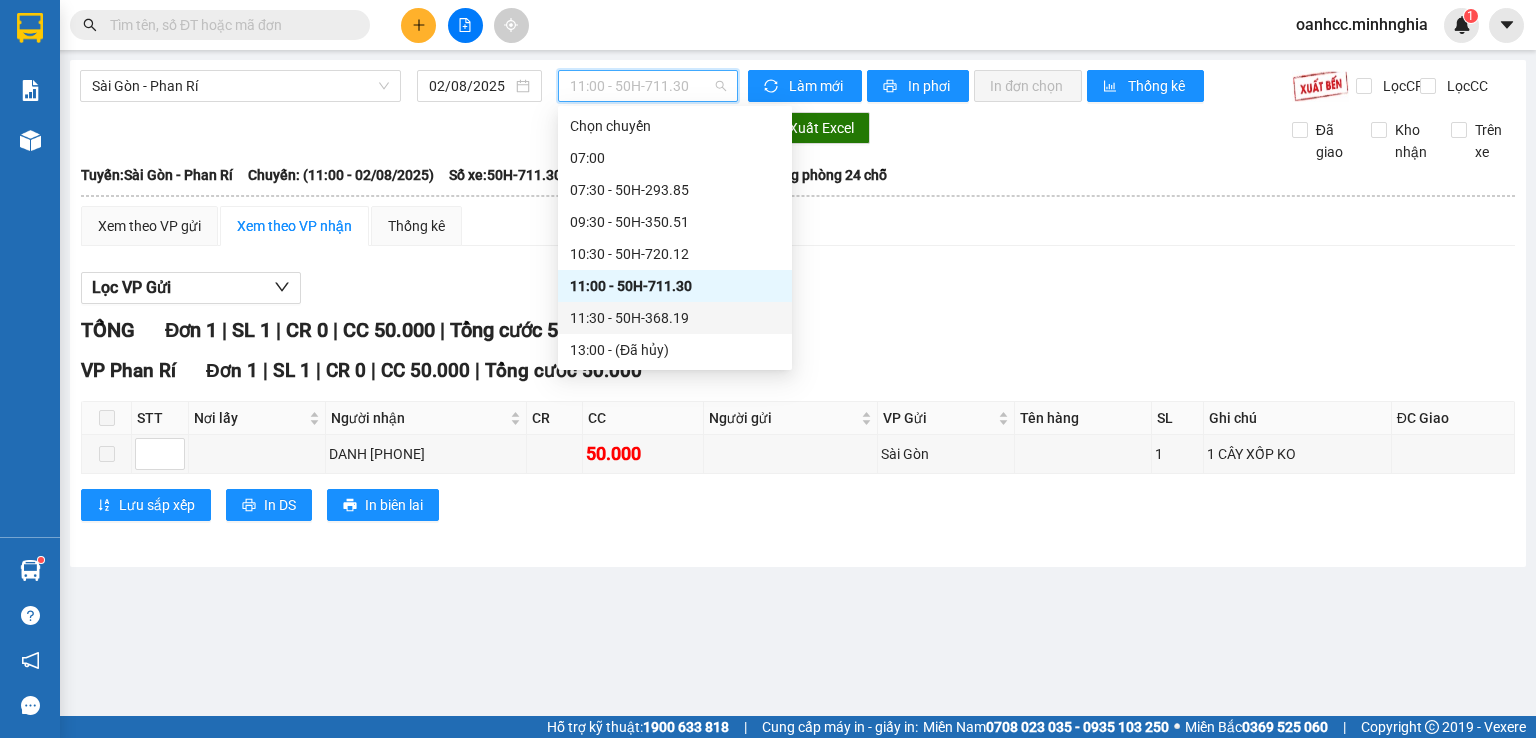 click on "11:30     - 50H-368.19" at bounding box center [675, 318] 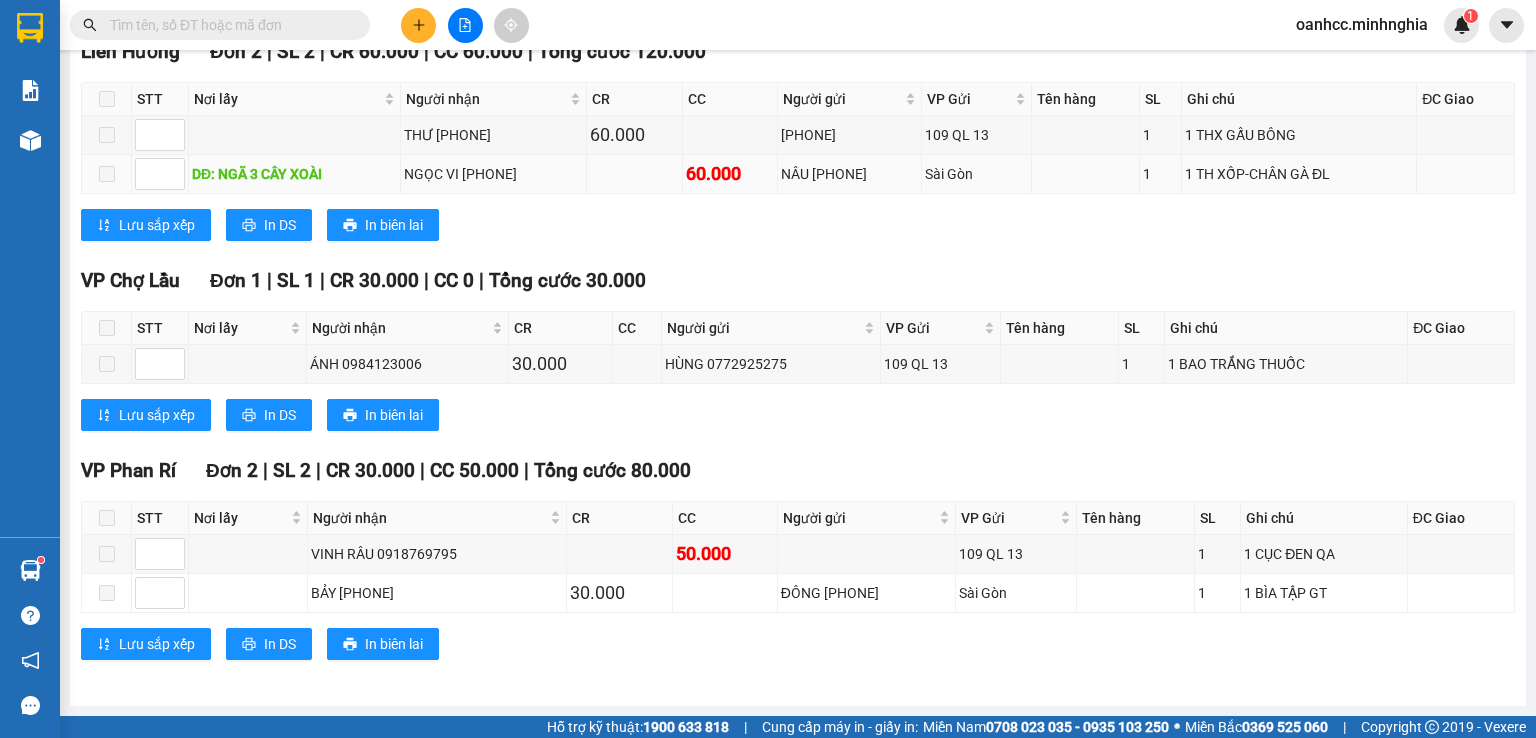 scroll, scrollTop: 0, scrollLeft: 0, axis: both 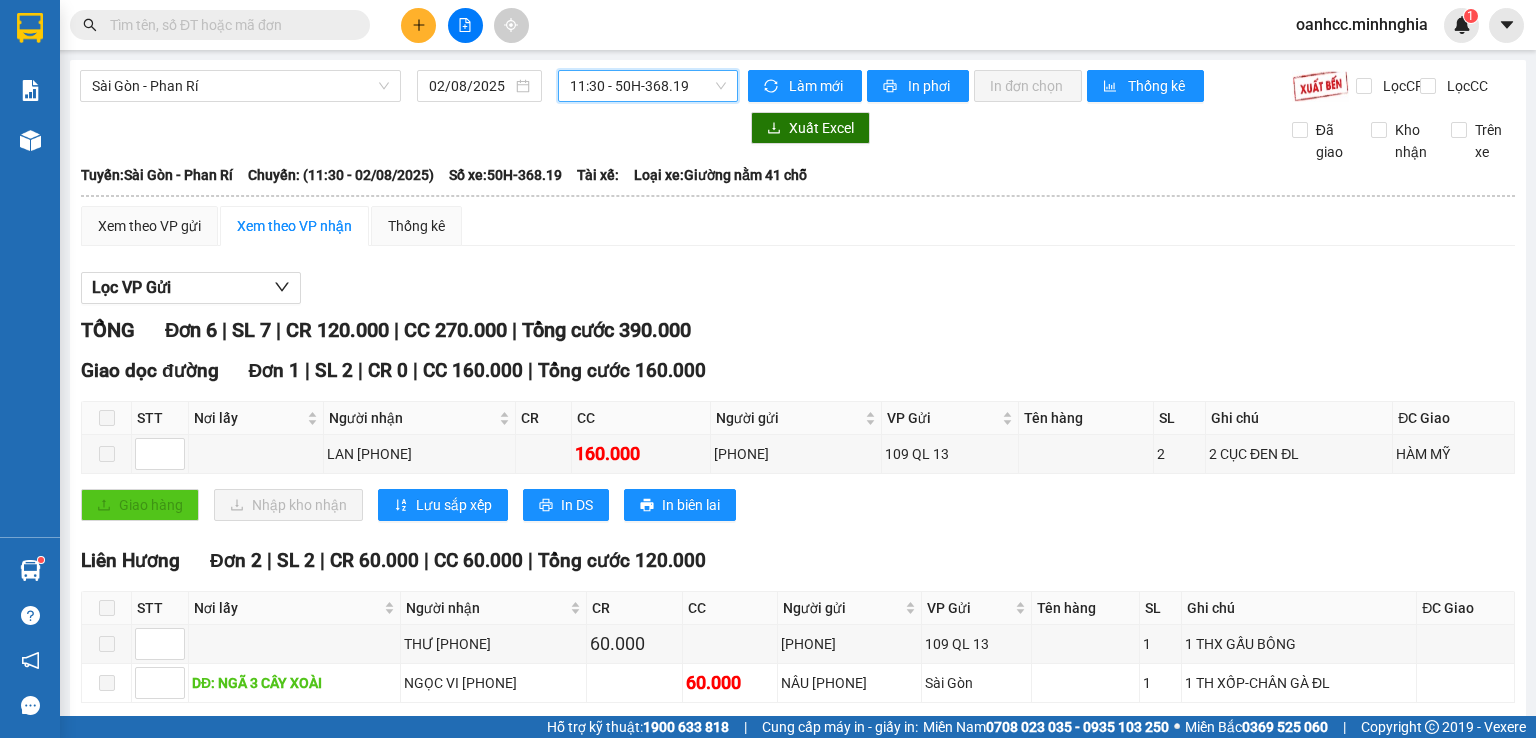 click on "11:30     - 50H-368.19" at bounding box center [648, 86] 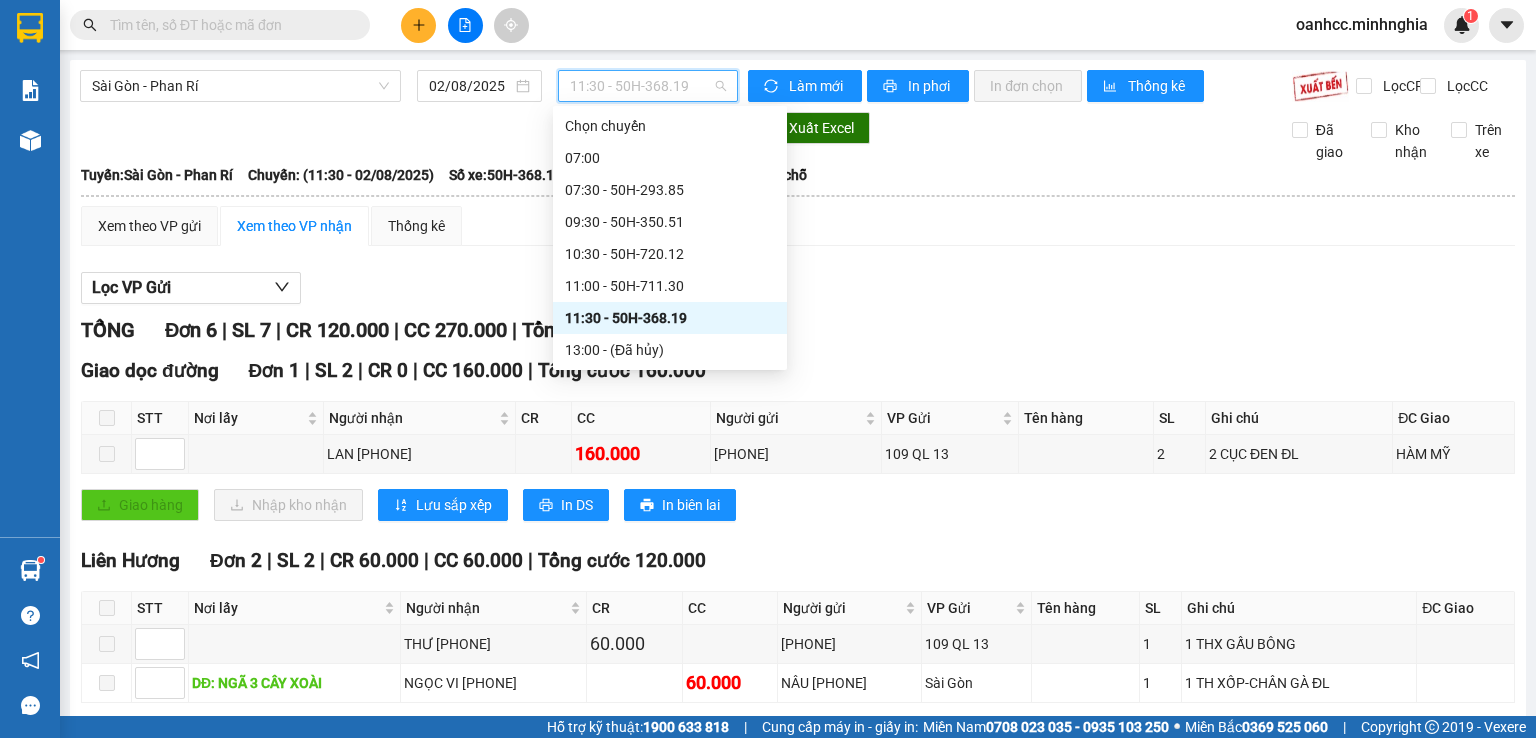scroll, scrollTop: 200, scrollLeft: 0, axis: vertical 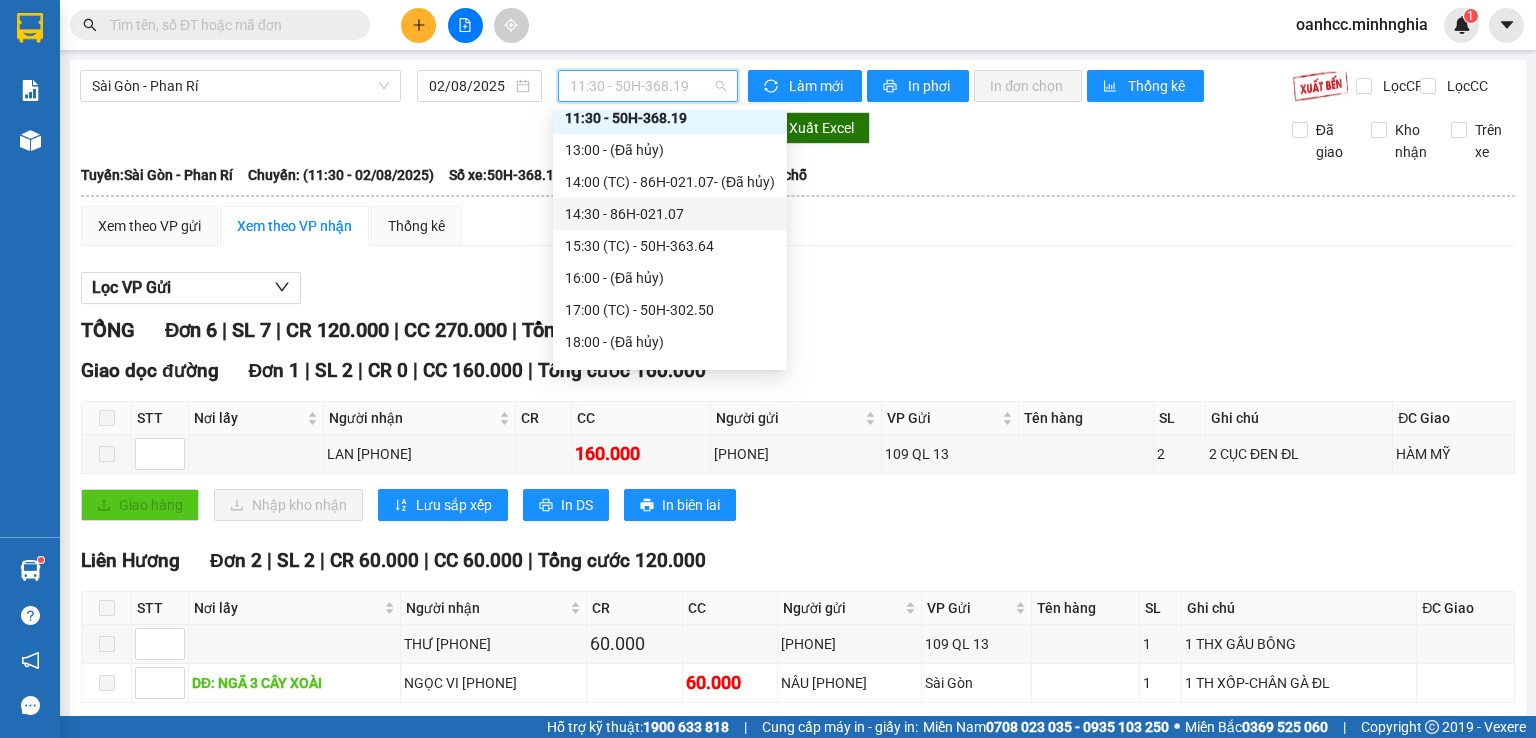 click on "14:30     - 86H-021.07" at bounding box center [670, 214] 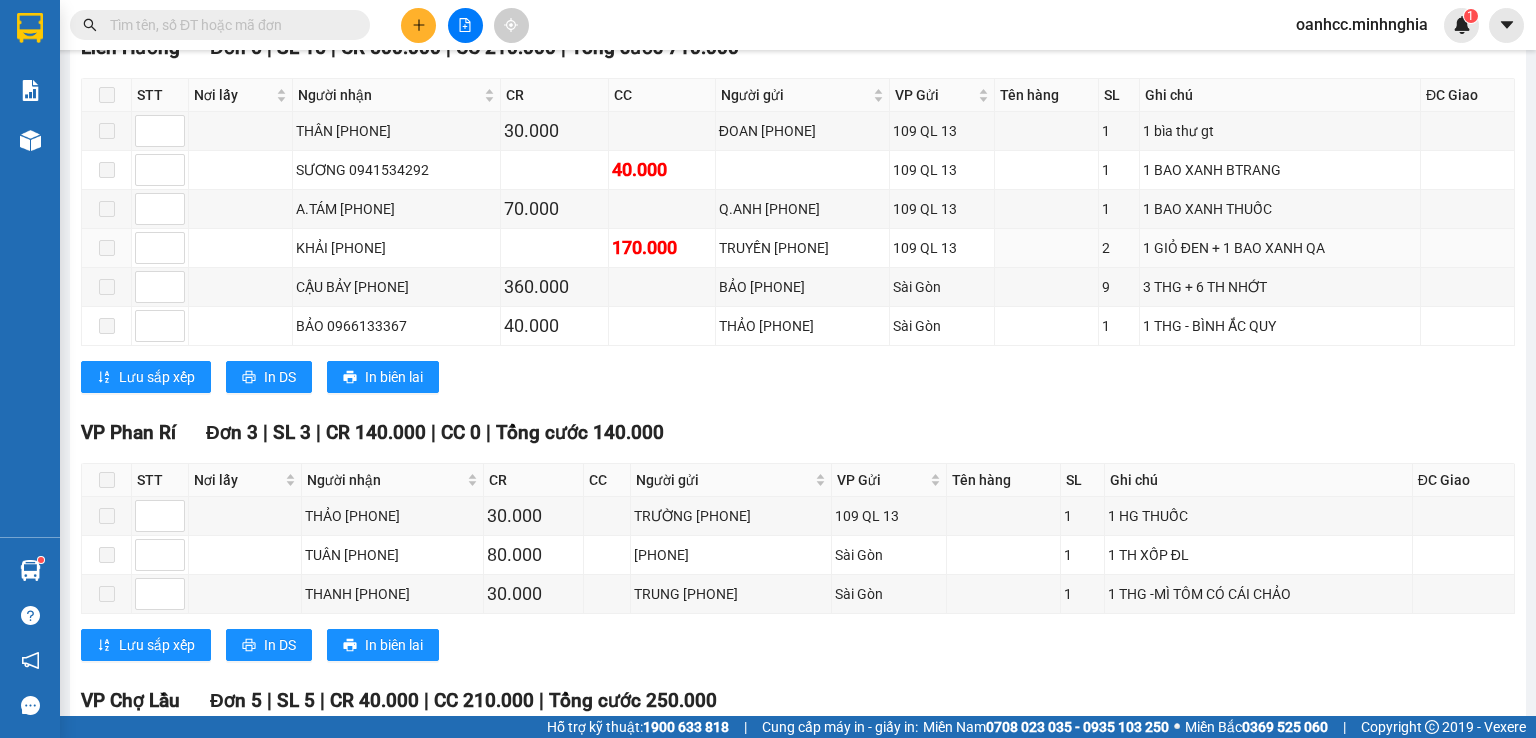 scroll, scrollTop: 0, scrollLeft: 0, axis: both 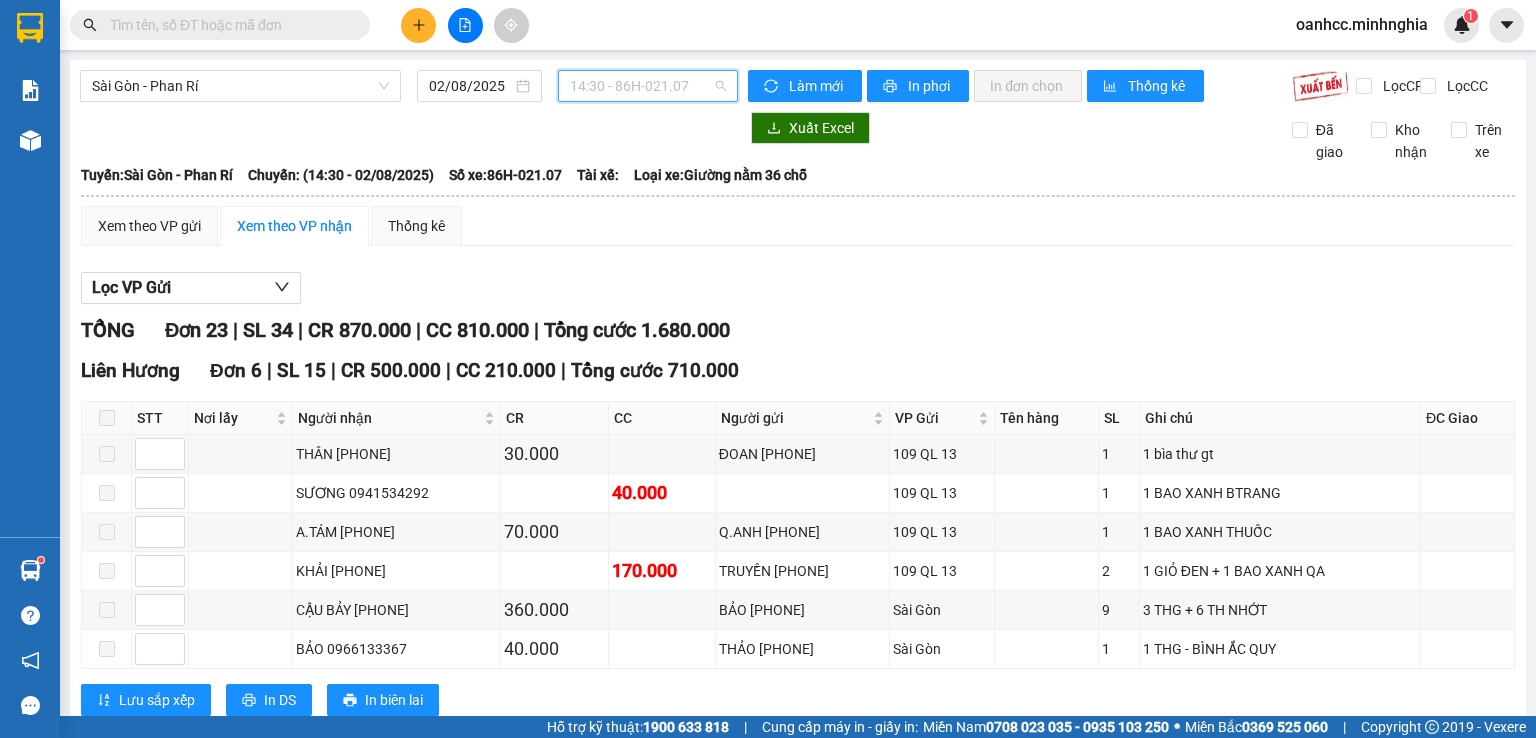 click on "14:30     - 86H-021.07" at bounding box center [648, 86] 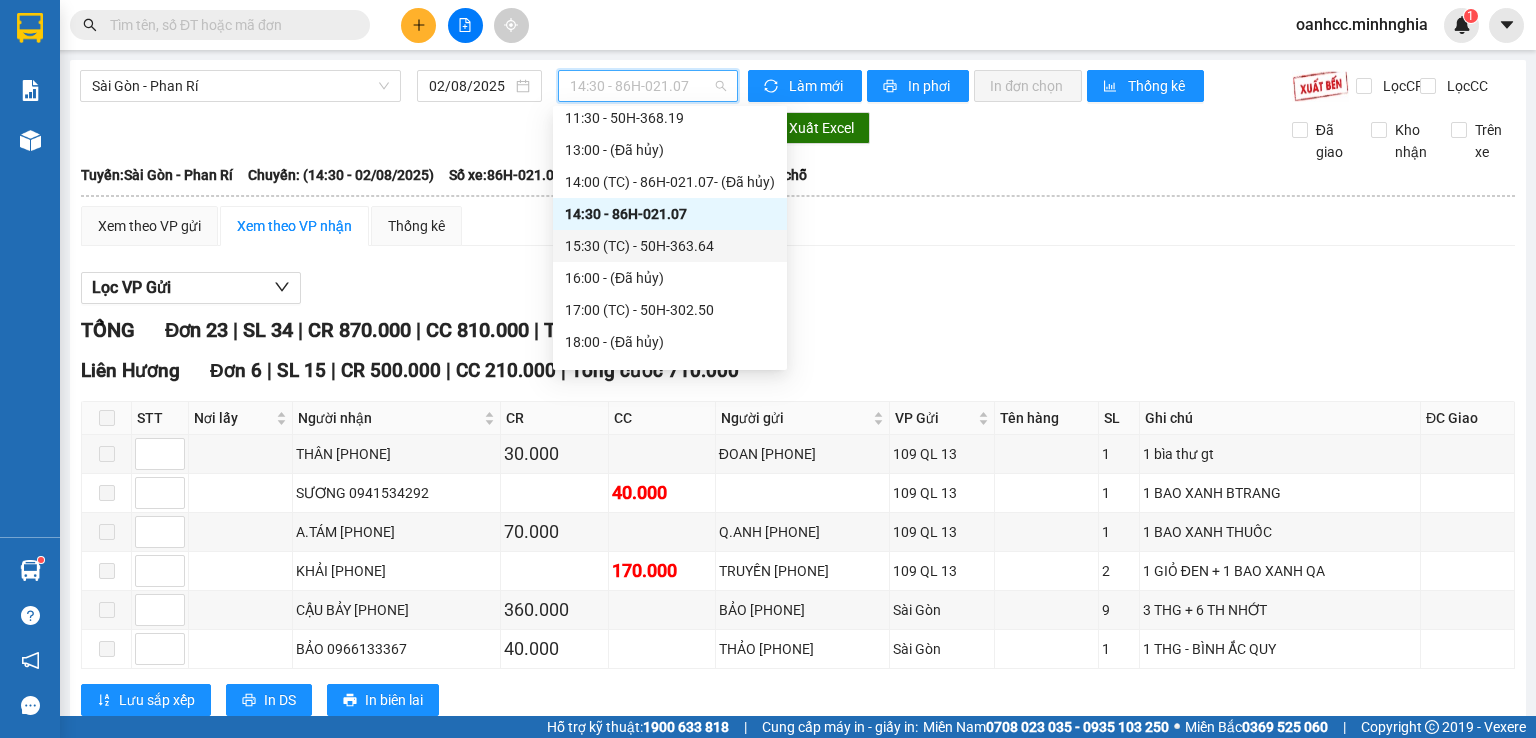 click on "15:30   (TC)   - 50H-363.64" at bounding box center [670, 246] 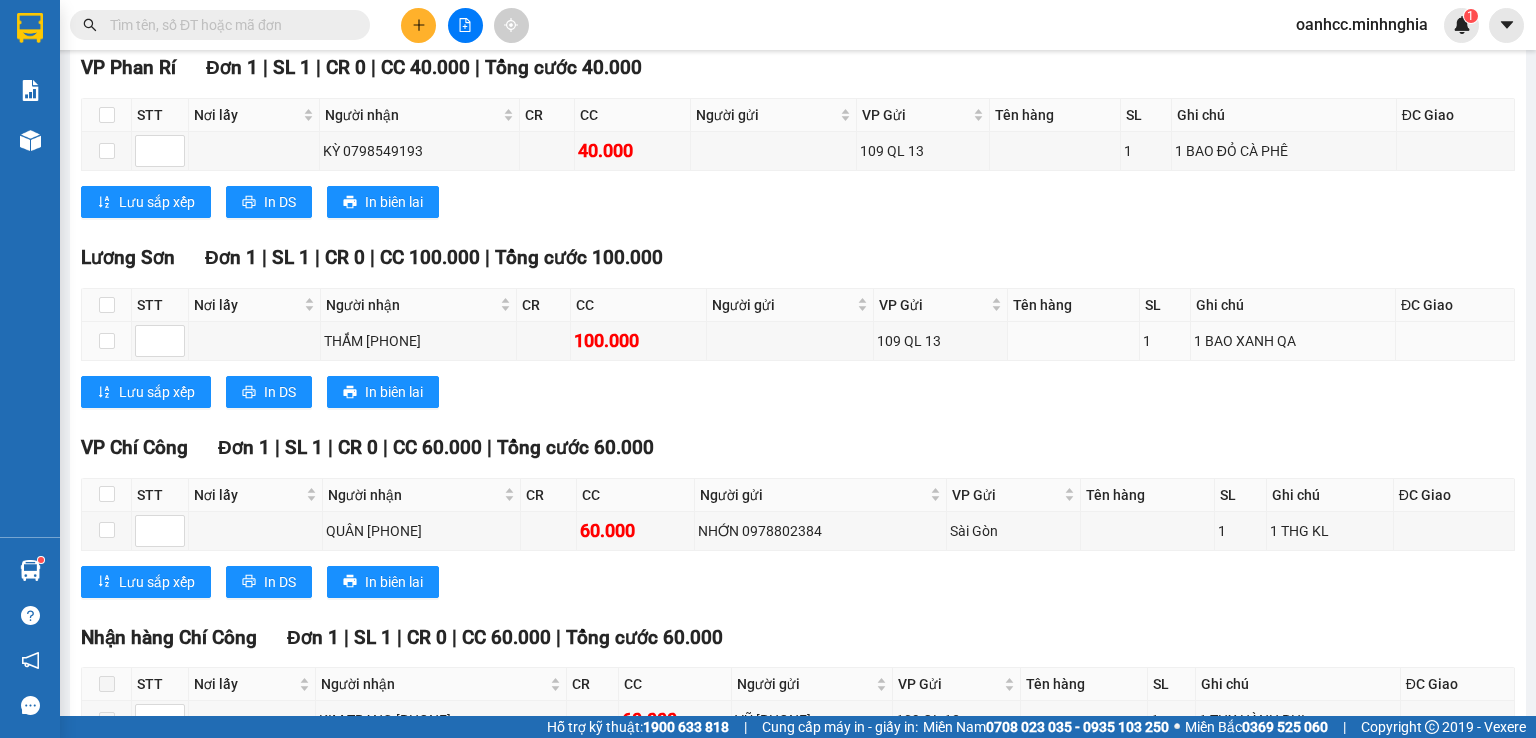scroll, scrollTop: 0, scrollLeft: 0, axis: both 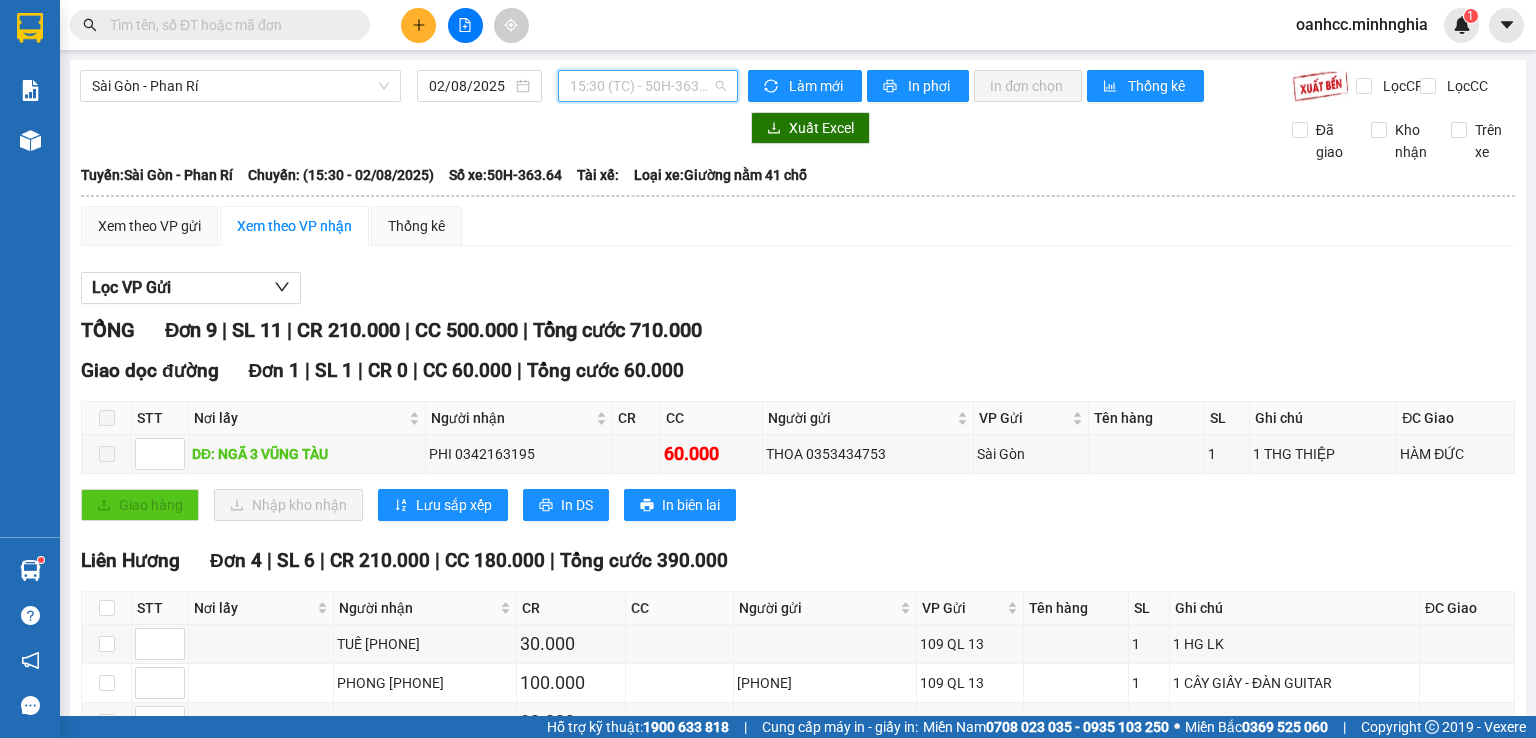 click on "15:30   (TC)   - 50H-363.64" at bounding box center (648, 86) 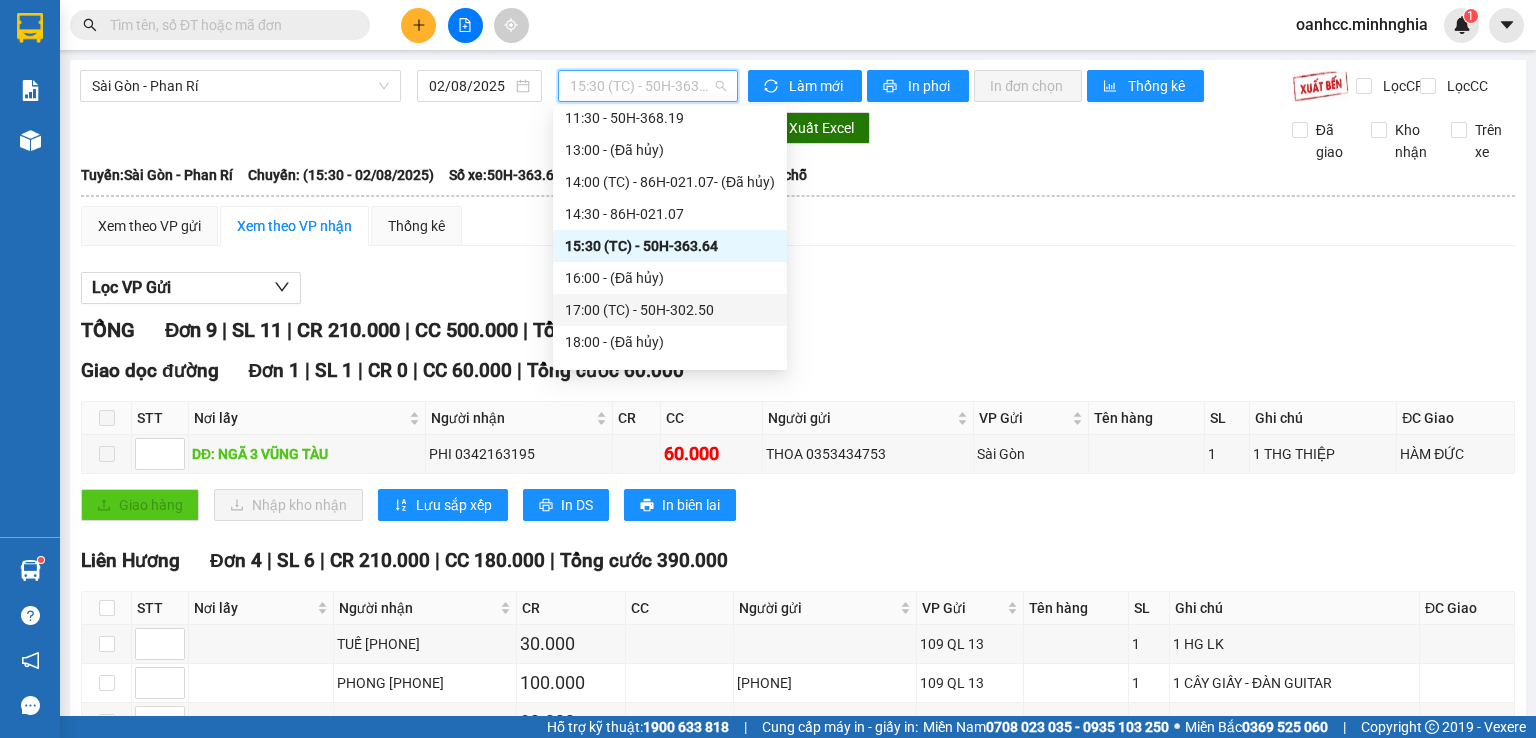 click on "17:00   (TC)   - 50H-302.50" at bounding box center (670, 310) 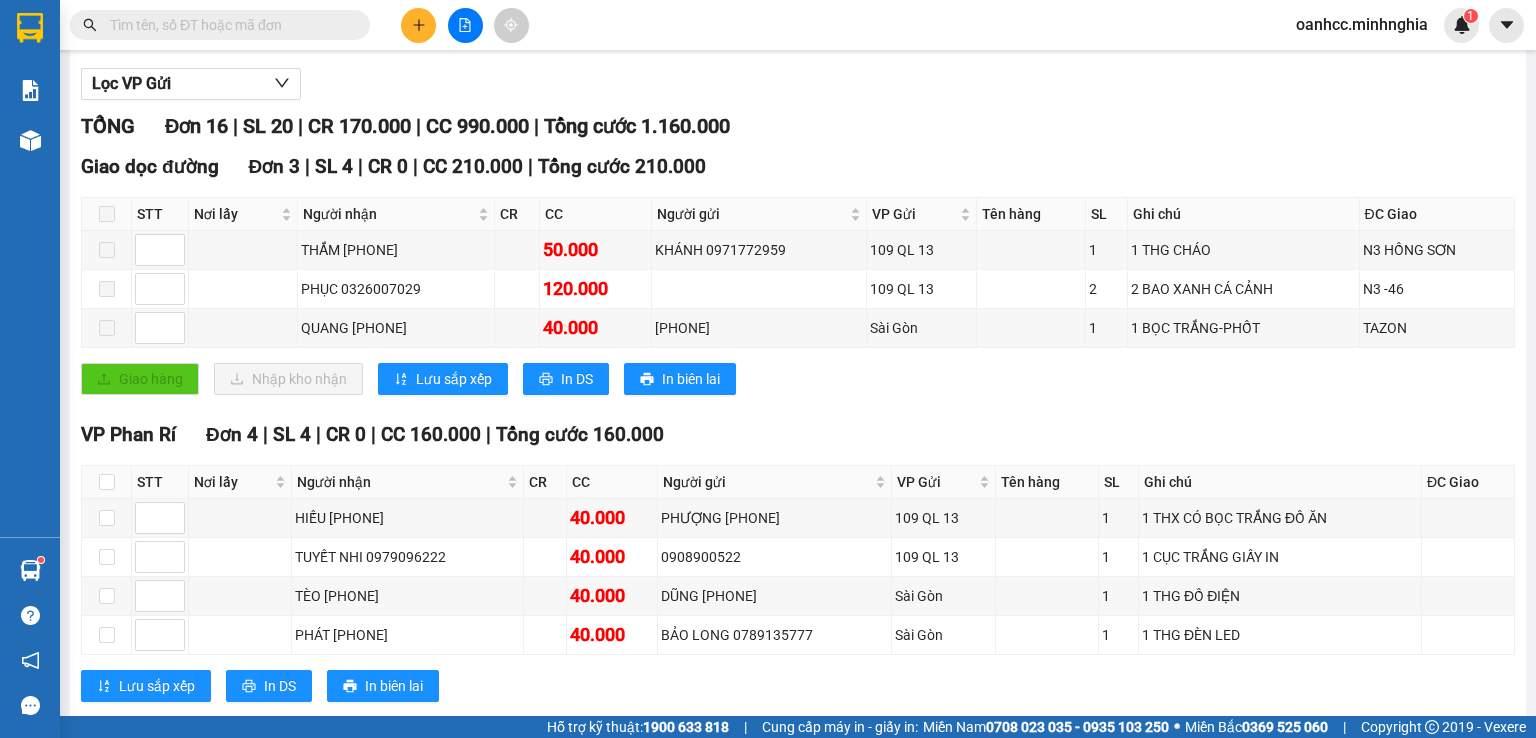 scroll, scrollTop: 0, scrollLeft: 0, axis: both 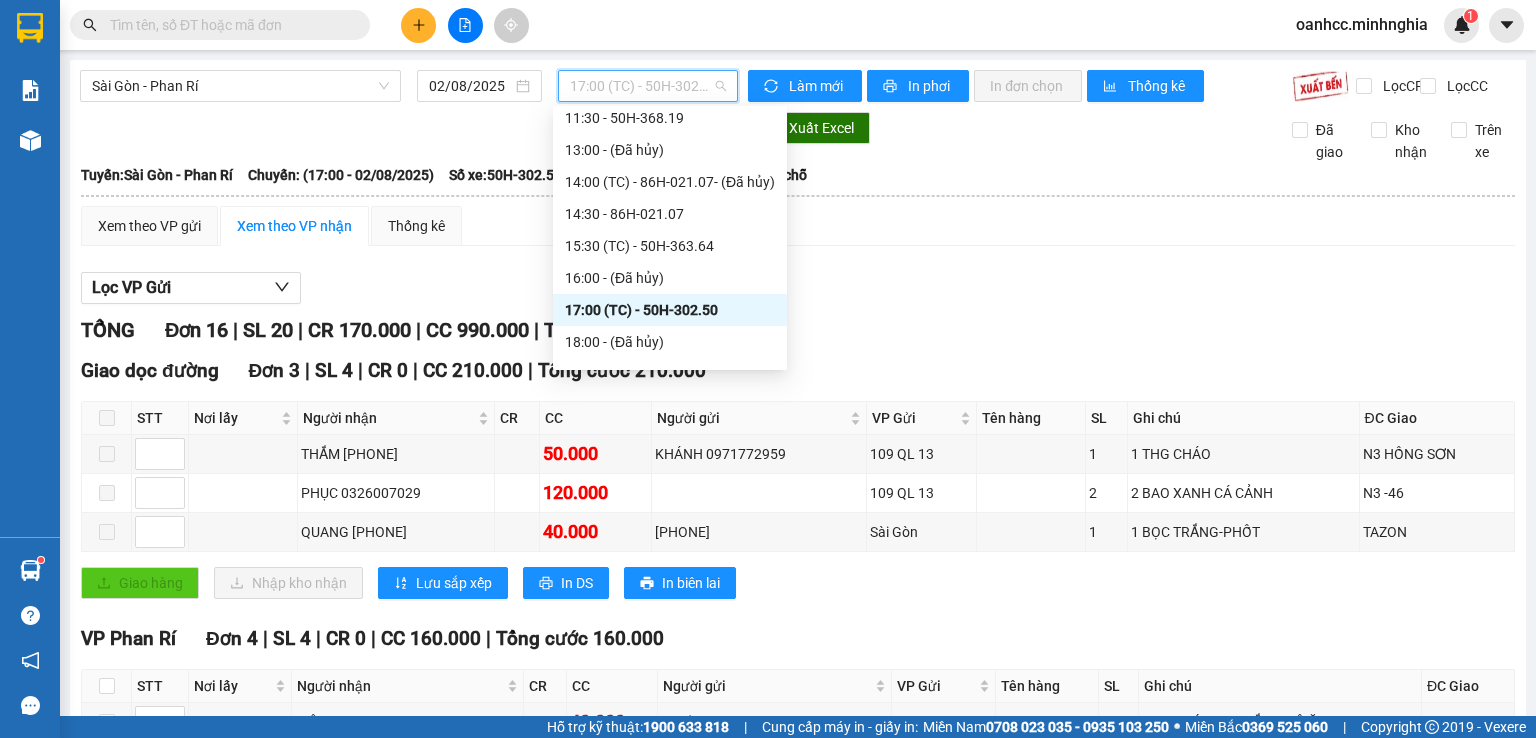 click on "17:00   (TC)   - 50H-302.50" at bounding box center (648, 86) 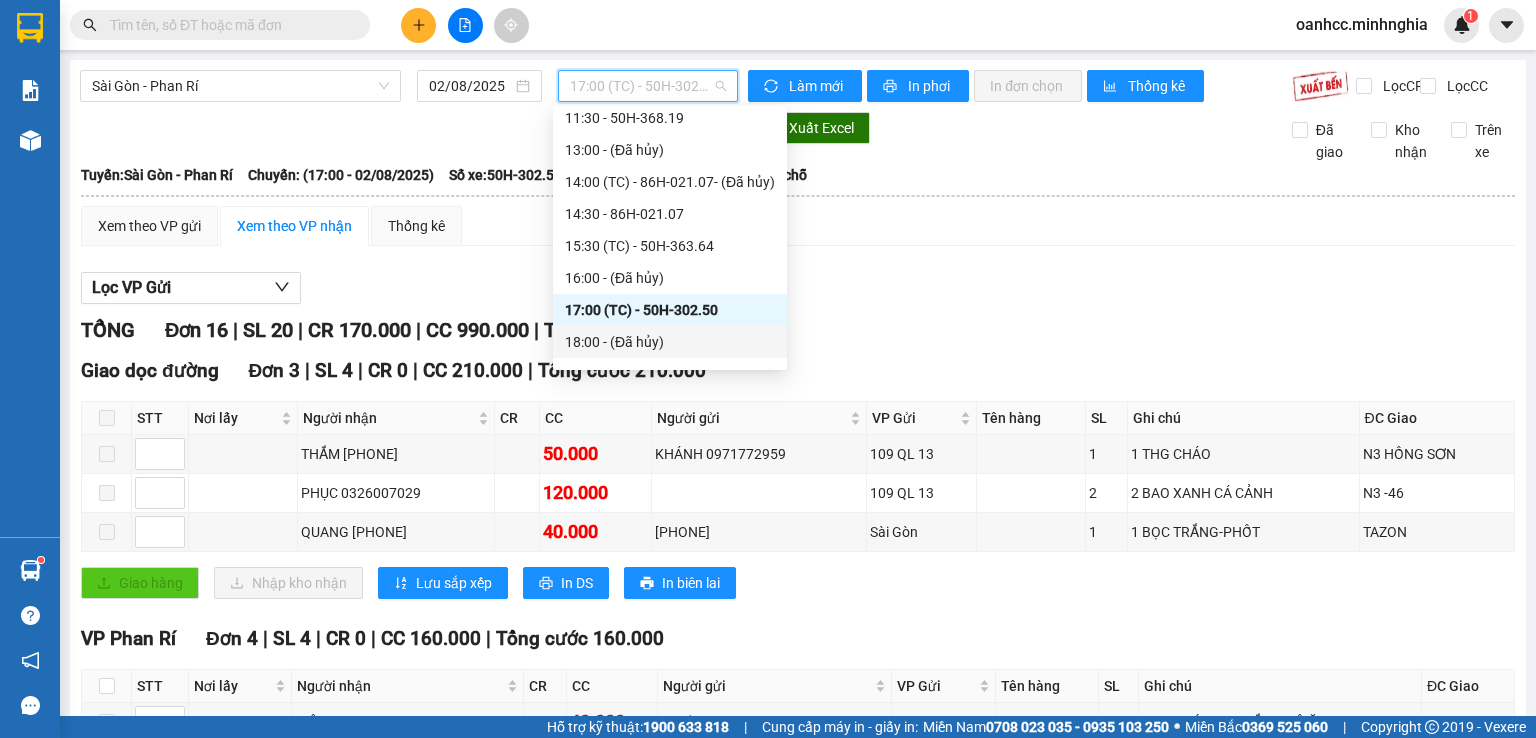 scroll, scrollTop: 288, scrollLeft: 0, axis: vertical 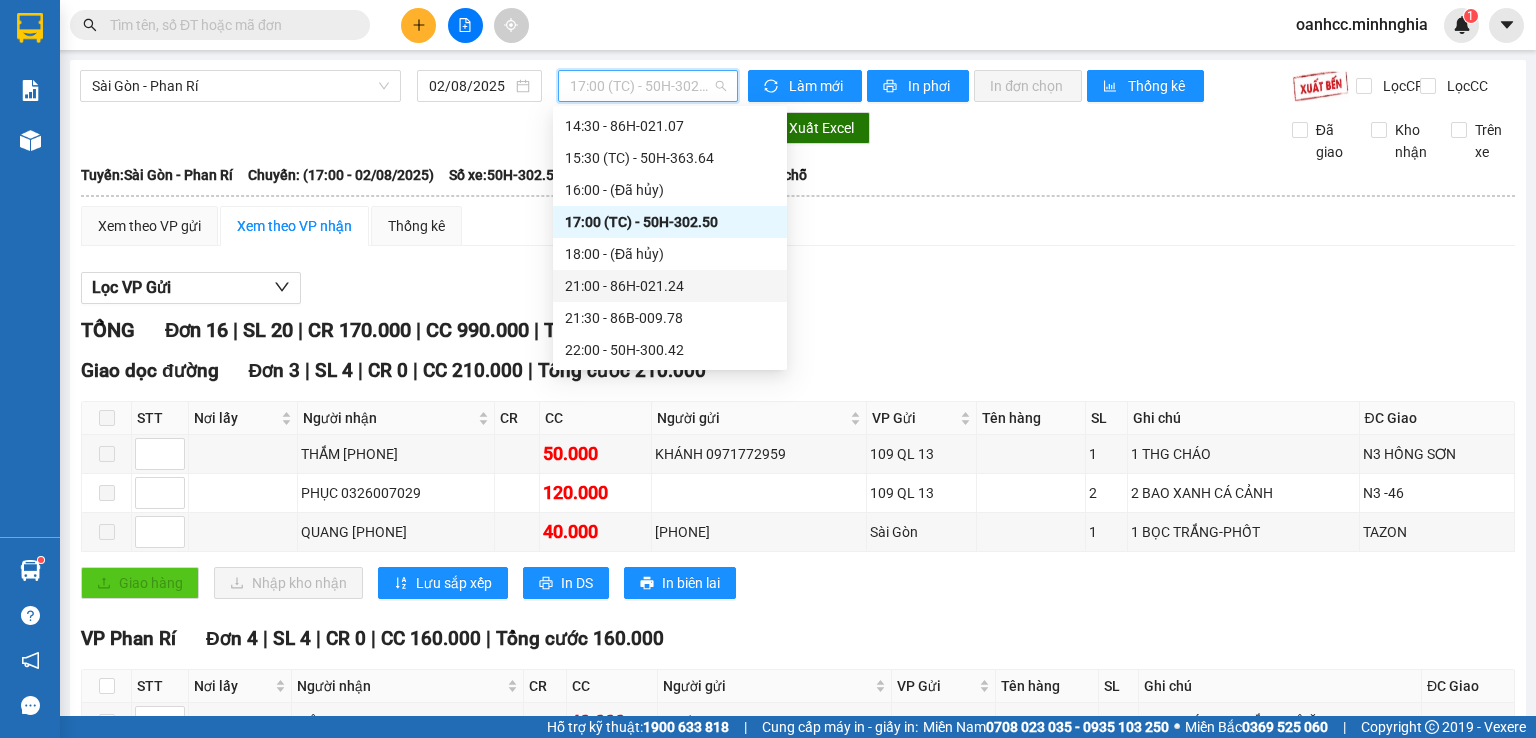 click on "[TIME]     - [LICENSE_PLATE]" at bounding box center [670, 286] 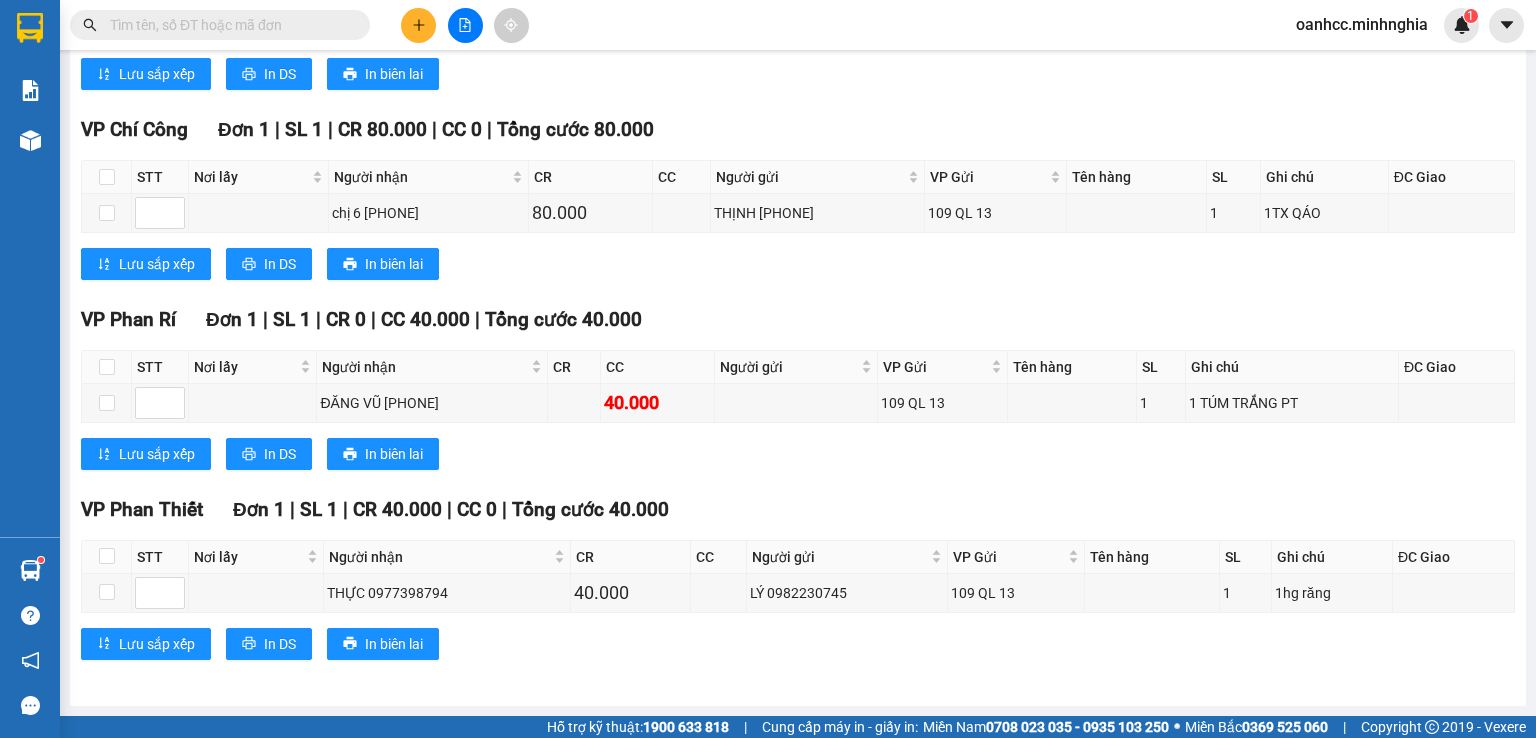 scroll, scrollTop: 0, scrollLeft: 0, axis: both 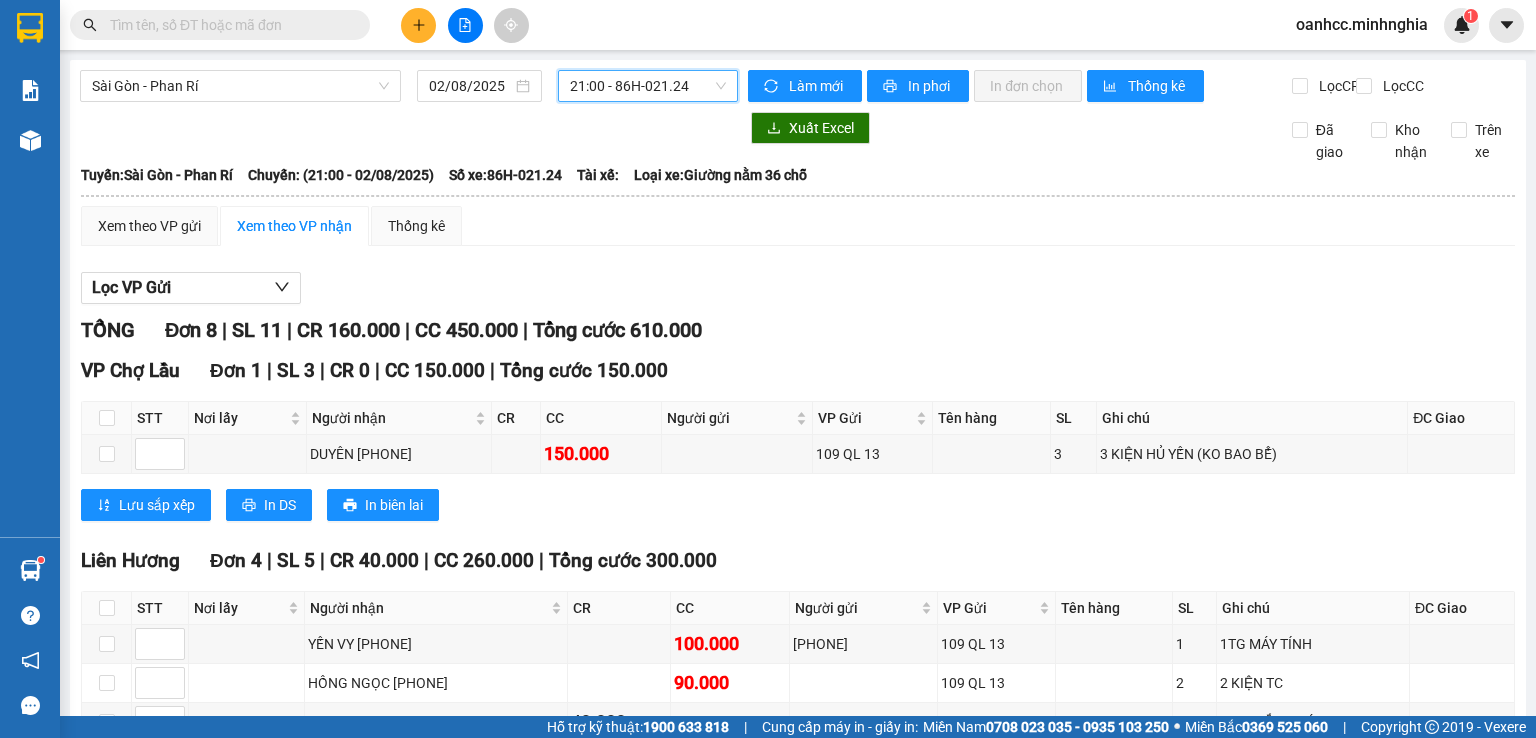 click on "[TIME]     - [LICENSE_PLATE]" at bounding box center [648, 86] 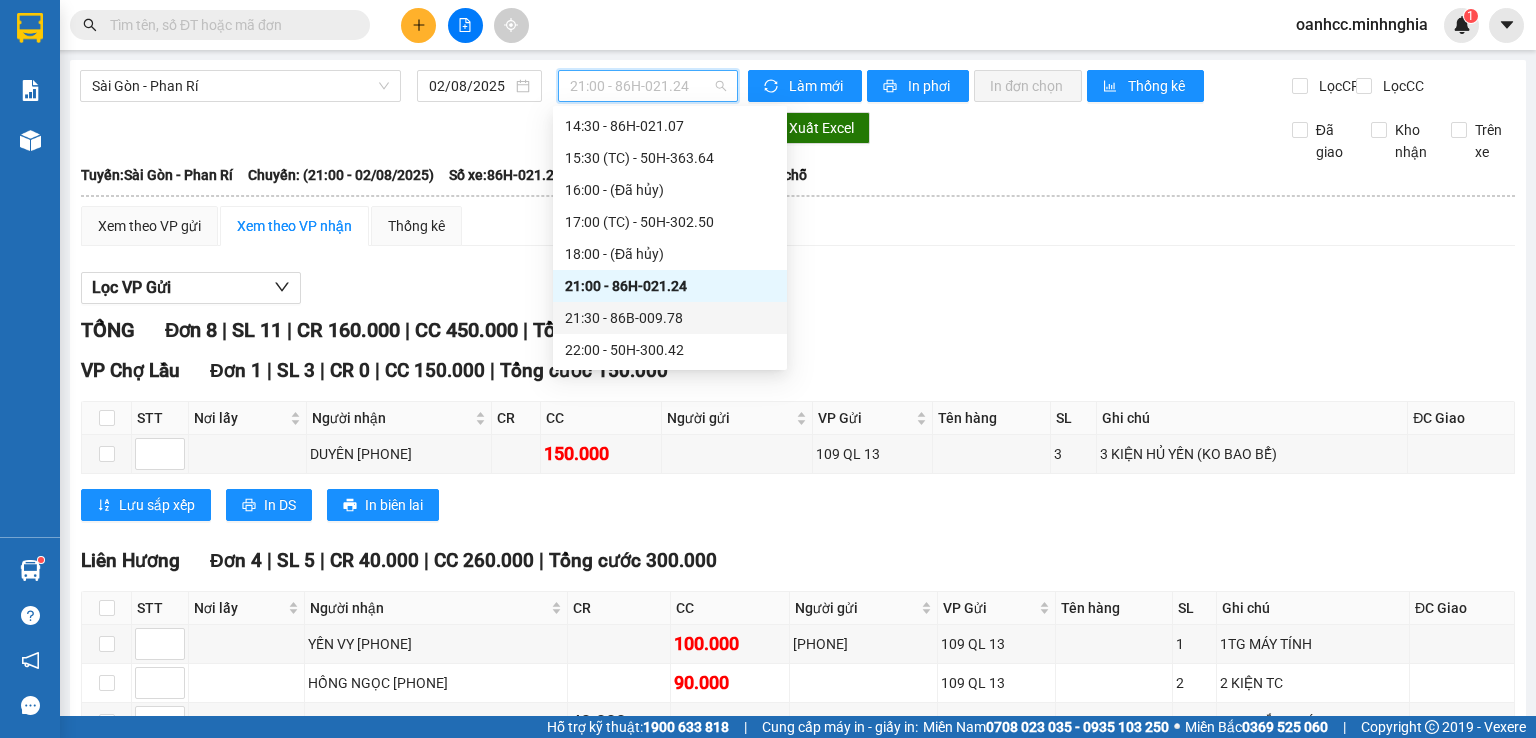 click on "[TIME]     - [CODE]" at bounding box center (670, 318) 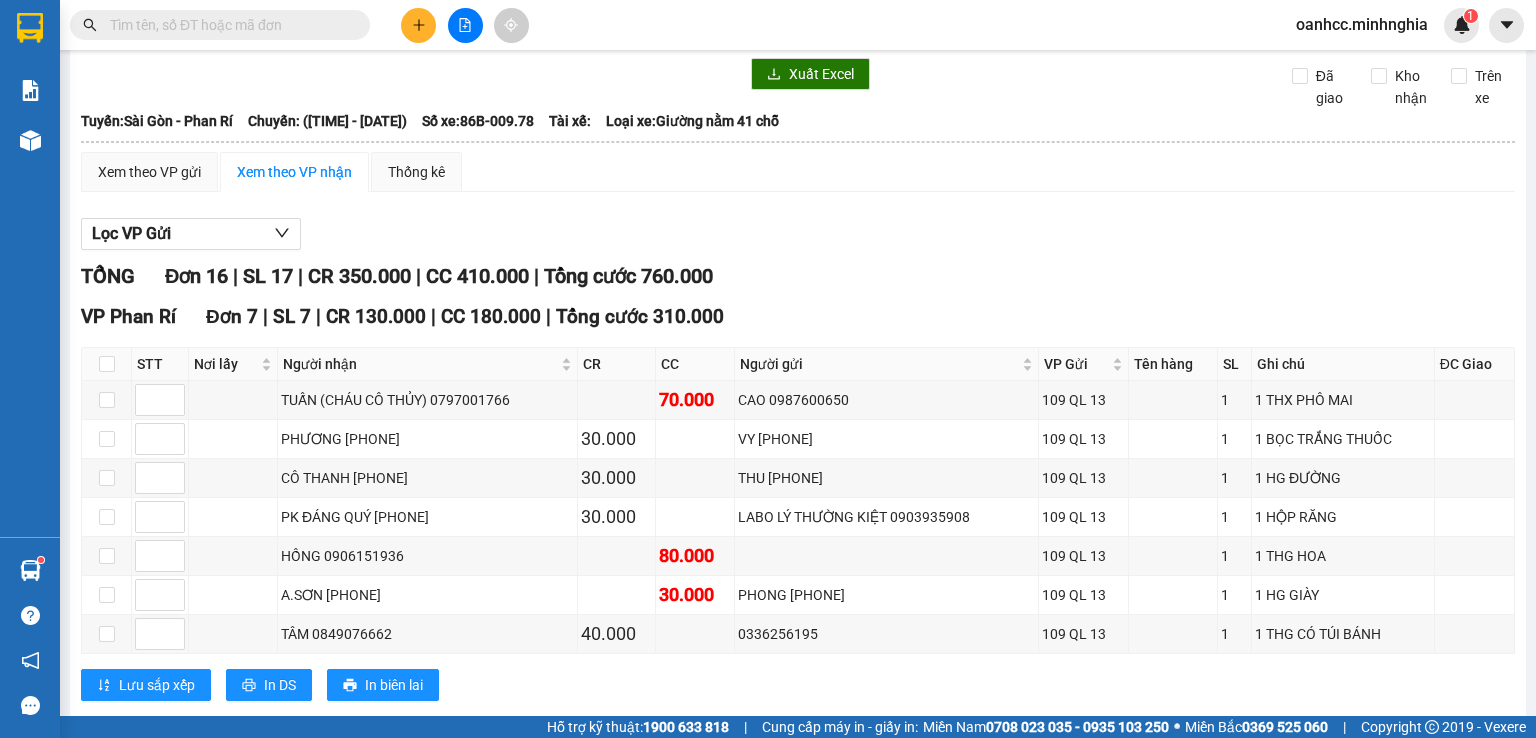 scroll, scrollTop: 0, scrollLeft: 0, axis: both 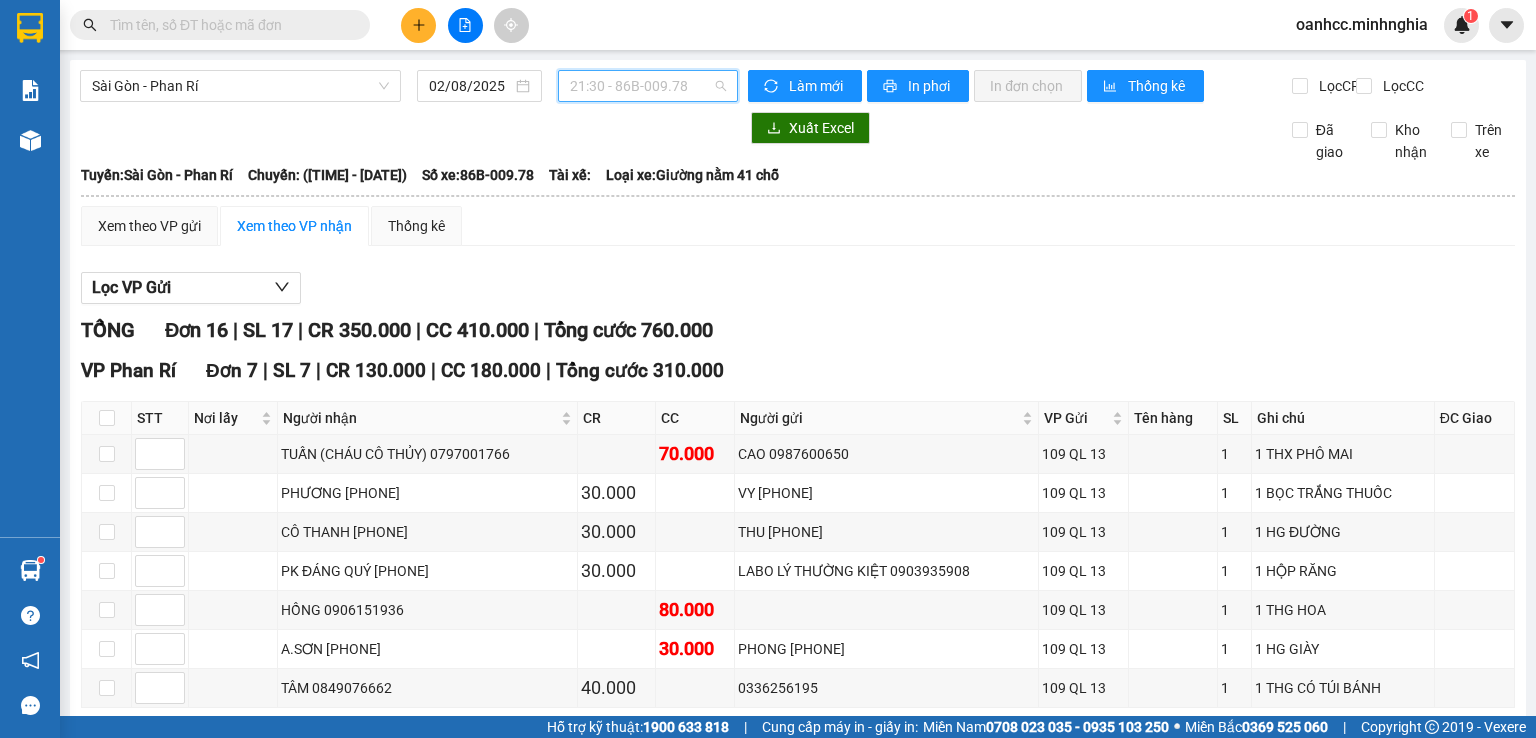 click on "[TIME]     - [CODE]" at bounding box center (648, 86) 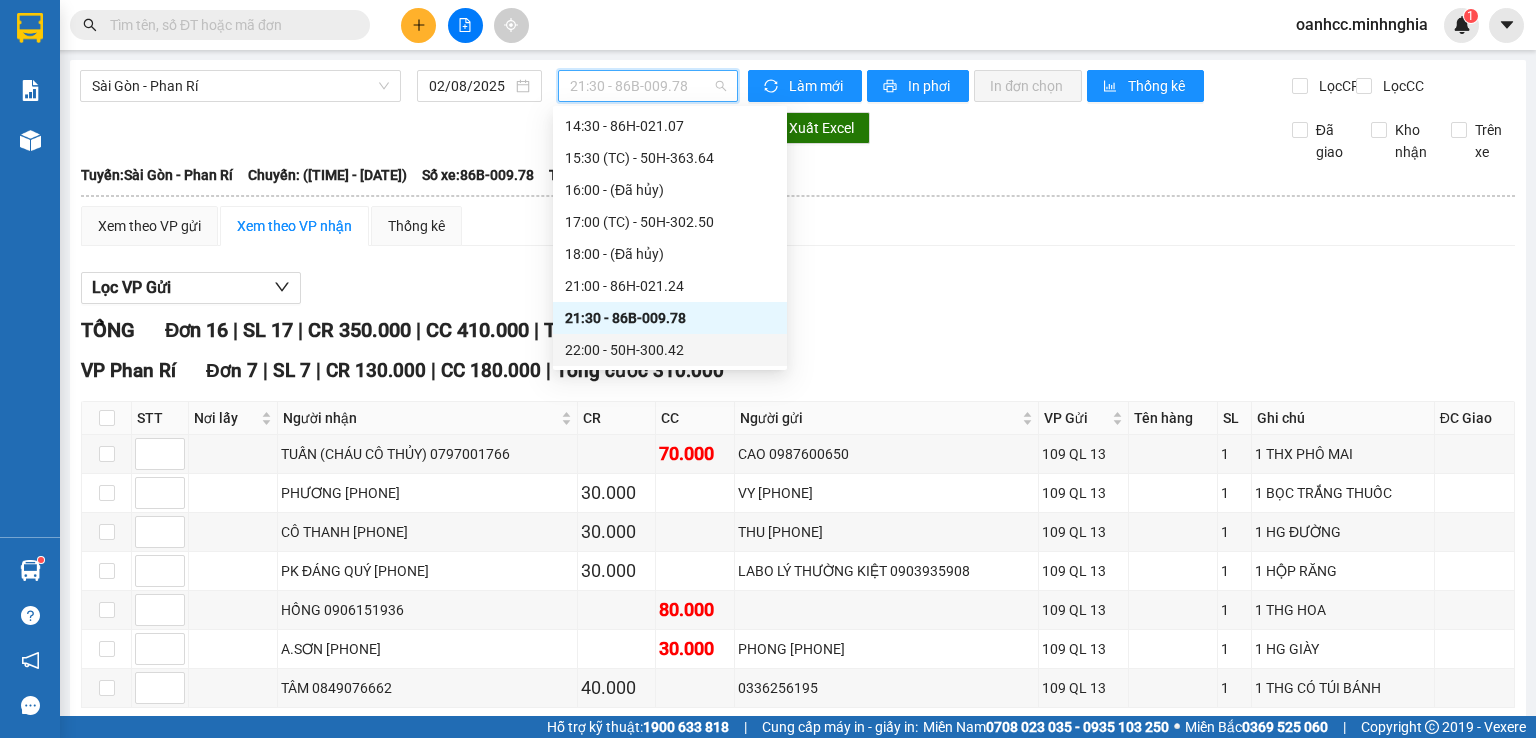 click on "[TIME]     - [CODE]" at bounding box center (670, 350) 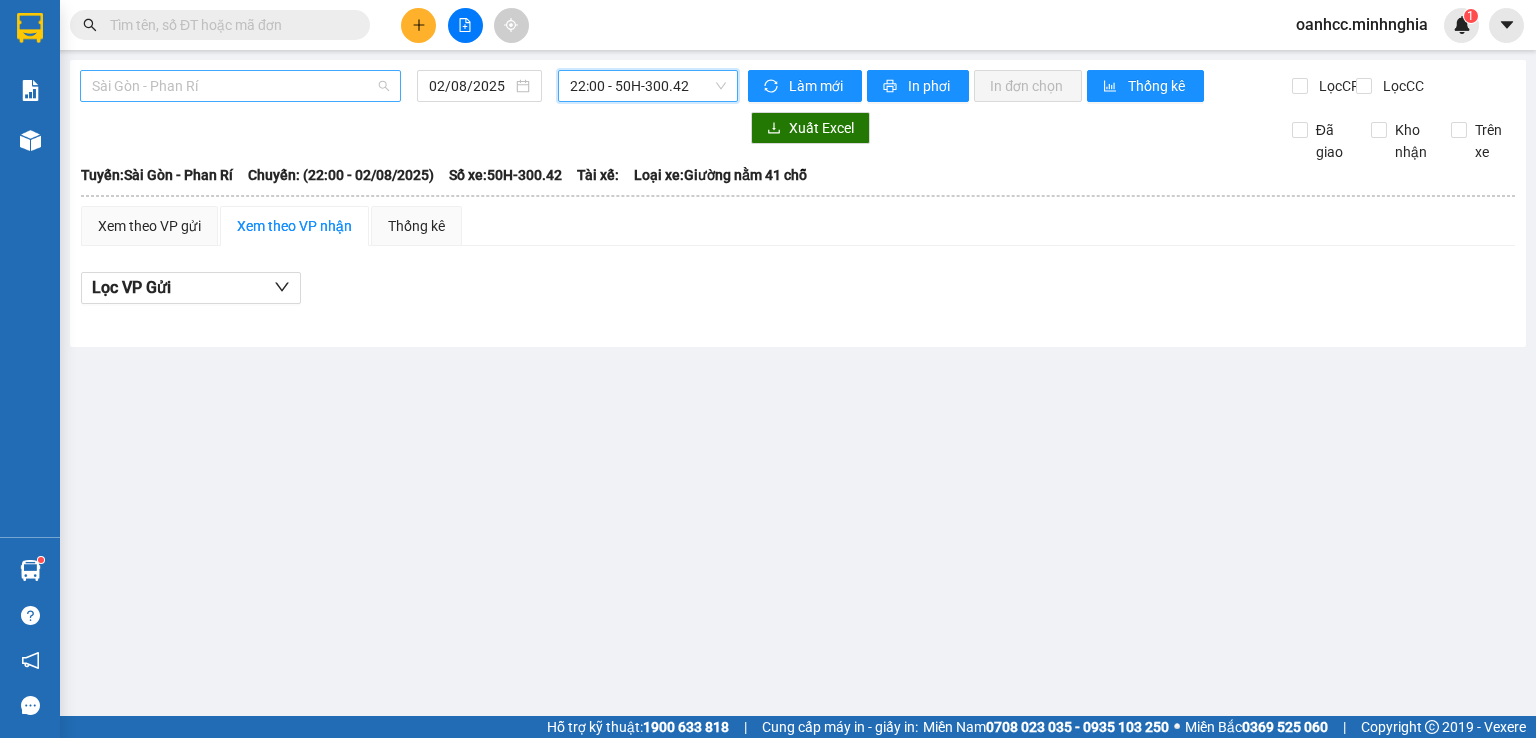 click on "Sài Gòn - Phan Rí" at bounding box center [240, 86] 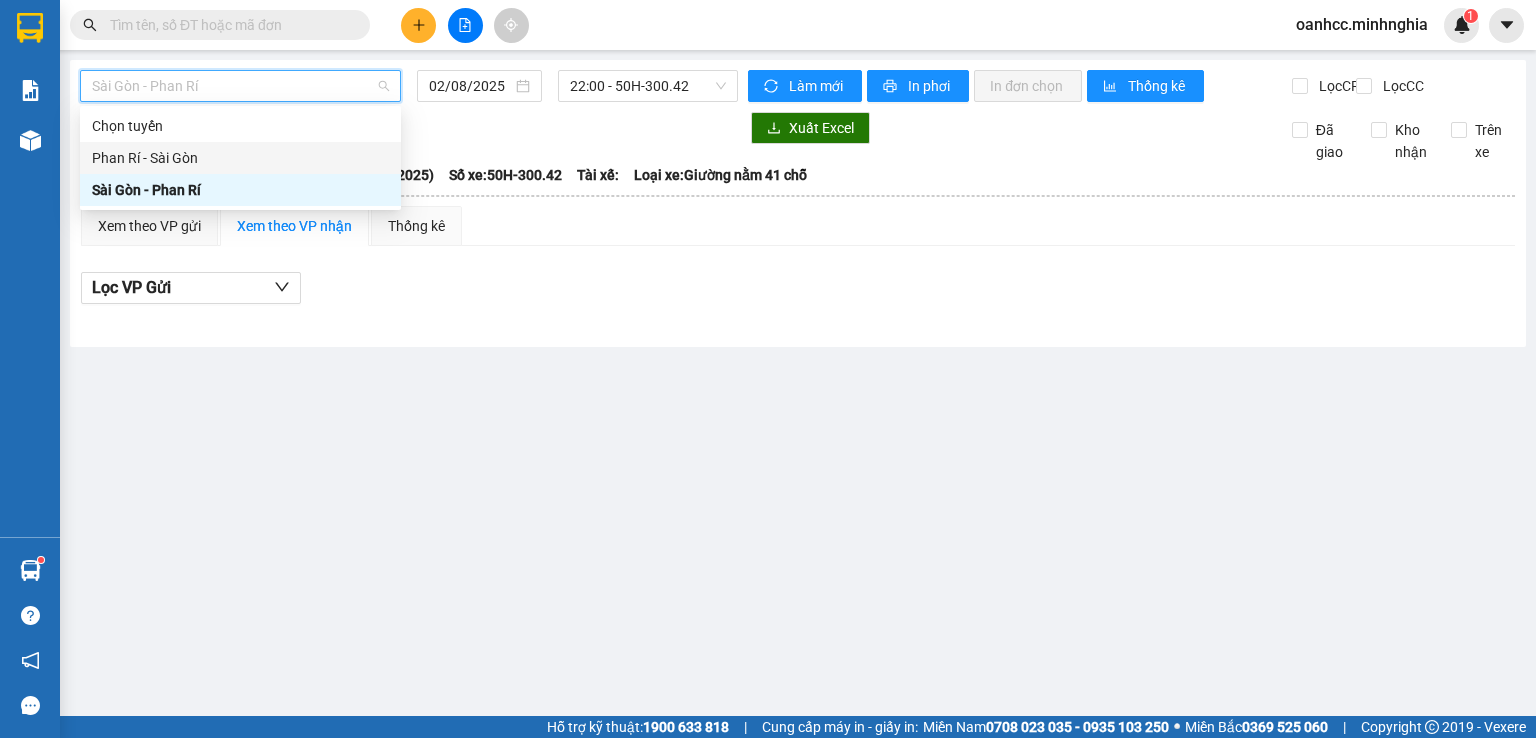 click on "Phan Rí - Sài Gòn" at bounding box center (240, 158) 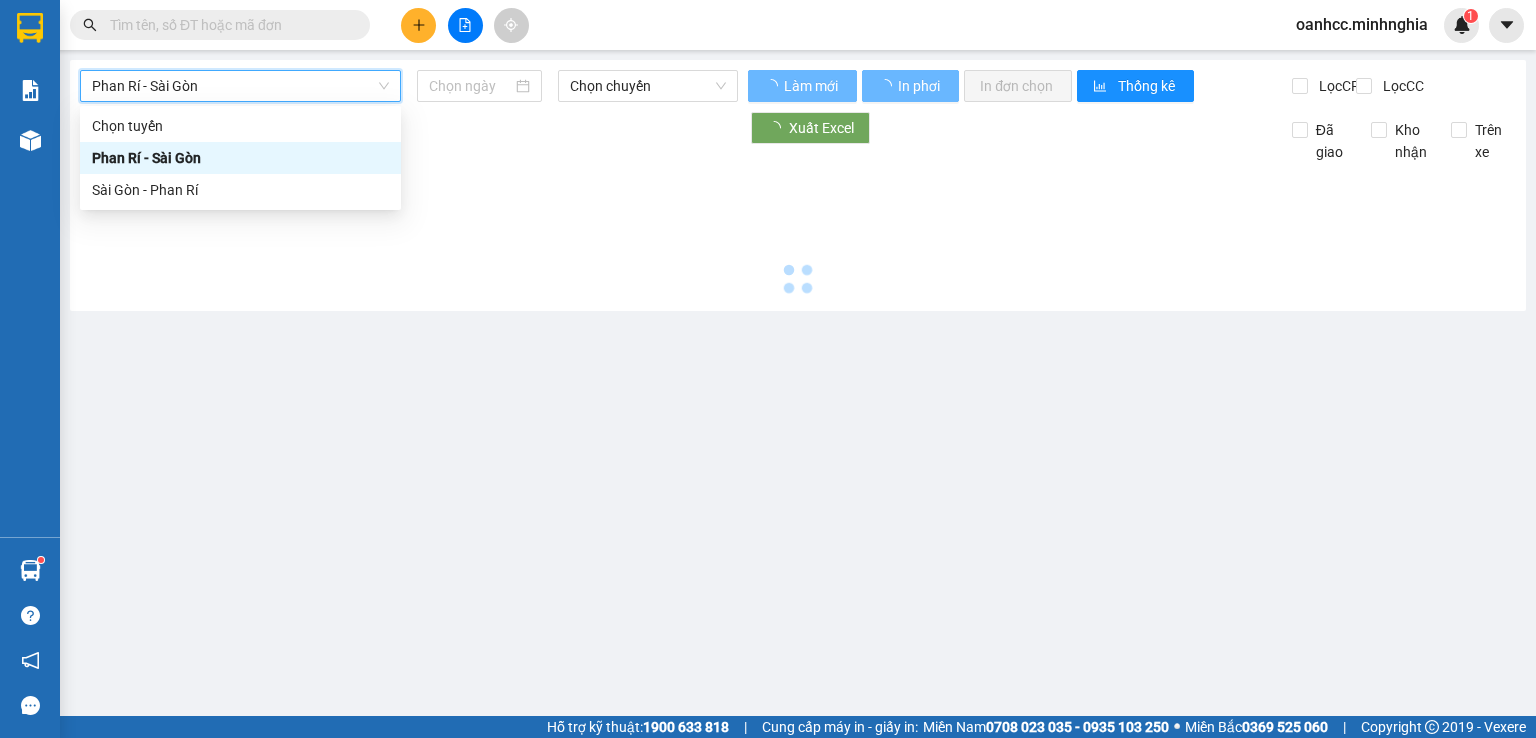 type on "02/08/2025" 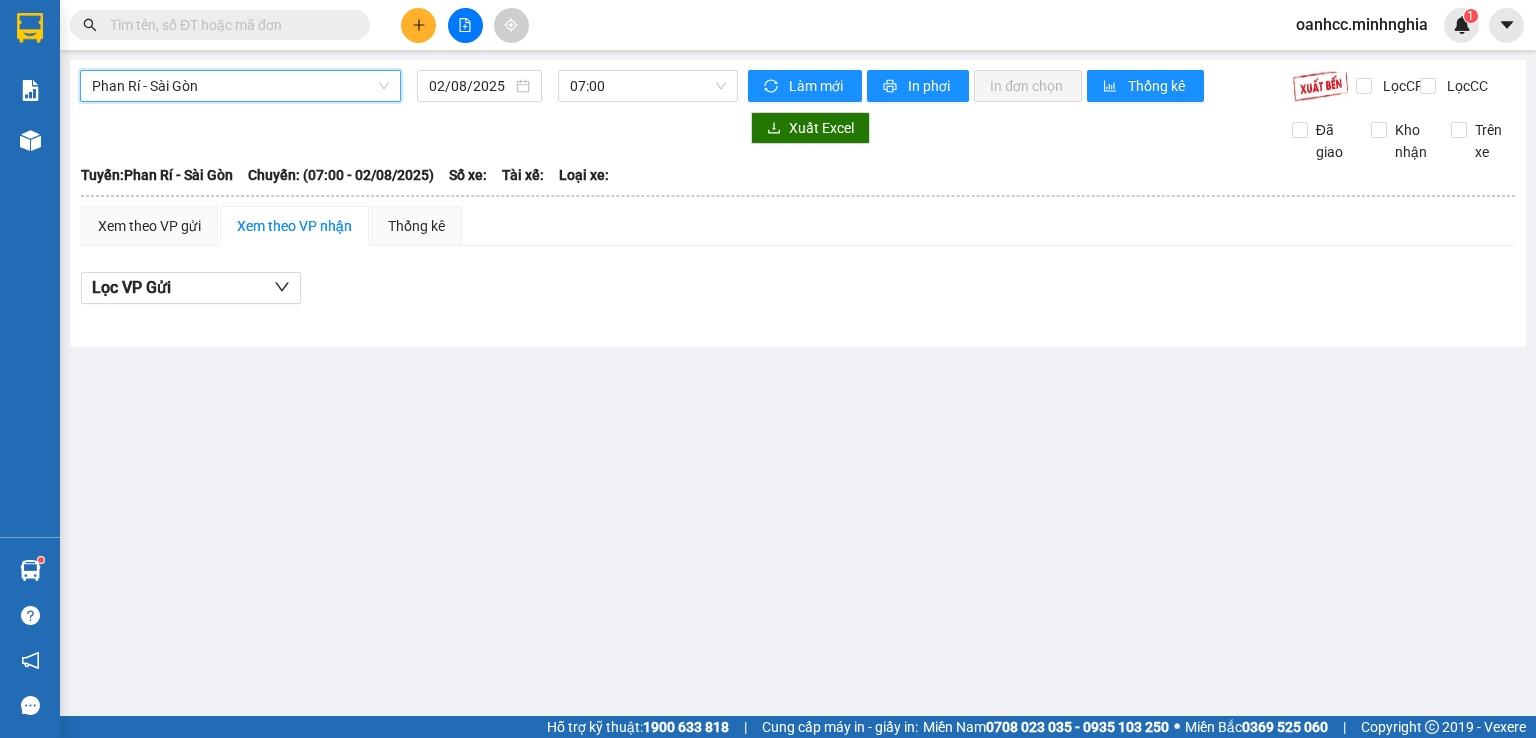click on "Phan Rí - Sài Gòn Phan Rí - Sài Gòn [DATE] [TIME]" at bounding box center [409, 86] 